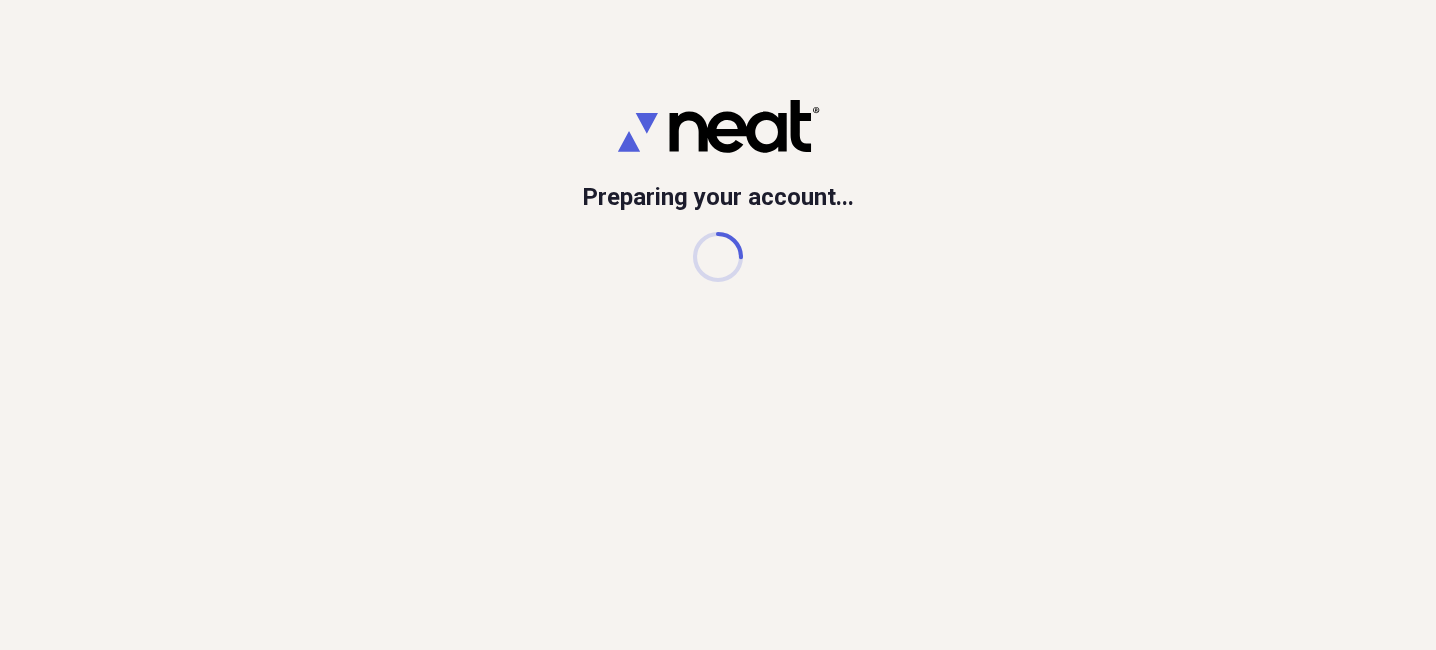 scroll, scrollTop: 0, scrollLeft: 0, axis: both 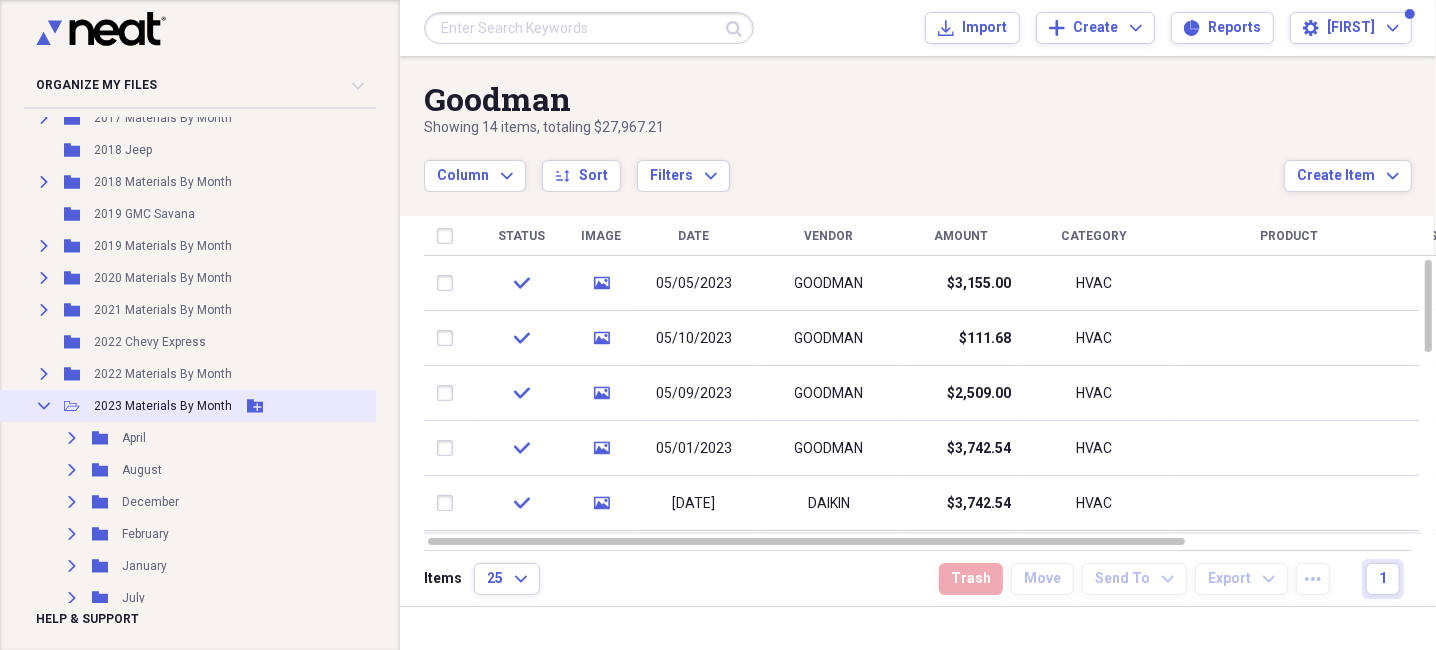 click on "Collapse" at bounding box center (44, 406) 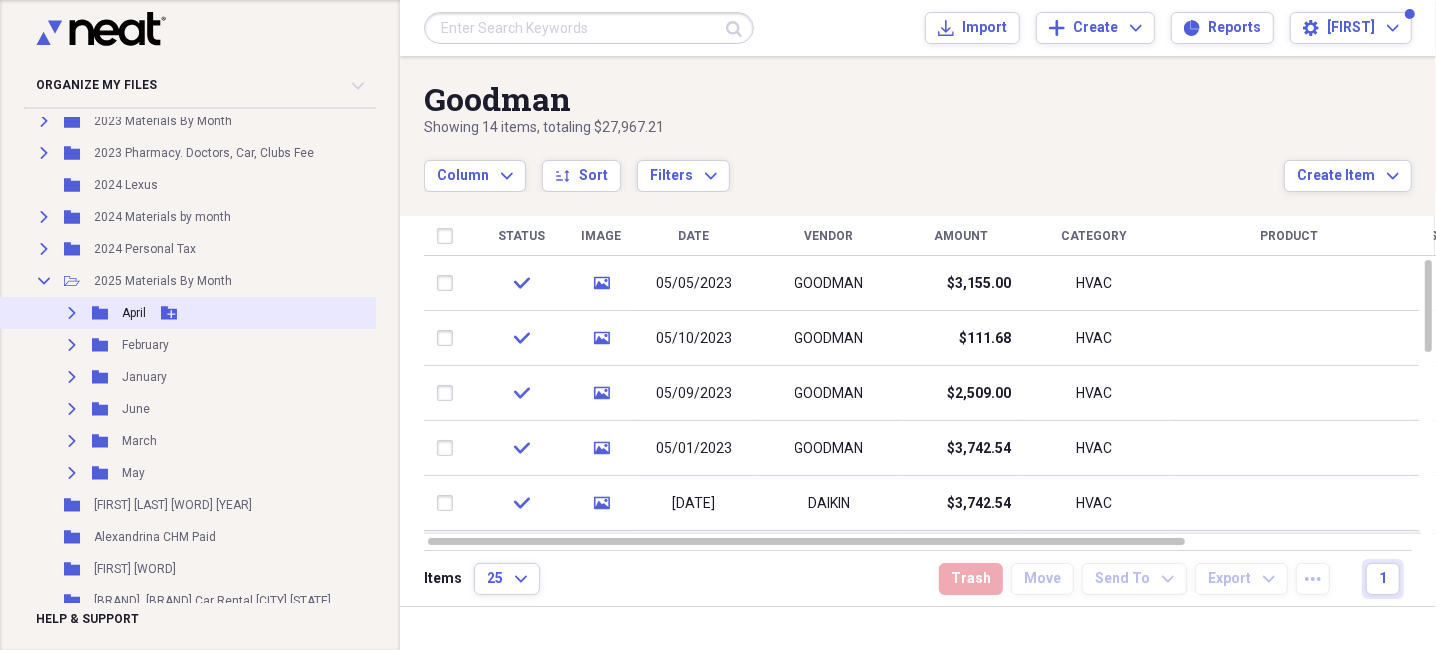 scroll, scrollTop: 699, scrollLeft: 0, axis: vertical 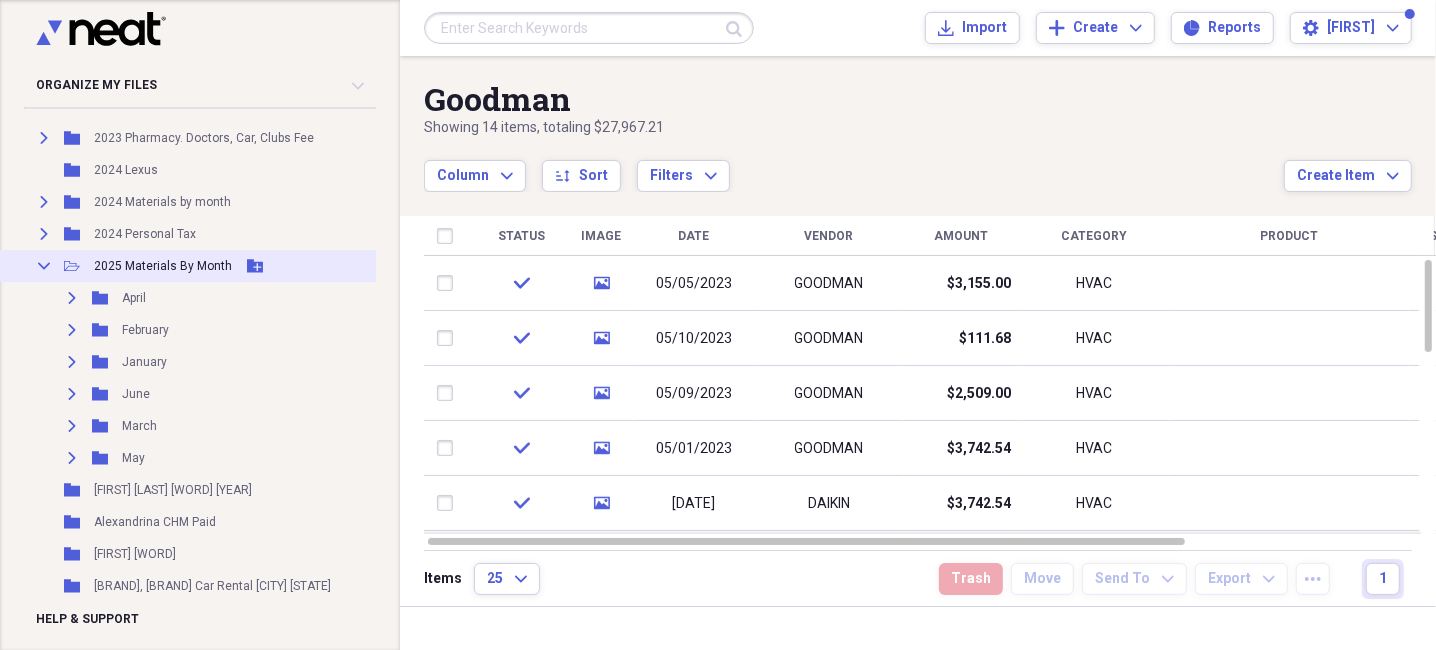 click on "Add Folder" at bounding box center [255, 266] 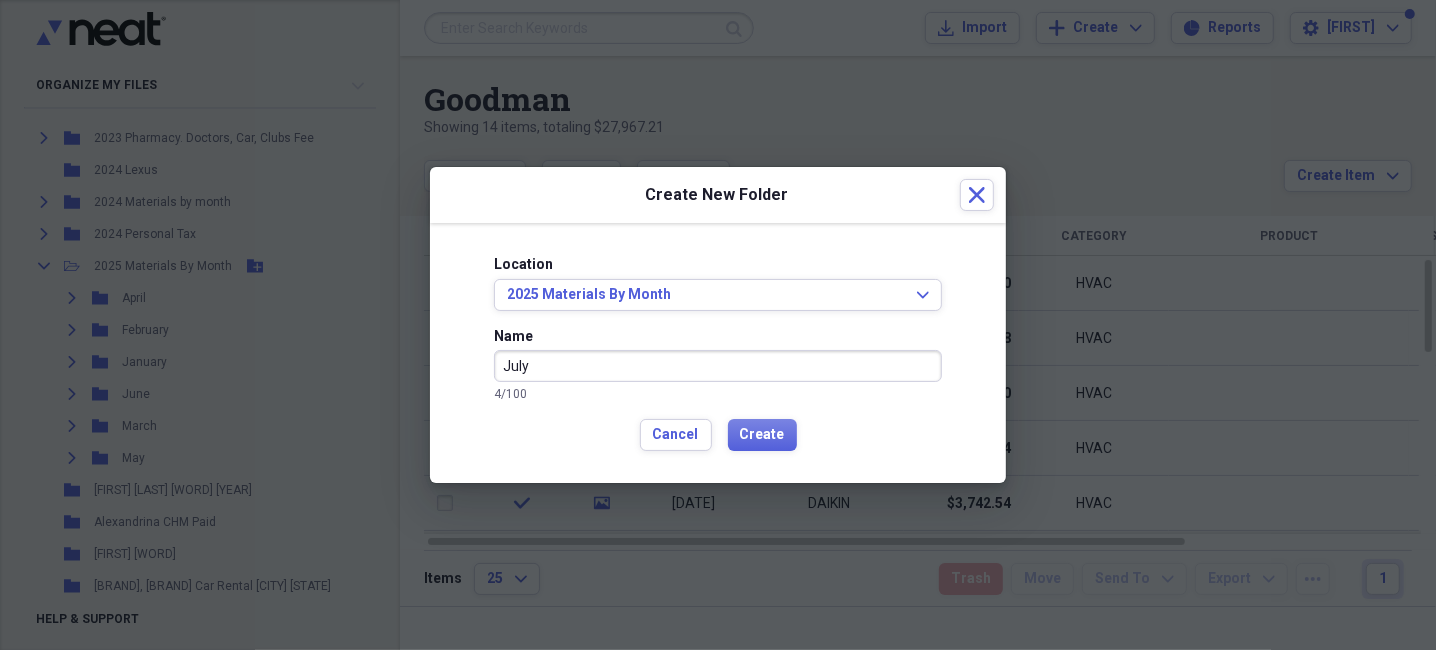type on "July" 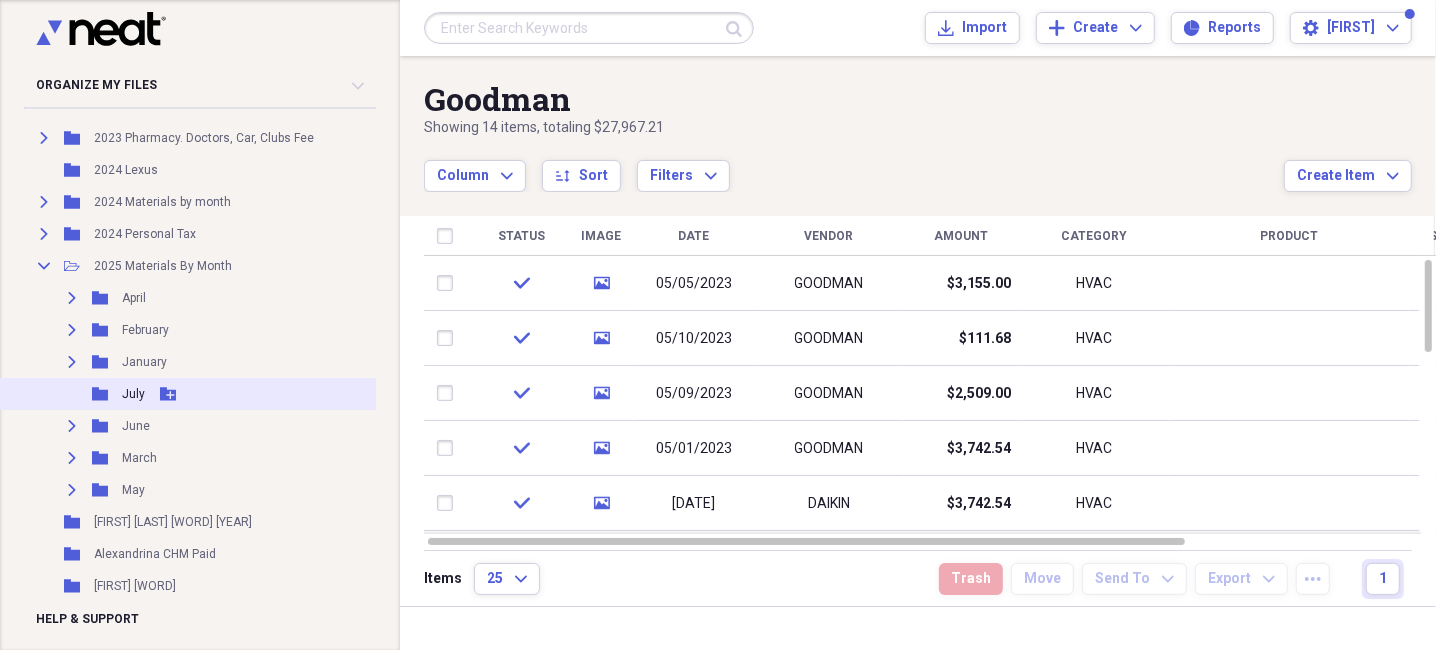 click 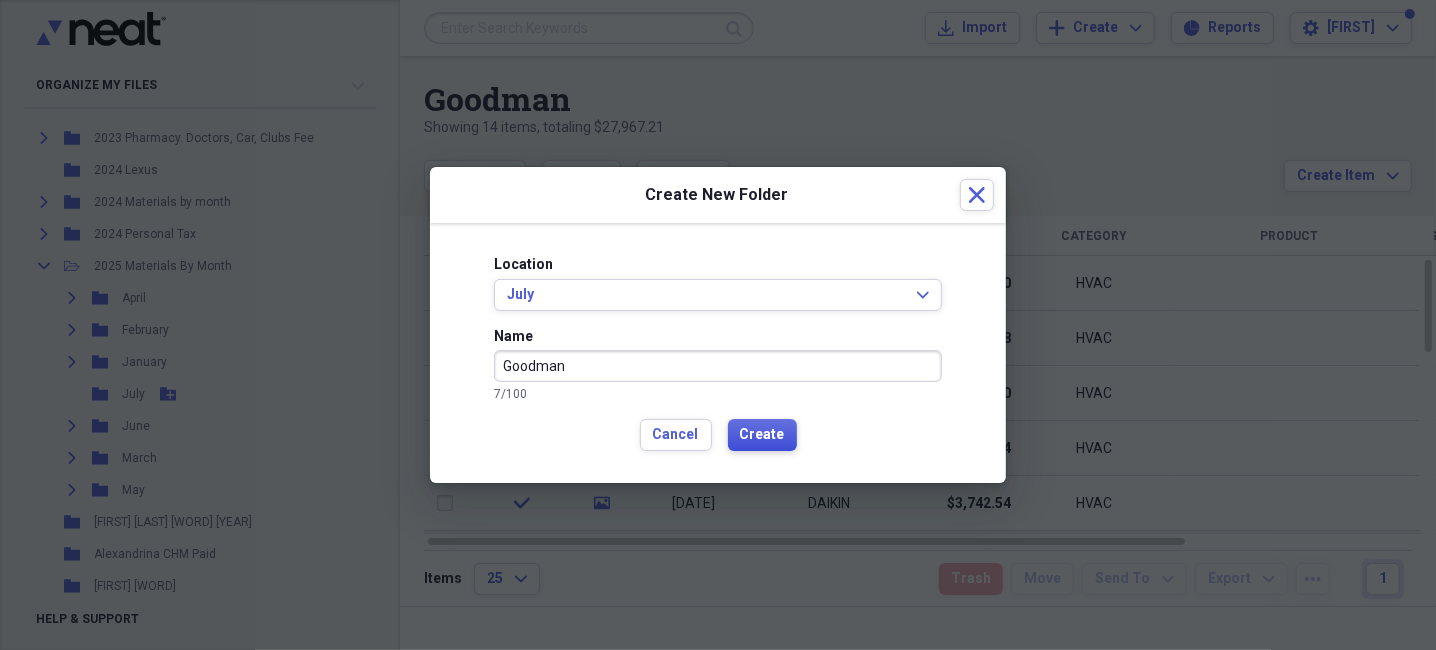 type on "Goodman" 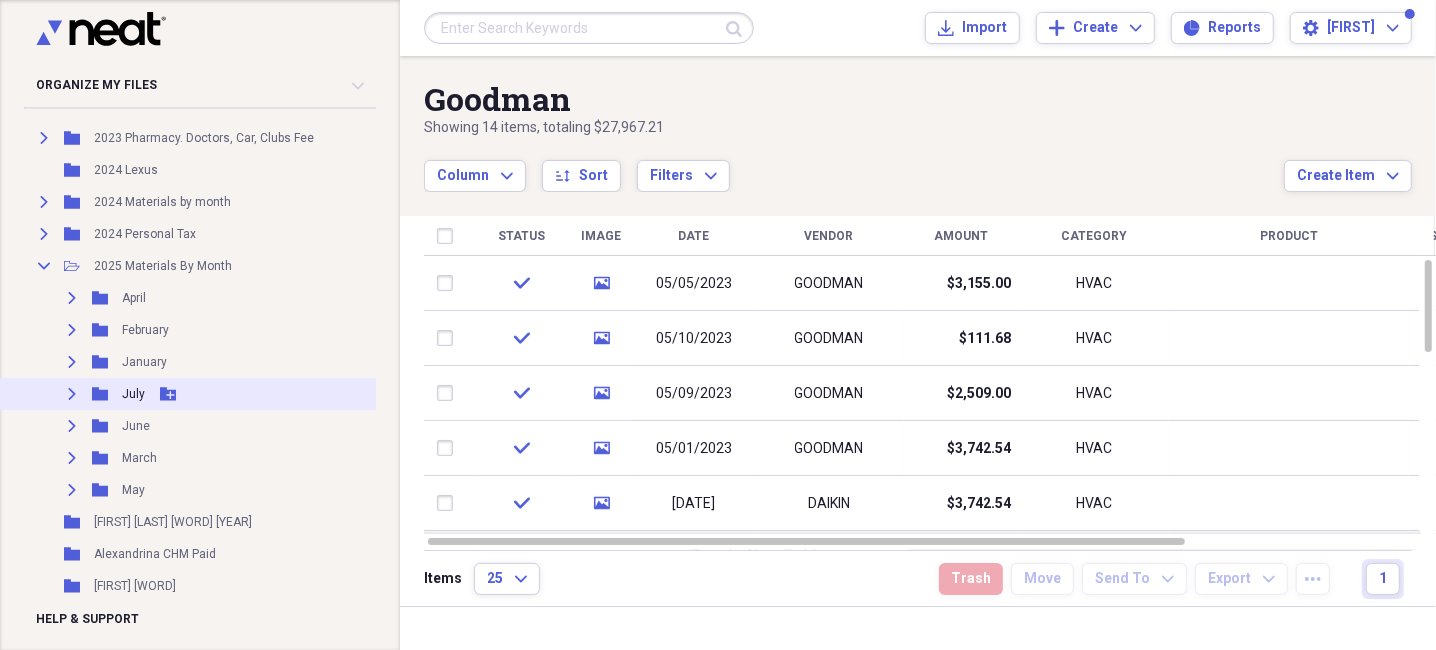 click on "Add Folder" 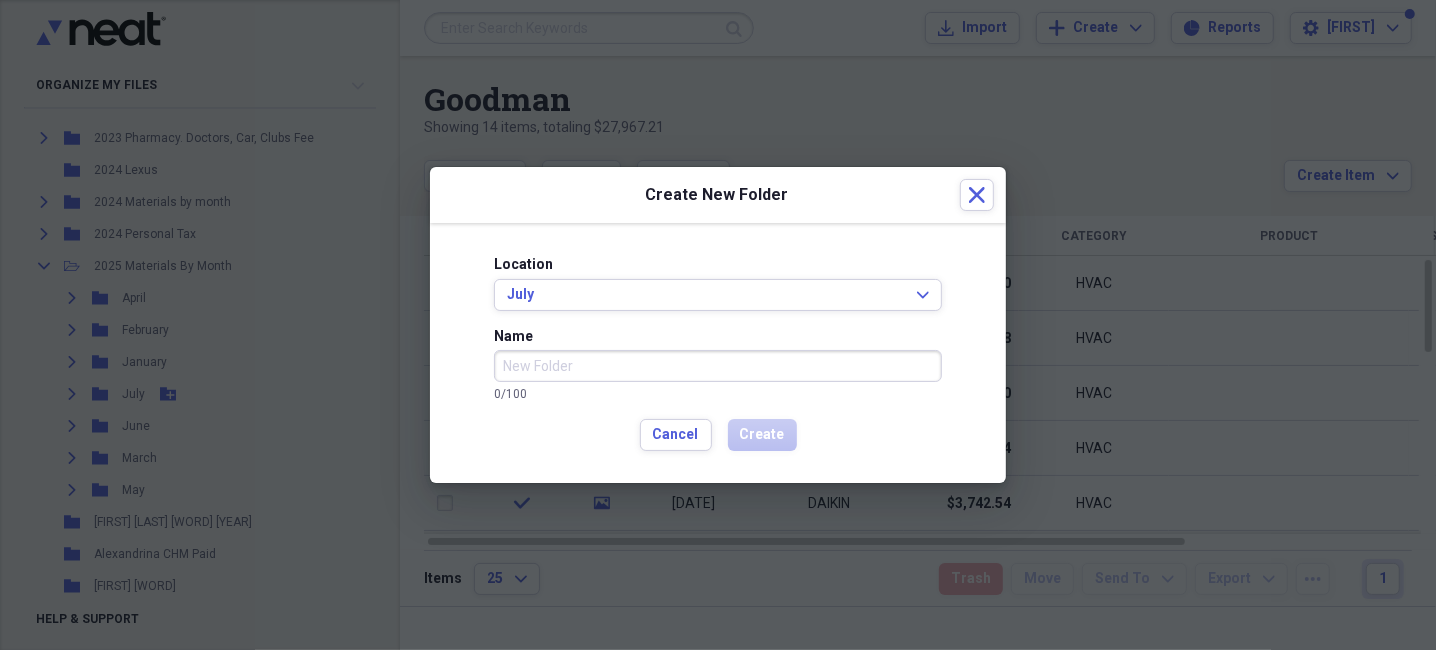click on "Name" at bounding box center (718, 366) 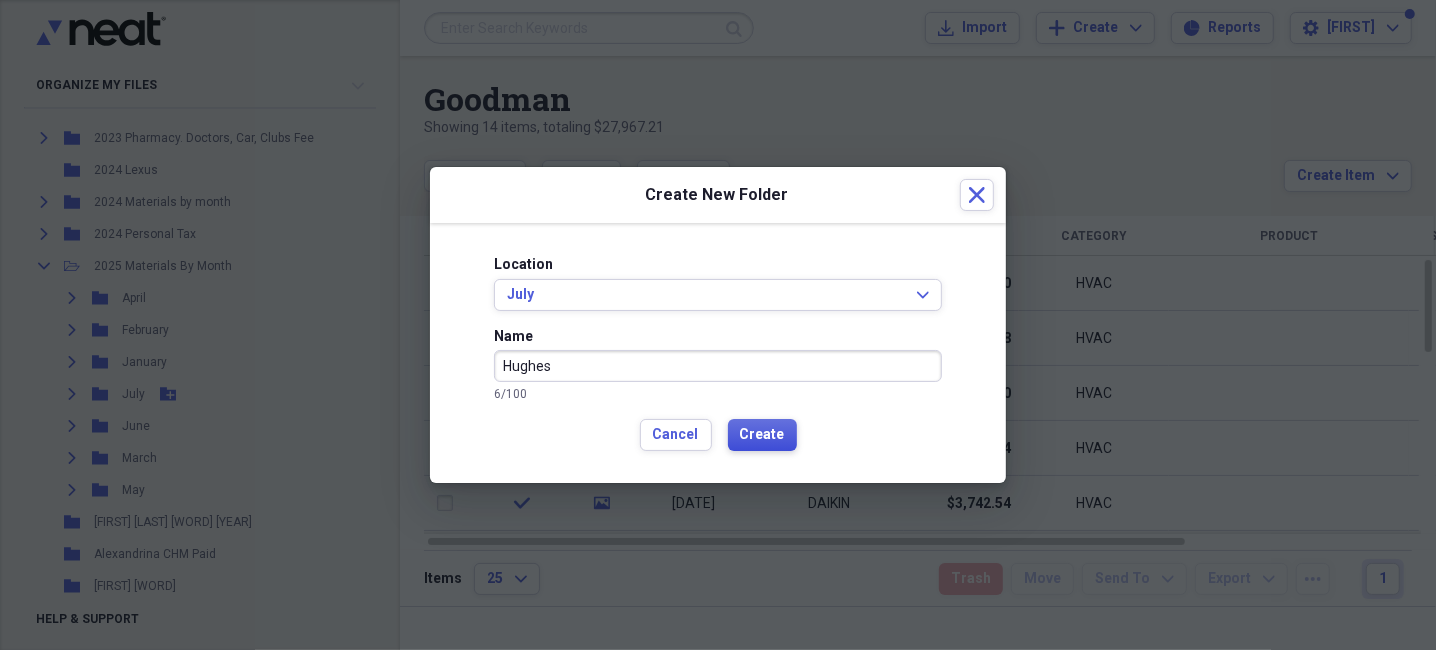type on "Hughes" 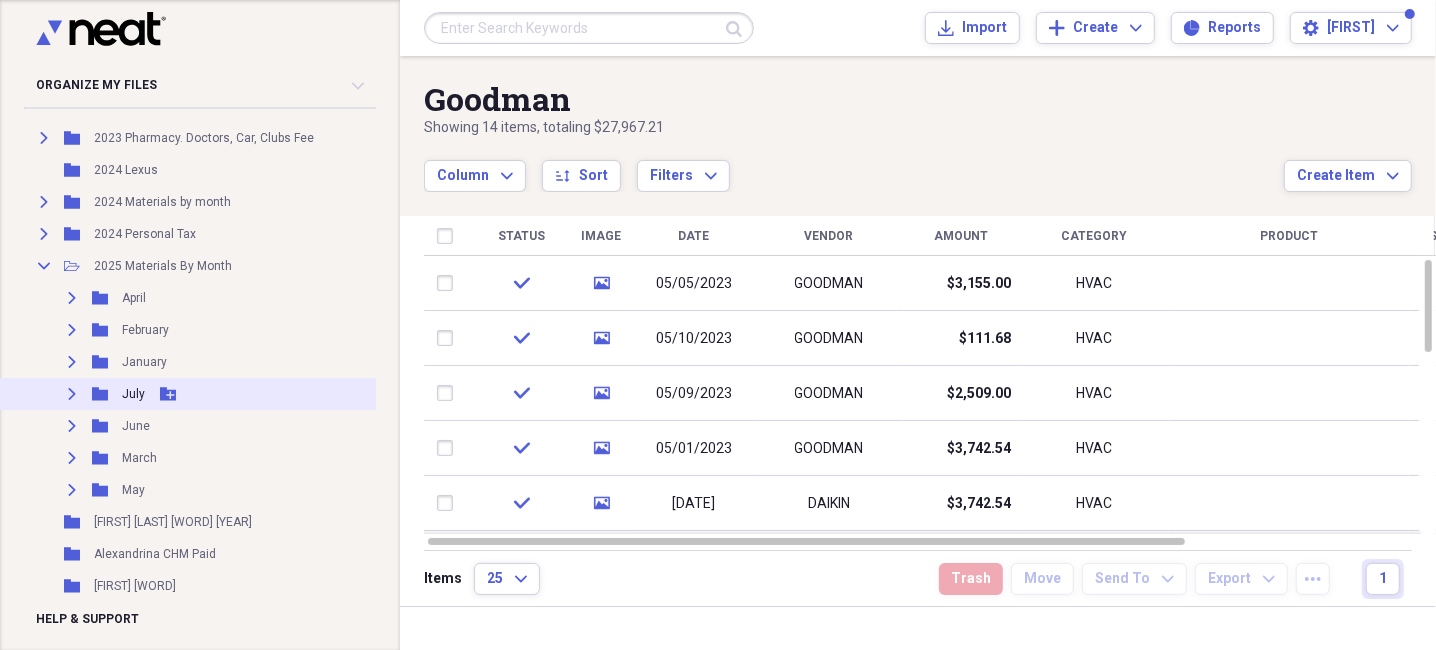 click on "Add Folder" 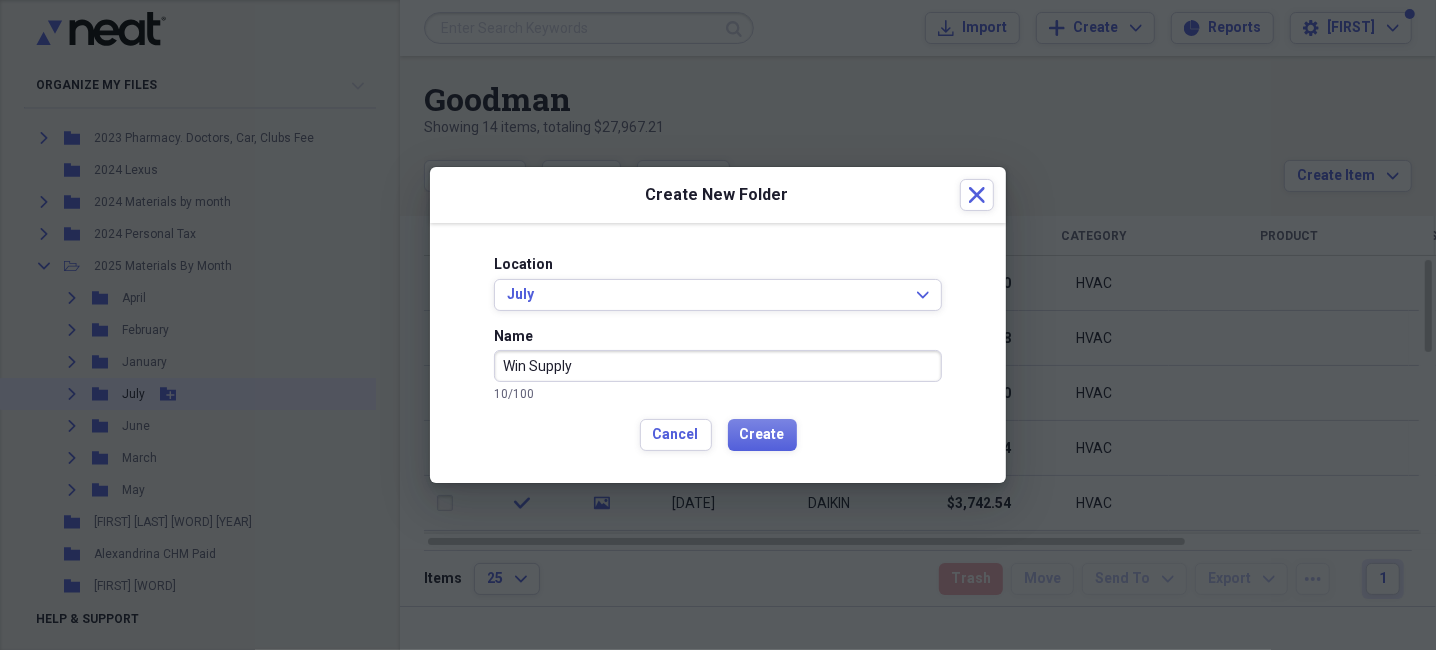 type on "Win Supply" 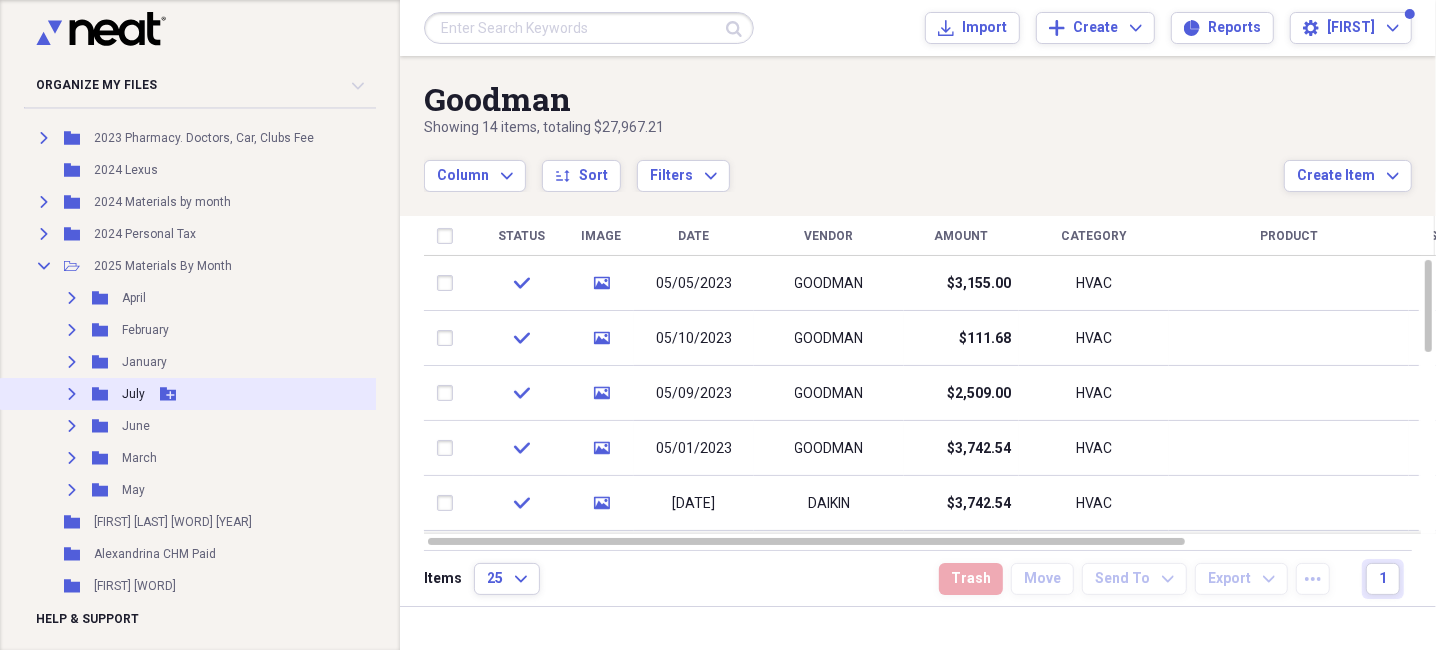 click on "Add Folder" 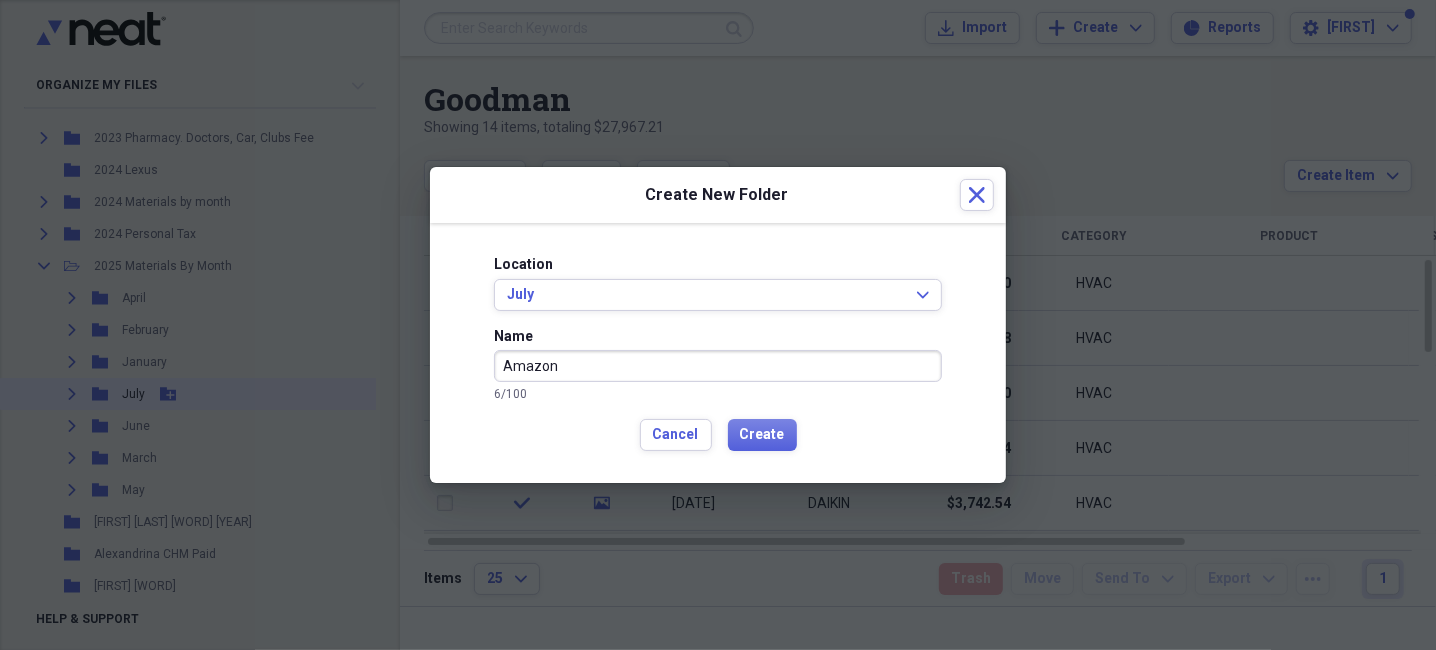 type on "Amazon" 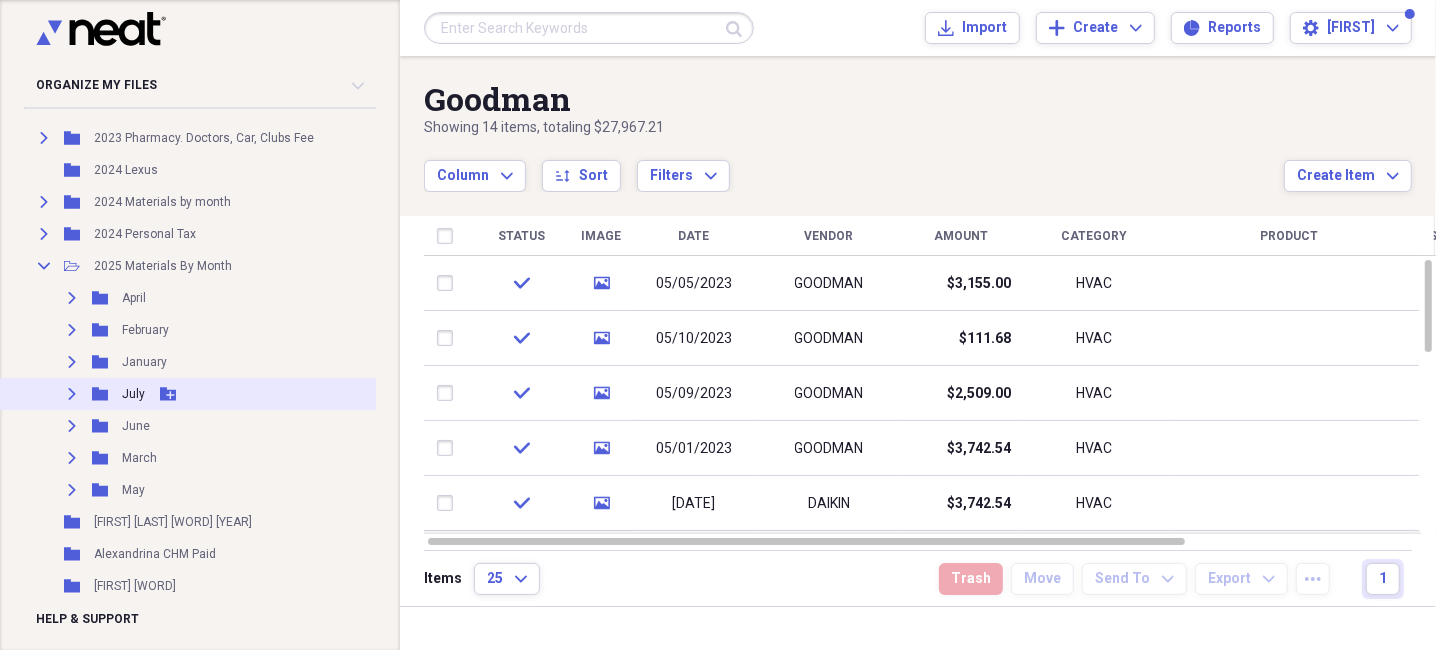 click on "Add Folder" 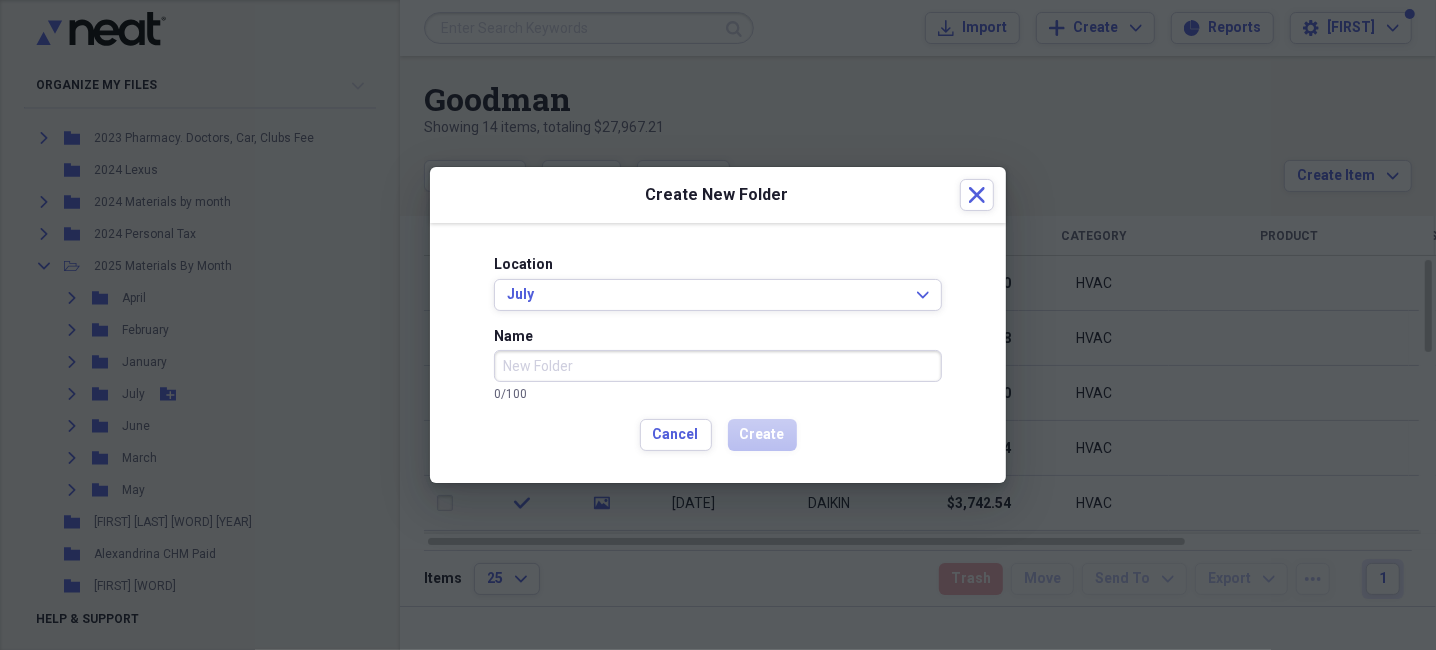 click on "Name" at bounding box center [718, 366] 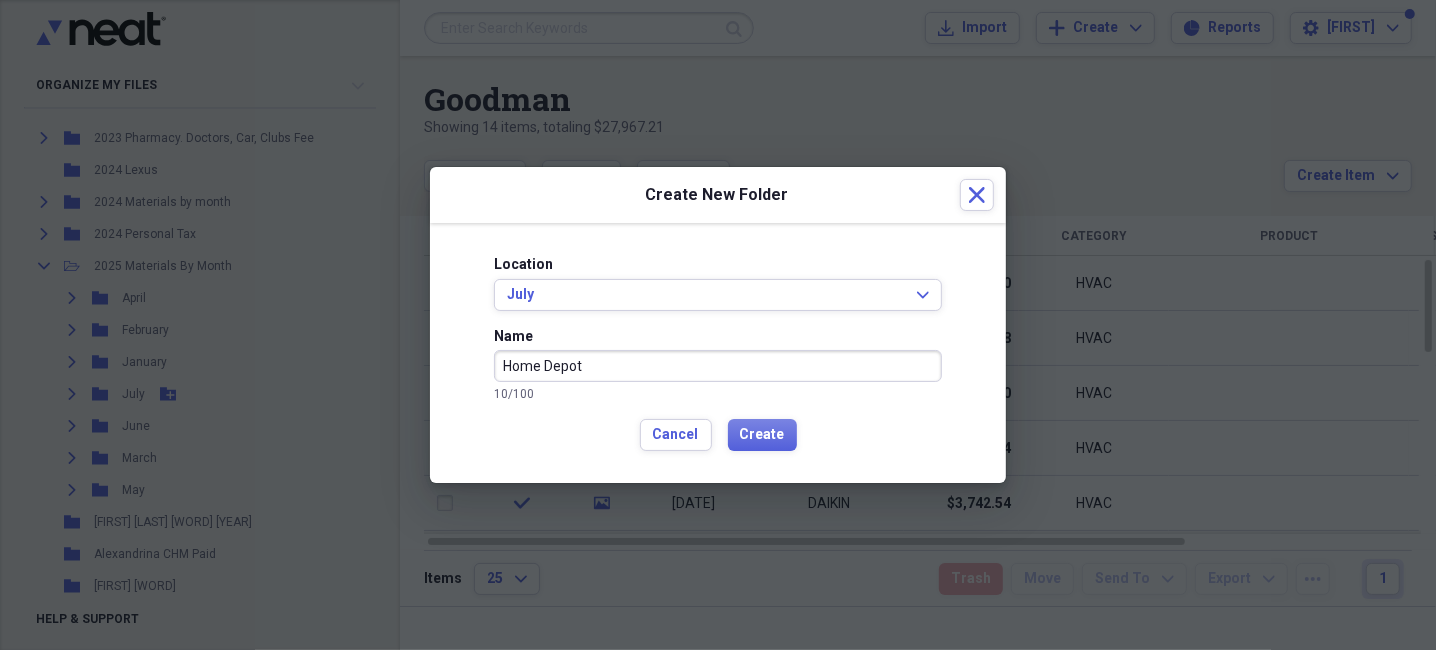 type on "Home Depot" 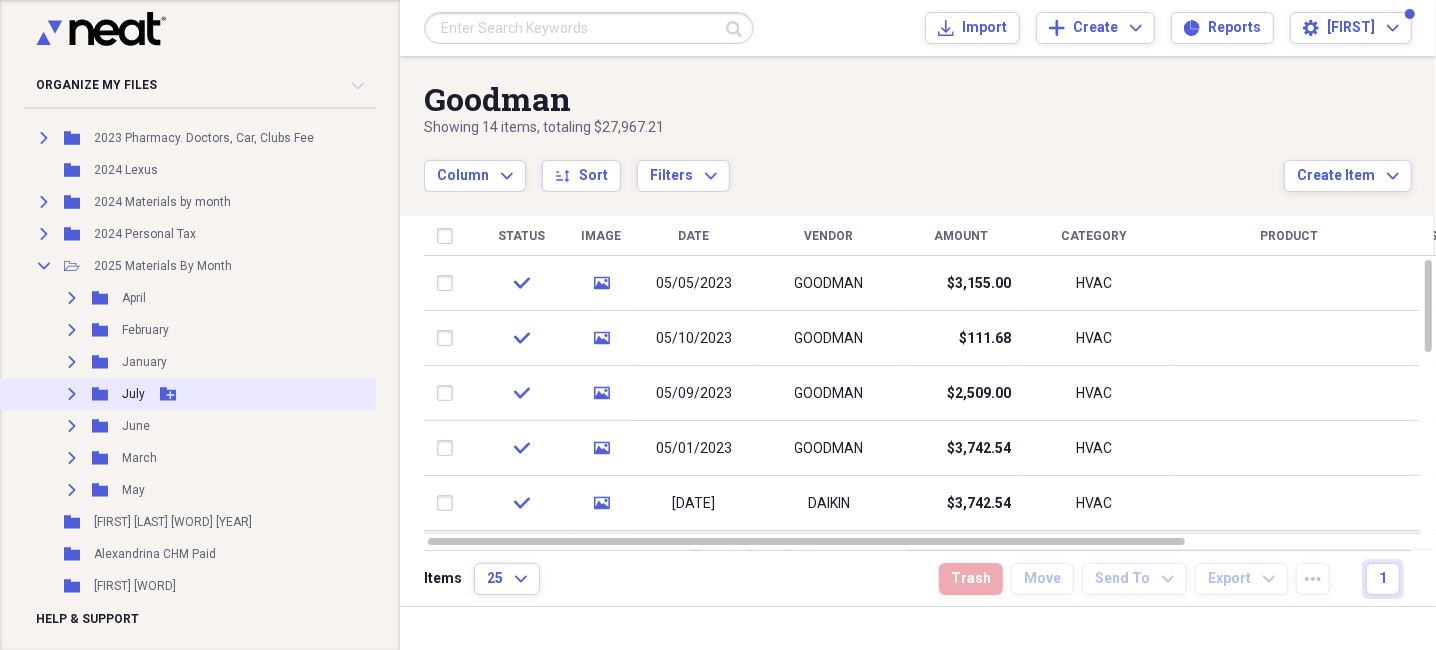 click 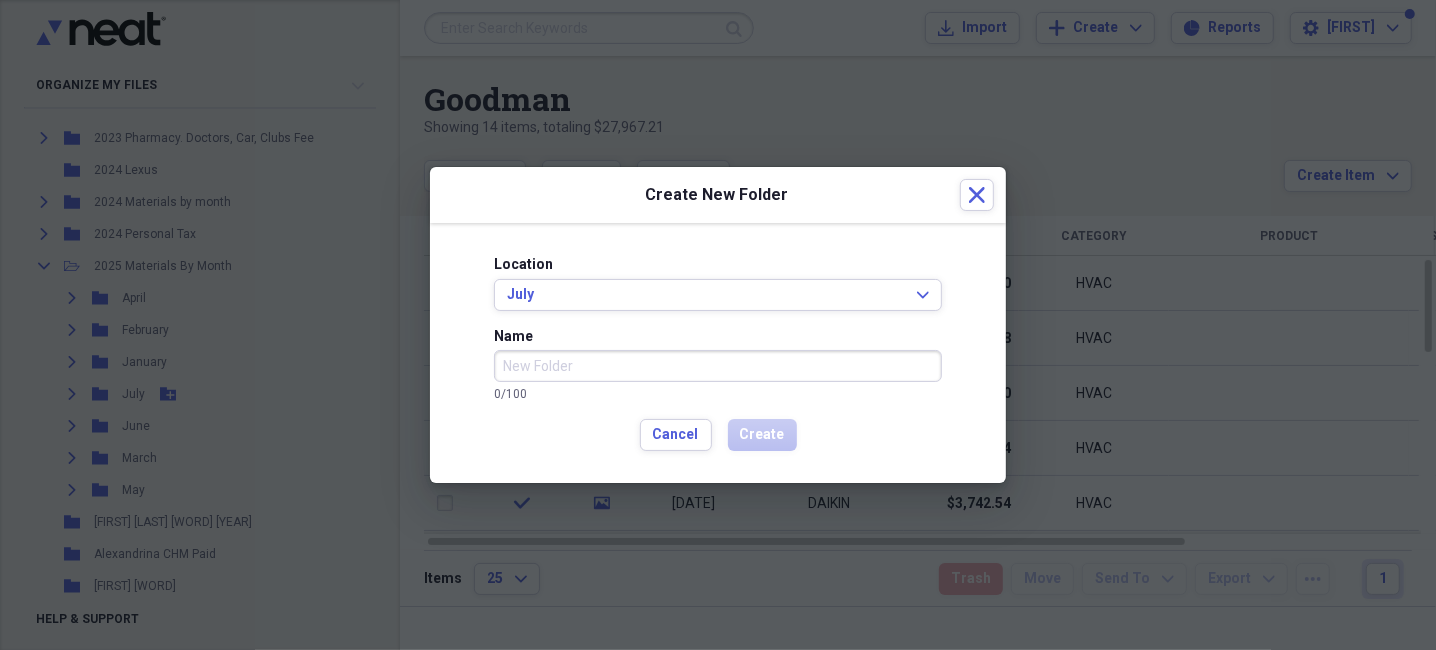 click on "Name" at bounding box center [718, 366] 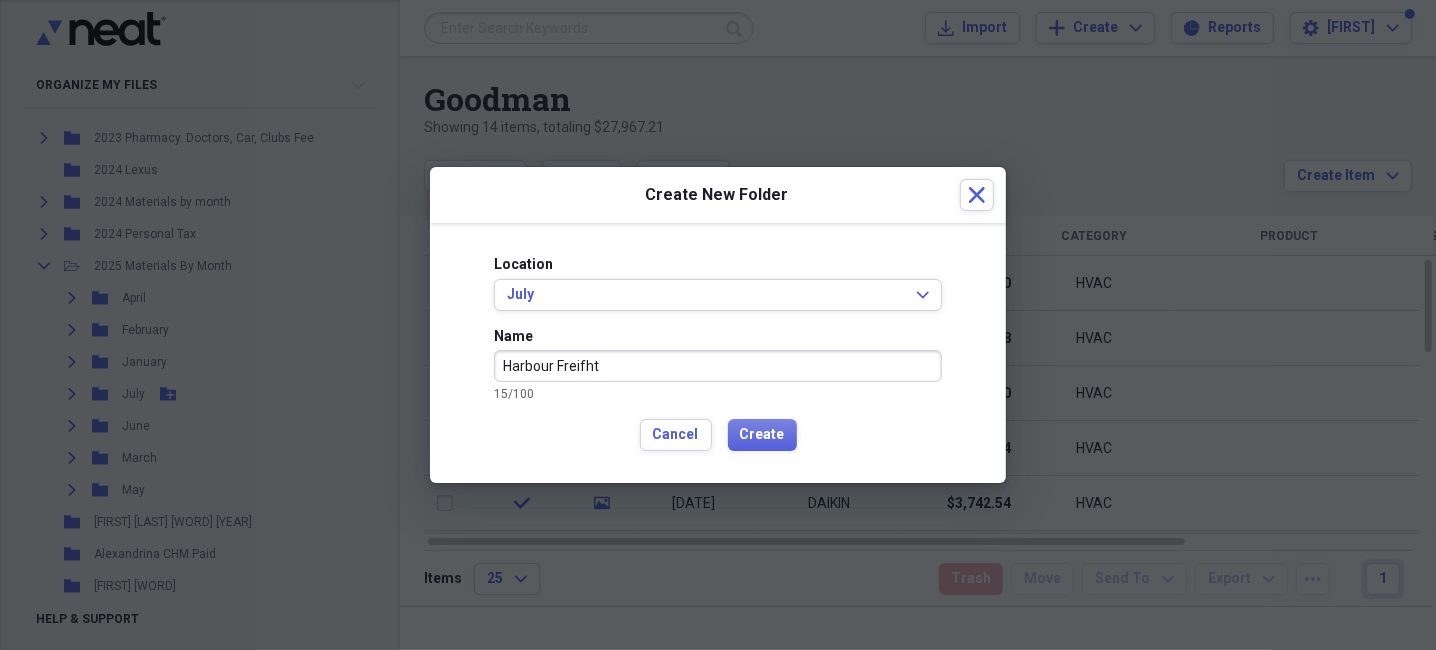type on "Harbour Freifht" 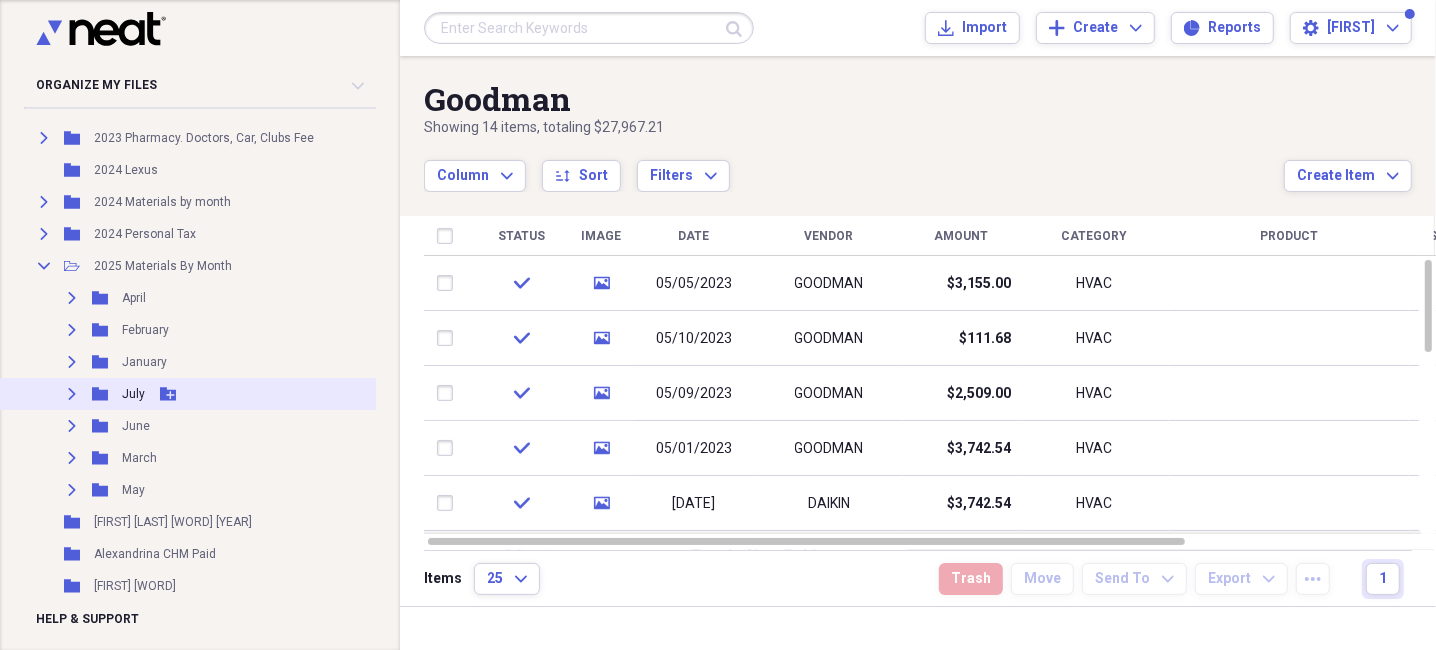 click 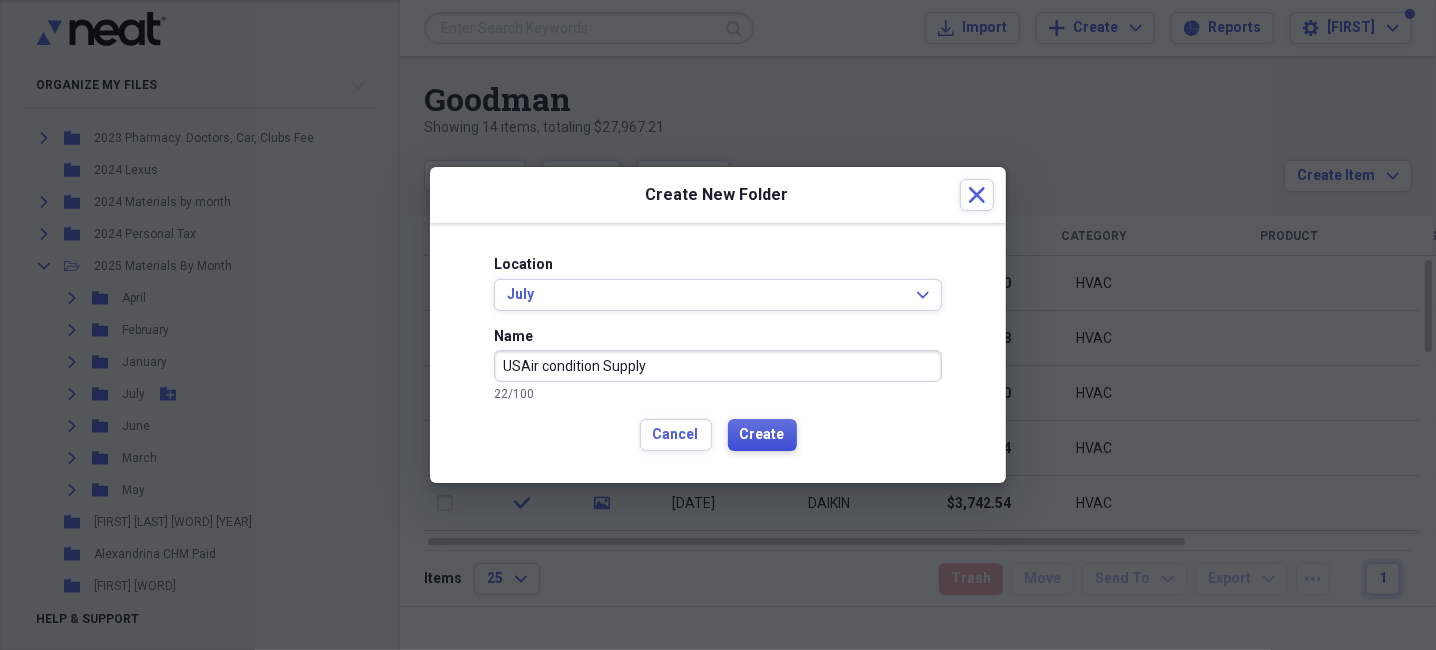 type on "USAir condition Supply" 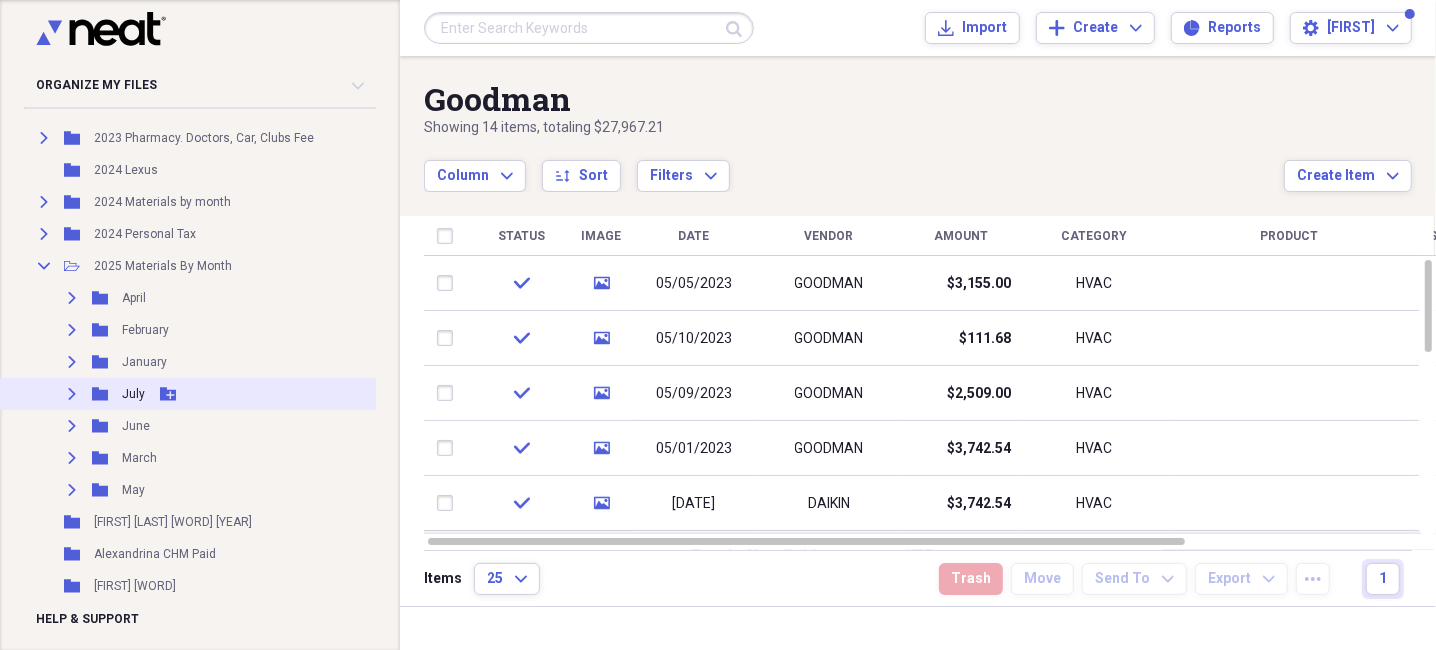 click on "Add Folder" 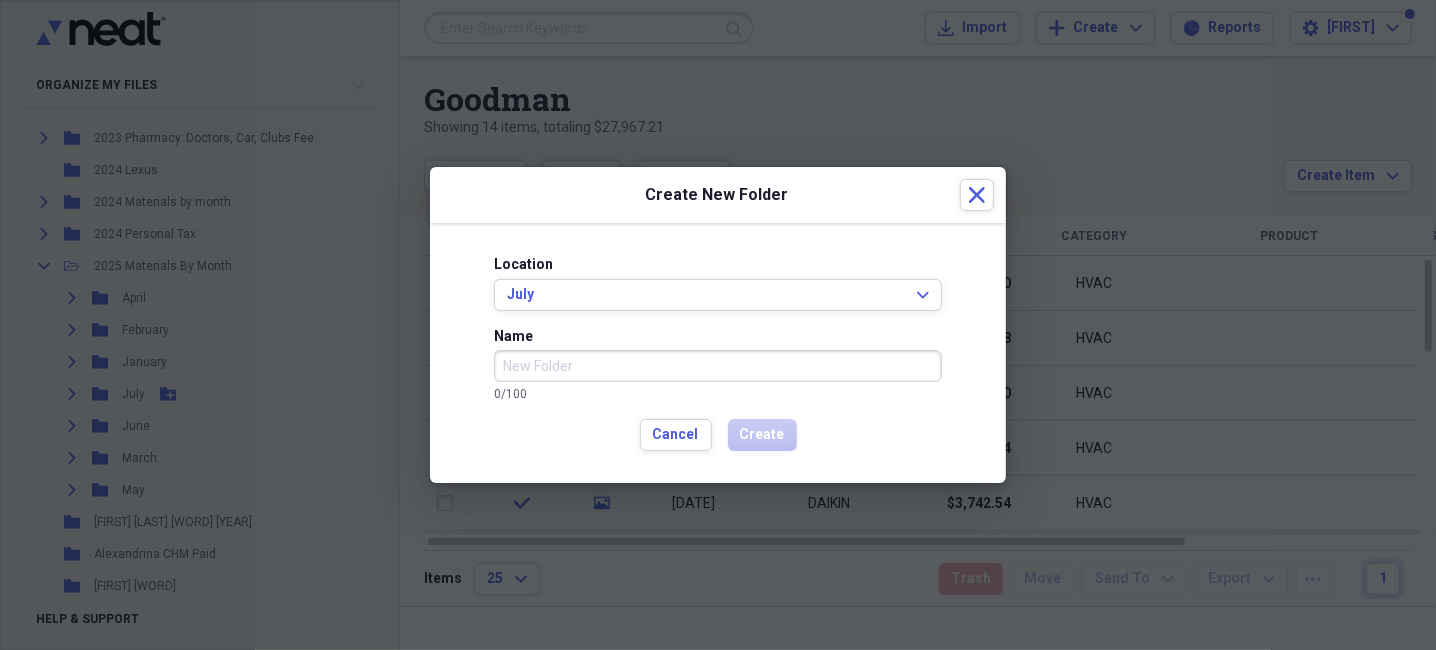 click on "Name" at bounding box center [718, 366] 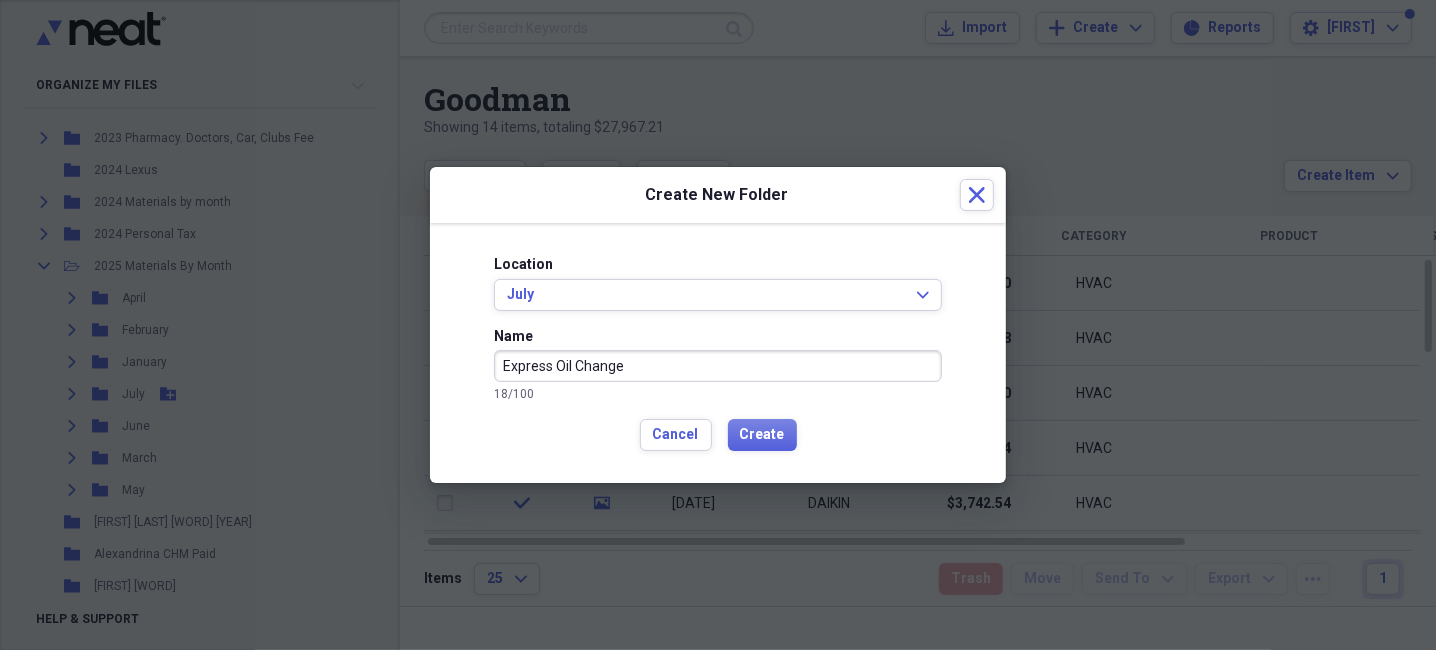 type on "Express Oil Change" 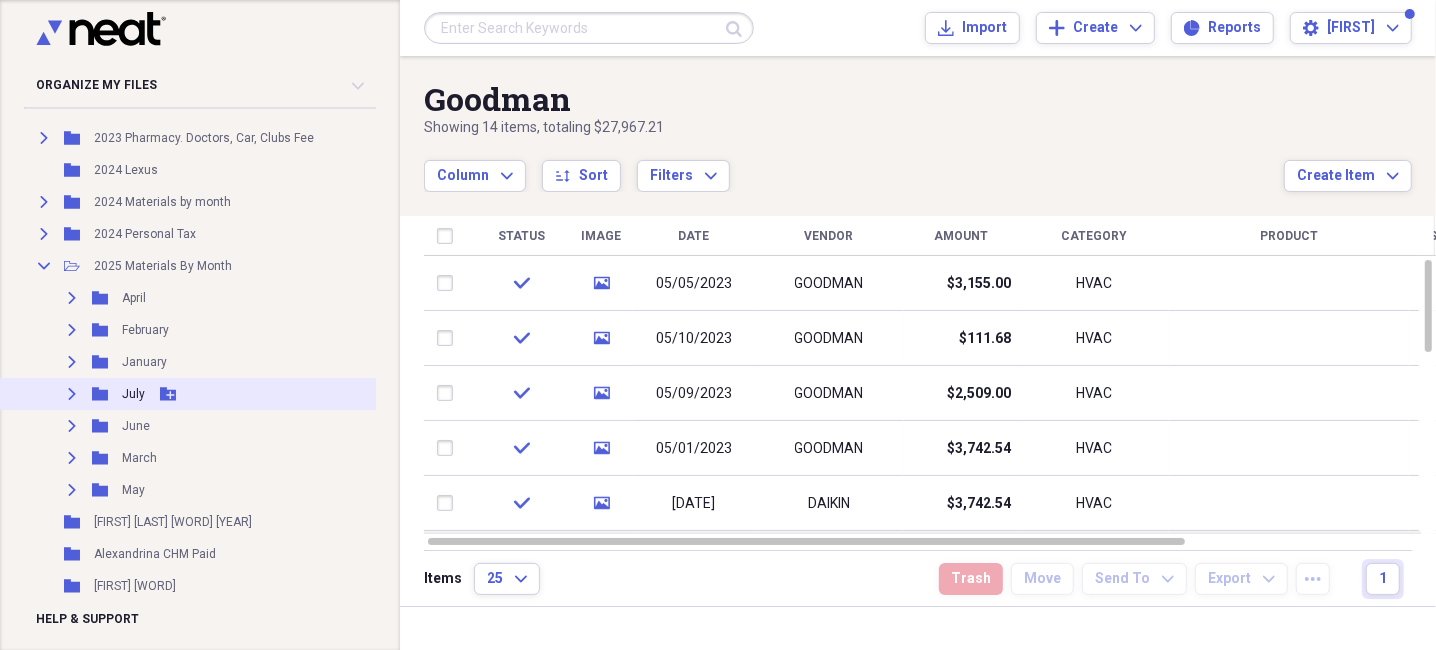 click 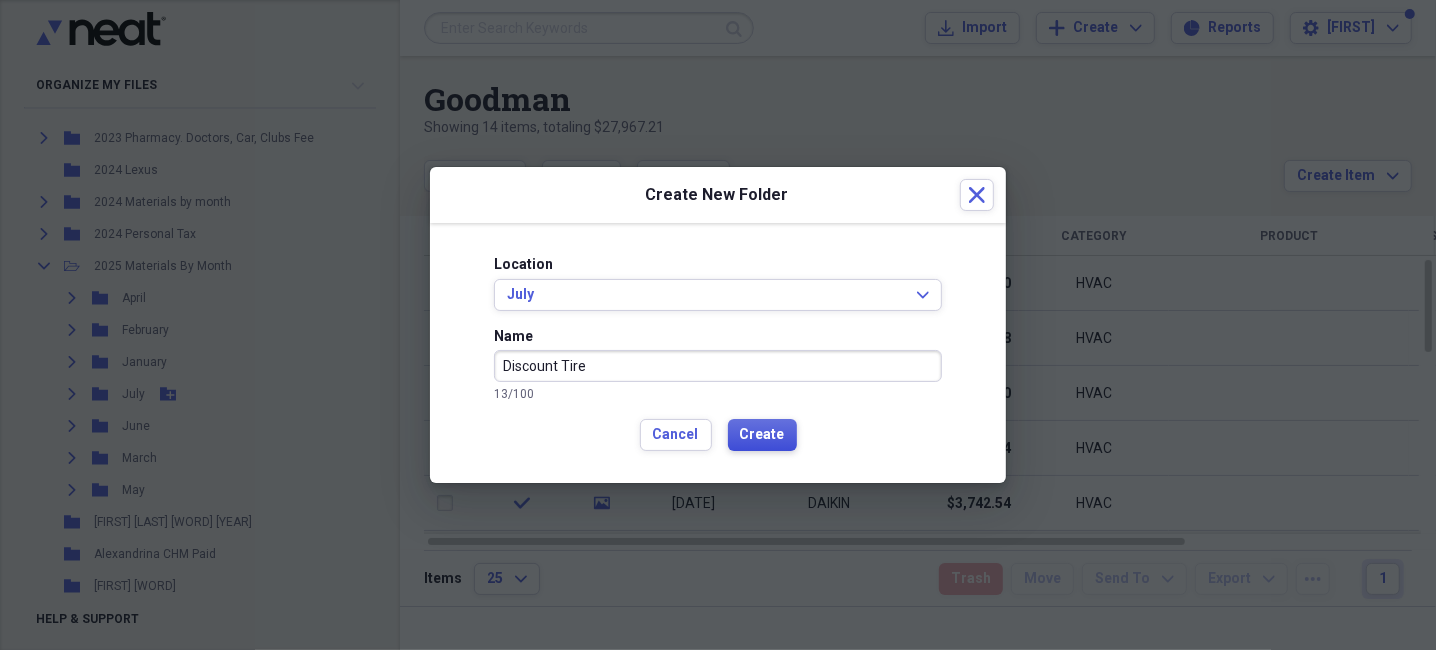 type on "Discount Tire" 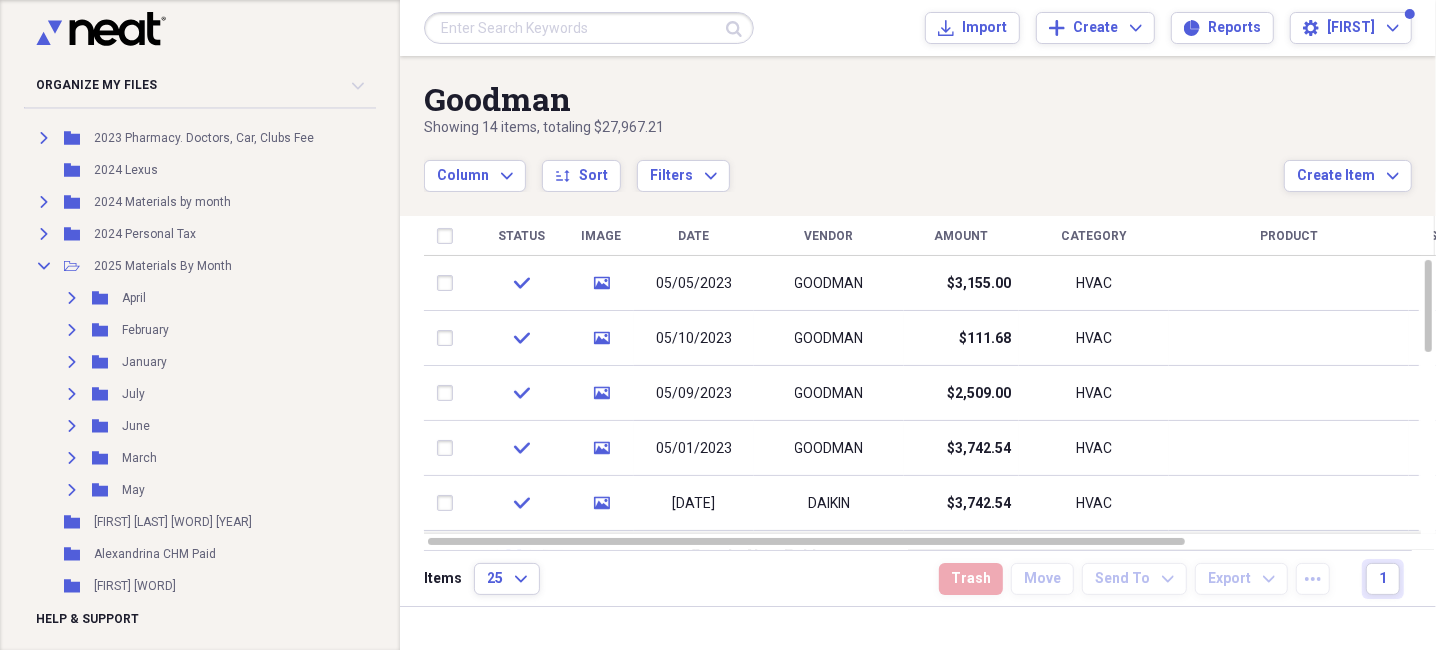 click on "Organize My Files [YEAR] Collapse Unfiled Needs Review [YEAR] Unfiled All Files Unfiled Unfiled Unfiled Saved Reports Collapse My Cabinet My Cabinet Add Folder Folder [YEAR] [VEHICLE_MODEL] Add Folder Folder [YEAR] [VEHICLE_MODEL] Add Folder Folder [YEAR] [VEHICLE_MODEL] Add Folder Folder [YEAR] Medical Expensess Add Folder Folder [YEAR] Chevrolet Express Add Folder Expand Folder [YEAR] Materials by month Add Folder Expand Folder [YEAR] Materials By Month Add Folder Expand Folder [YEAR] Materials By Month Add Folder Folder [YEAR] Jeep Add Folder Expand Folder [YEAR] Materials By Month Add Folder Folder [YEAR] GMC Savana Add Folder Expand Folder [YEAR] Materials By Month Add Folder Expand Folder [YEAR] Materials By Month Add Folder Expand Folder [YEAR] Materials By Month Add Folder Folder [YEAR] Chevy Express Add Folder Expand Folder [YEAR] Materials By Month Add Folder Expand Folder [YEAR] Materials By Month Add Folder Expand Folder [YEAR] Pharmacy. Doctors, Car, Clubs Fee Add Folder Folder [YEAR] Lexus Add Folder Expand Folder [YEAR] Materials by month Add Folder July" at bounding box center (200, 325) 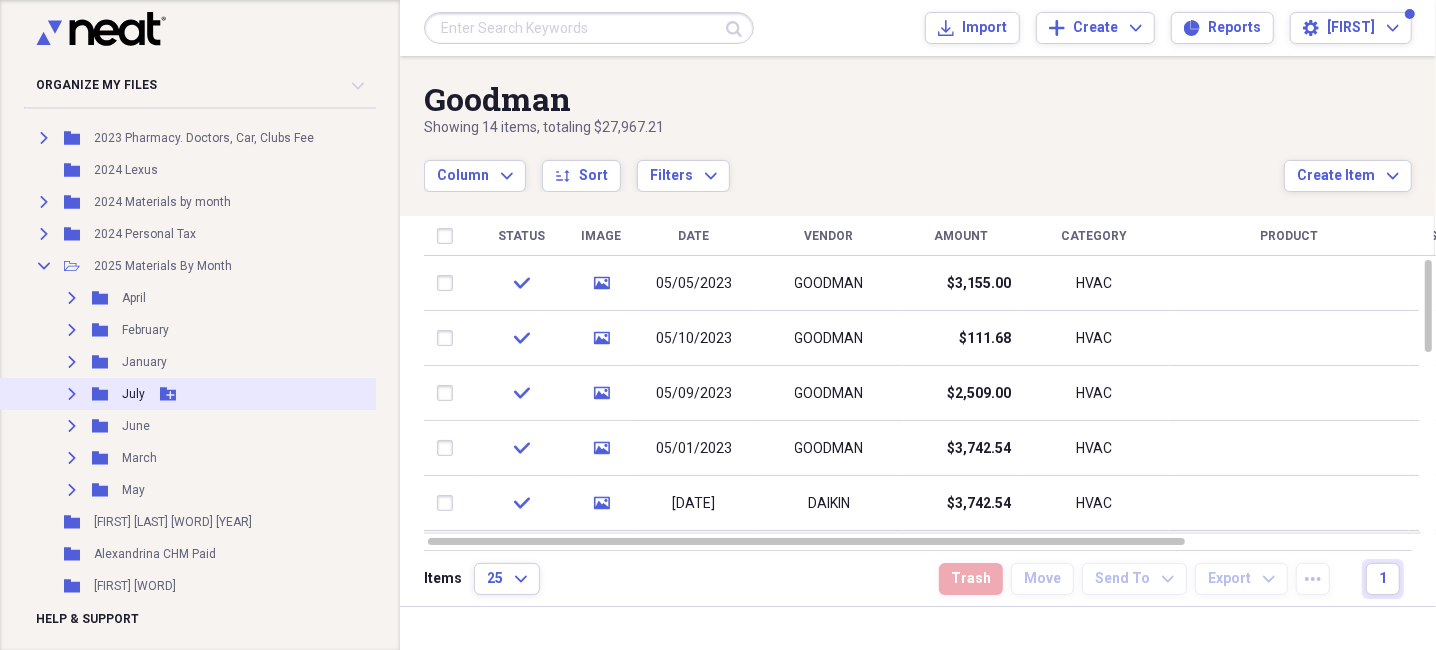 click 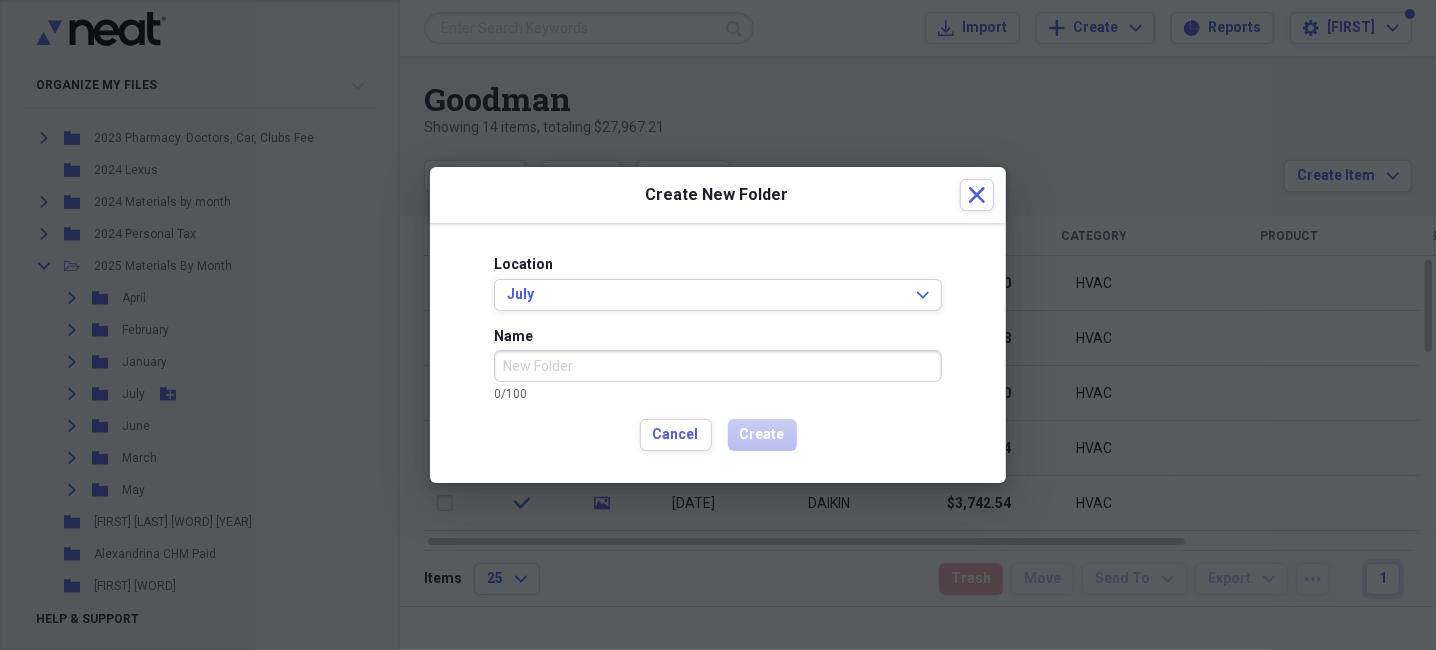 click at bounding box center (718, 325) 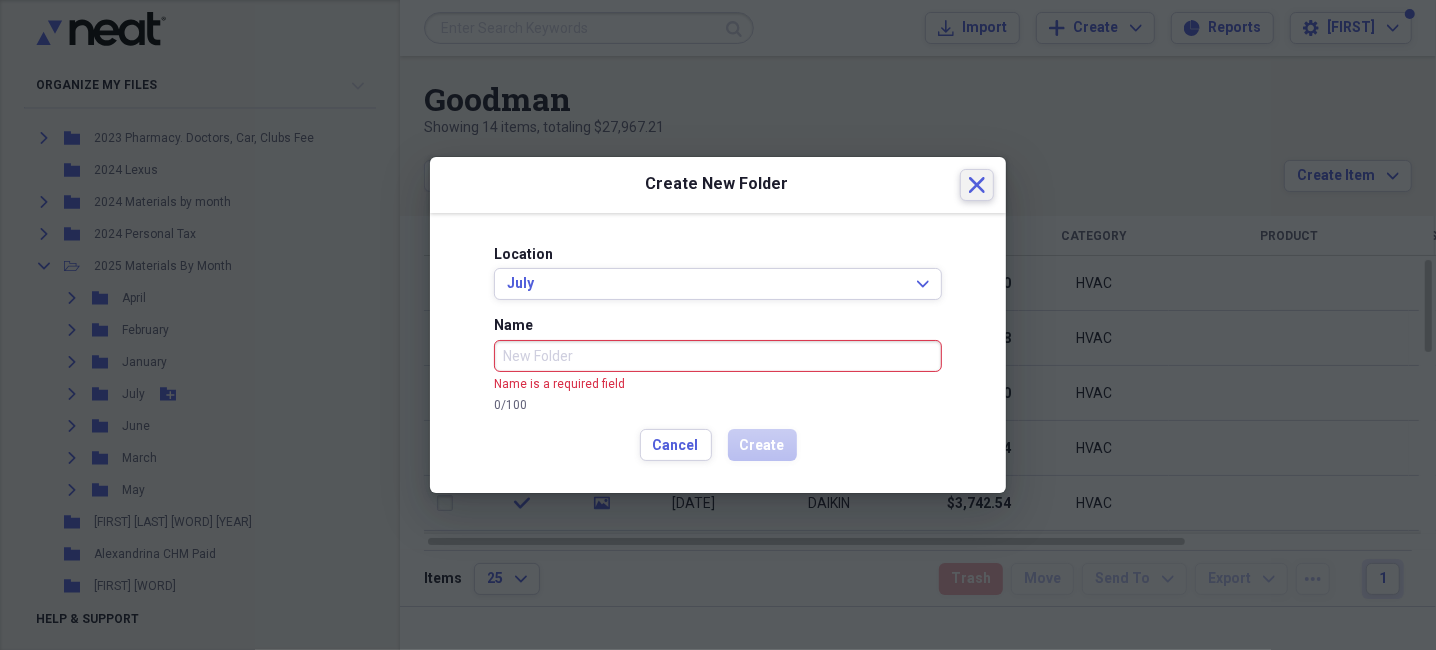 click on "Close" 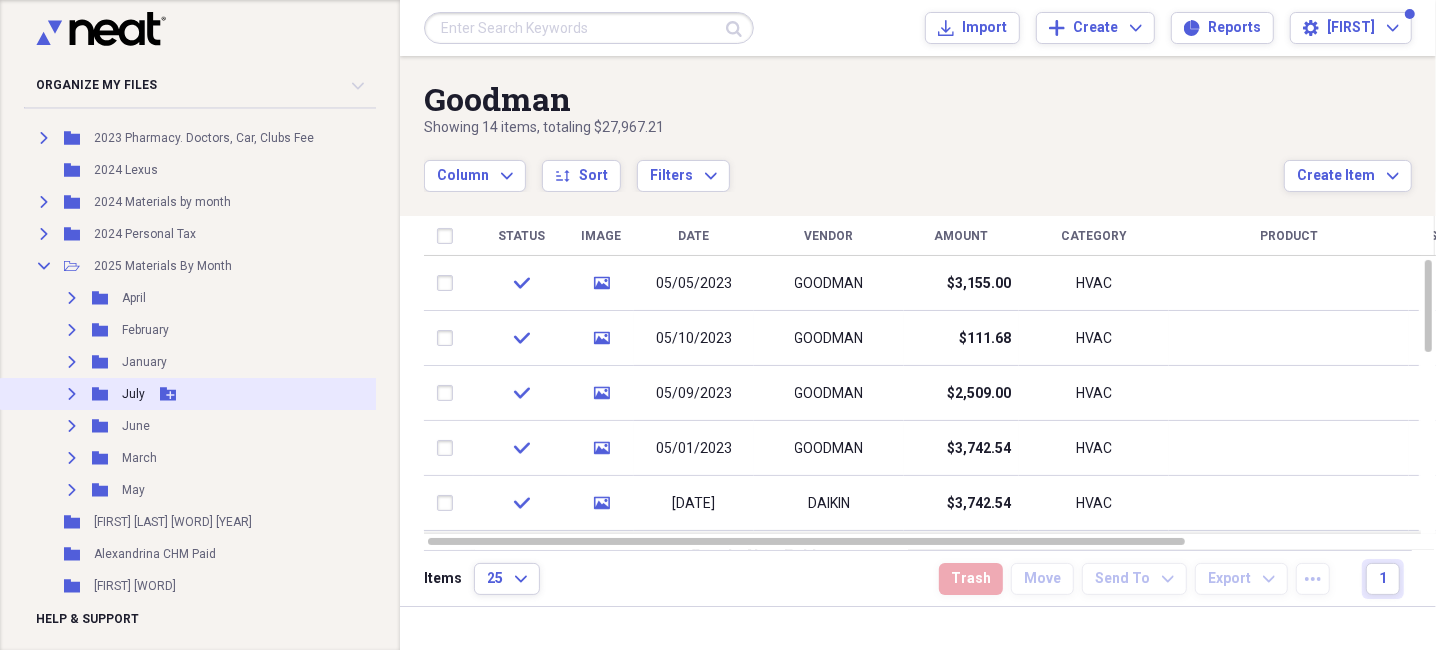 click on "Expand" at bounding box center [72, 394] 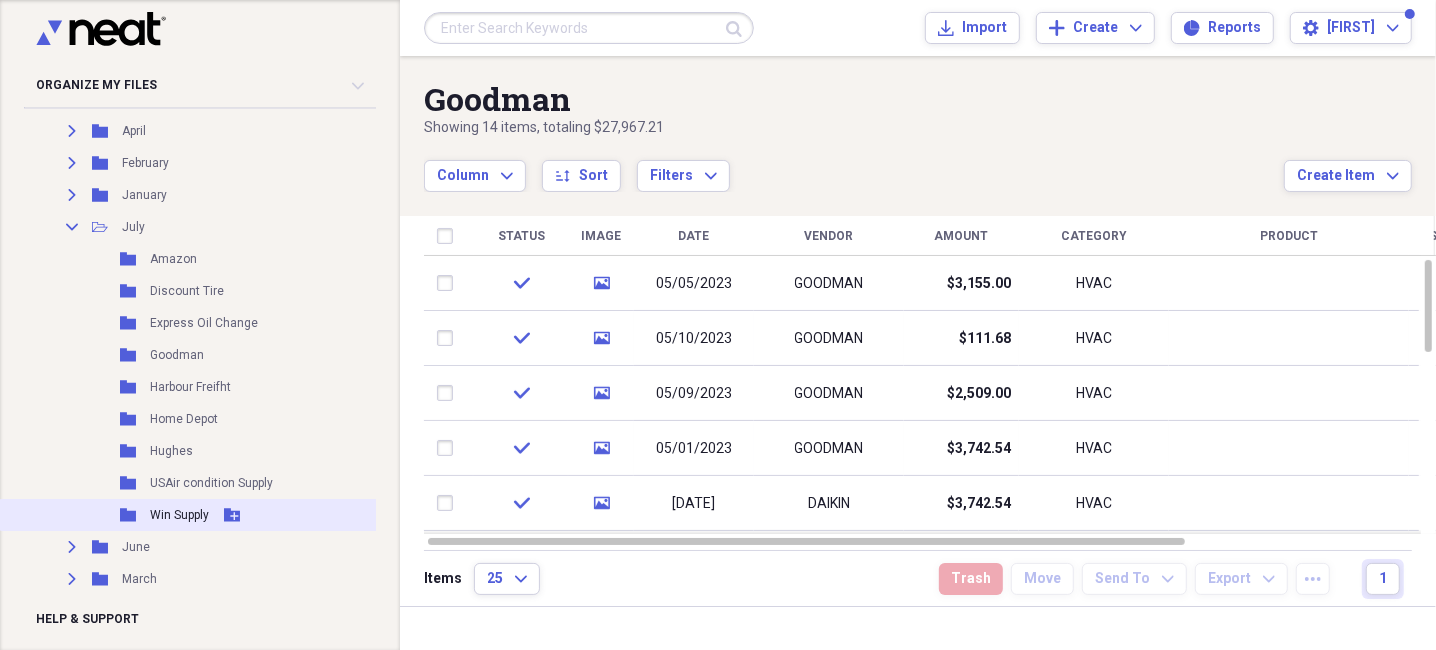 scroll, scrollTop: 900, scrollLeft: 0, axis: vertical 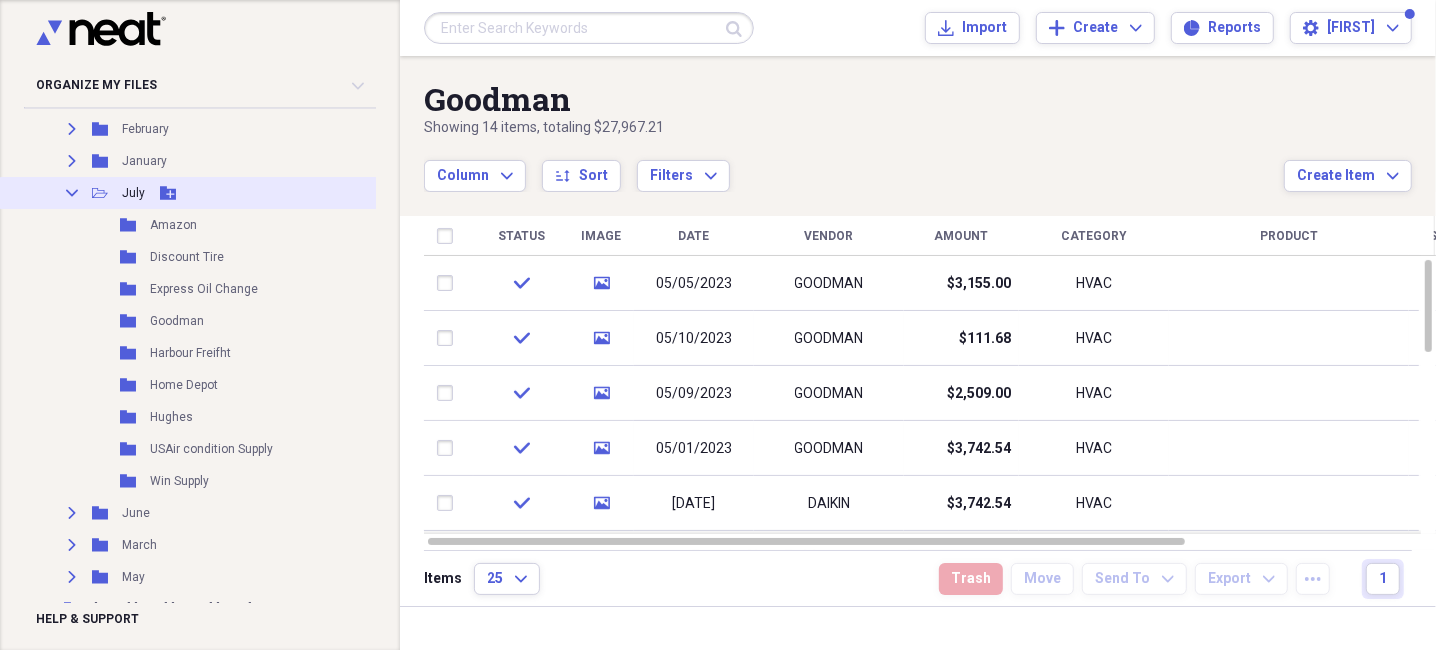 click on "Add Folder" at bounding box center (168, 193) 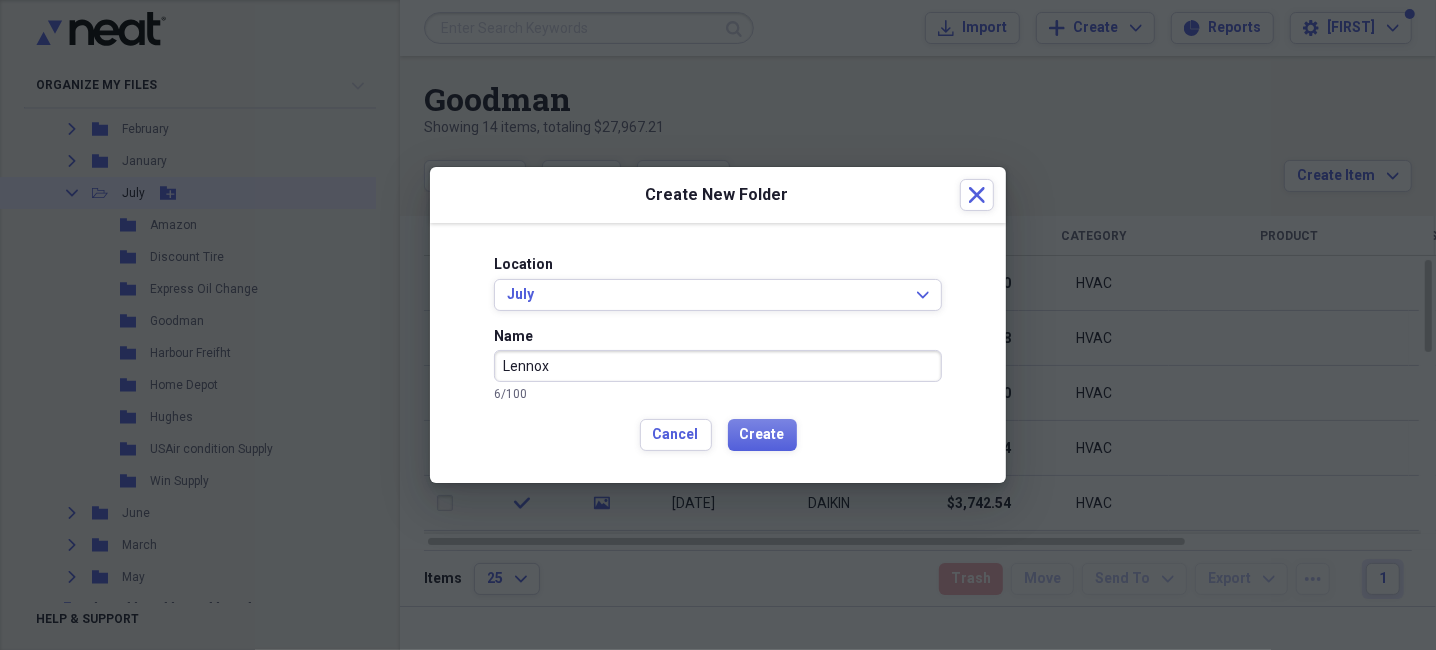 type on "Lennox" 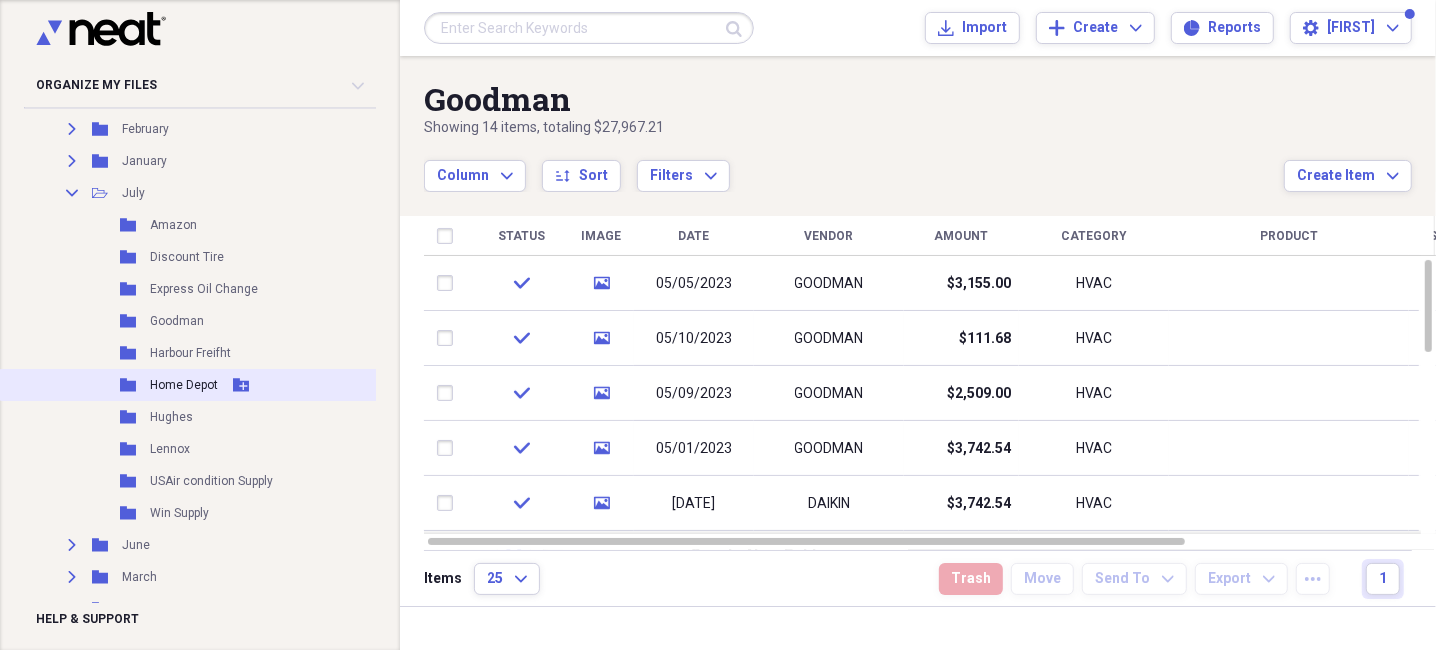 click on "Folder Home Depot Add Folder" at bounding box center (258, 385) 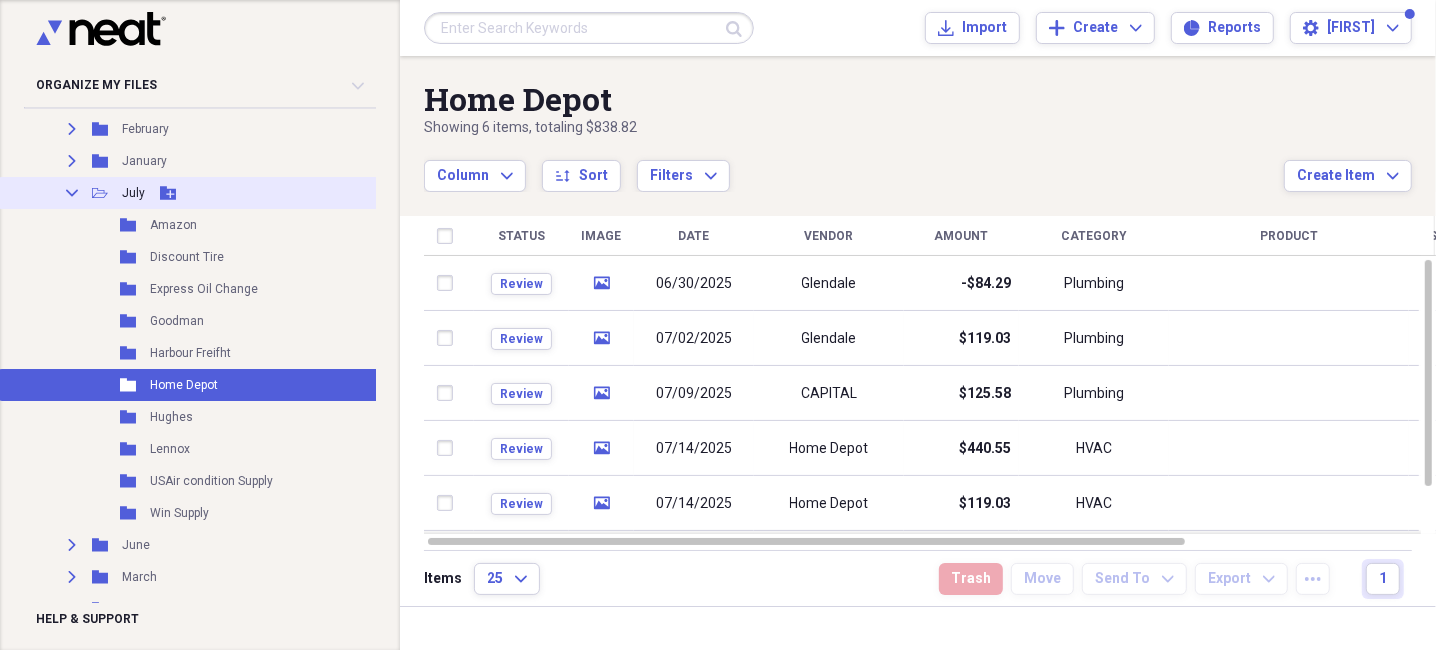 click 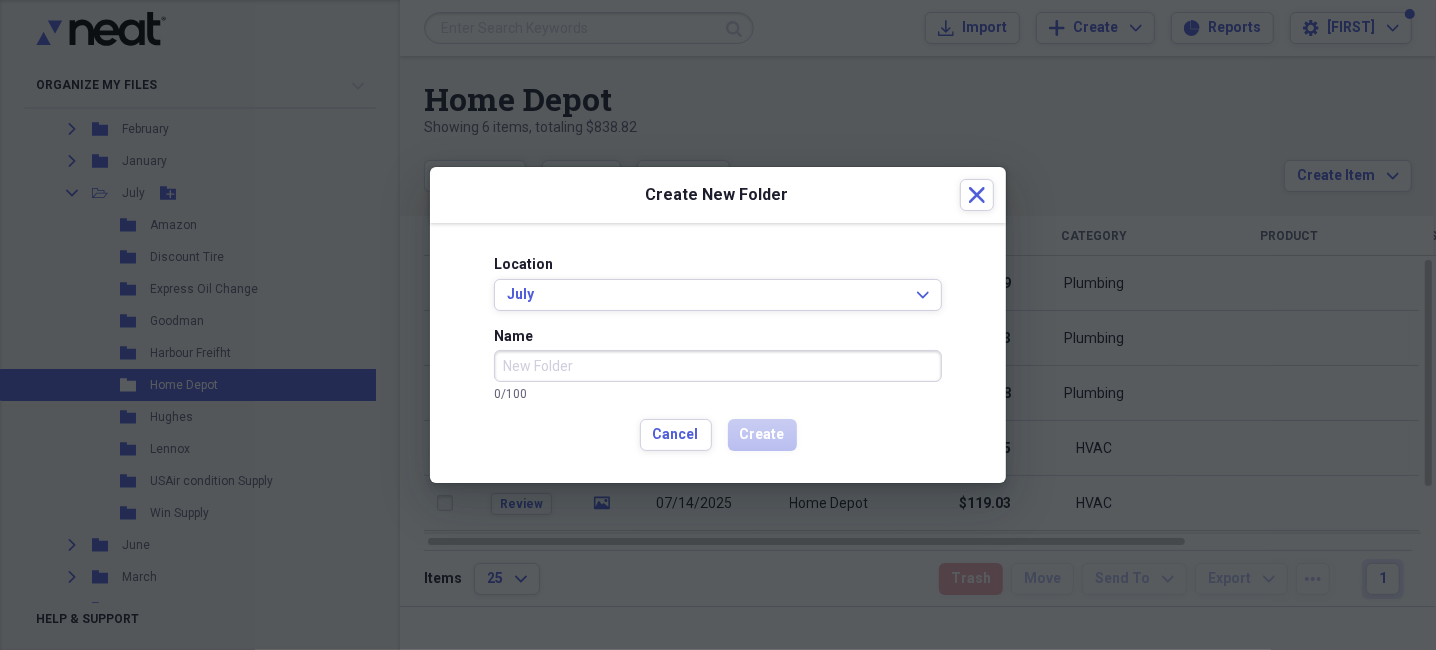 click on "Name" at bounding box center (718, 366) 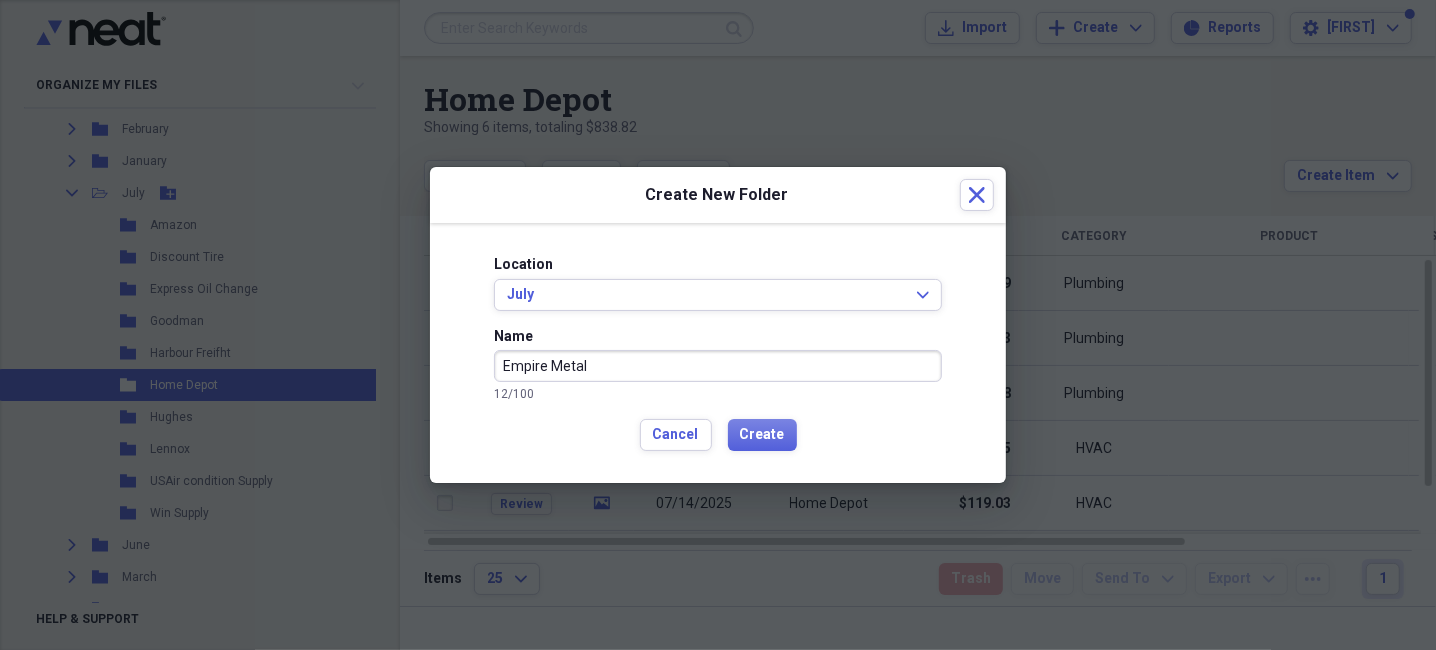 type on "Empire Metal" 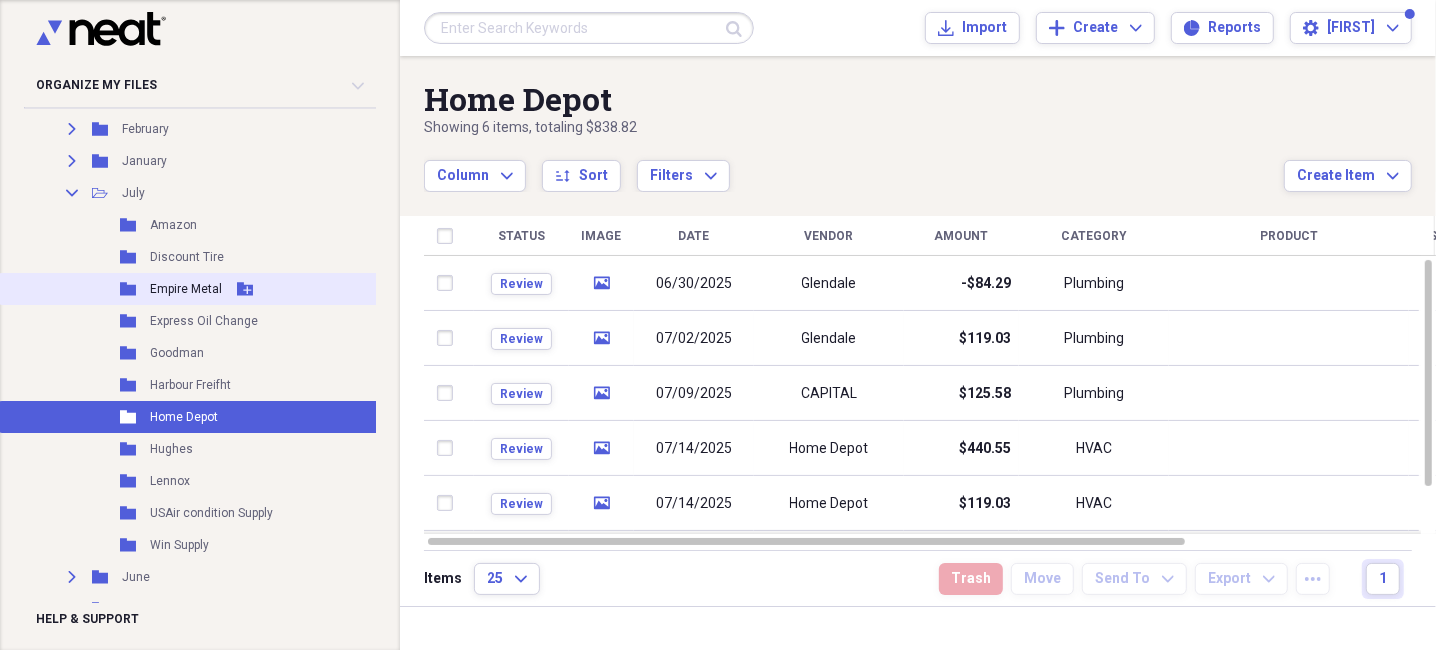 click on "Folder Empire Metal Add Folder" at bounding box center (258, 289) 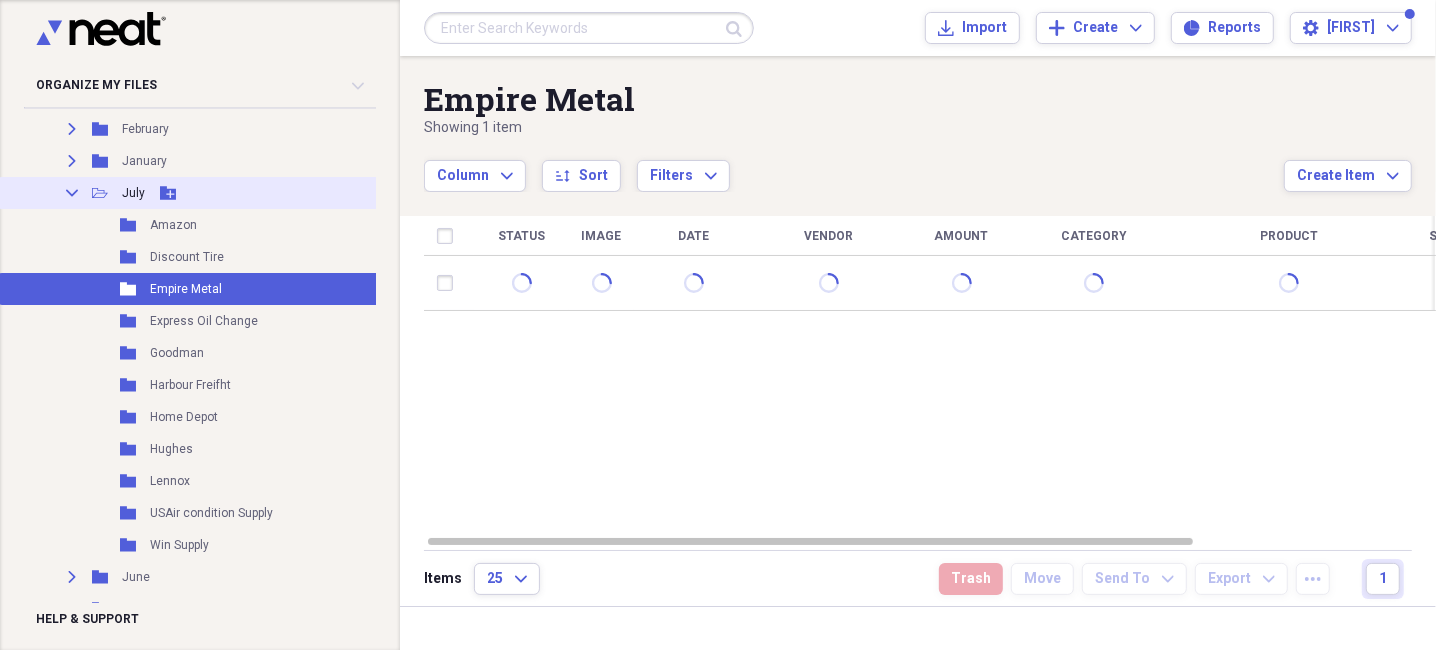 click on "Add Folder" at bounding box center [168, 193] 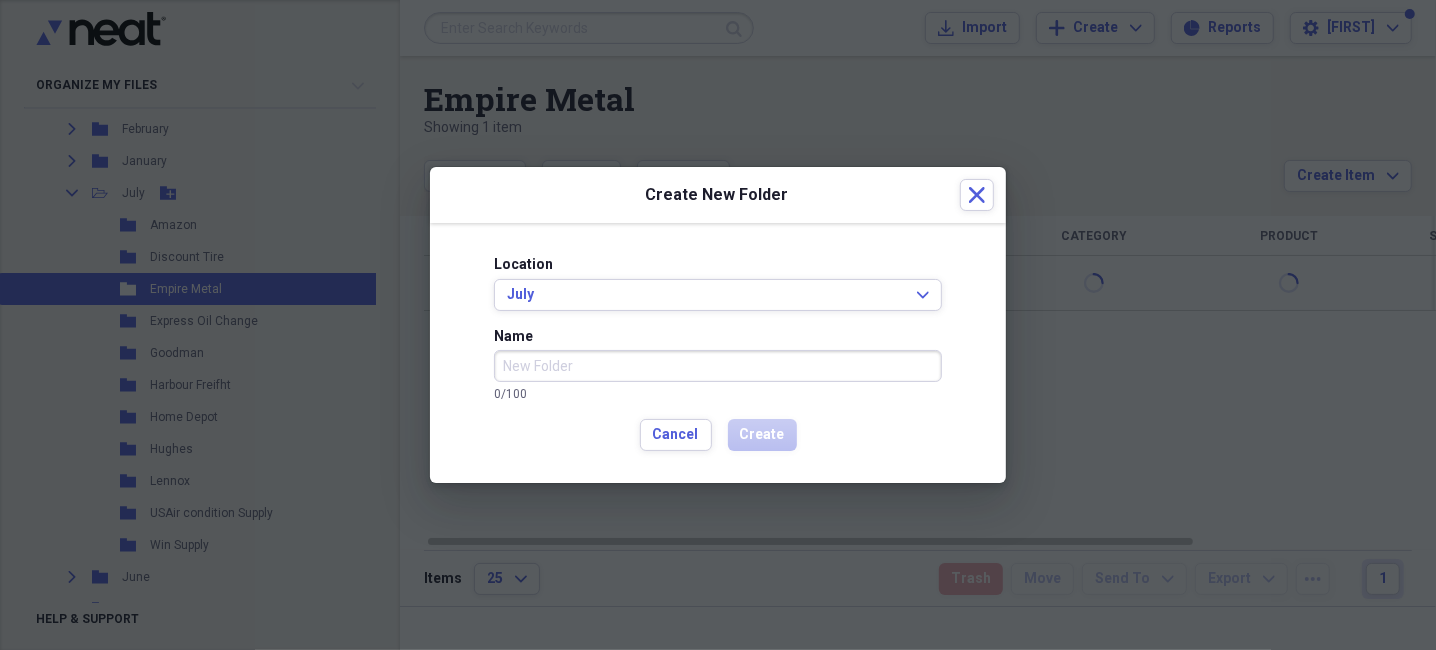 click on "Name" at bounding box center [718, 366] 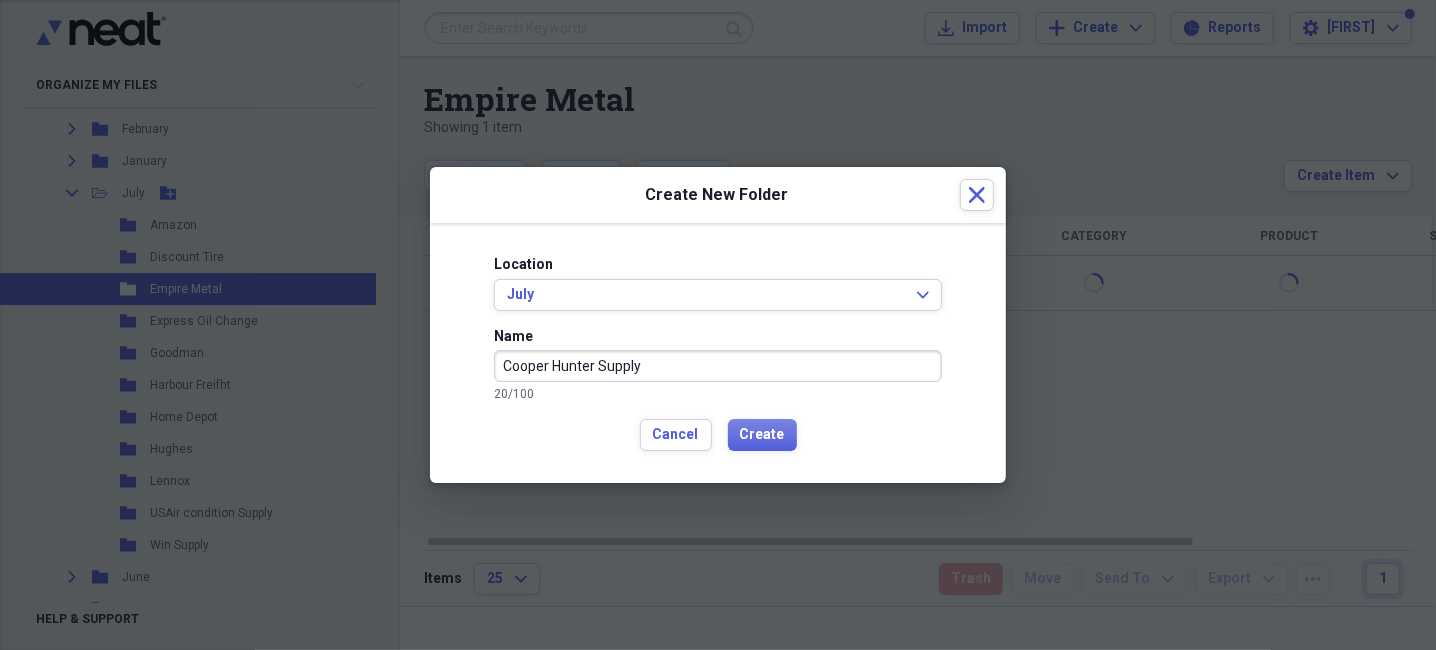 type on "Cooper Hunter Supply" 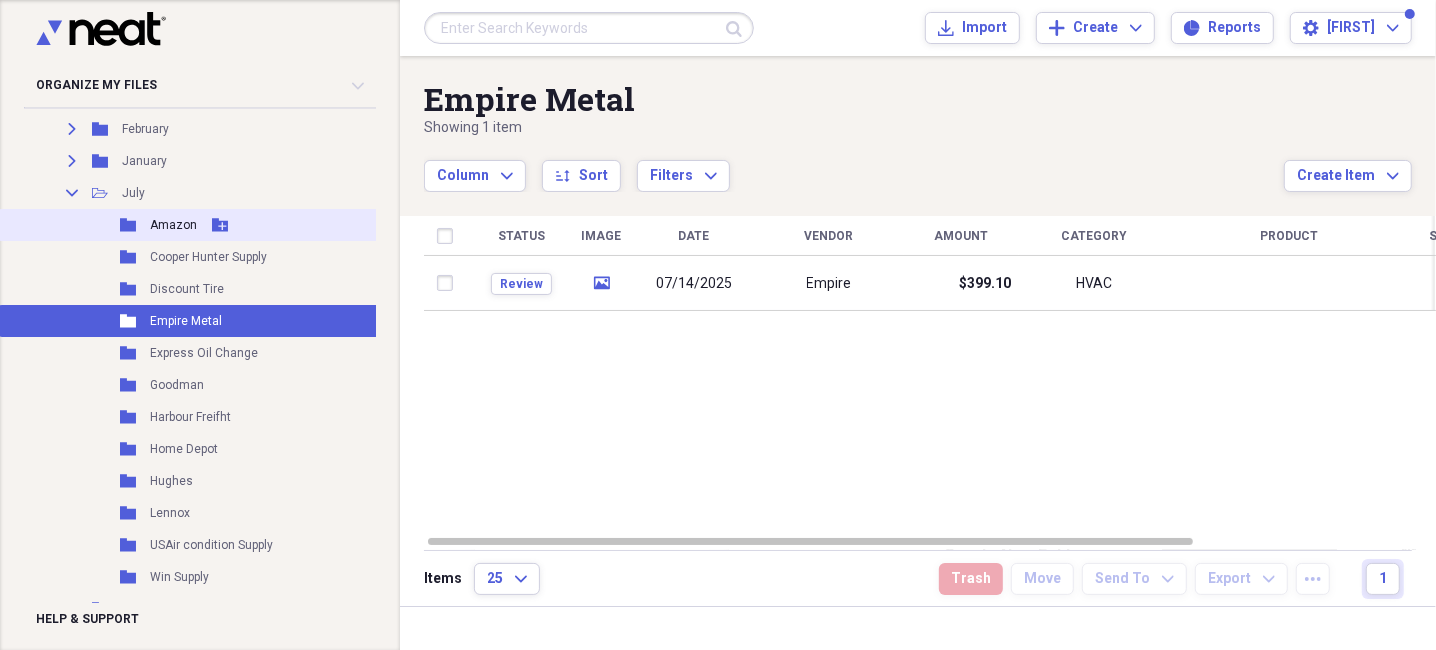 click on "Folder Amazon Add Folder" at bounding box center (258, 225) 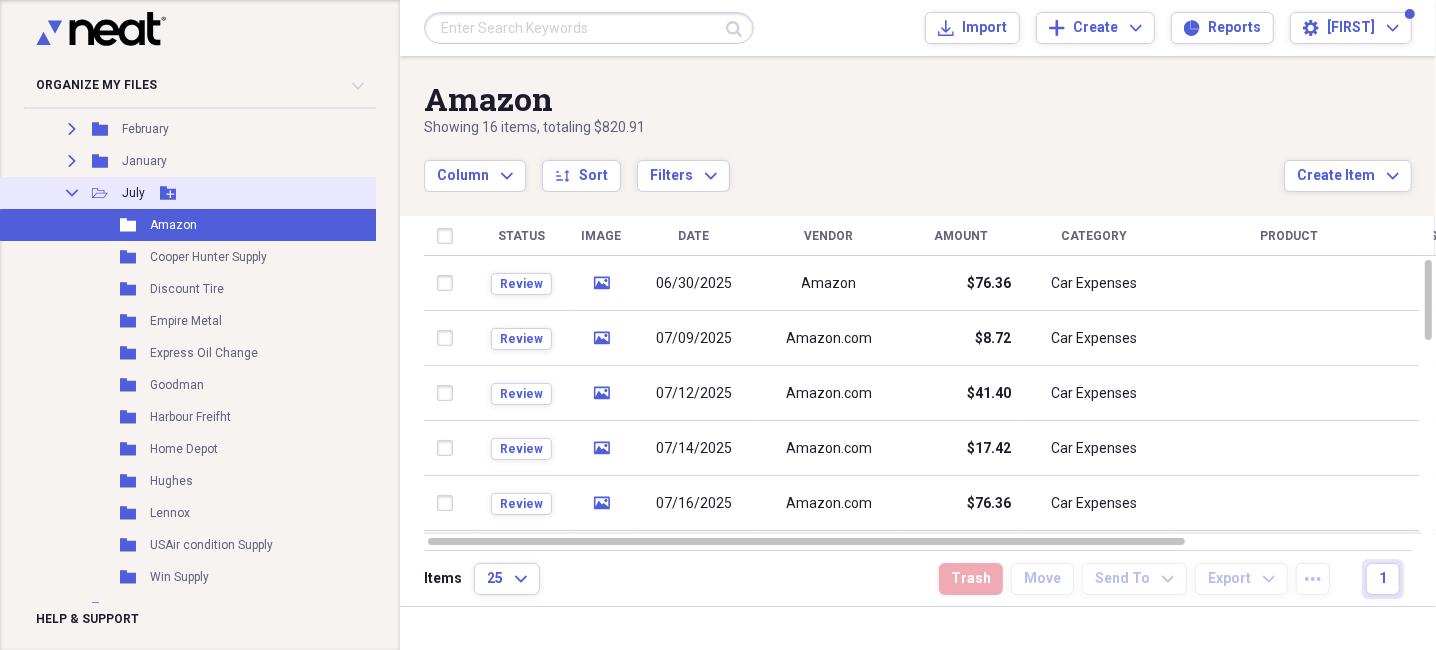 click on "Add Folder" 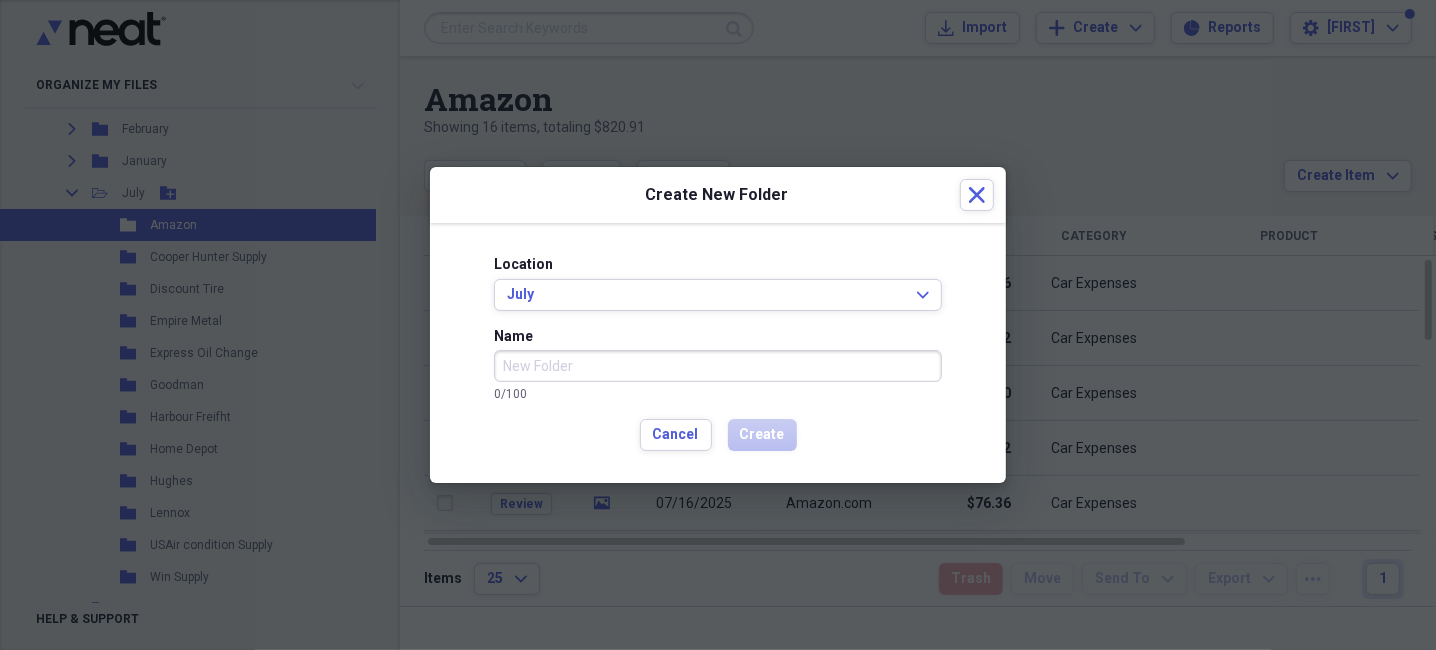 click on "Name" at bounding box center [718, 366] 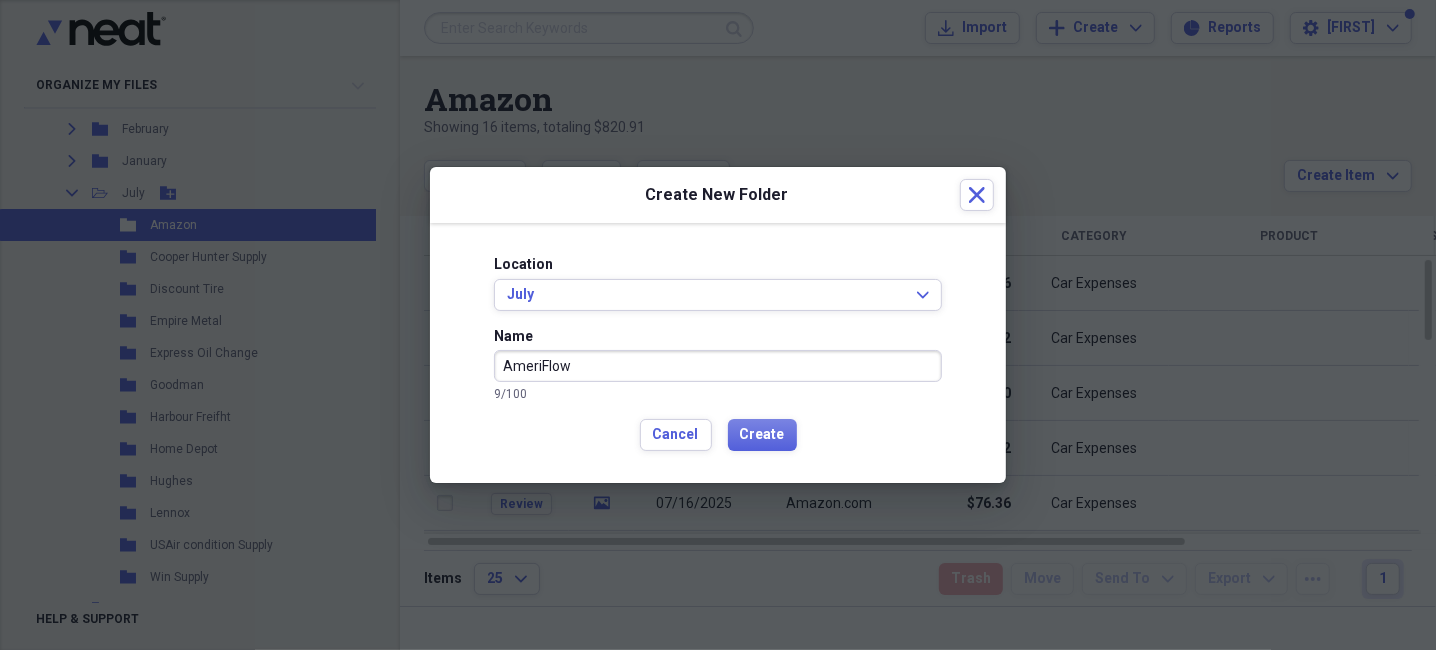 type on "AmeriFlow" 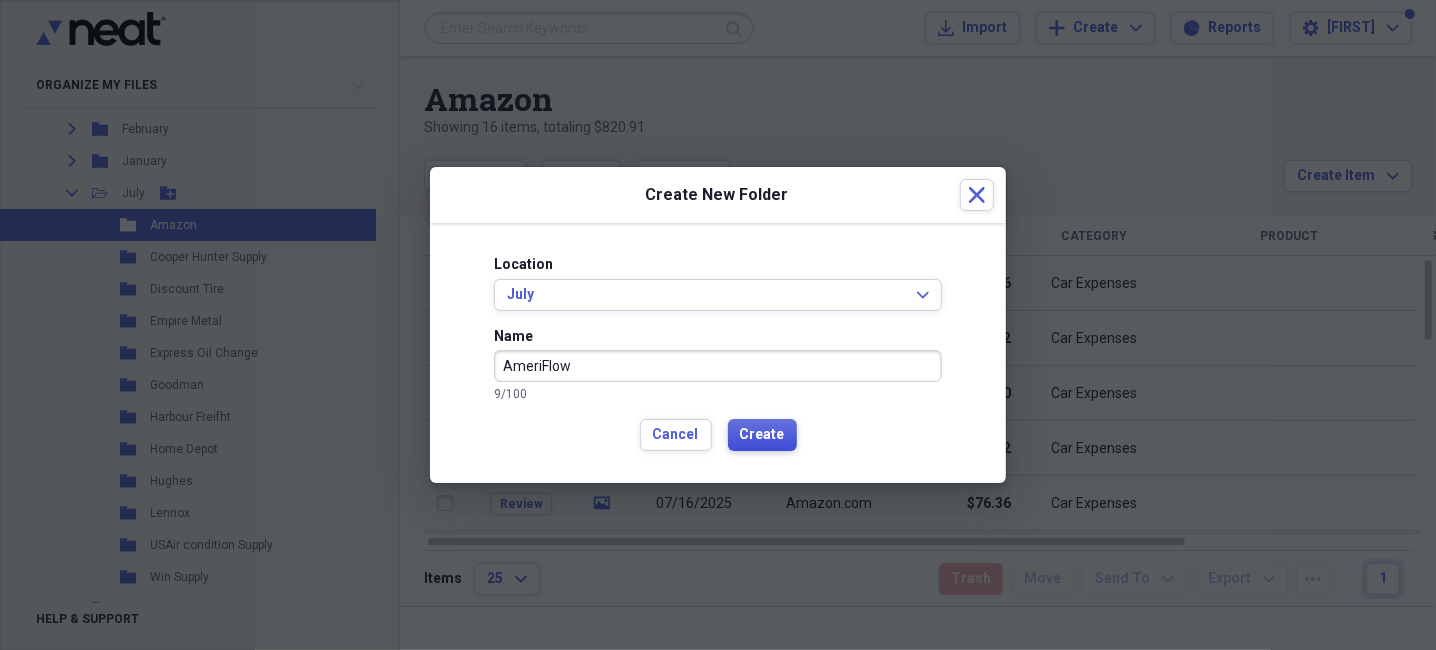 click on "Create" at bounding box center (762, 435) 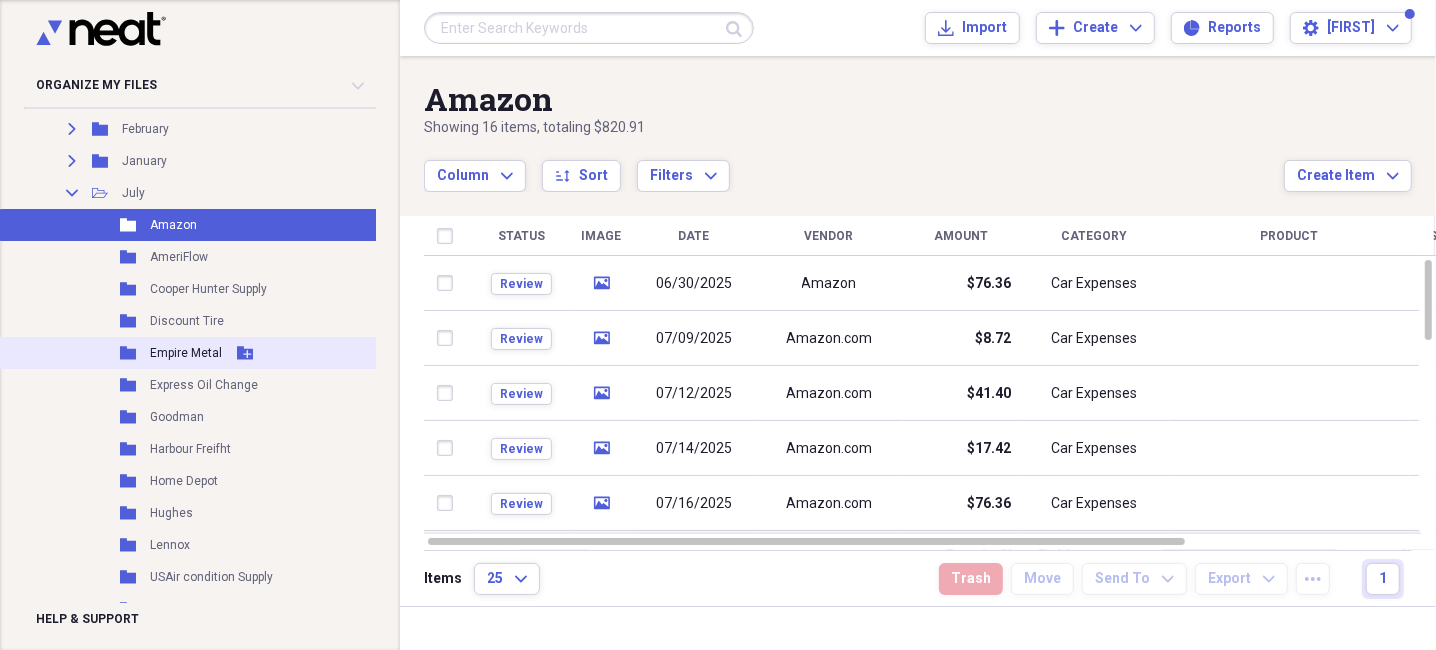 click on "Folder Empire Metal Add Folder" at bounding box center (258, 353) 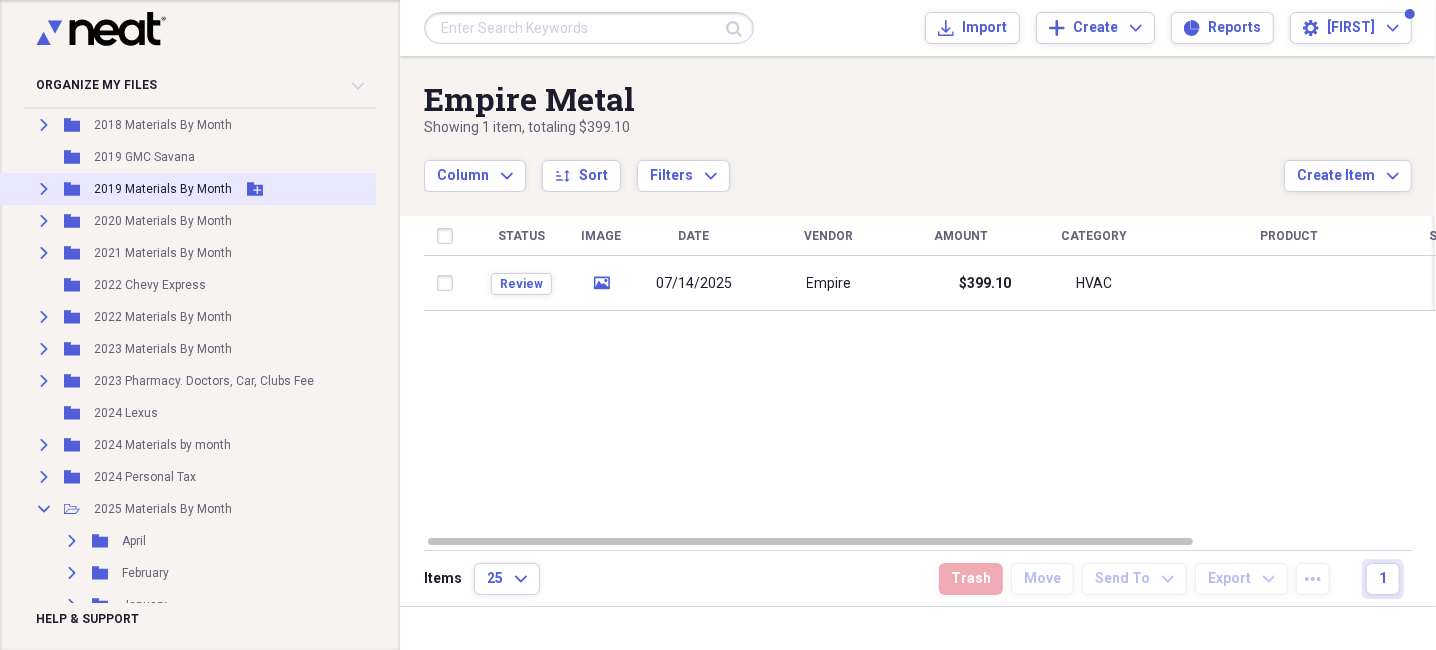 scroll, scrollTop: 500, scrollLeft: 0, axis: vertical 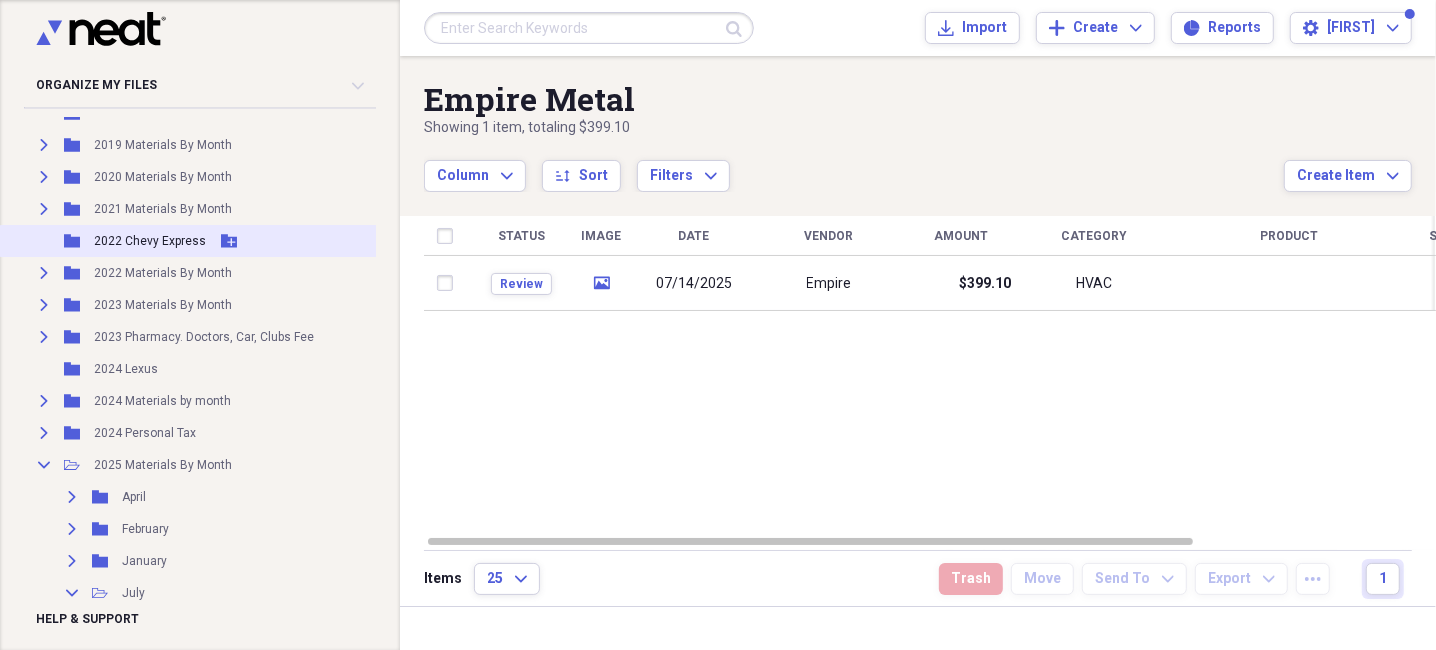 click on "2022 Chevy Express" at bounding box center (150, 241) 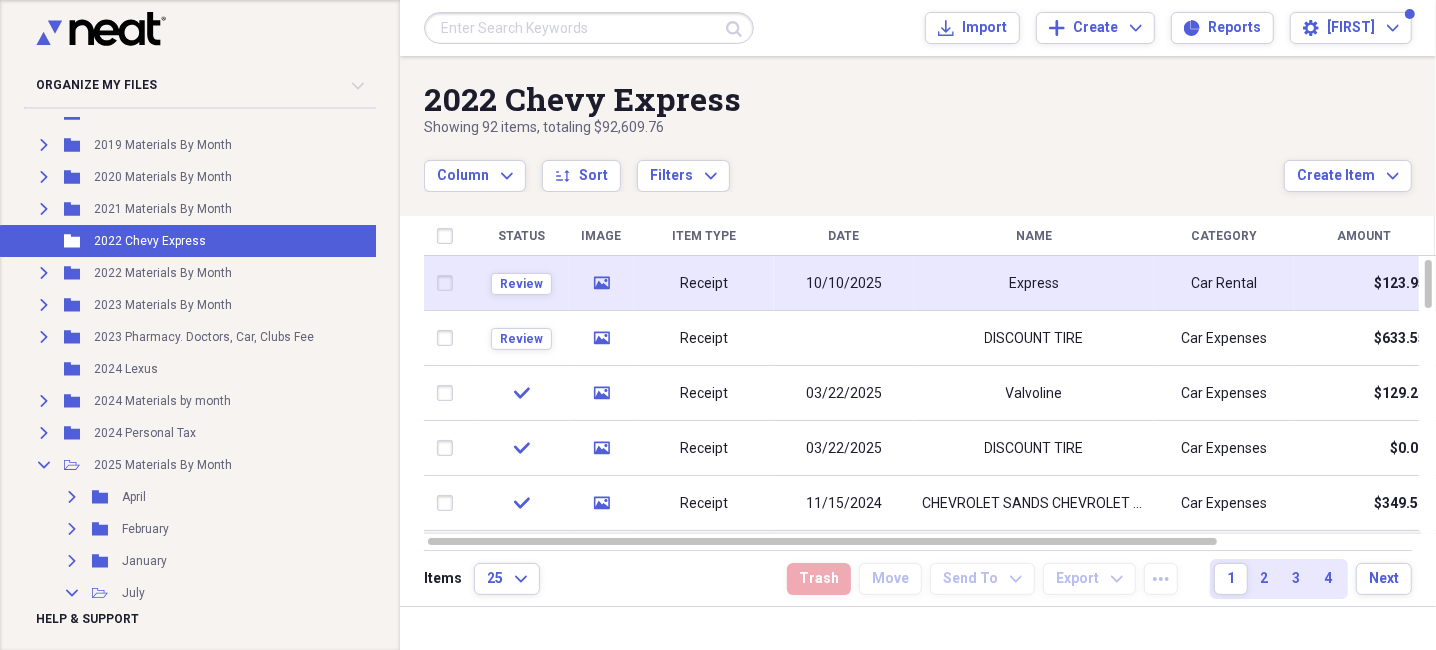 click on "10/10/2025" at bounding box center [844, 284] 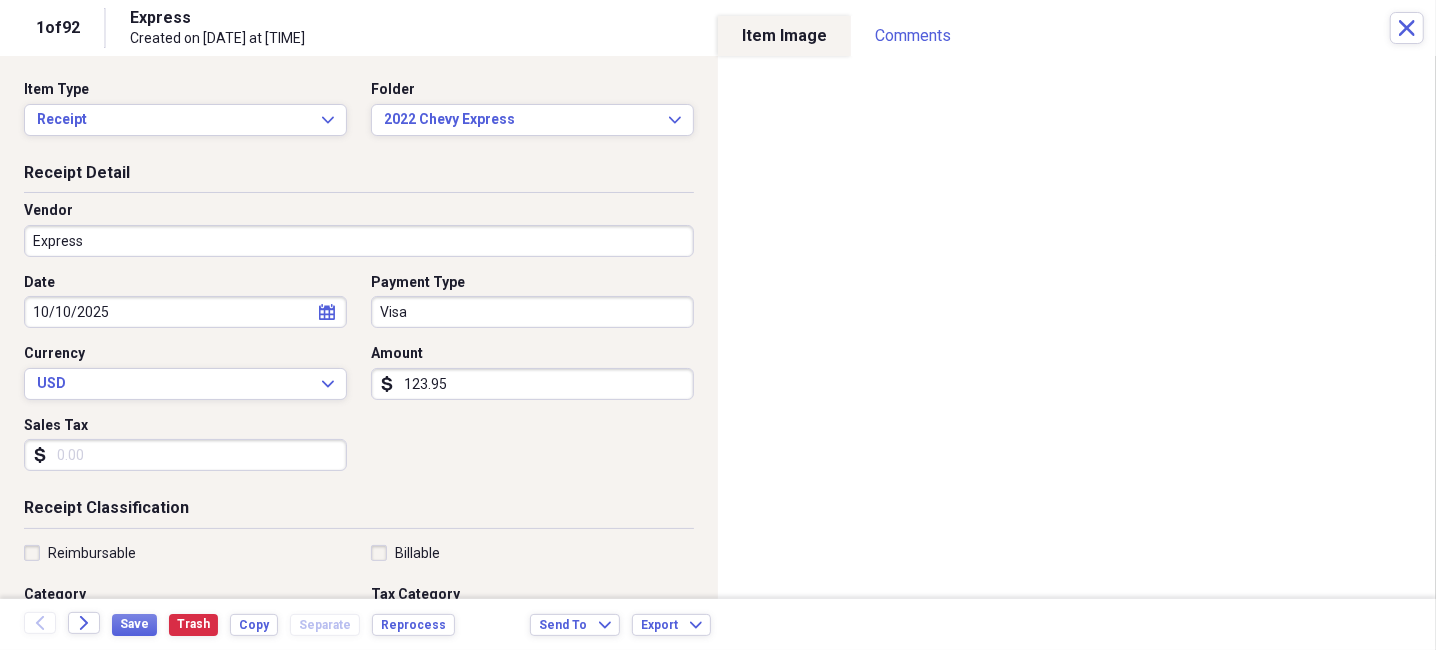 click on "Express" at bounding box center (359, 241) 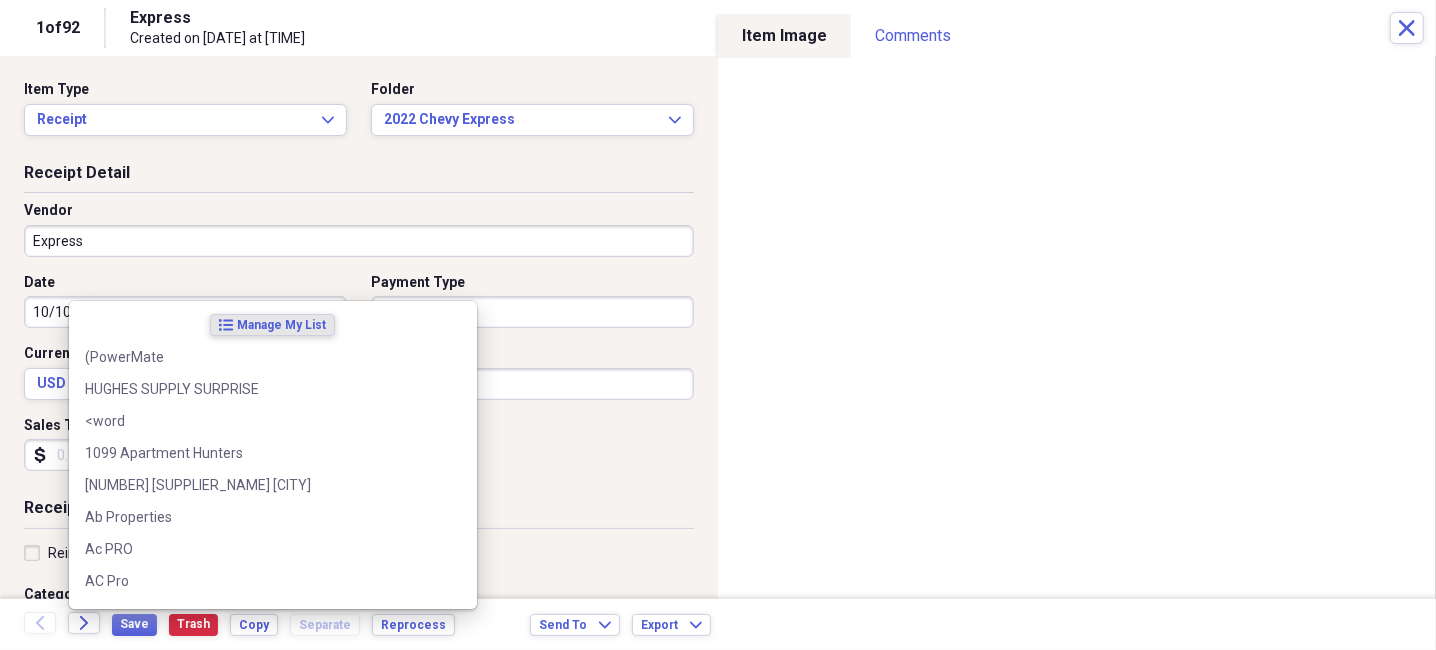 click on "Express" at bounding box center (359, 241) 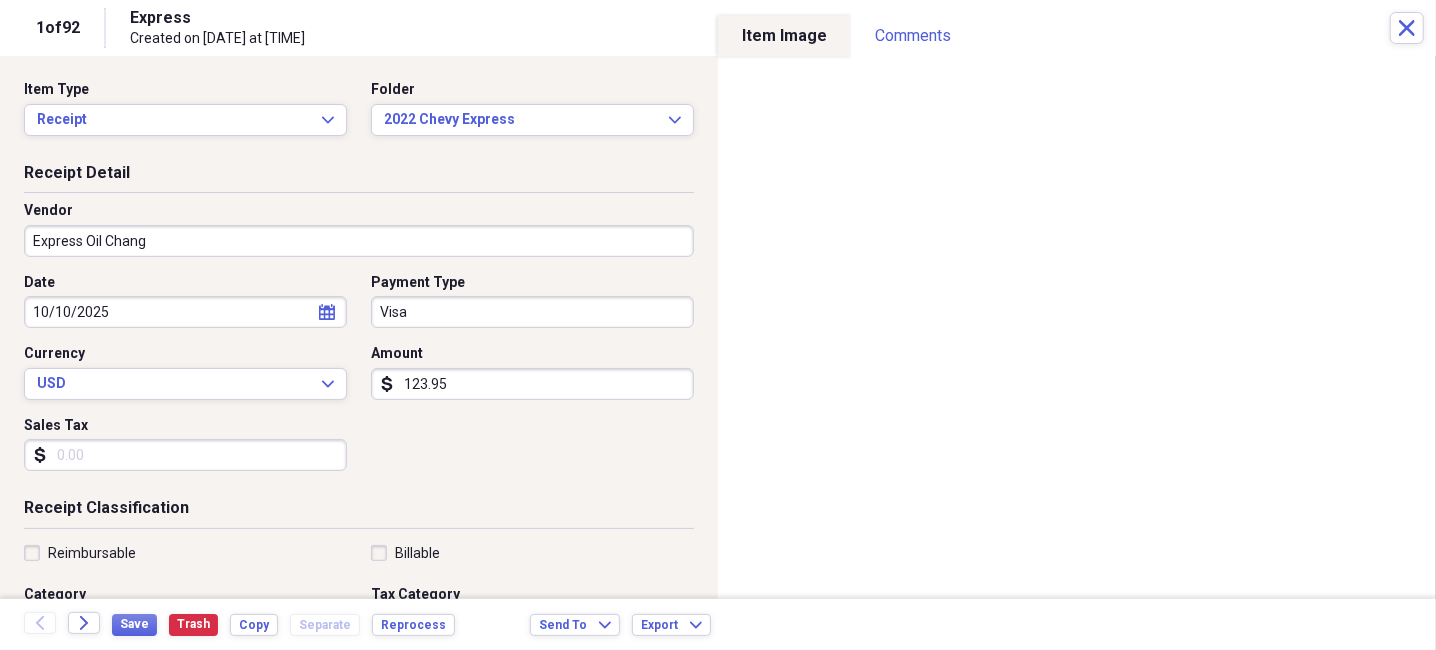 type on "Express Oil Change" 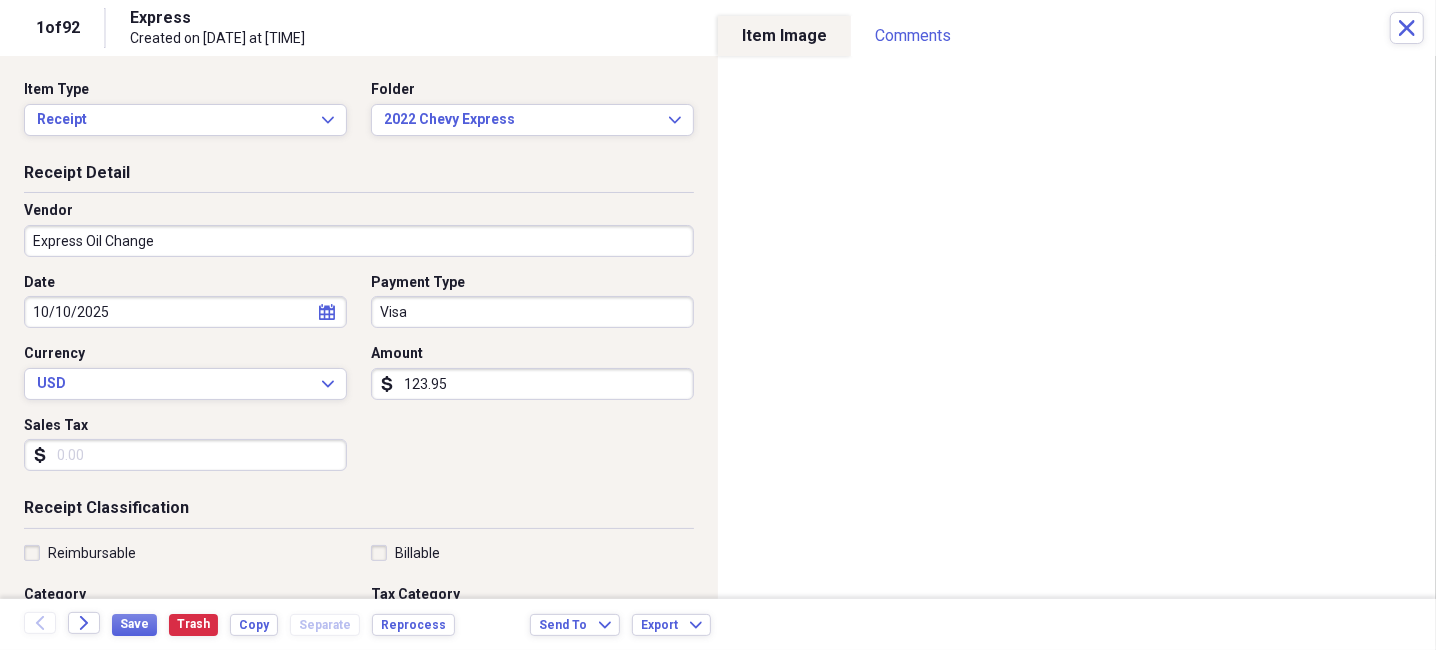 type on "General Retail" 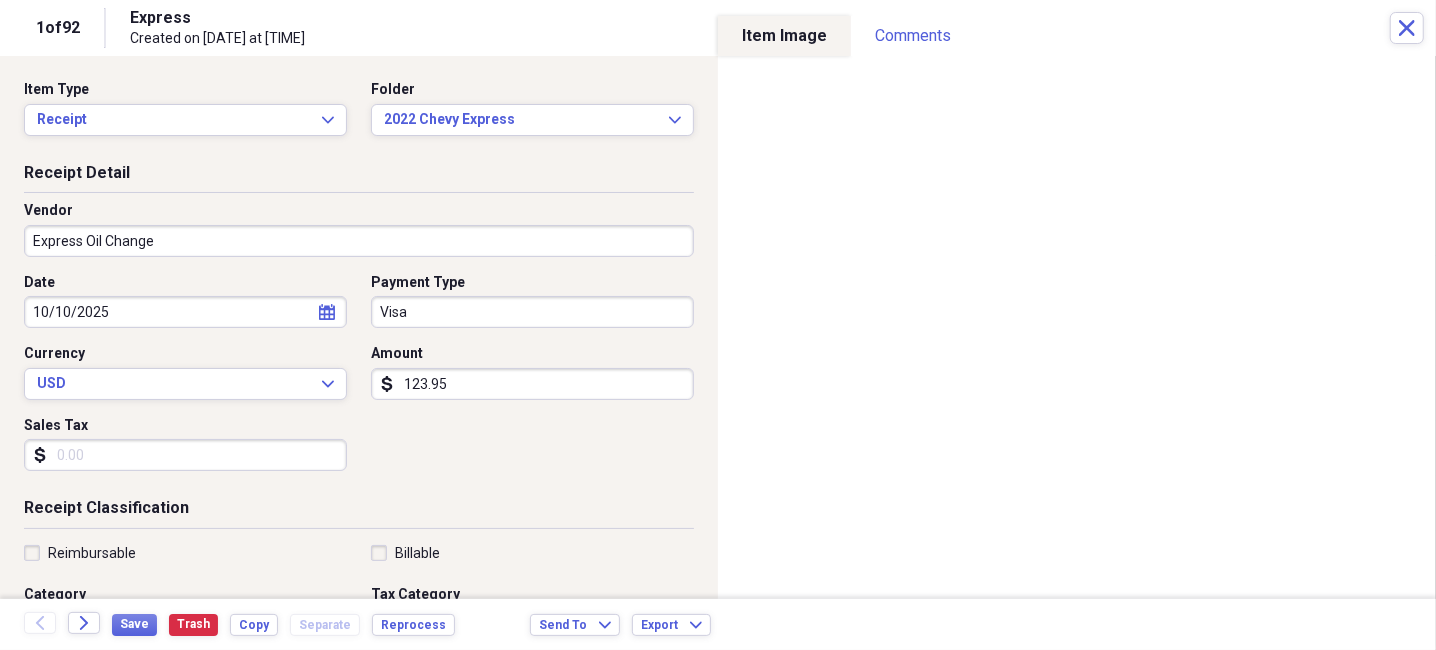 type on "Express Oil Change" 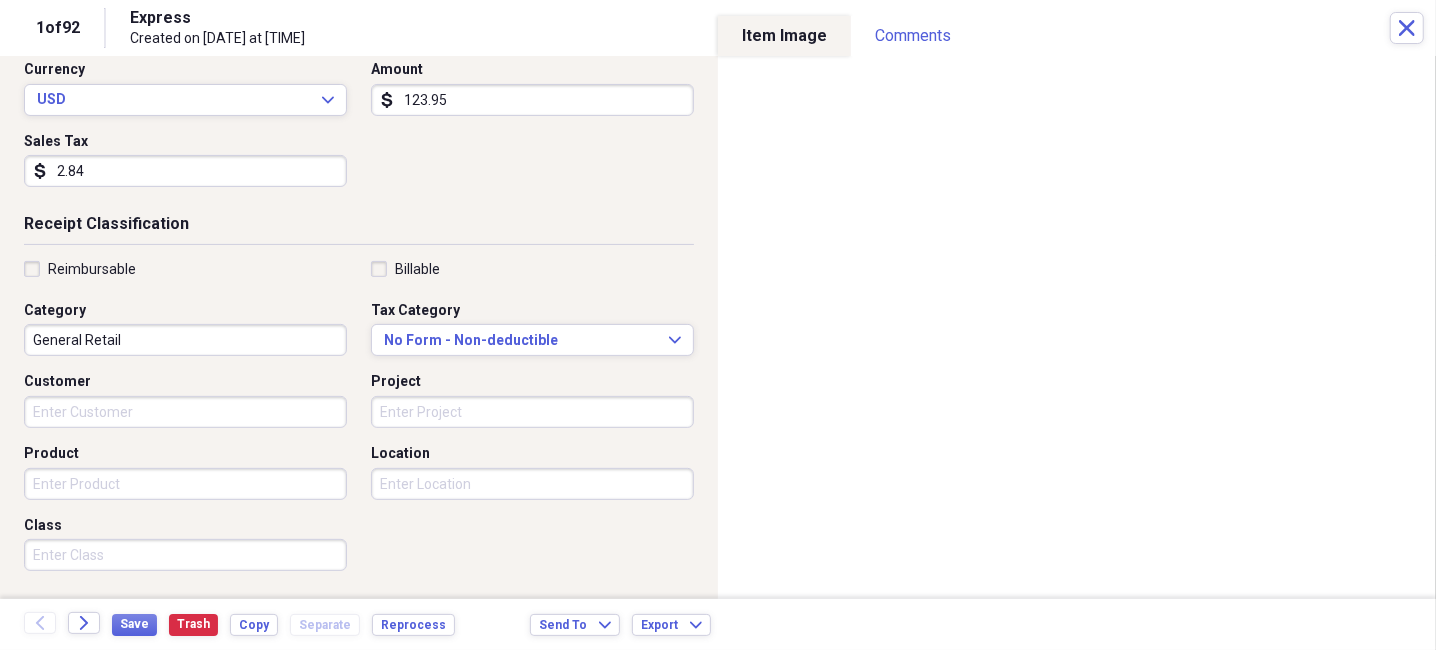 scroll, scrollTop: 299, scrollLeft: 0, axis: vertical 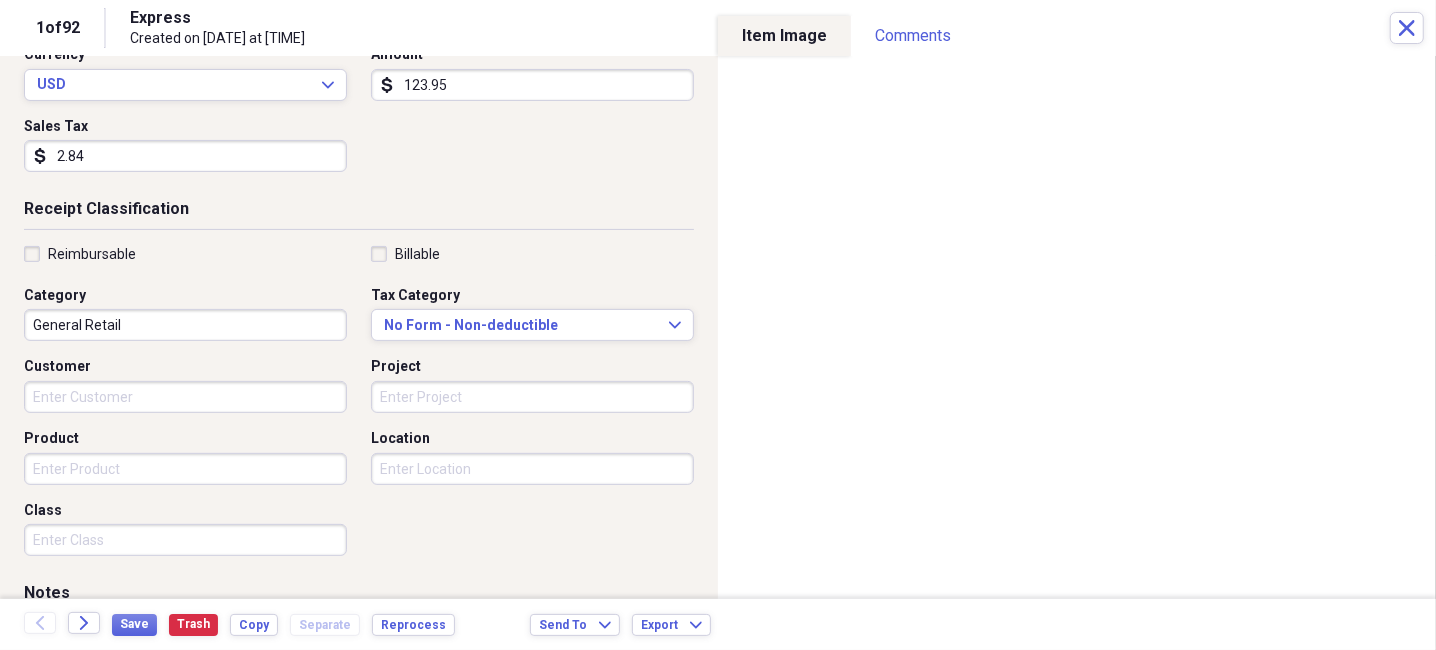 type on "2.84" 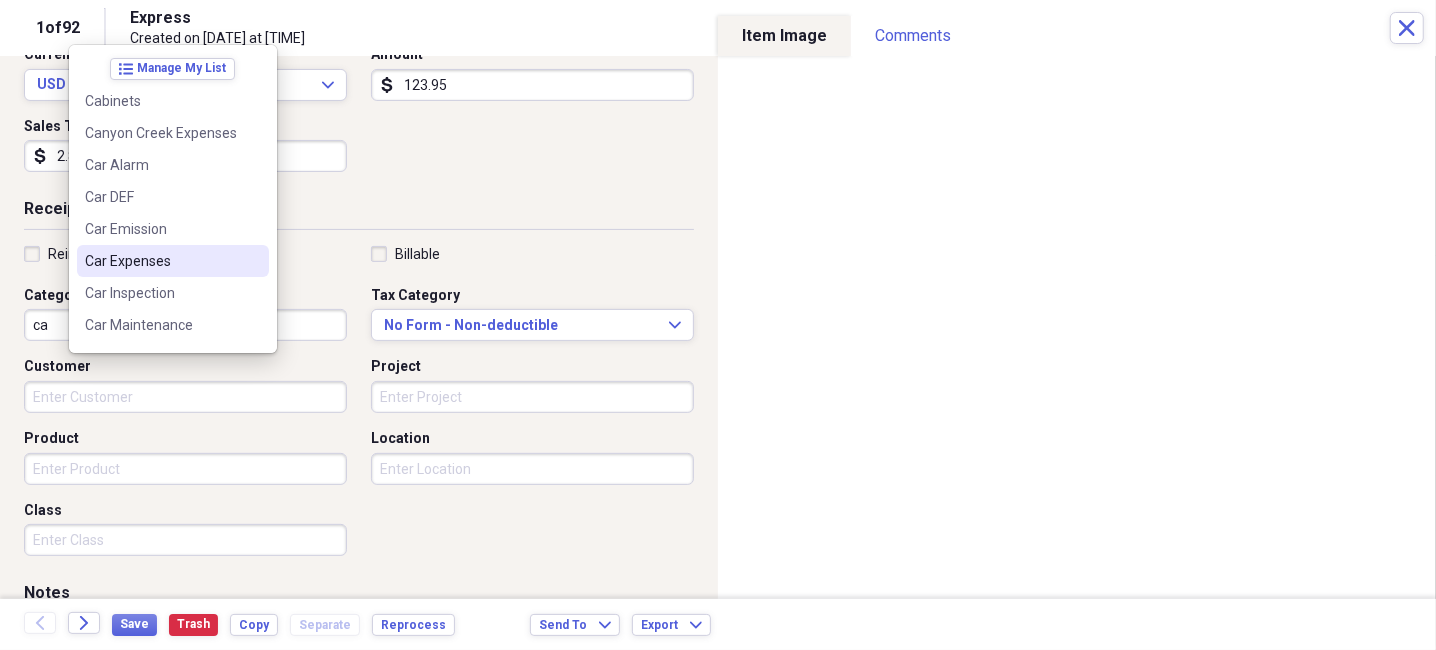 click on "Car Expenses" at bounding box center [161, 261] 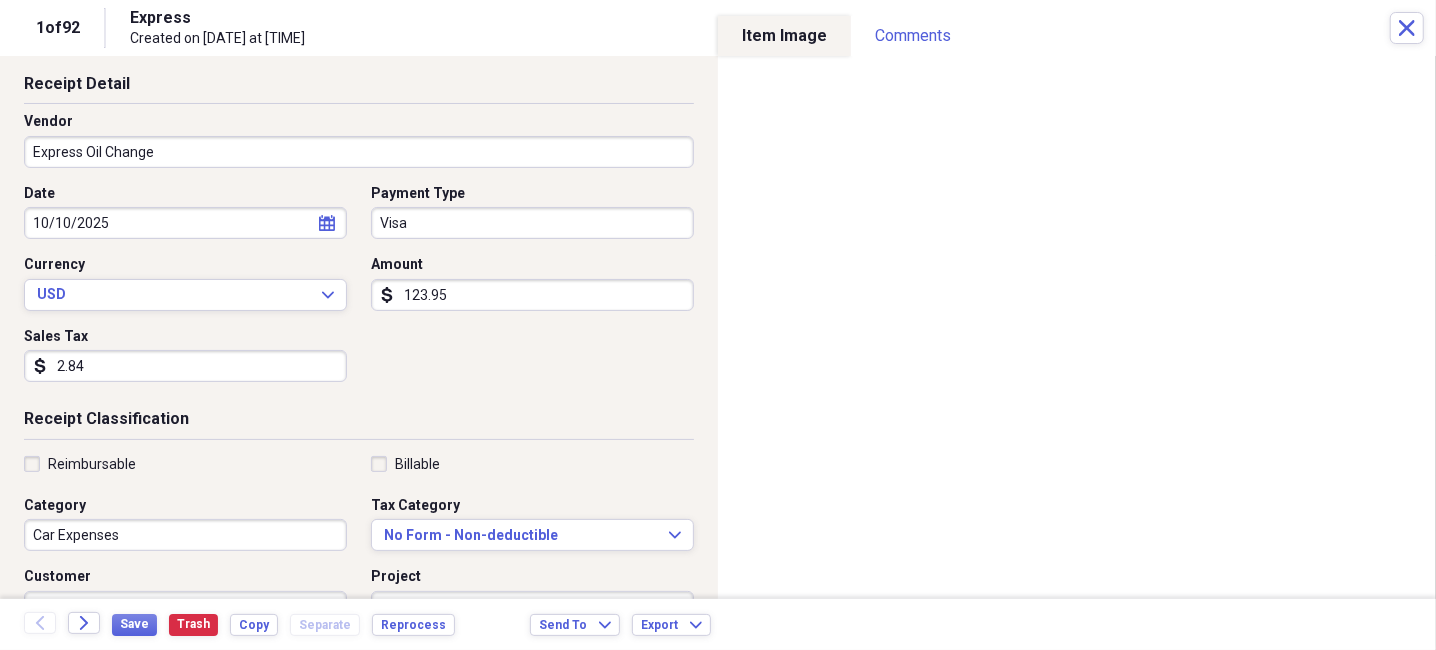 scroll, scrollTop: 0, scrollLeft: 0, axis: both 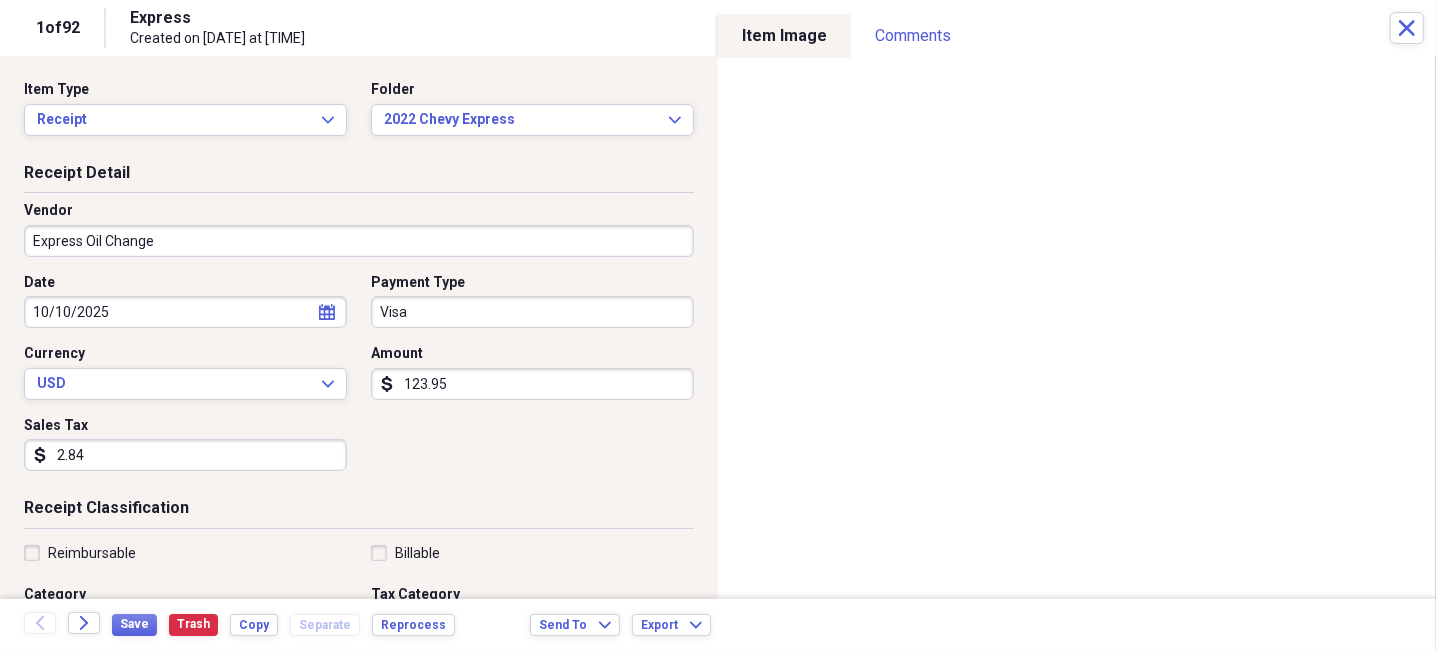 click on "10/10/2025" at bounding box center (185, 312) 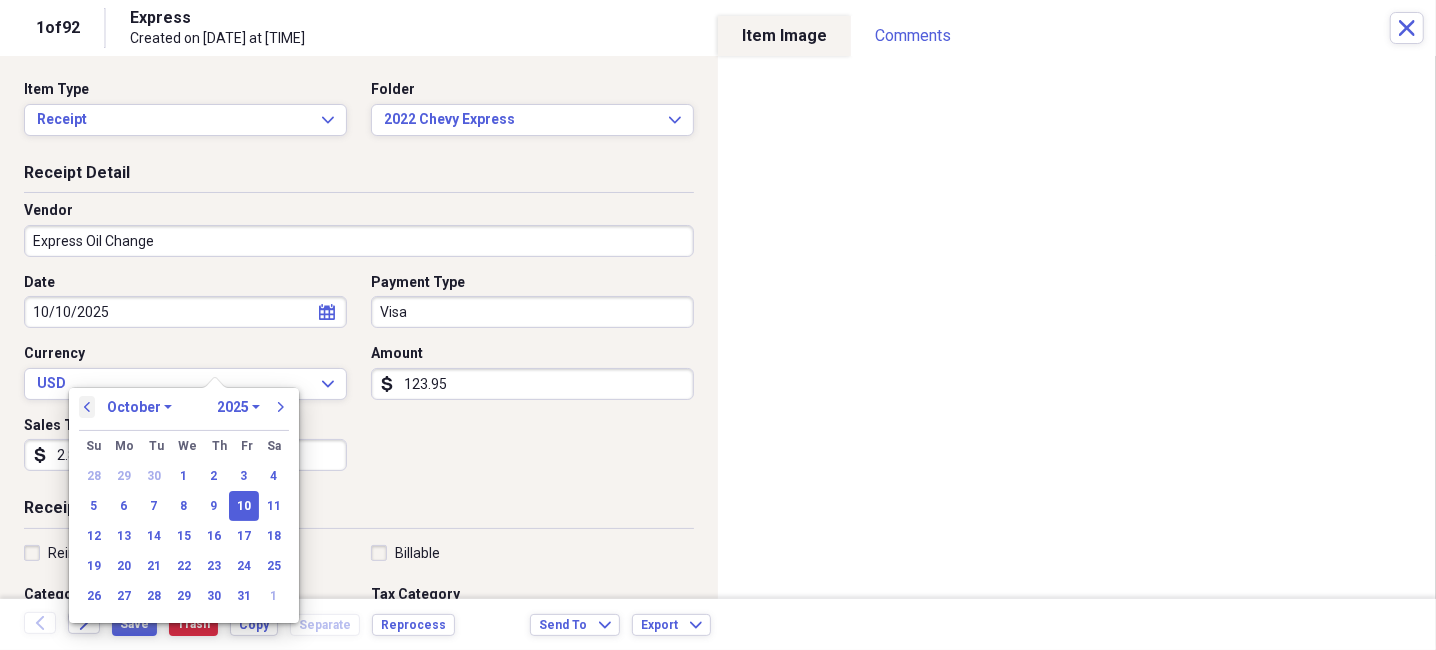 click on "previous" at bounding box center [87, 407] 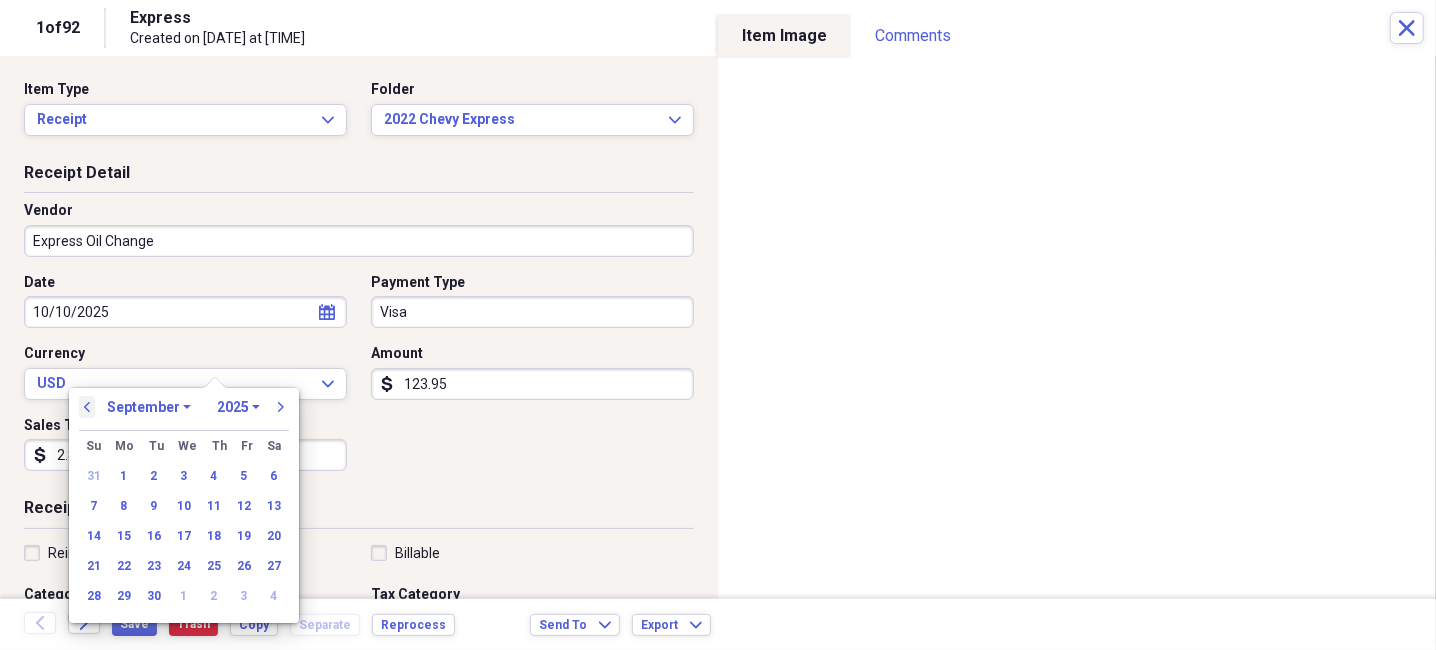 click on "previous" at bounding box center [87, 407] 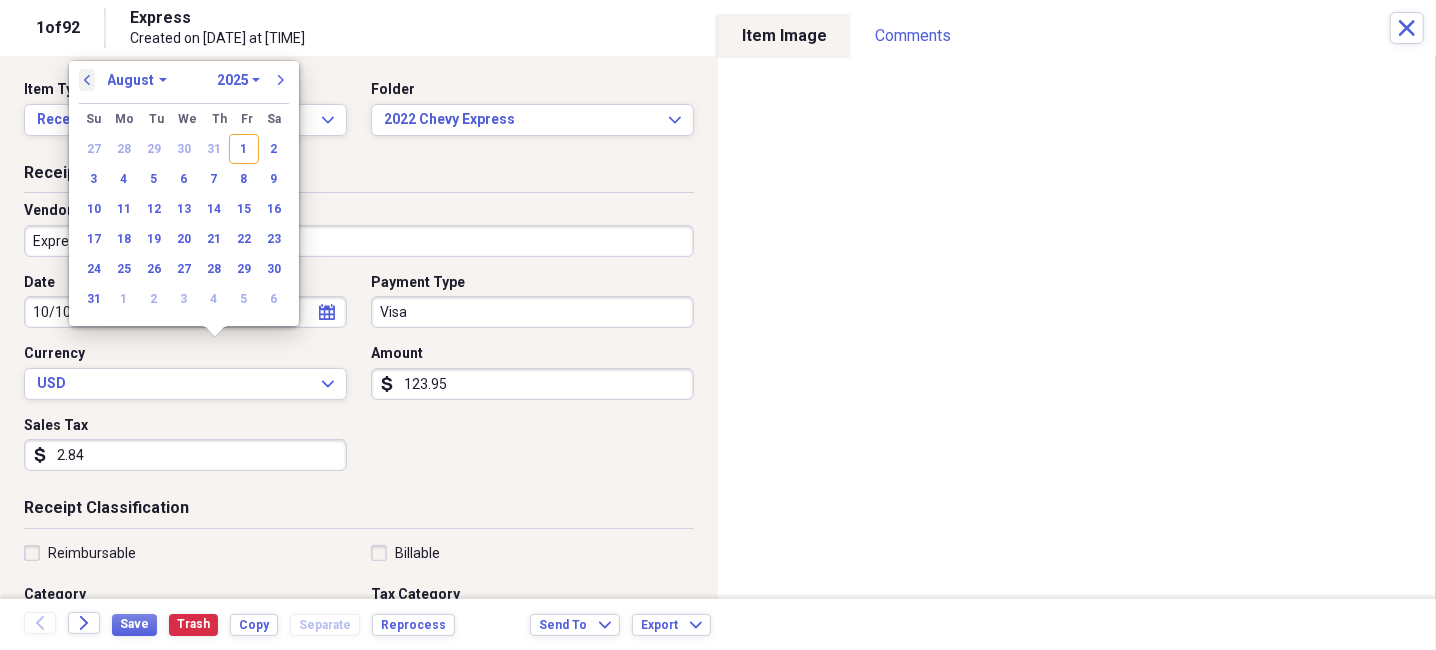 click on "previous" at bounding box center [87, 80] 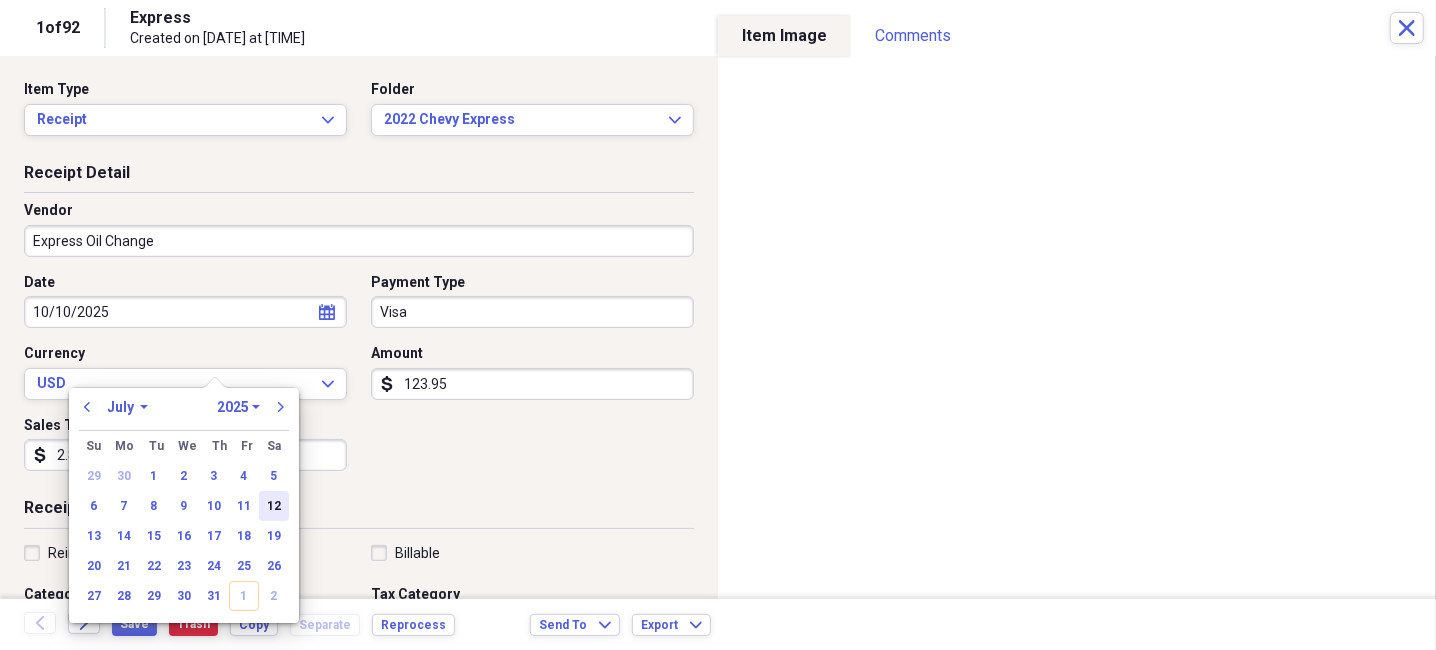 click on "12" at bounding box center (274, 506) 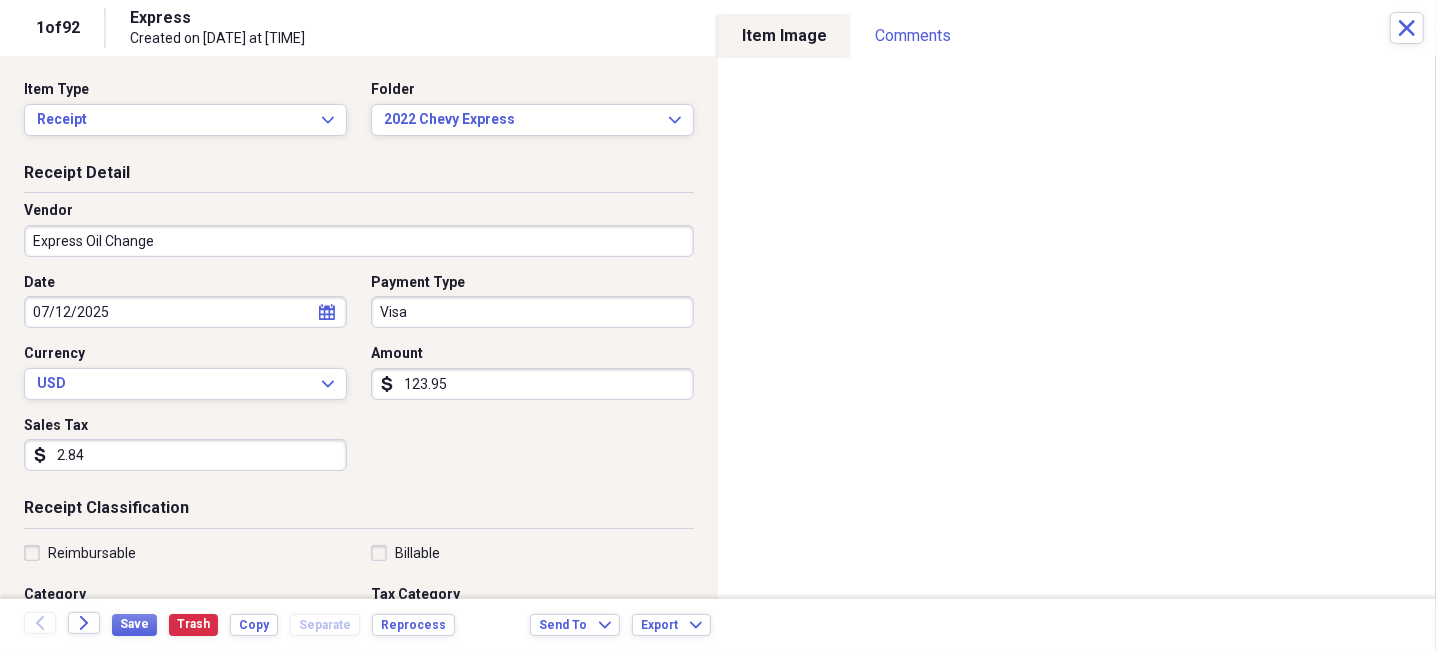 click on "Date [DATE] calendar Calendar Payment Type Visa Currency USD Expand Amount dollar-sign 123.95 Sales Tax dollar-sign 2.84" at bounding box center [359, 380] 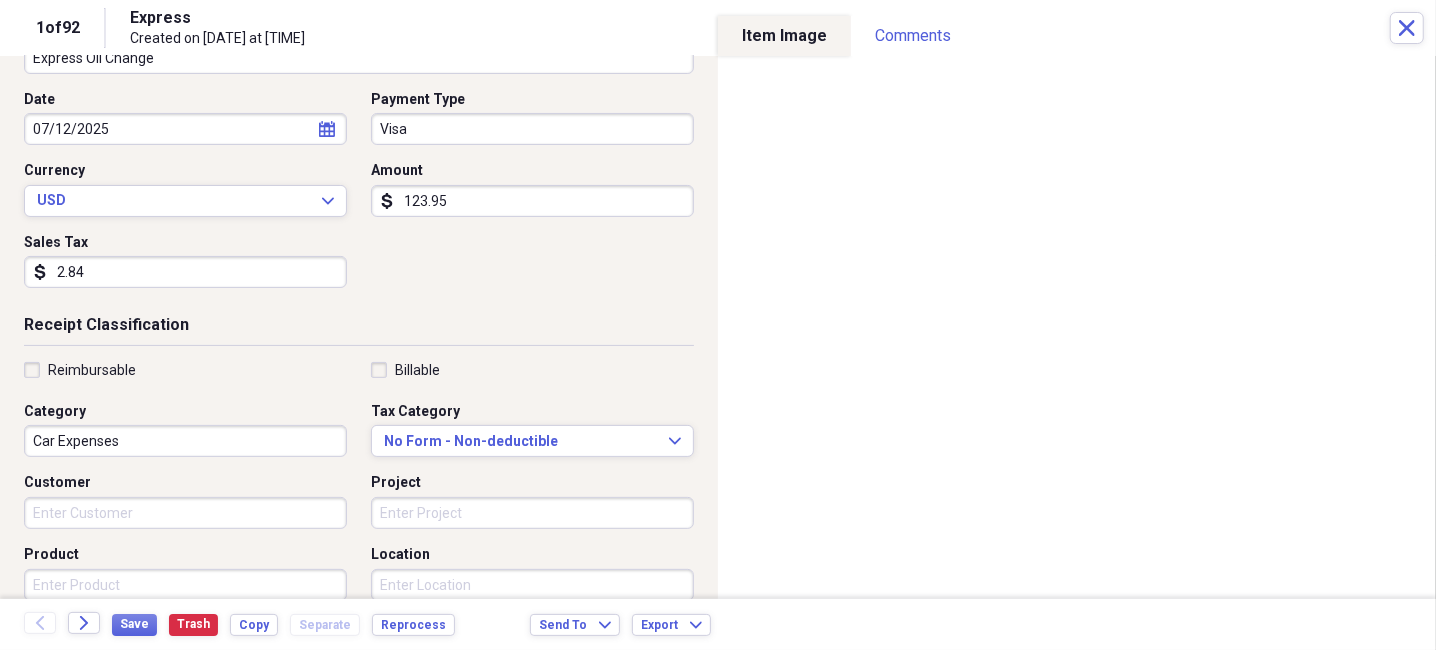 scroll, scrollTop: 299, scrollLeft: 0, axis: vertical 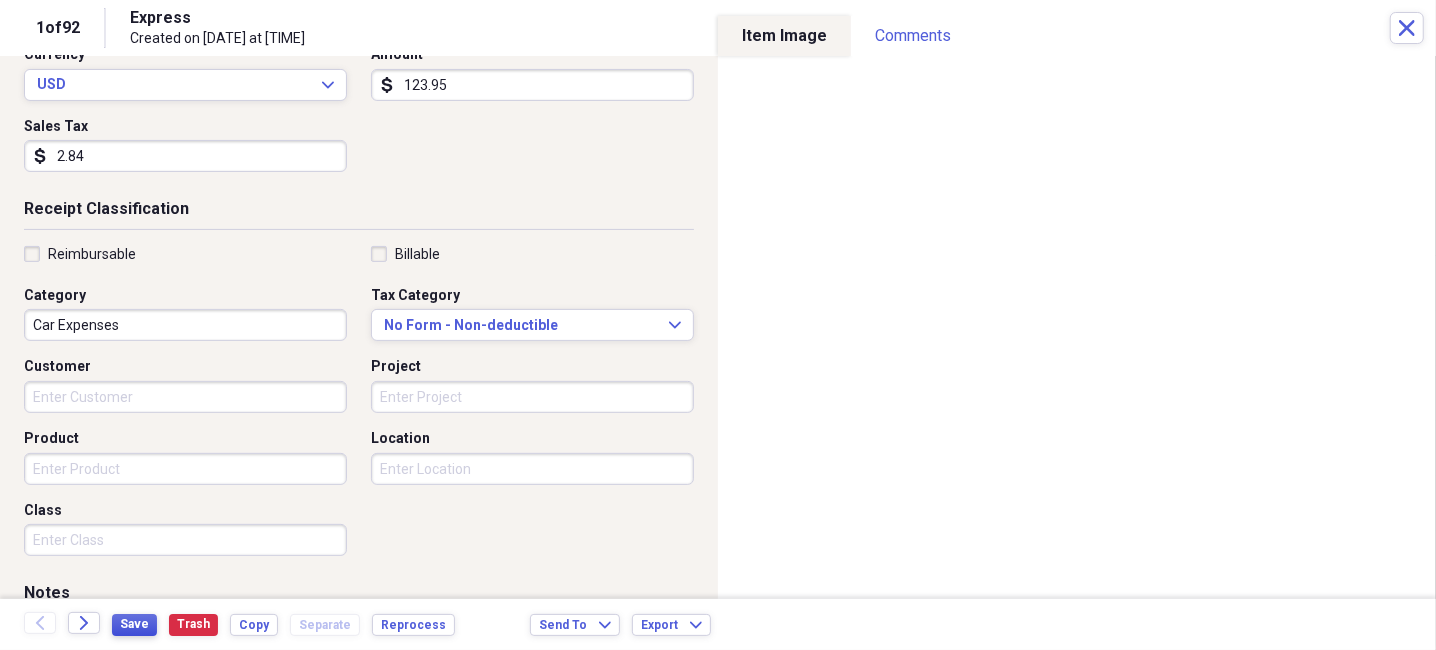 click on "Save" at bounding box center [134, 624] 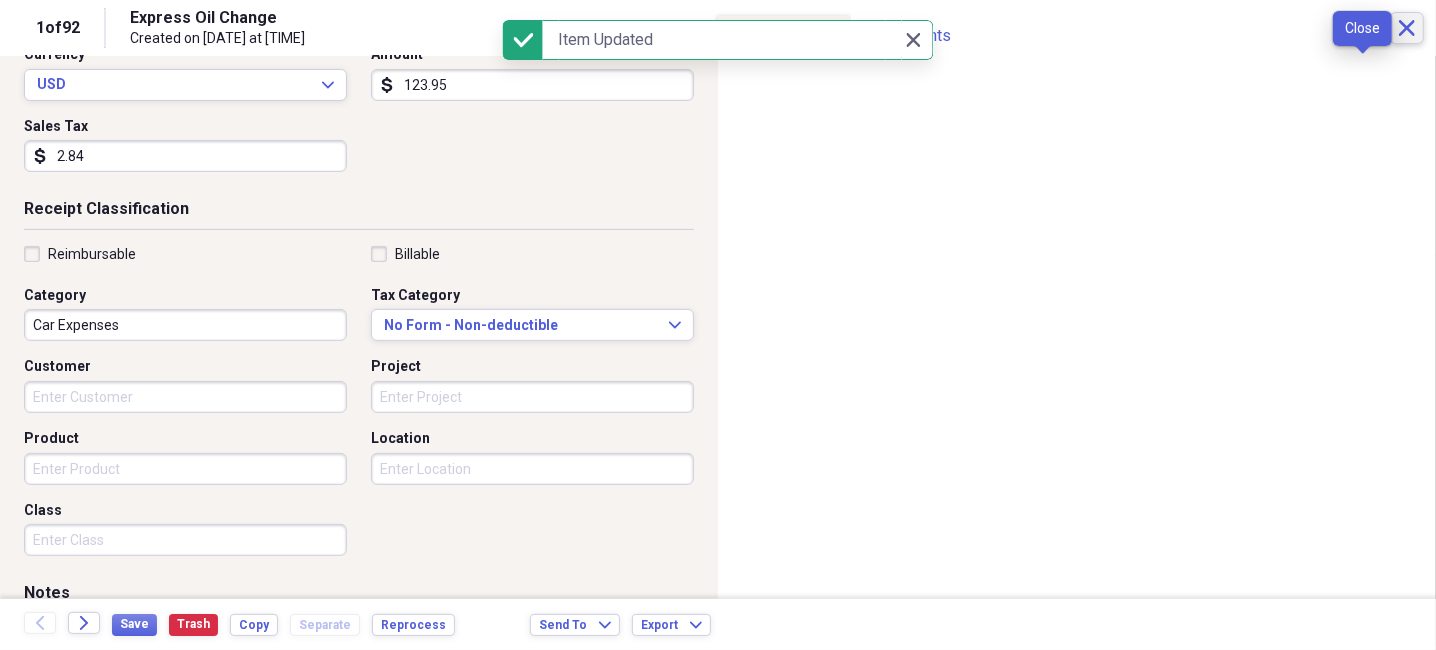 click 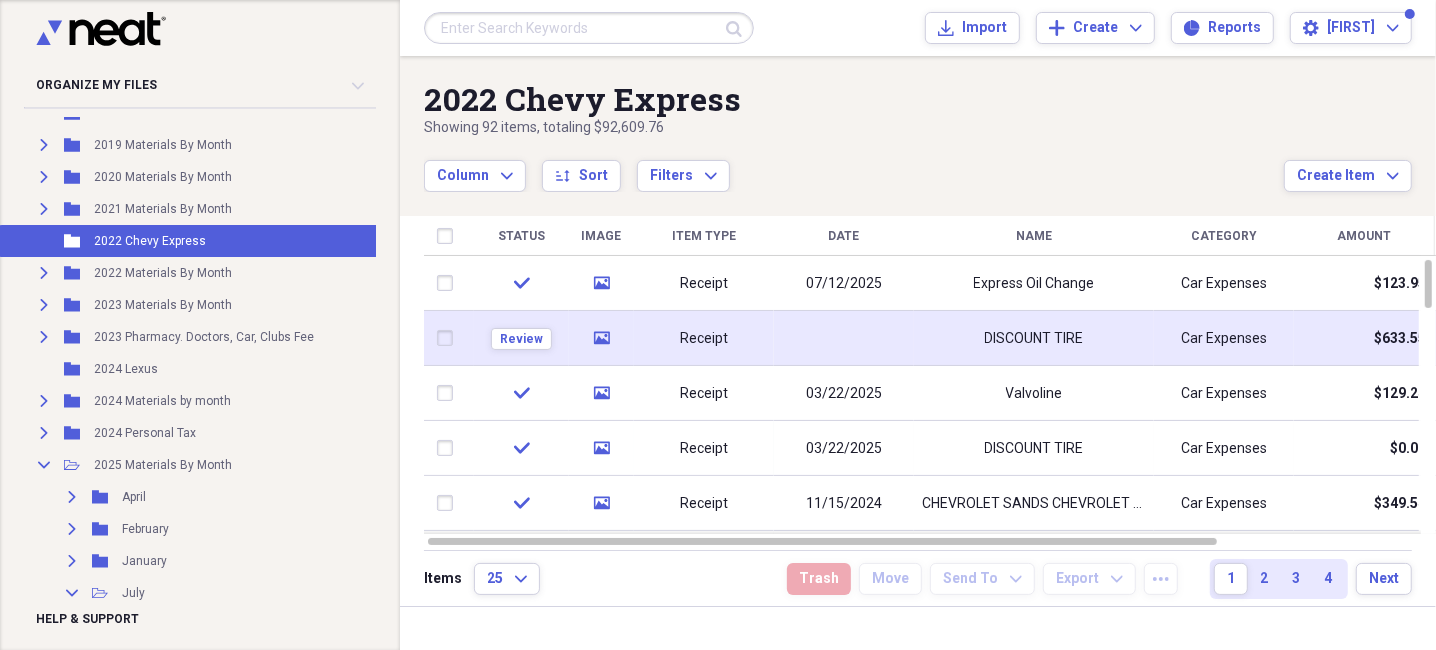 click at bounding box center (844, 338) 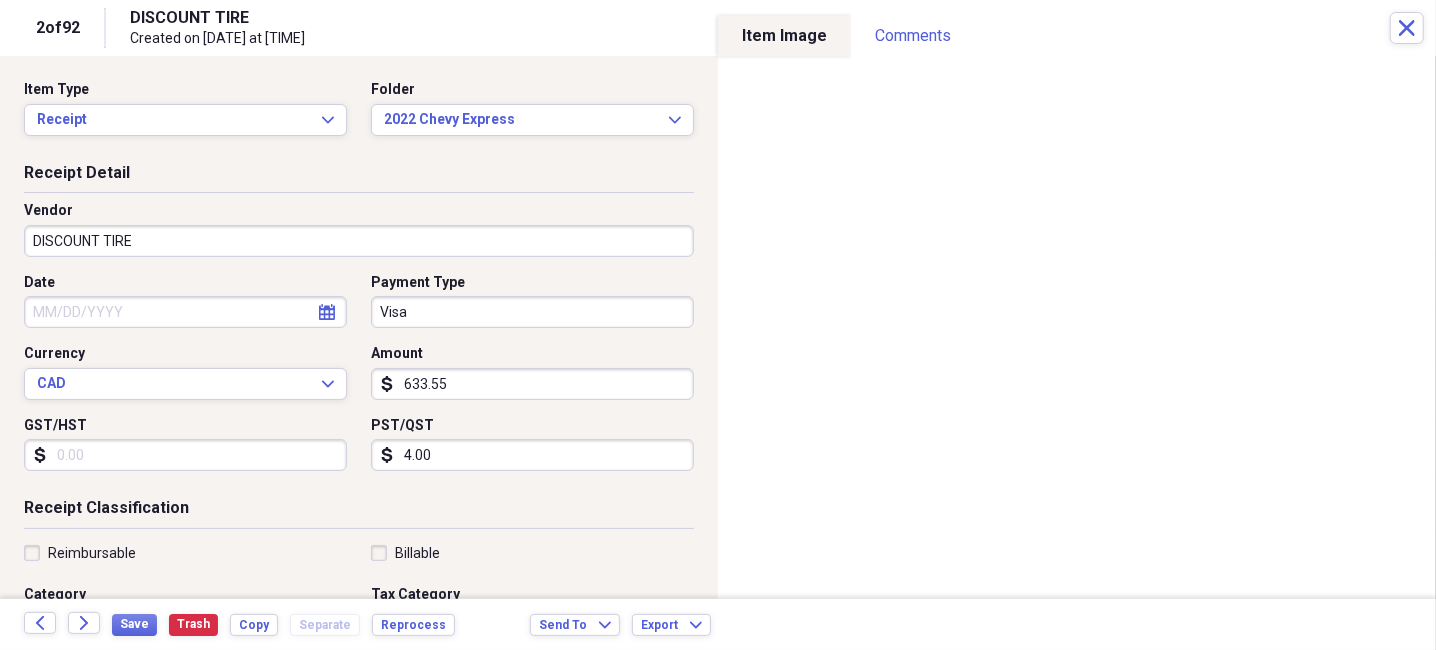 click on "Date" at bounding box center (185, 312) 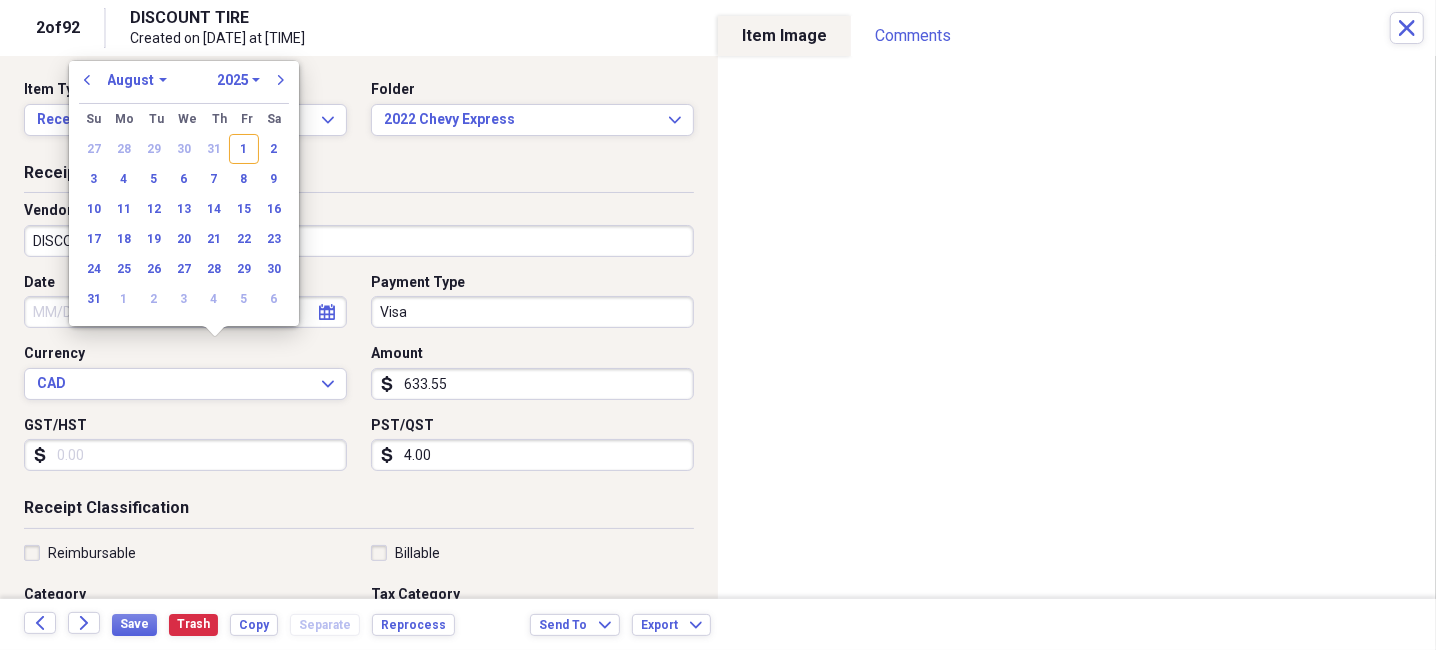 click on "previous" at bounding box center [87, 80] 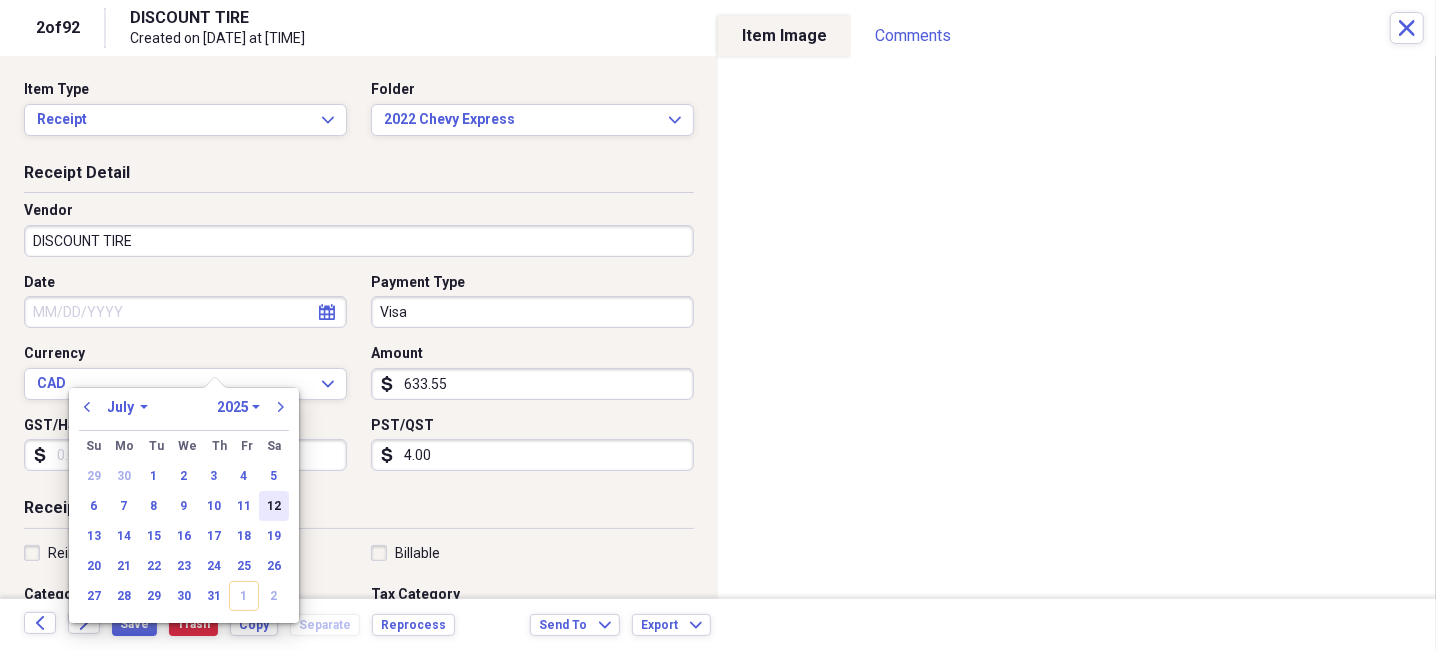 click on "12" at bounding box center (274, 506) 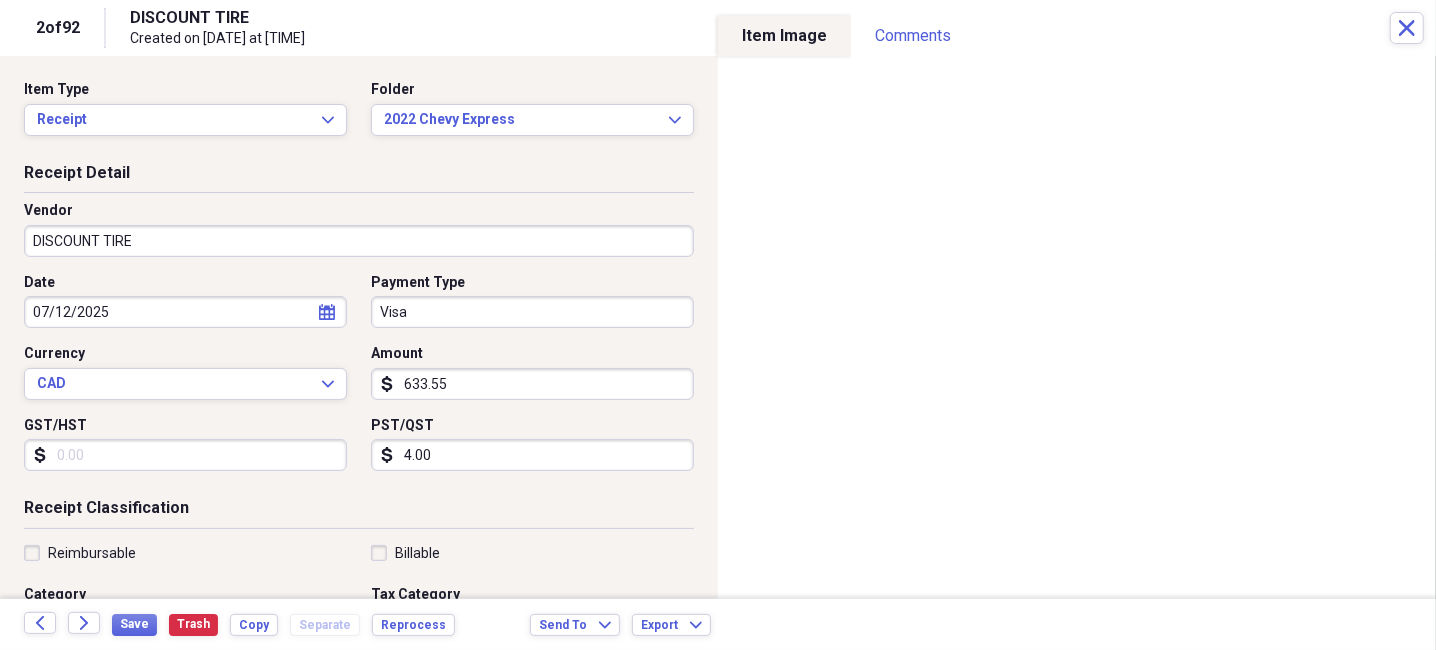 scroll, scrollTop: 100, scrollLeft: 0, axis: vertical 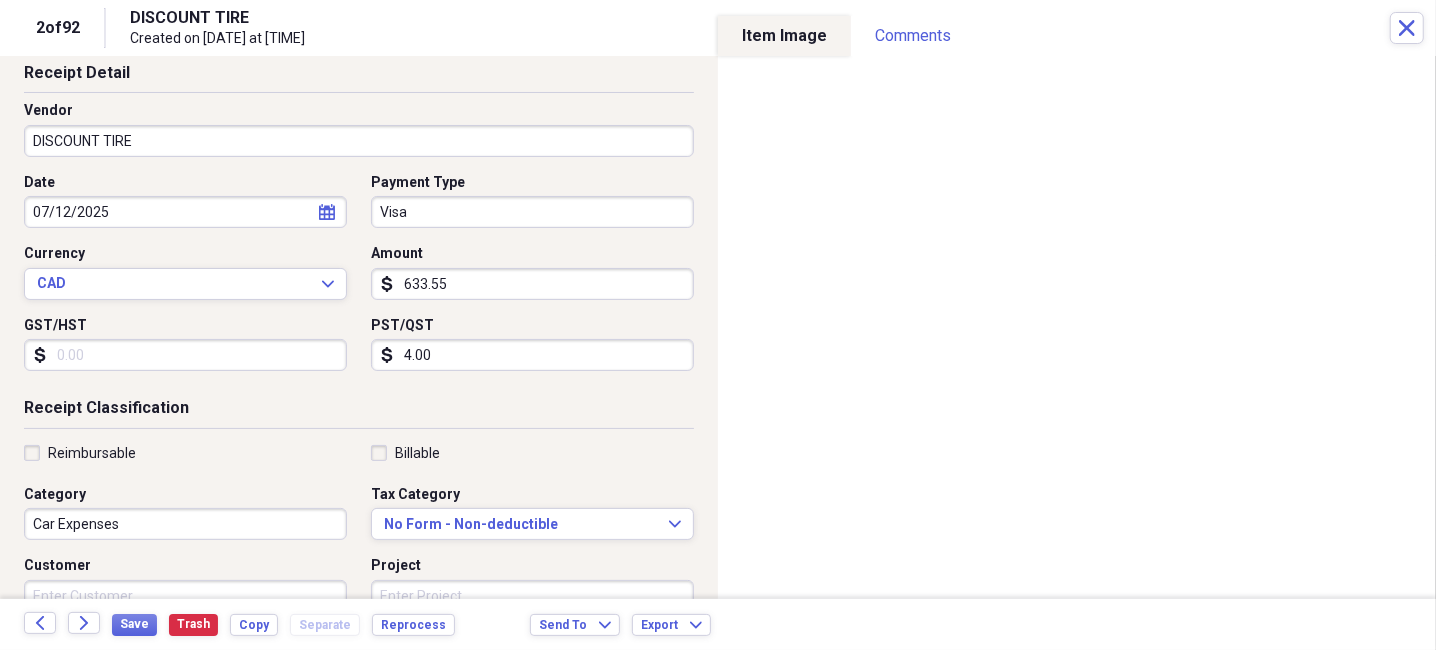 click on "GST/HST" at bounding box center (185, 355) 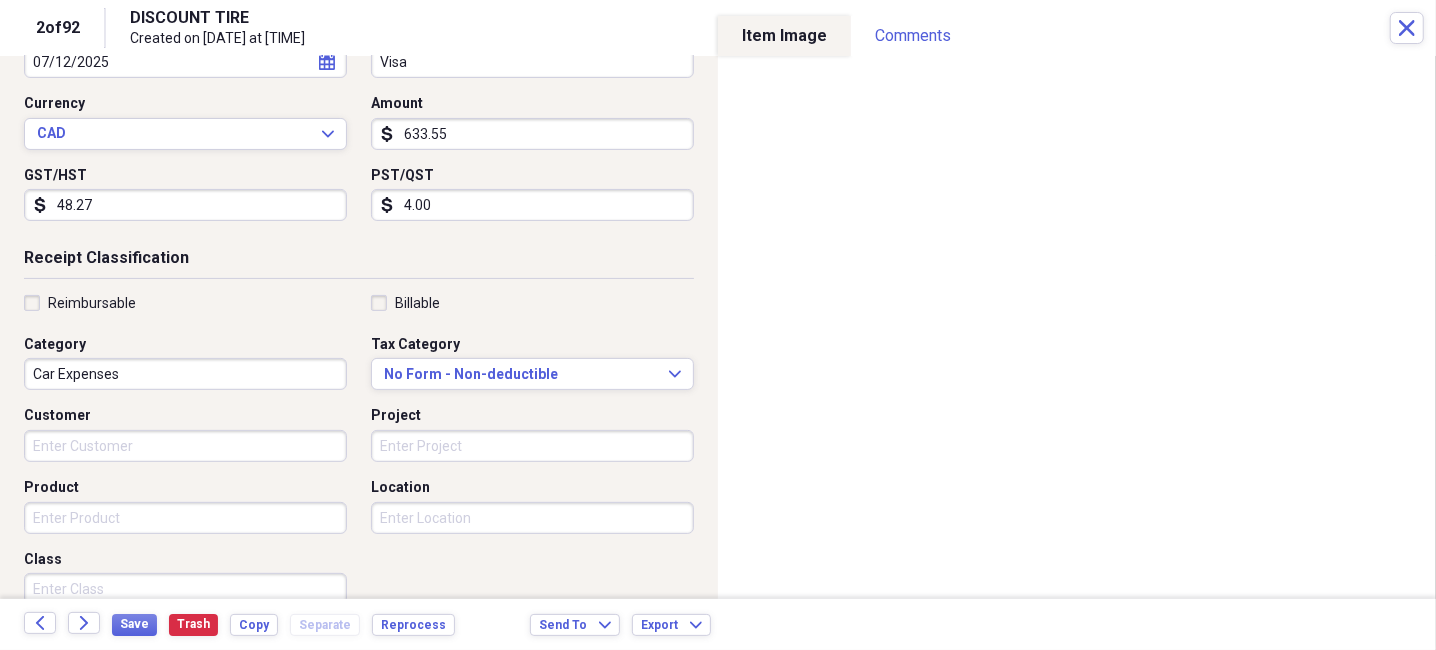 scroll, scrollTop: 299, scrollLeft: 0, axis: vertical 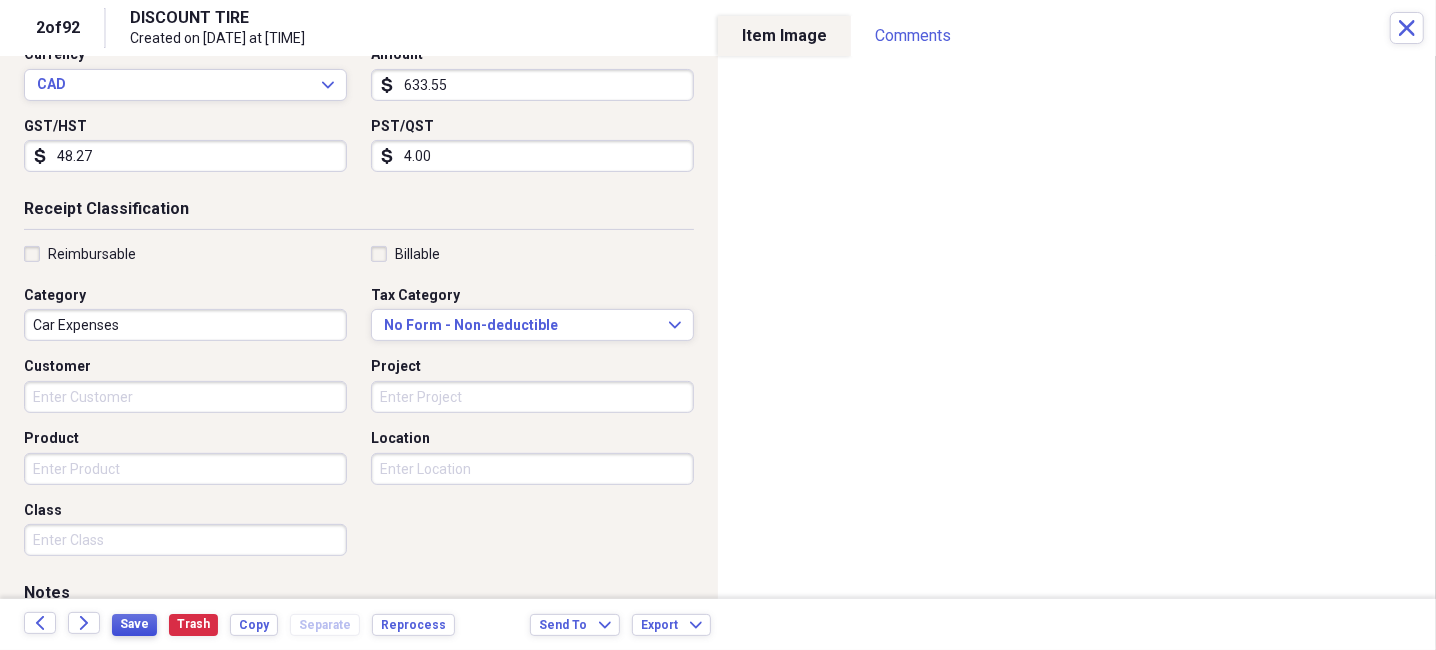type on "48.27" 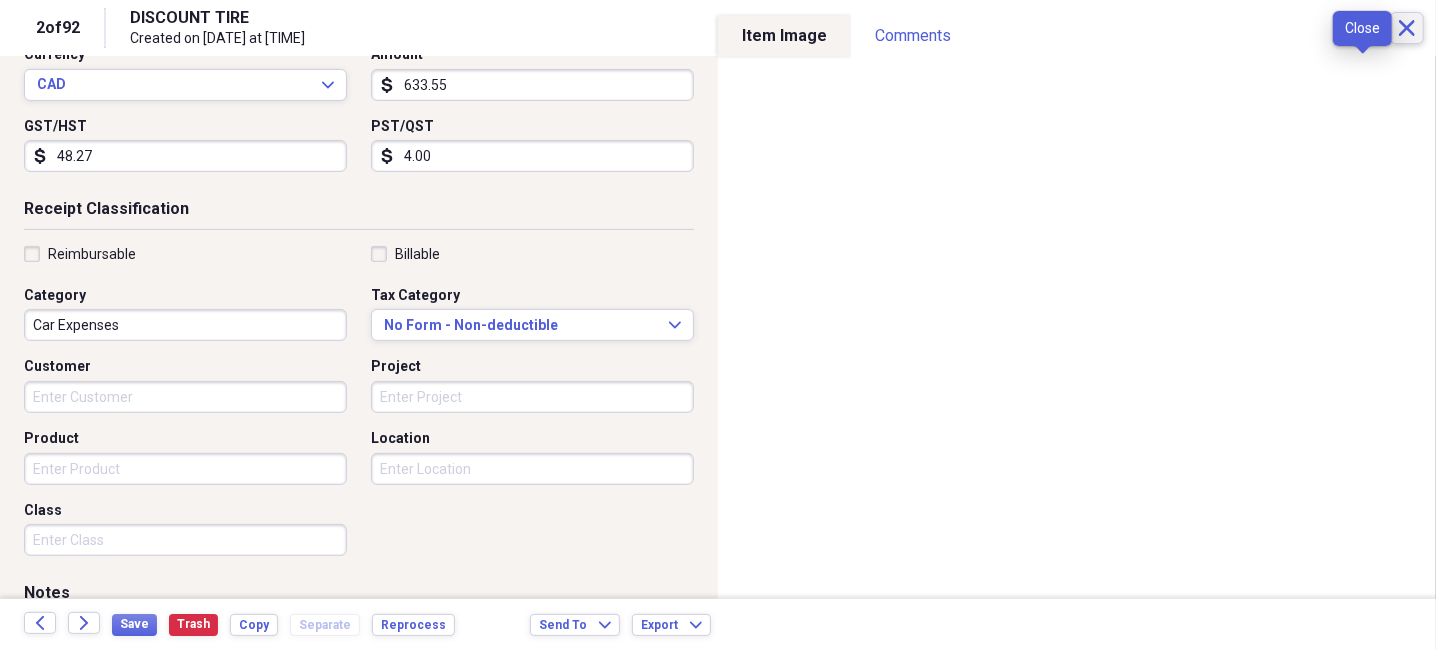 click on "Close" at bounding box center [1407, 28] 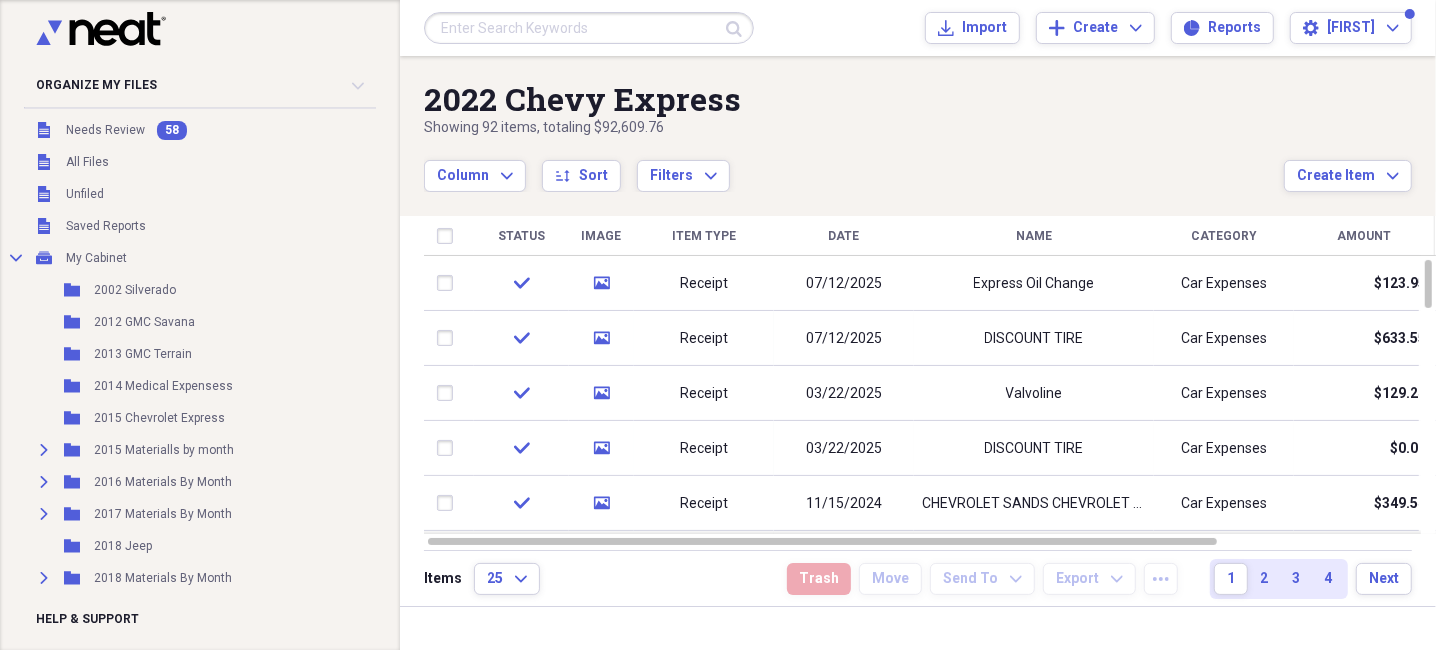 scroll, scrollTop: 0, scrollLeft: 0, axis: both 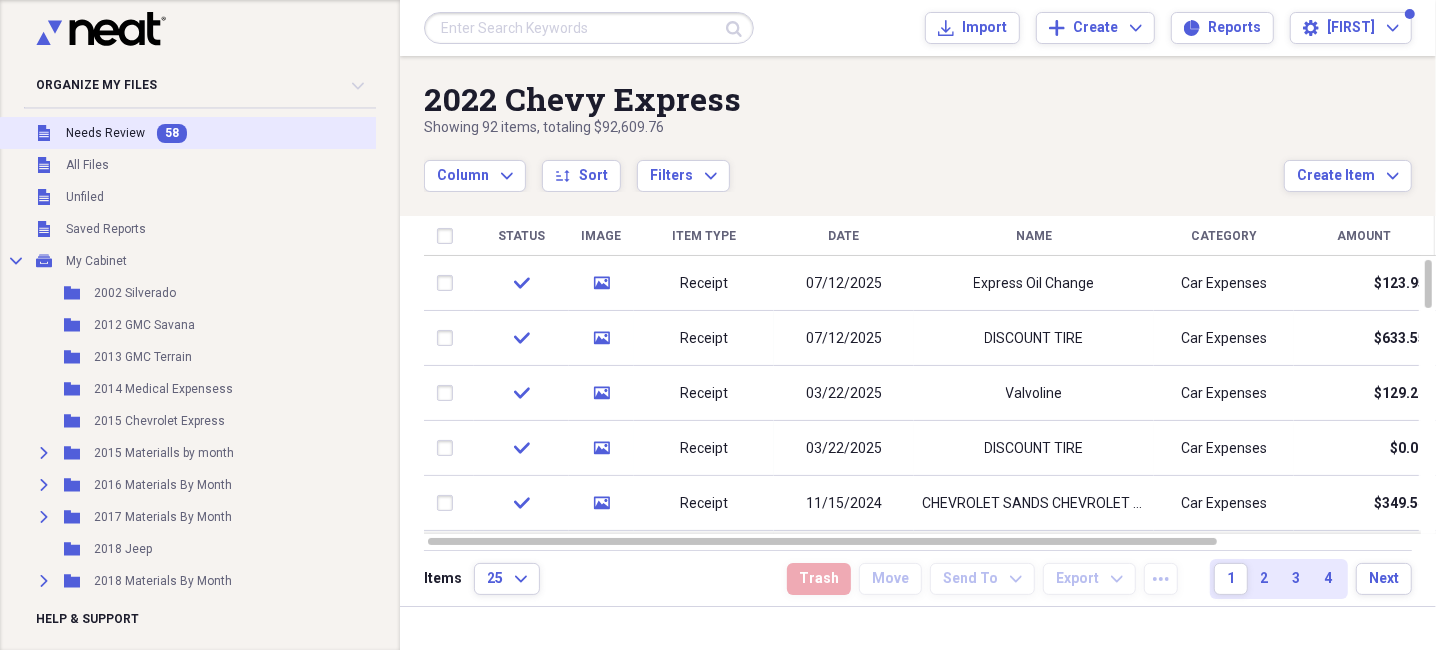 click on "Needs Review" at bounding box center [105, 133] 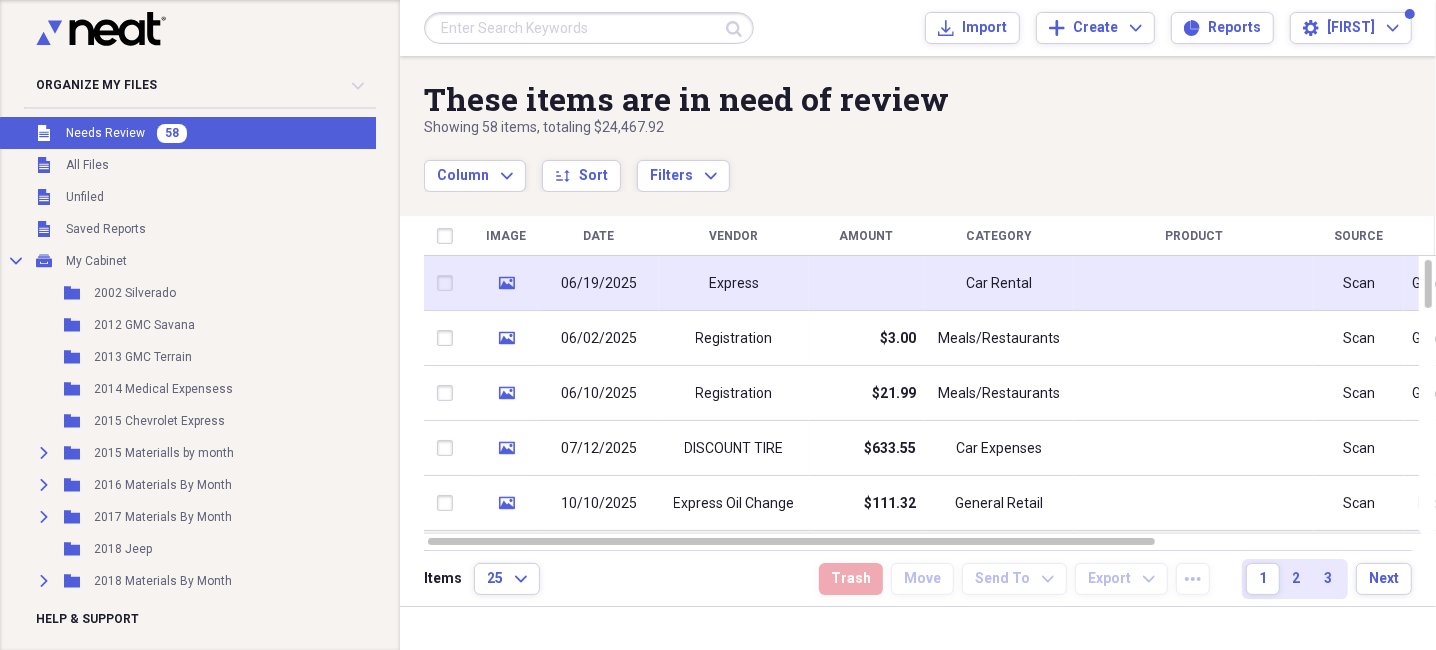 click at bounding box center (866, 283) 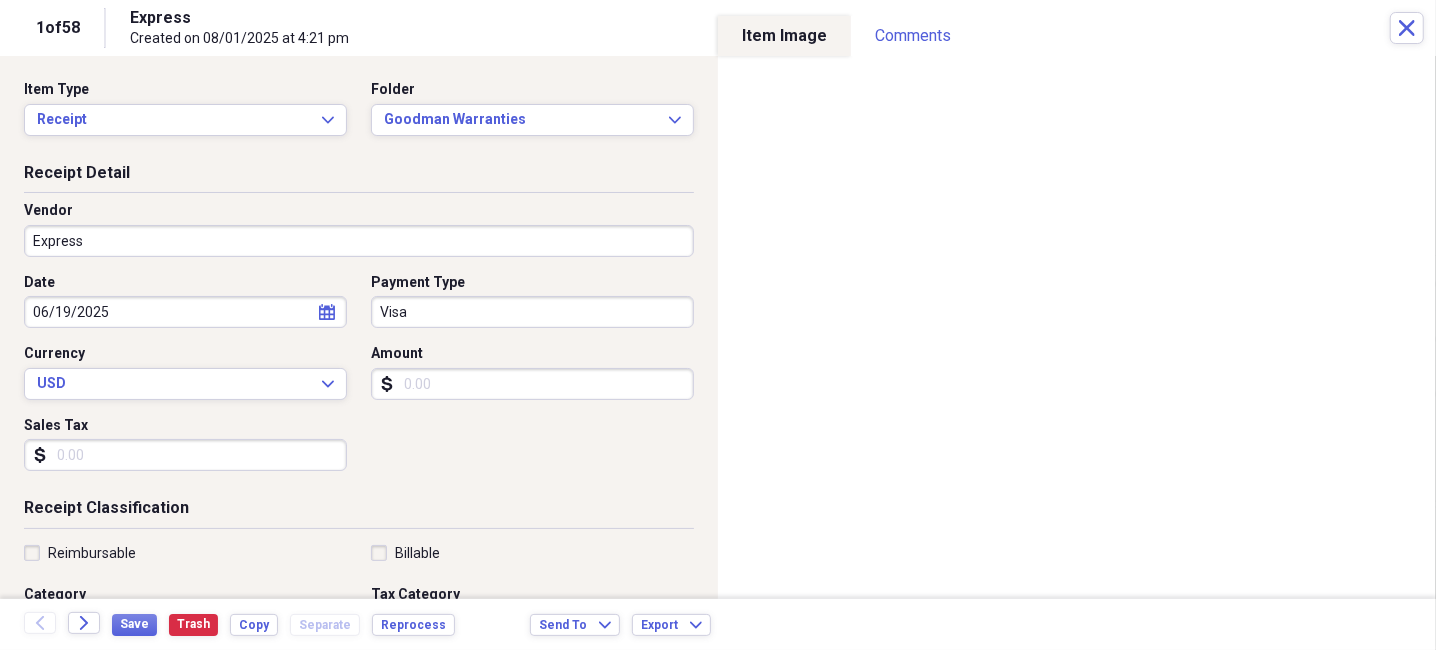 click on "Express" at bounding box center (359, 241) 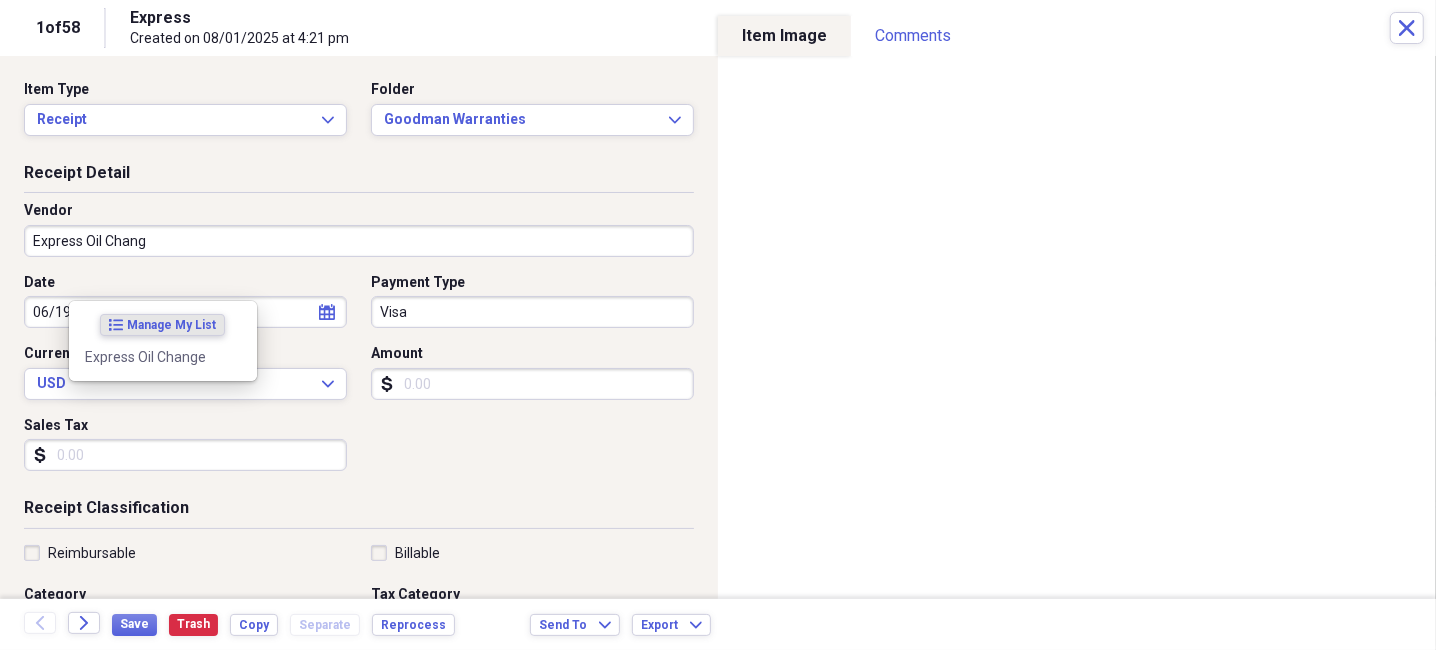 type on "Express Oil Change" 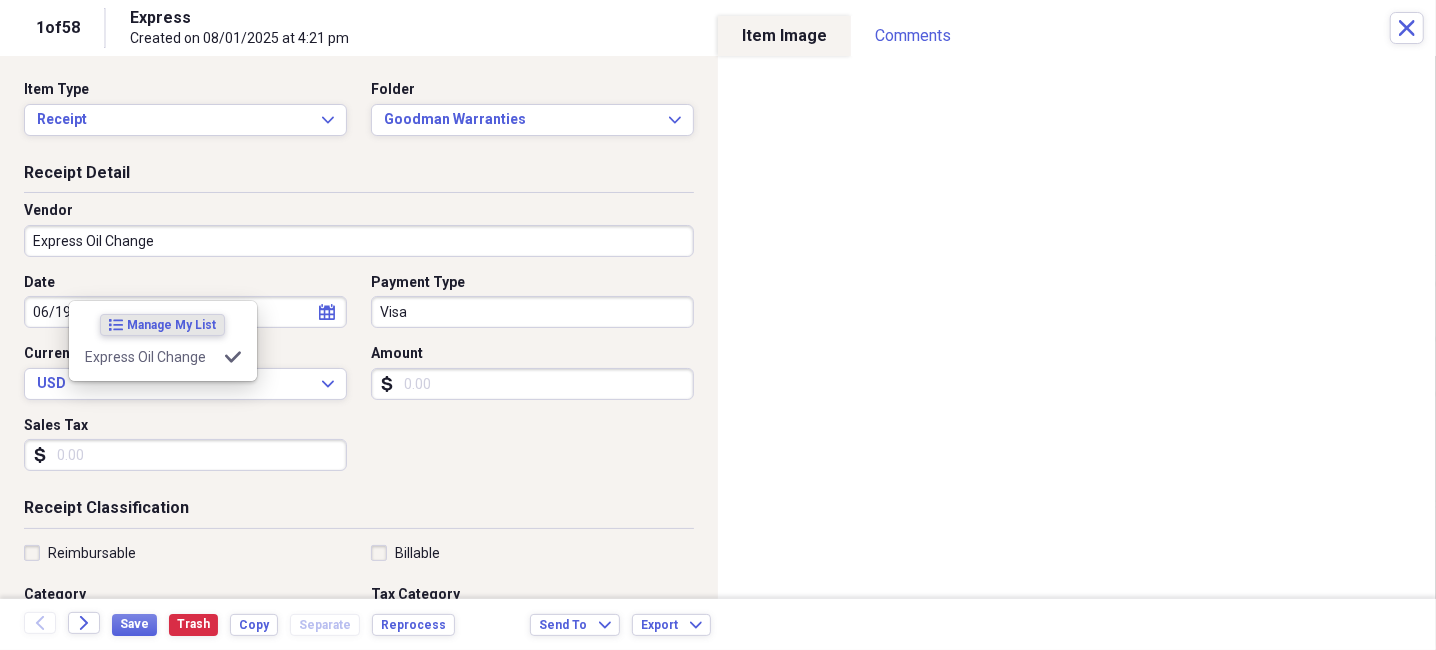 type on "Car Expenses" 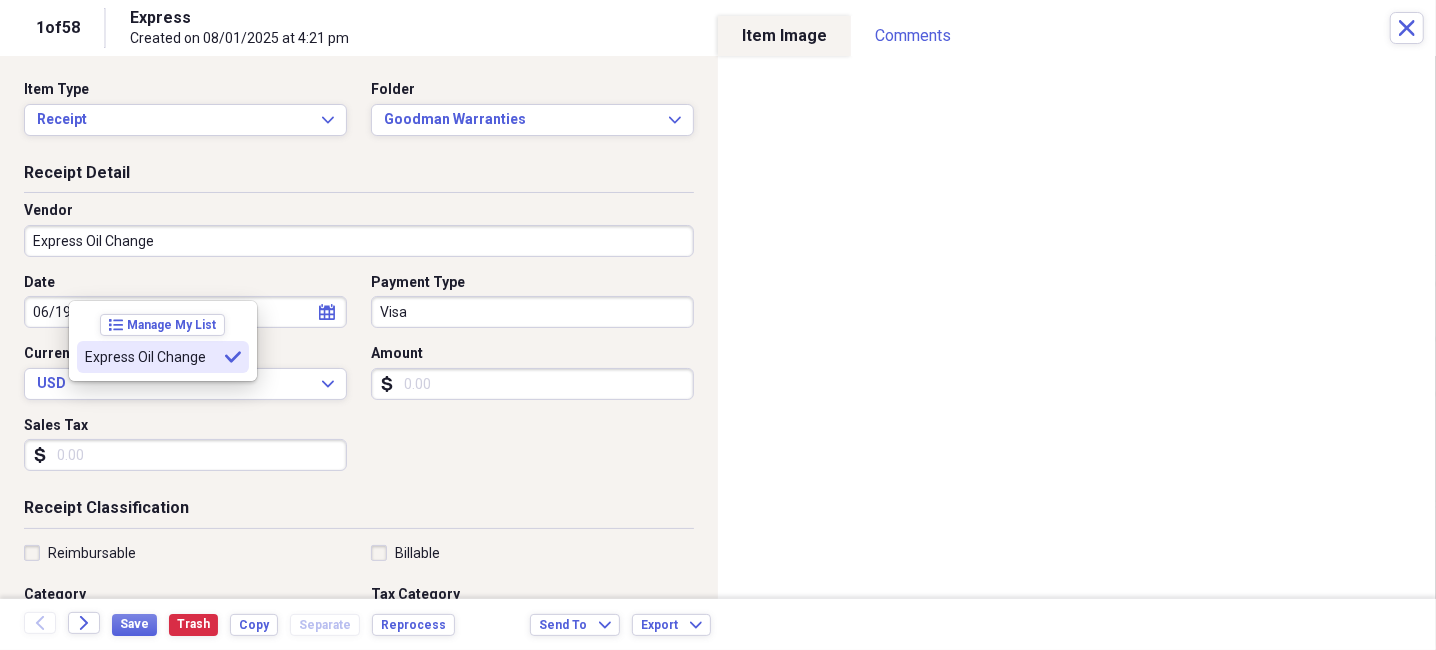 click on "[WORD] [DATE] [WORD] [WORD] [WORD] [WORD] [WORD] [WORD]" at bounding box center [359, 380] 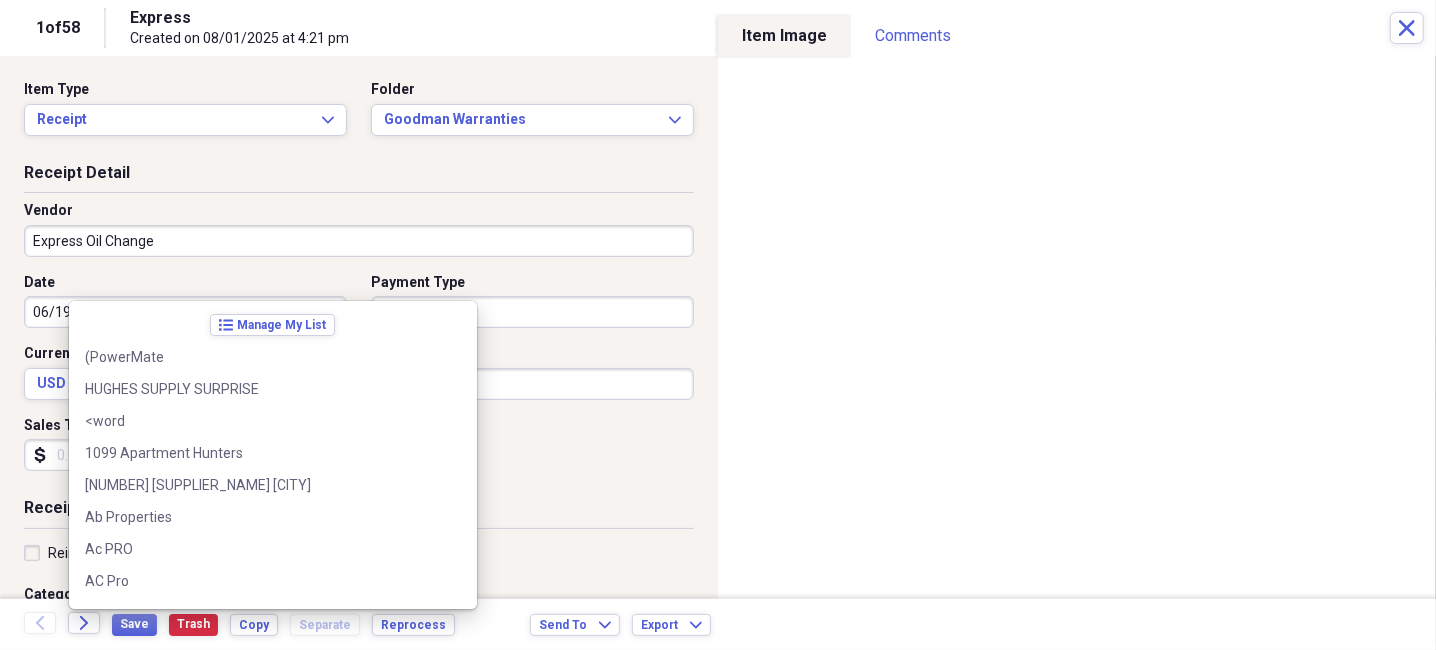 scroll, scrollTop: 13845, scrollLeft: 0, axis: vertical 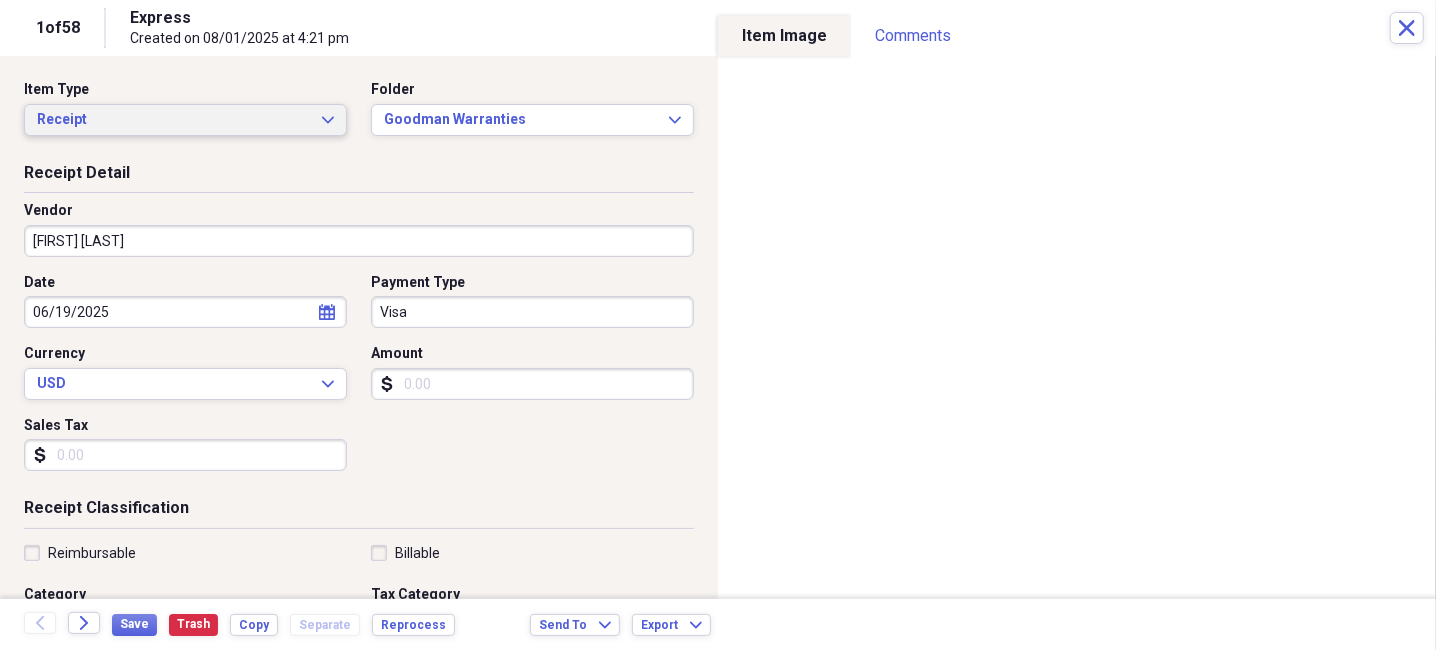 type on "[FIRST] [LAST]" 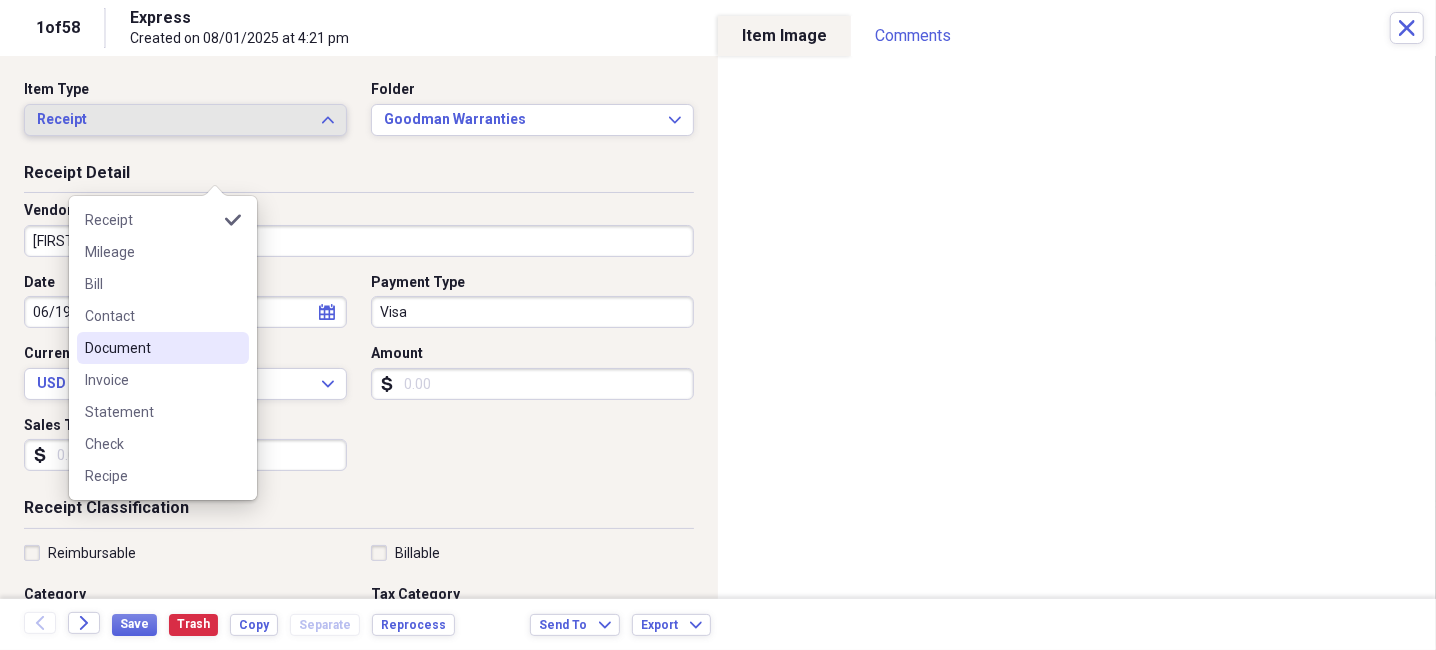 click on "Document" at bounding box center [151, 348] 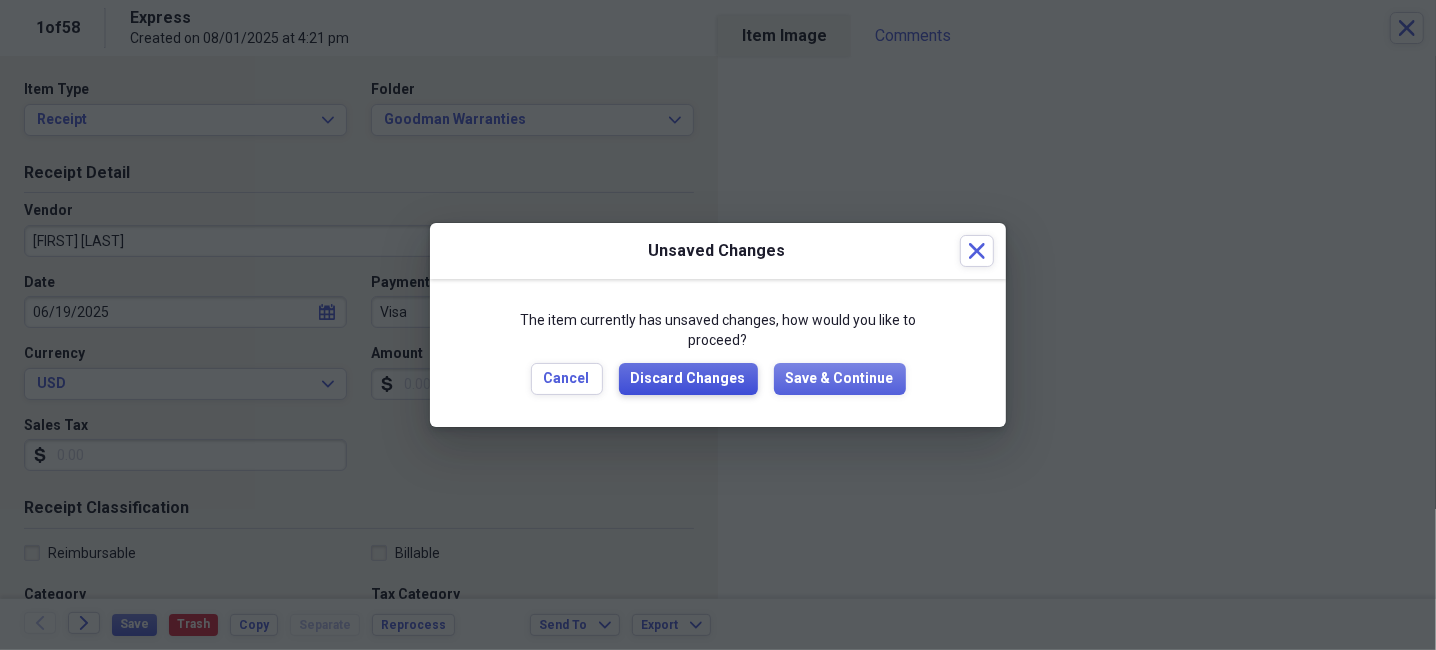 click on "Discard Changes" at bounding box center (688, 379) 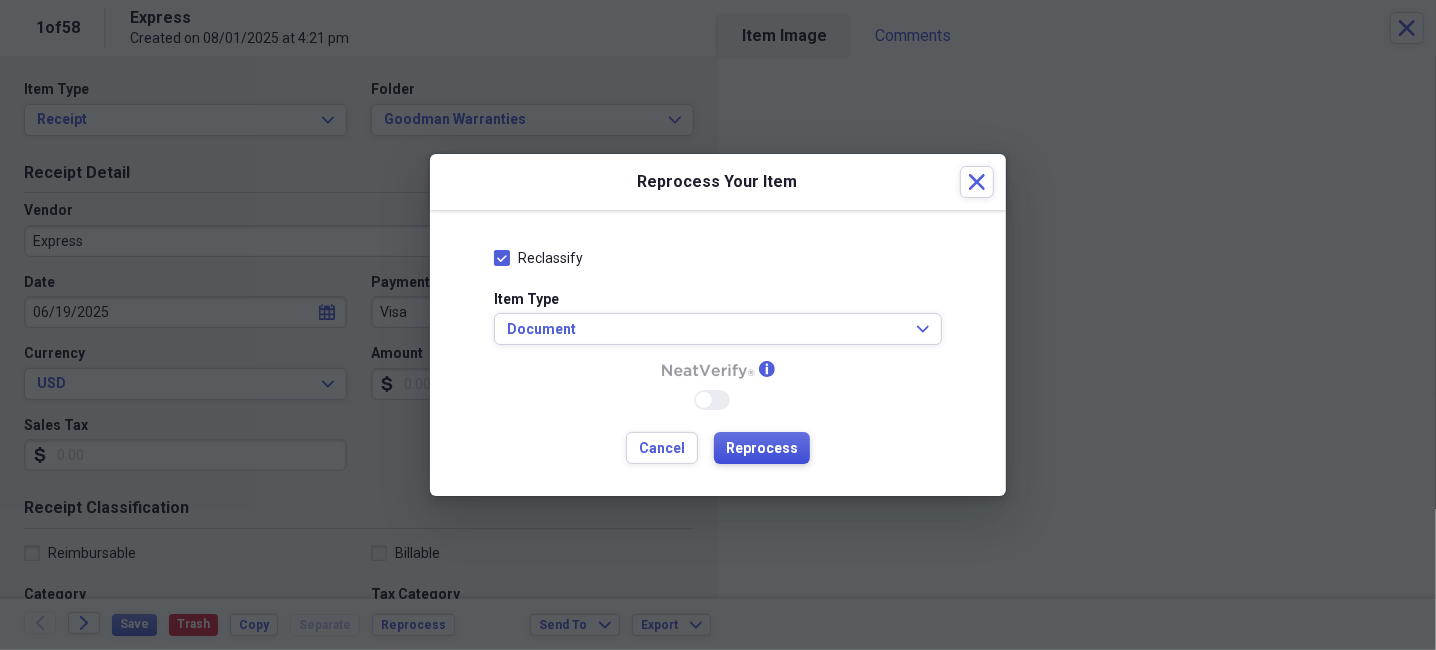 click on "Reprocess" at bounding box center [762, 449] 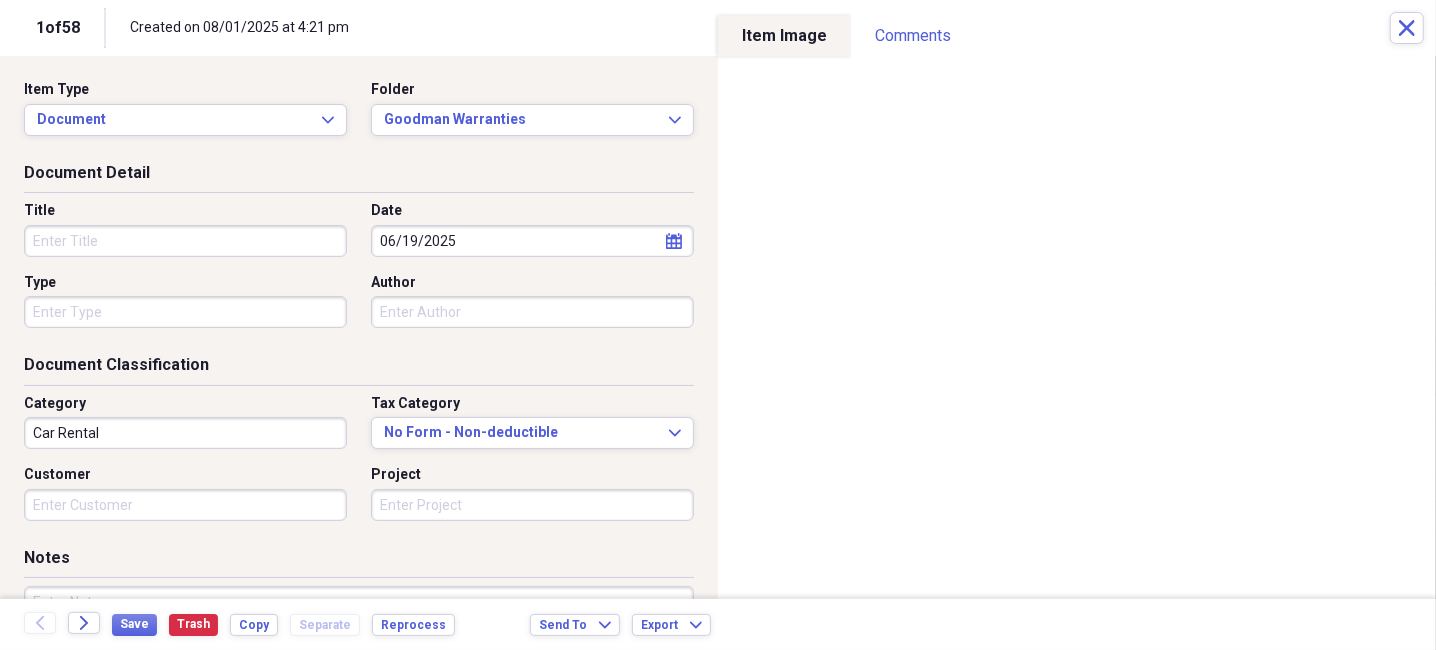 click on "Title" at bounding box center (185, 241) 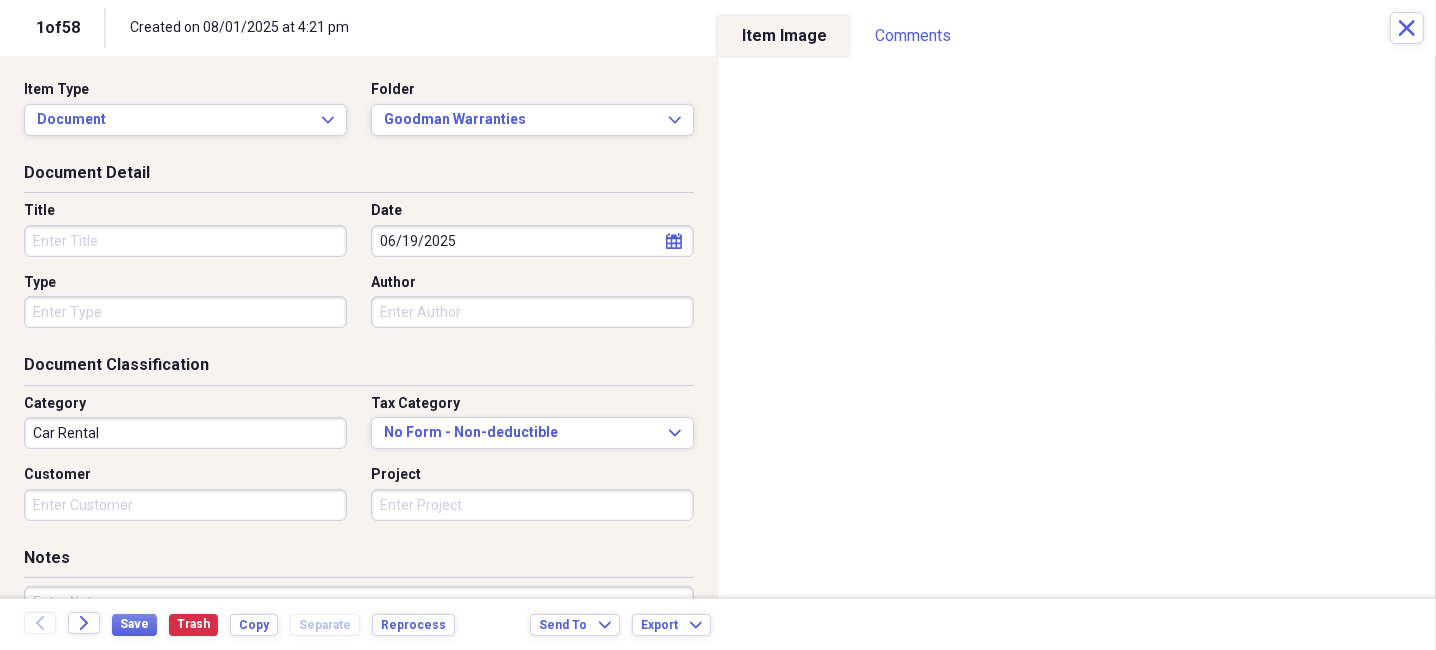scroll, scrollTop: 100, scrollLeft: 0, axis: vertical 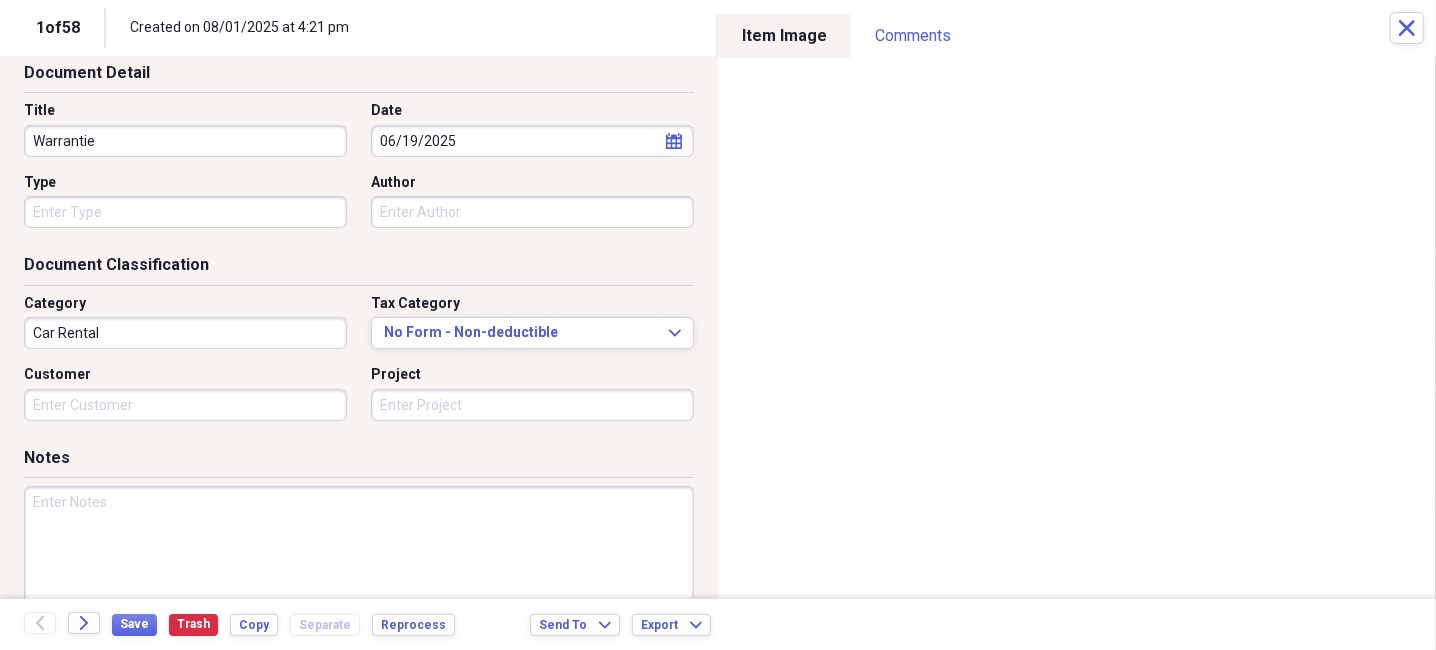 type on "Warrantie" 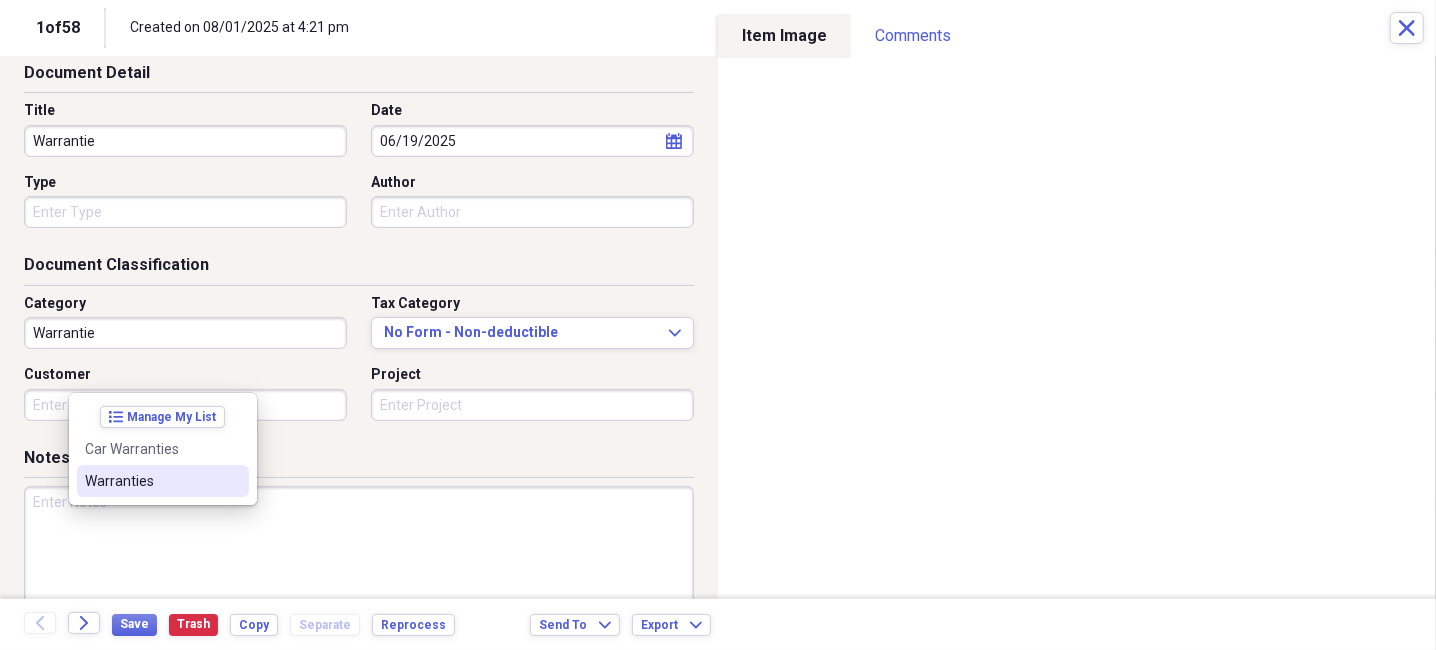 click on "Warranties" at bounding box center [151, 481] 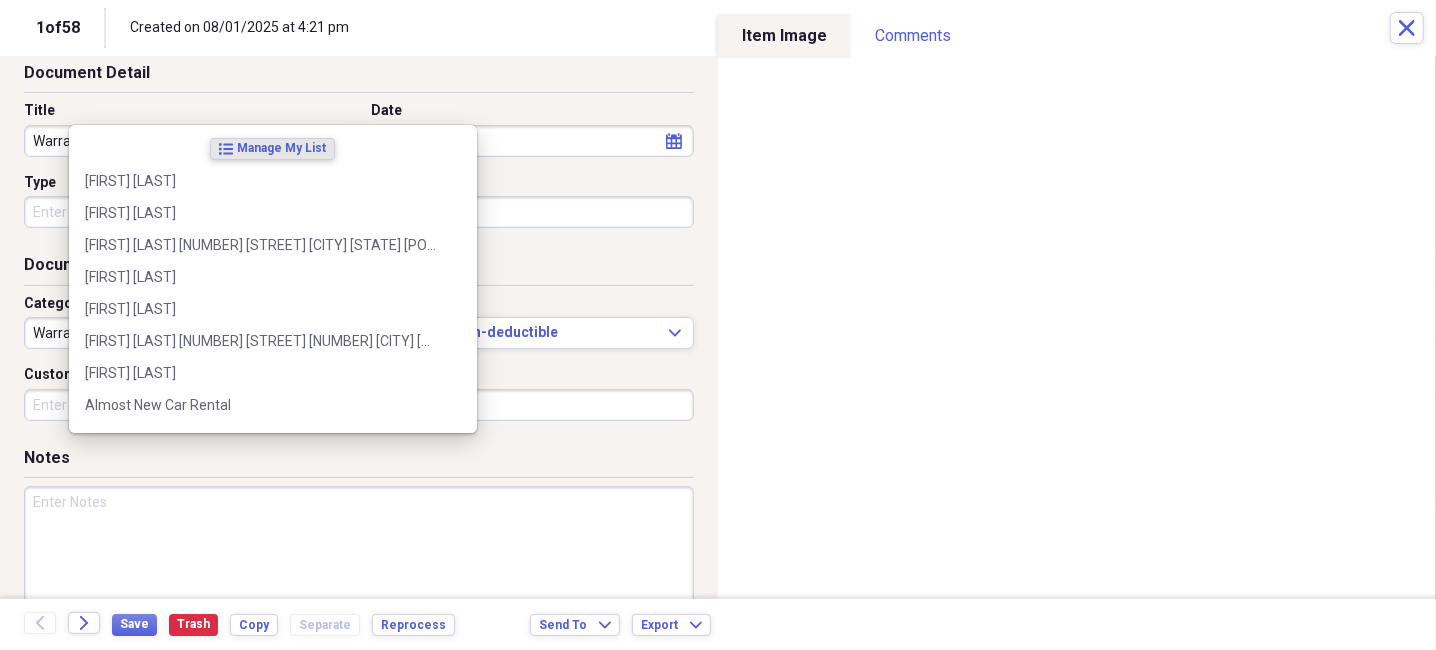 click on "Customer" at bounding box center [185, 405] 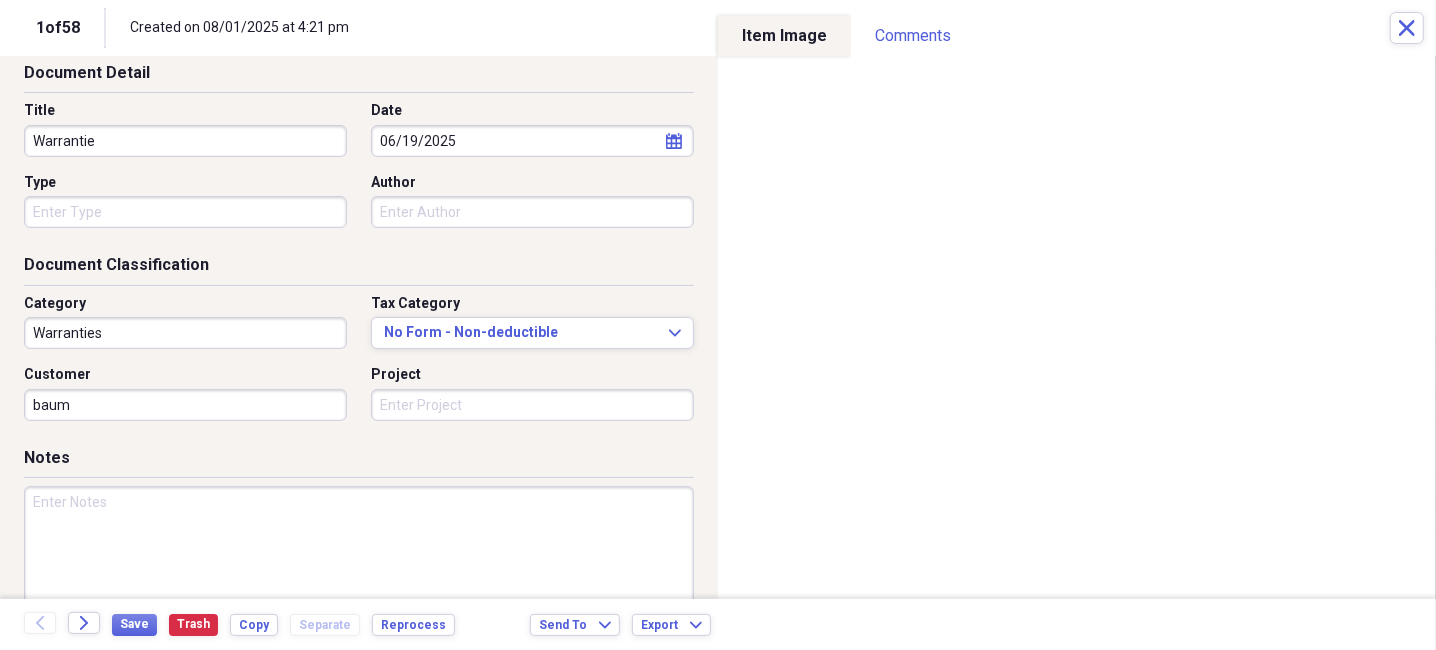 click on "Notes" at bounding box center [359, 462] 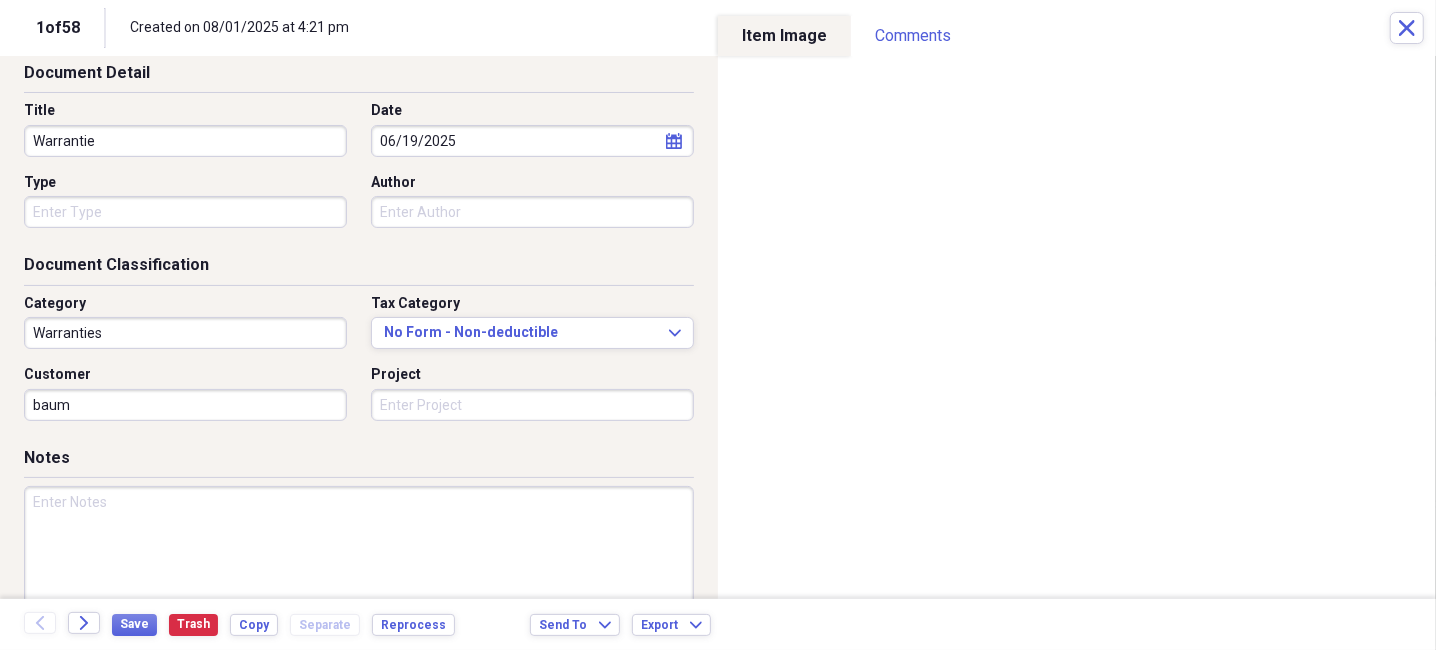 click on "baum" at bounding box center [185, 405] 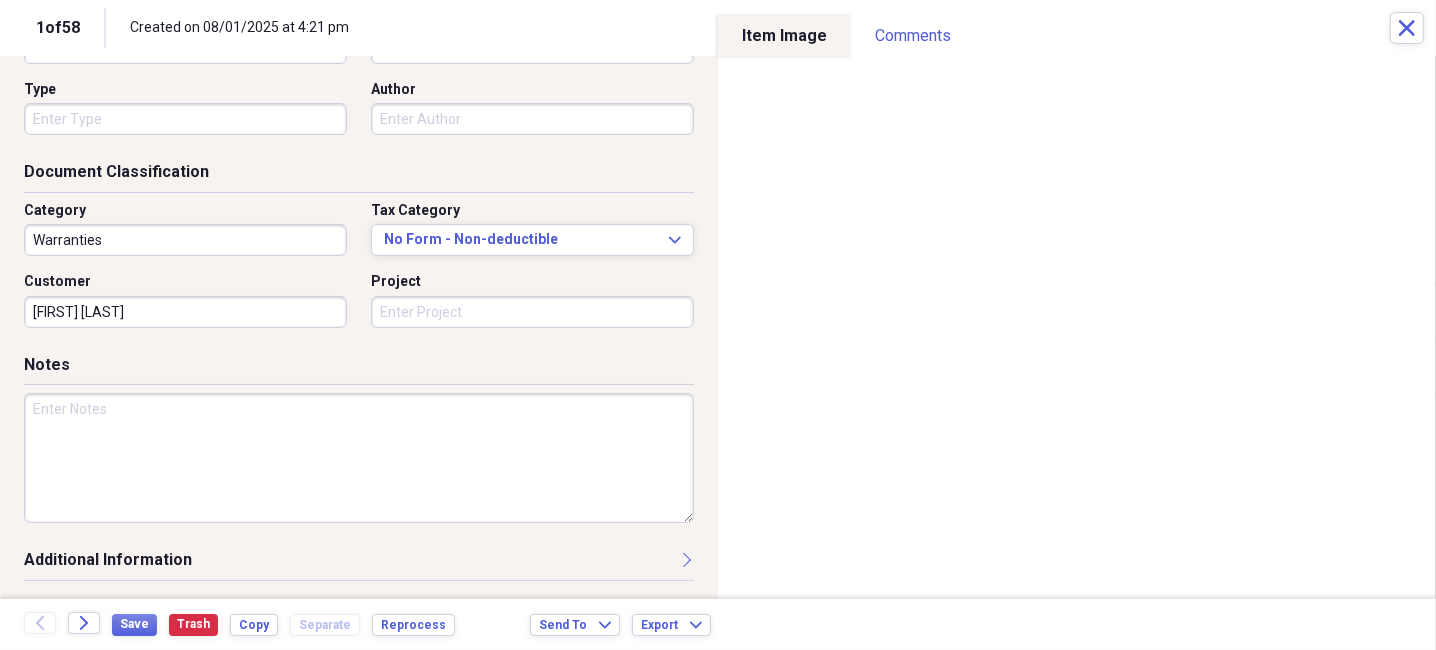 scroll, scrollTop: 0, scrollLeft: 0, axis: both 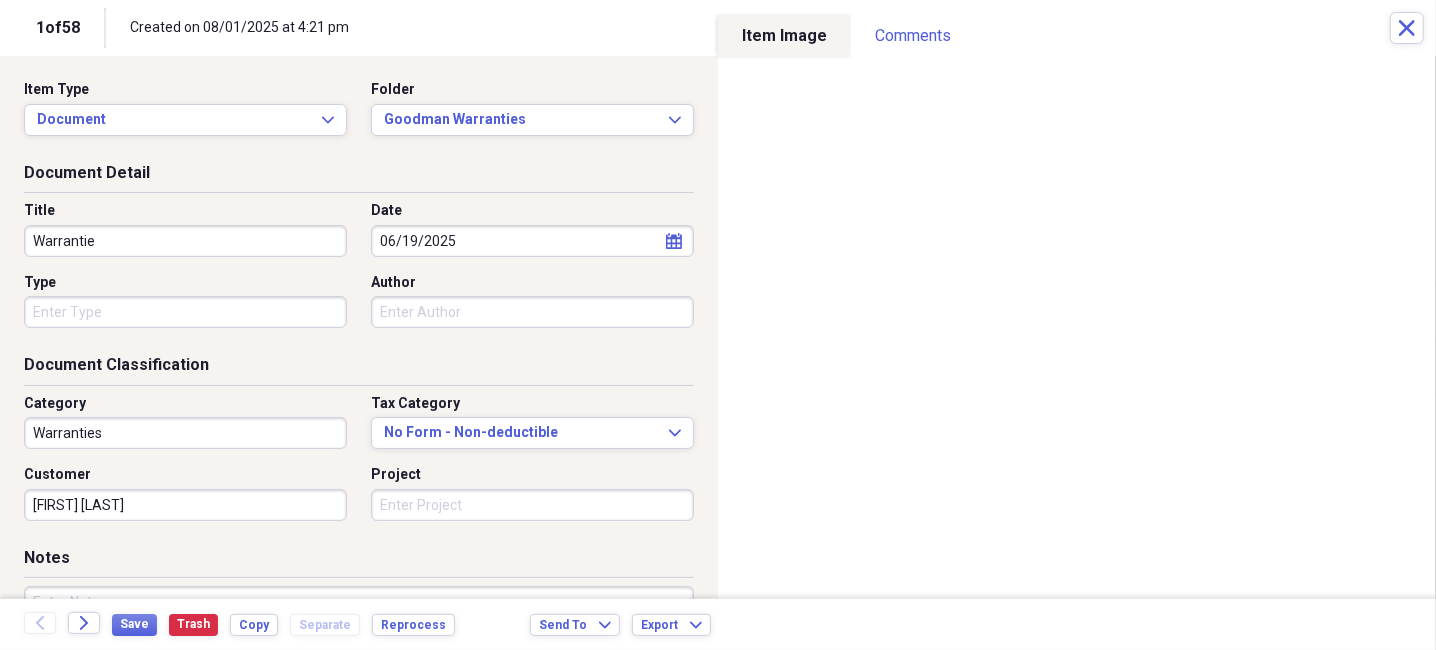 type on "[FIRST] [LAST]" 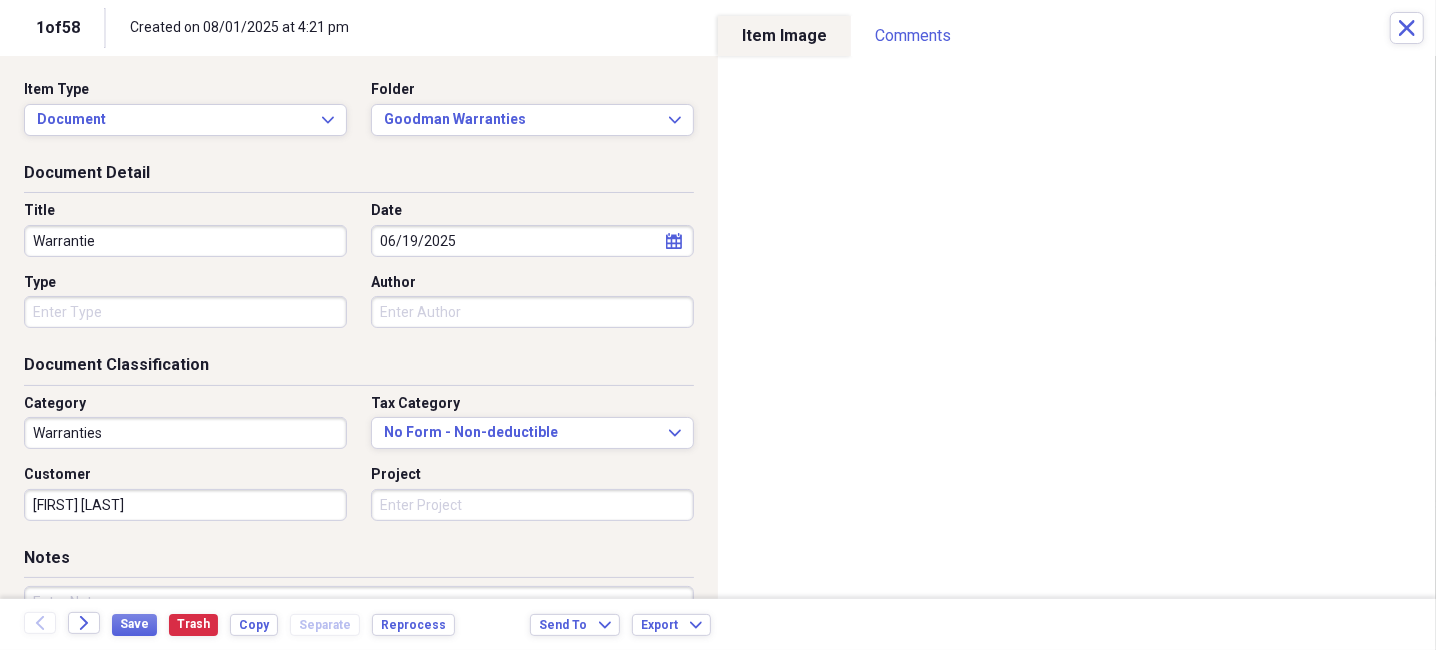 drag, startPoint x: 180, startPoint y: 294, endPoint x: 54, endPoint y: 288, distance: 126.14278 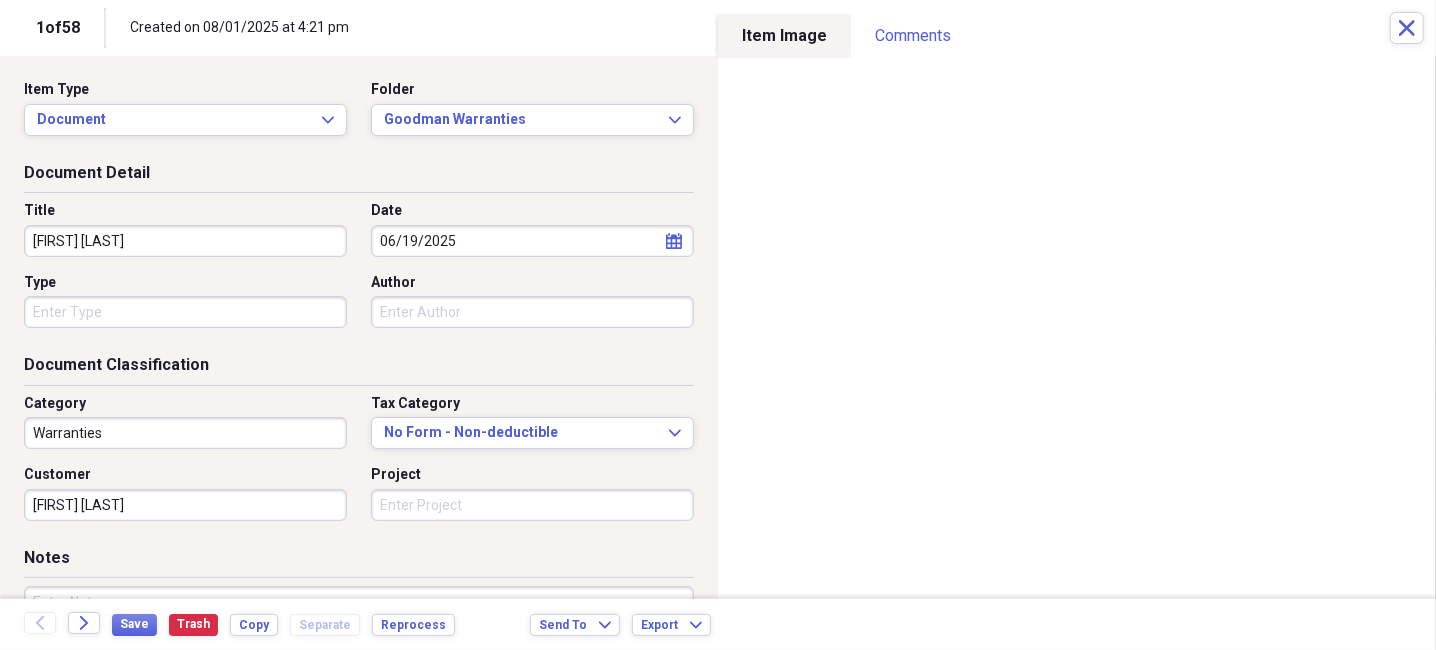 type on "[FIRST] [LAST]" 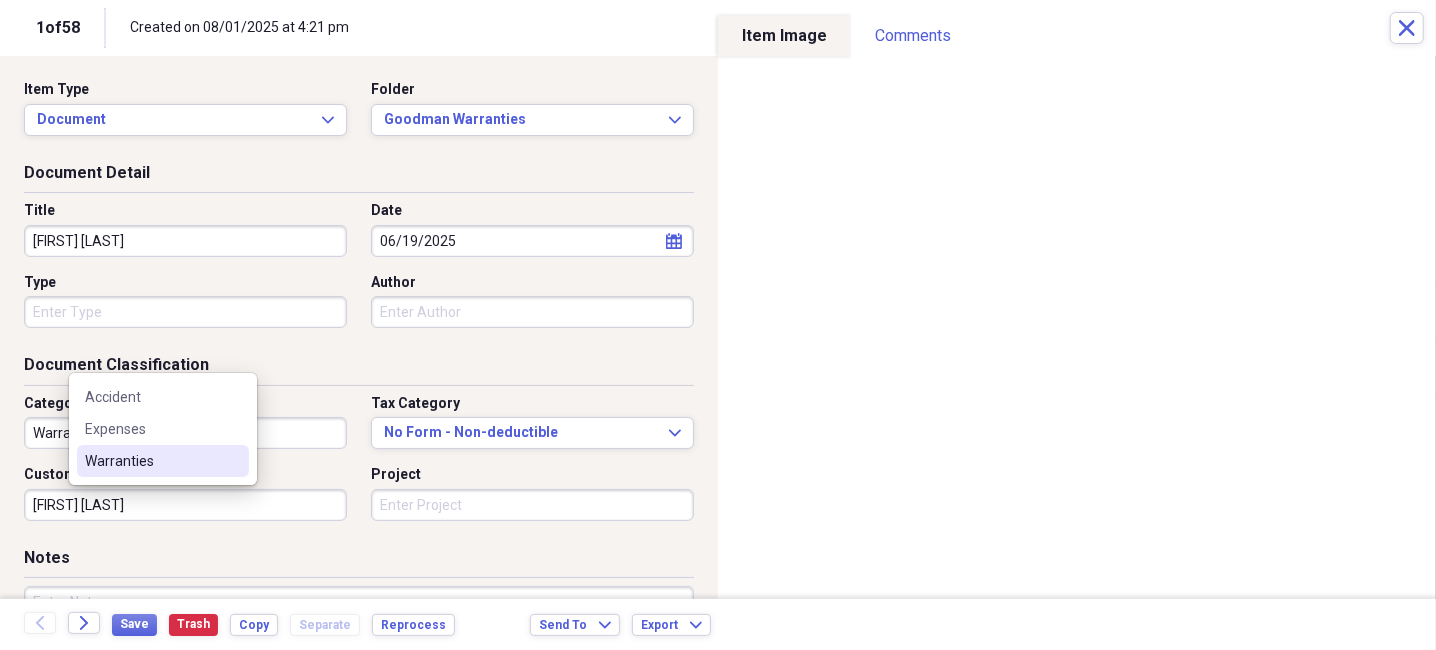 click on "Warranties" at bounding box center (151, 461) 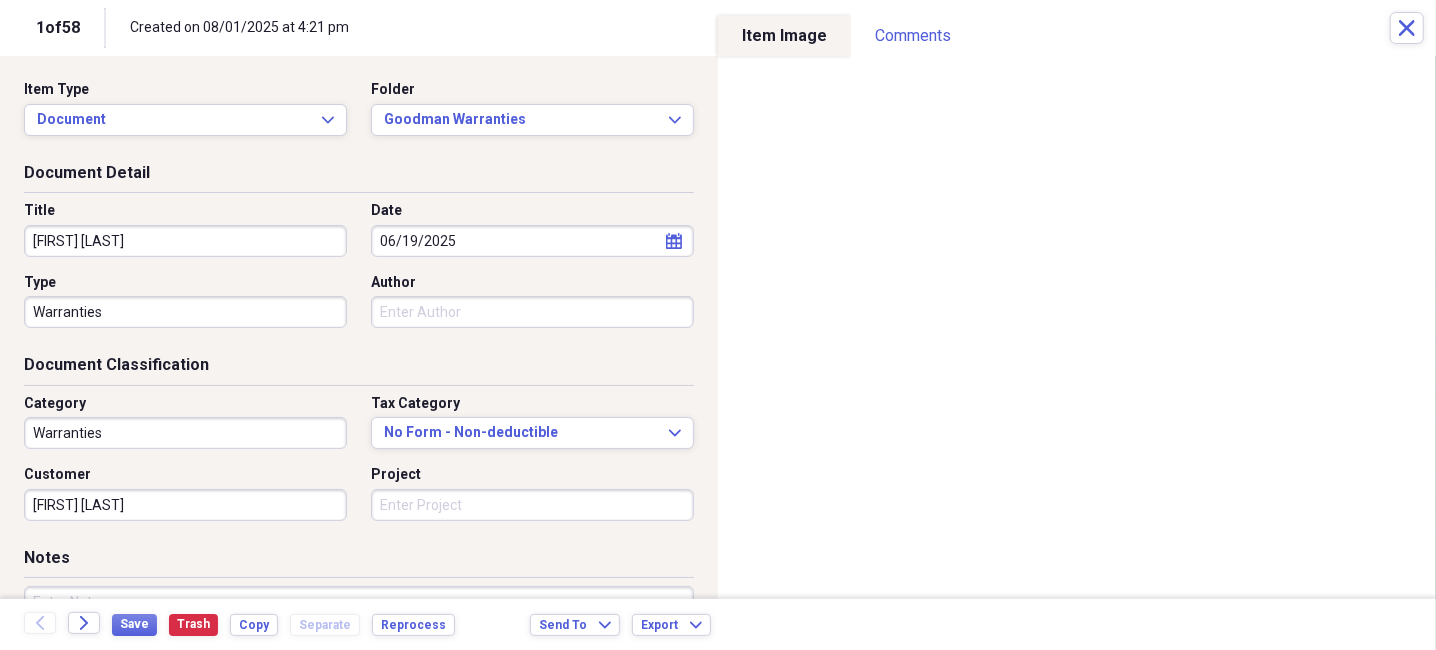 click 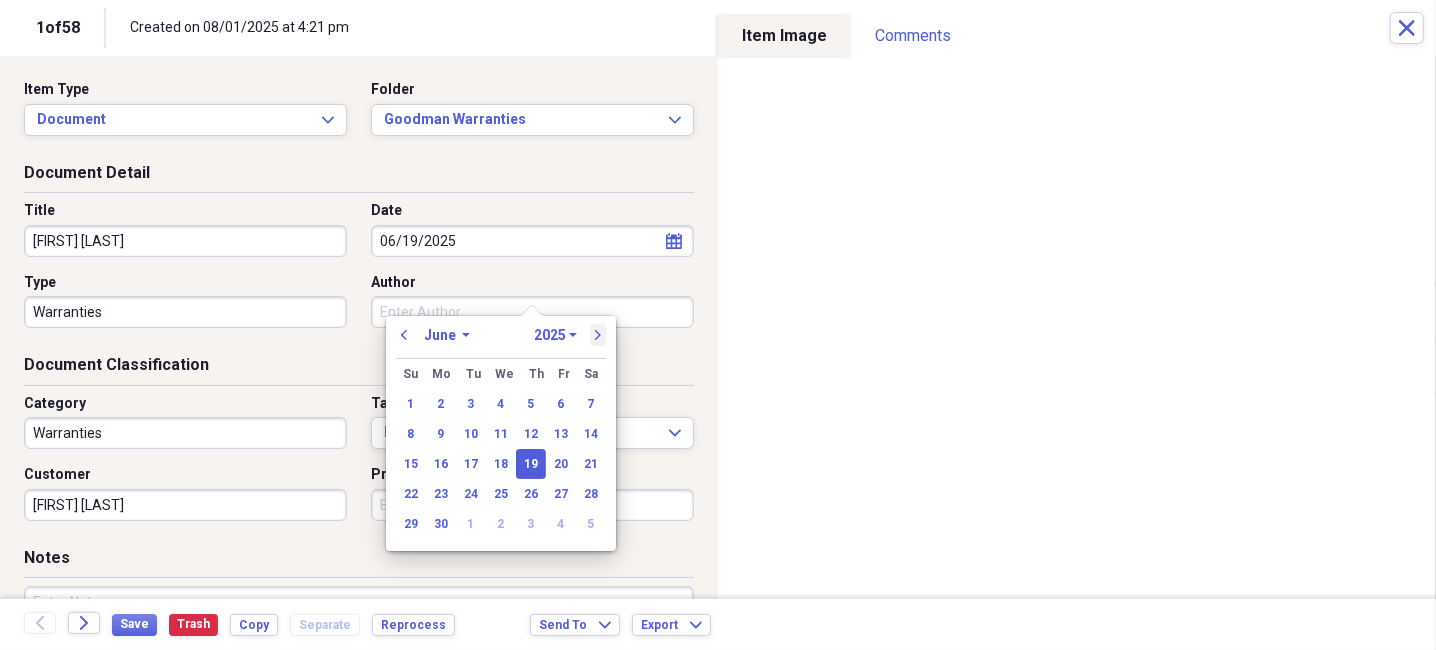 click on "next" at bounding box center [598, 335] 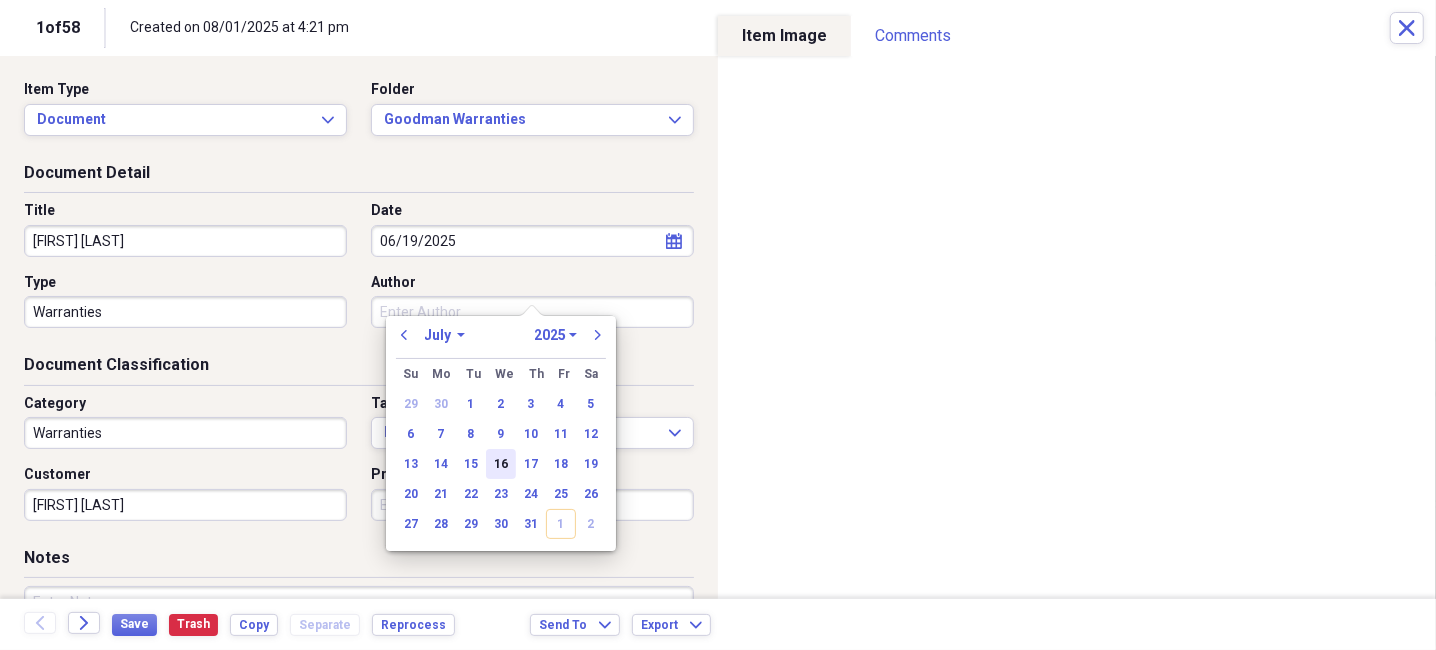 click on "16" at bounding box center [501, 464] 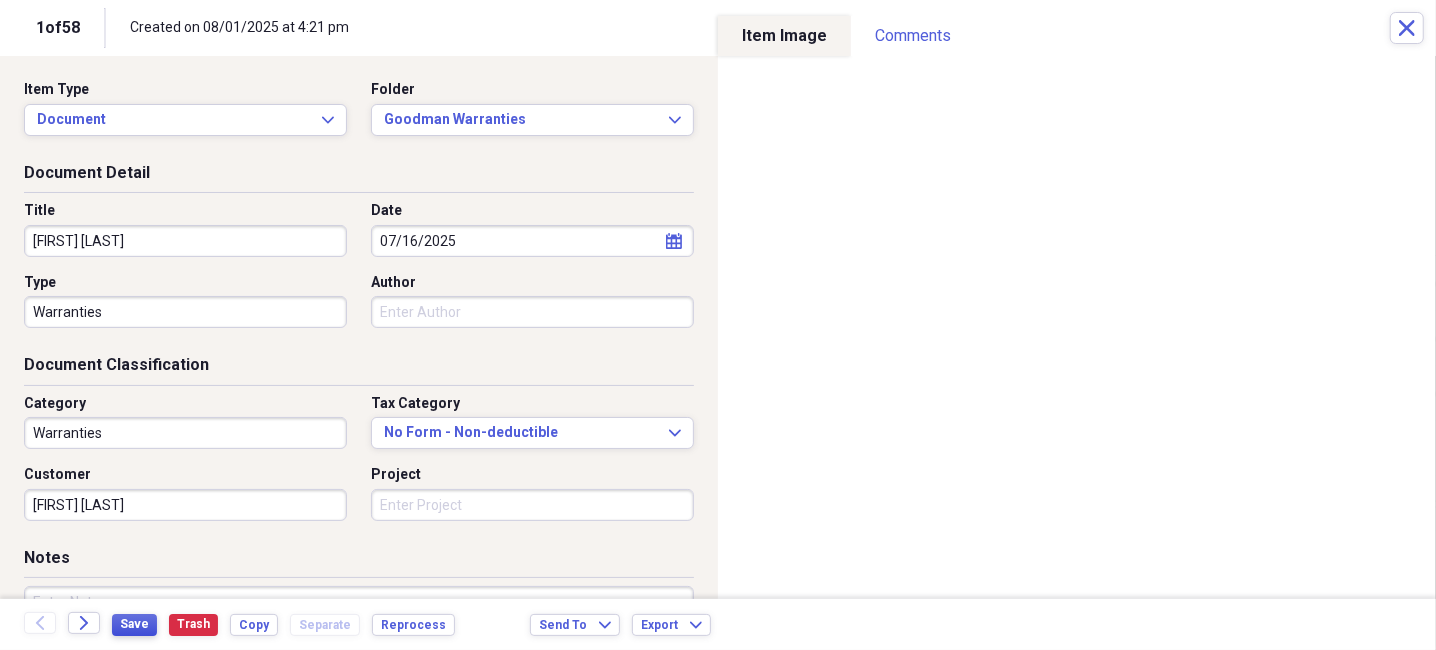 click on "Save" at bounding box center (134, 624) 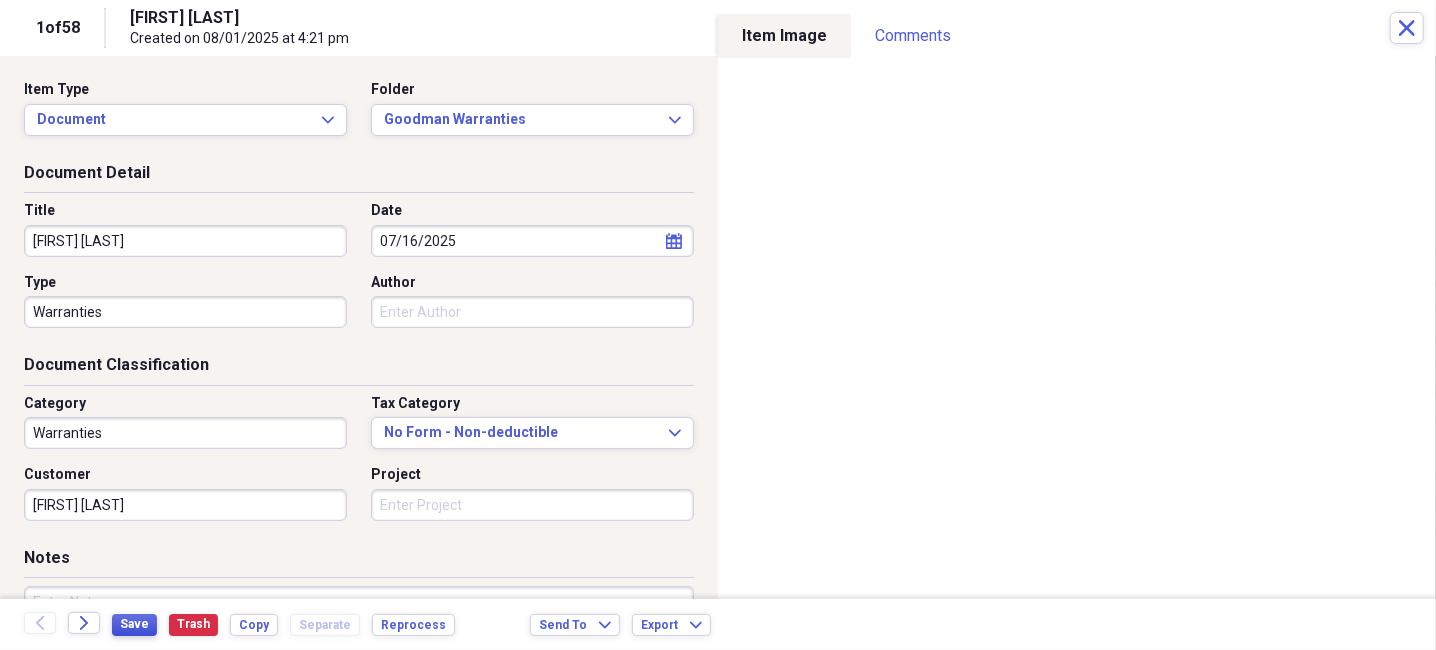 scroll, scrollTop: 100, scrollLeft: 0, axis: vertical 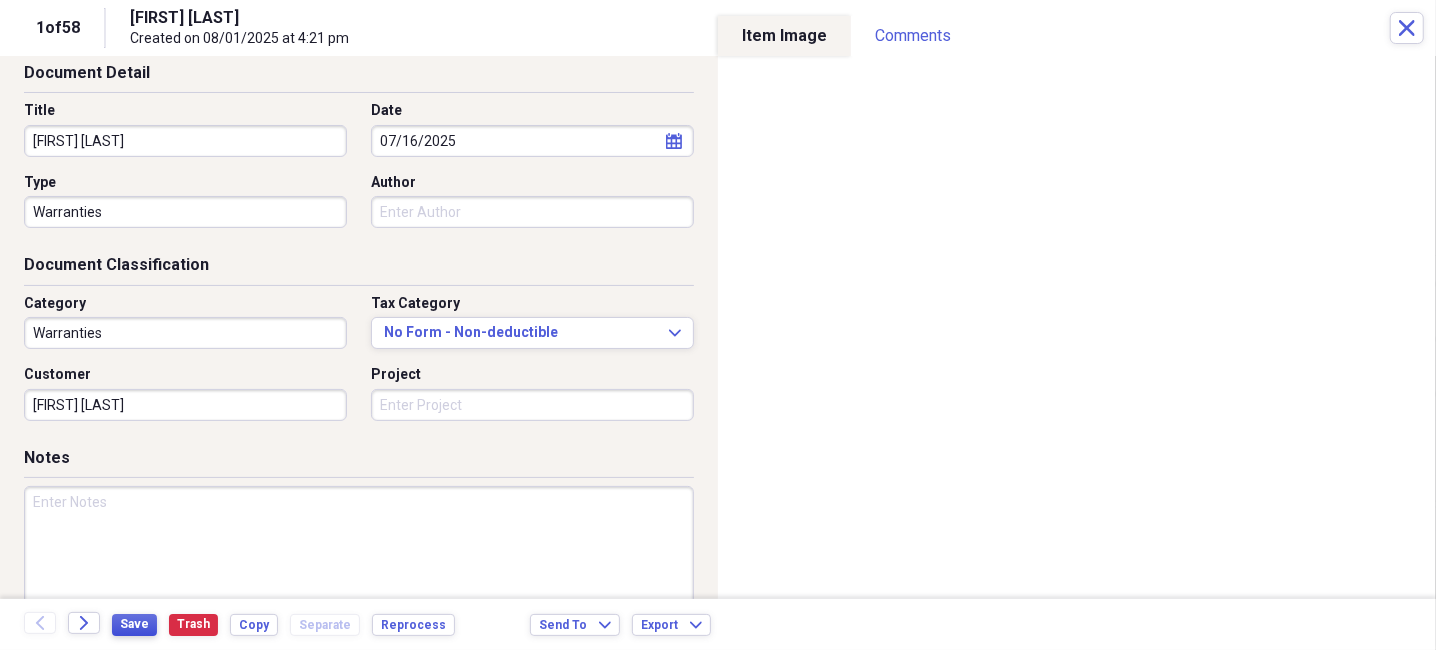 click on "Save" at bounding box center [134, 624] 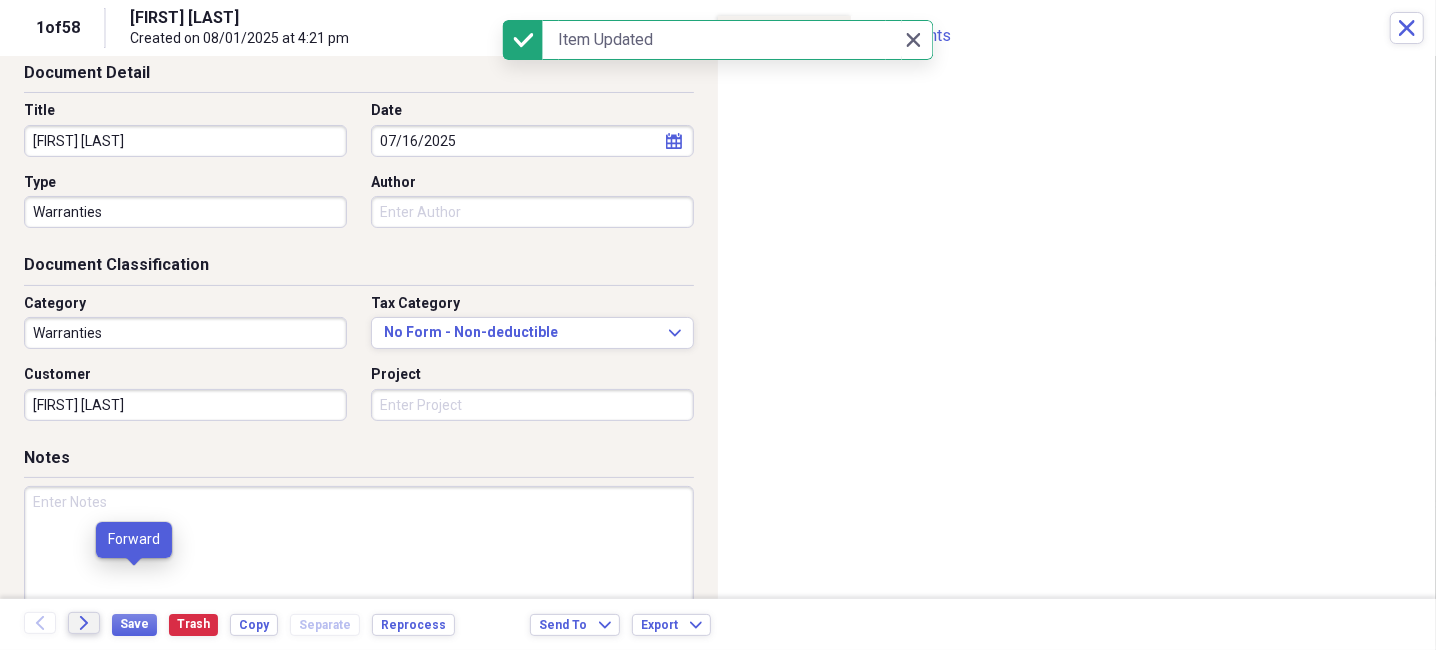 click 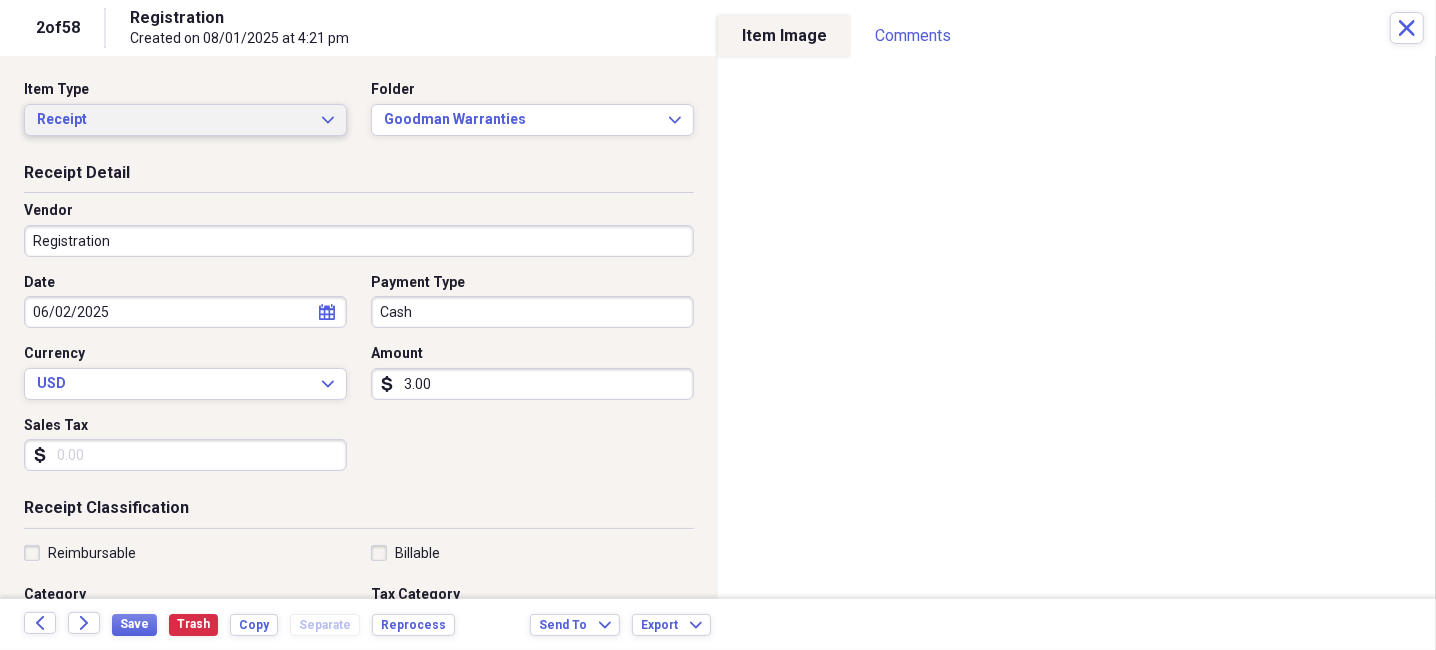 click on "Receipt" at bounding box center [173, 120] 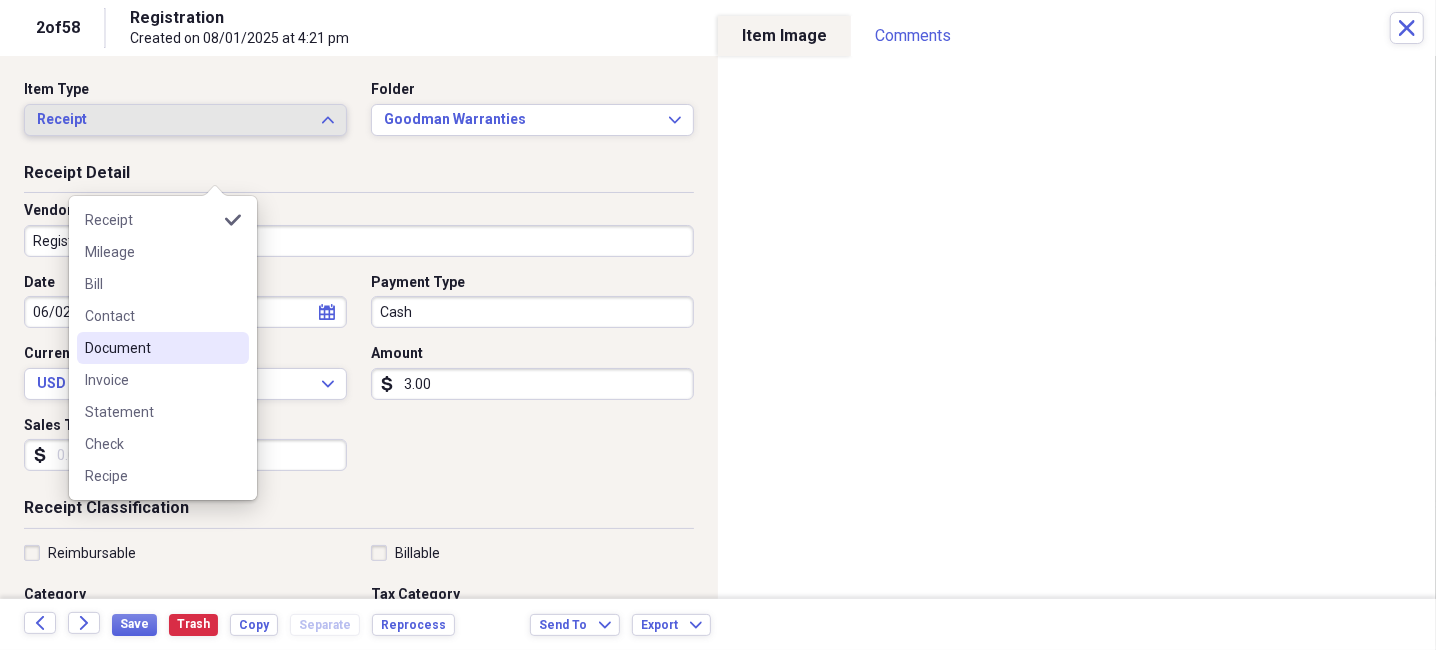 click on "Document" at bounding box center (151, 348) 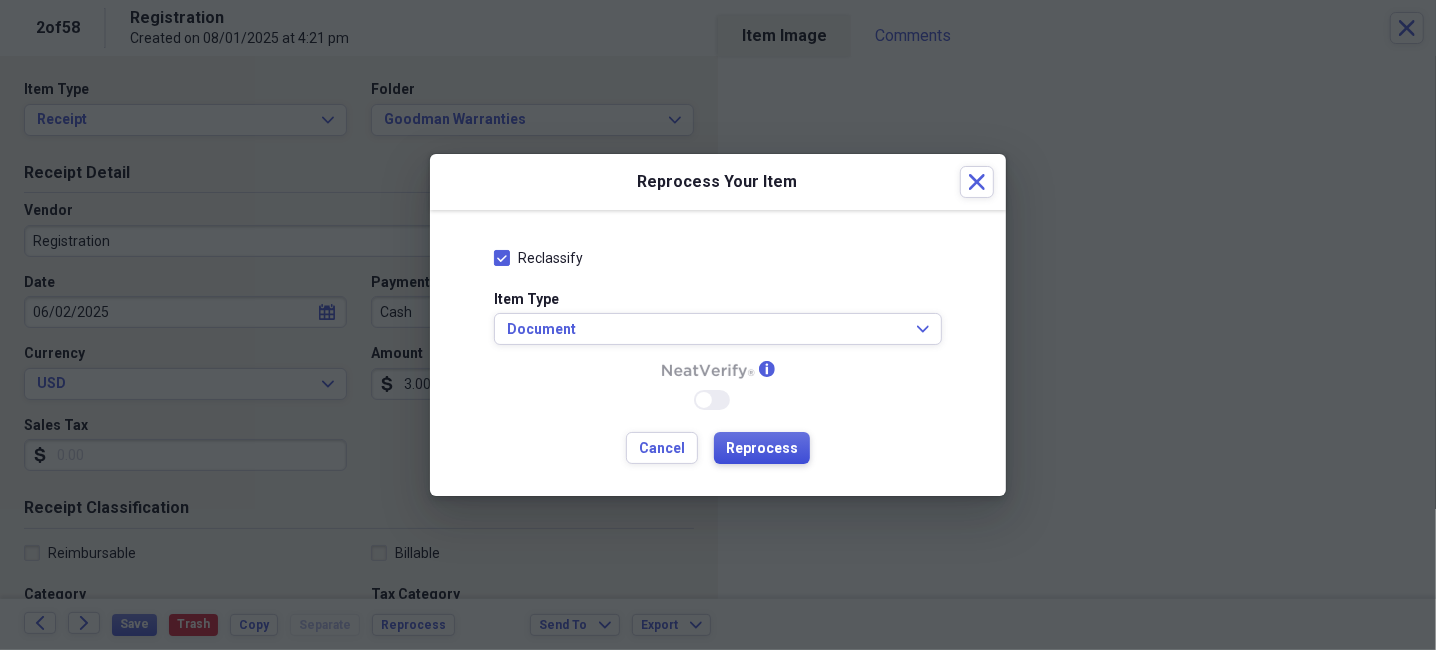 click on "Reprocess" at bounding box center [762, 449] 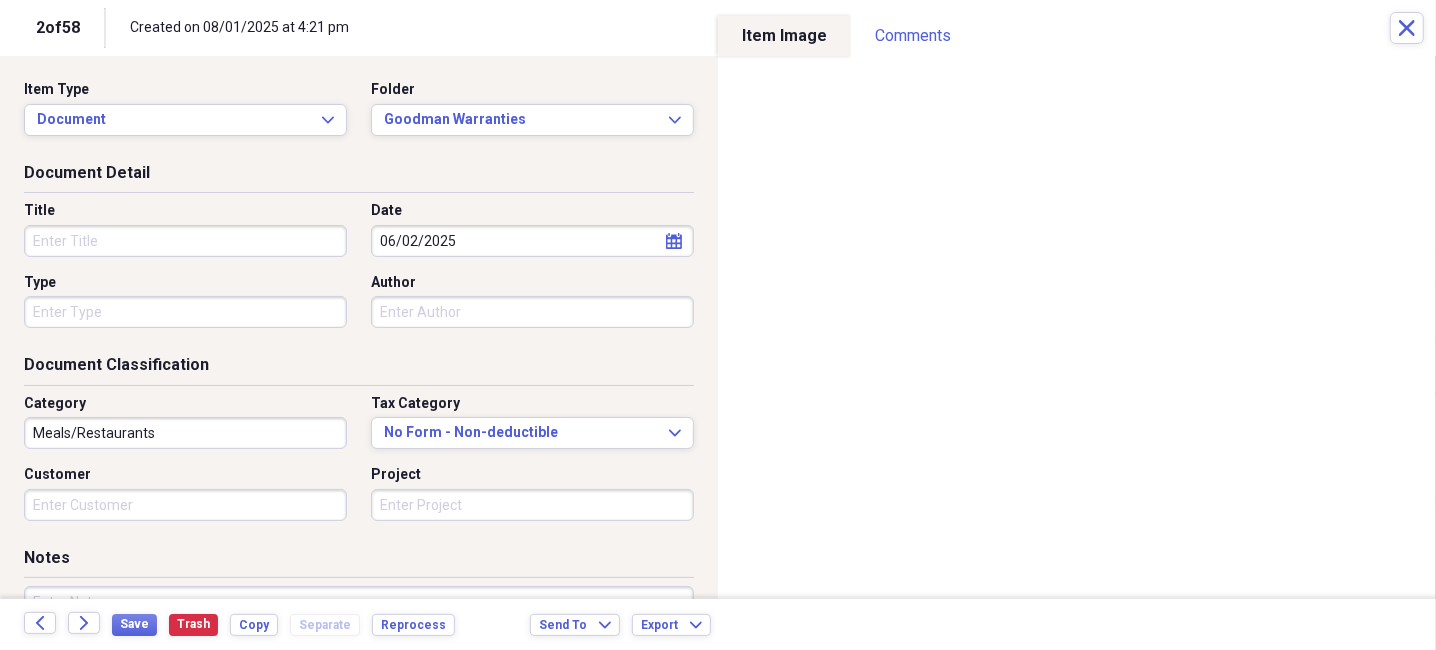 click on "Title" at bounding box center [185, 241] 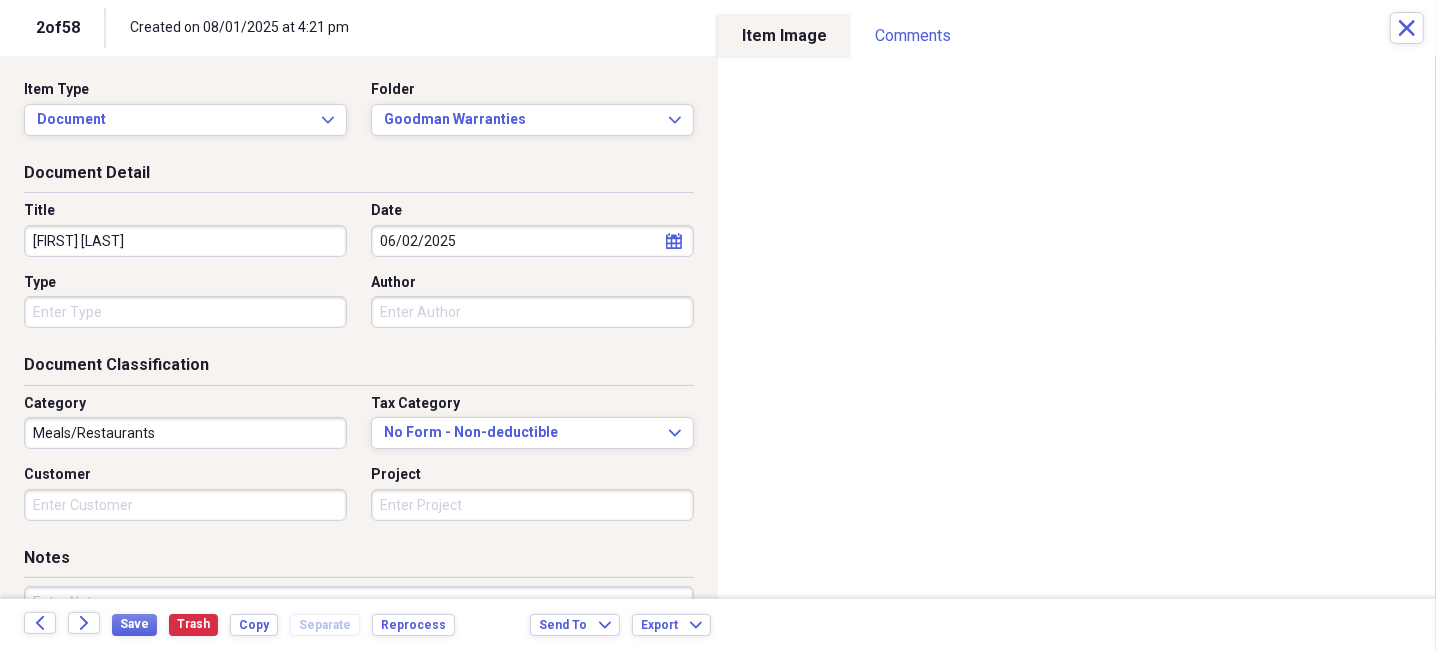 type on "[FIRST] [LAST]" 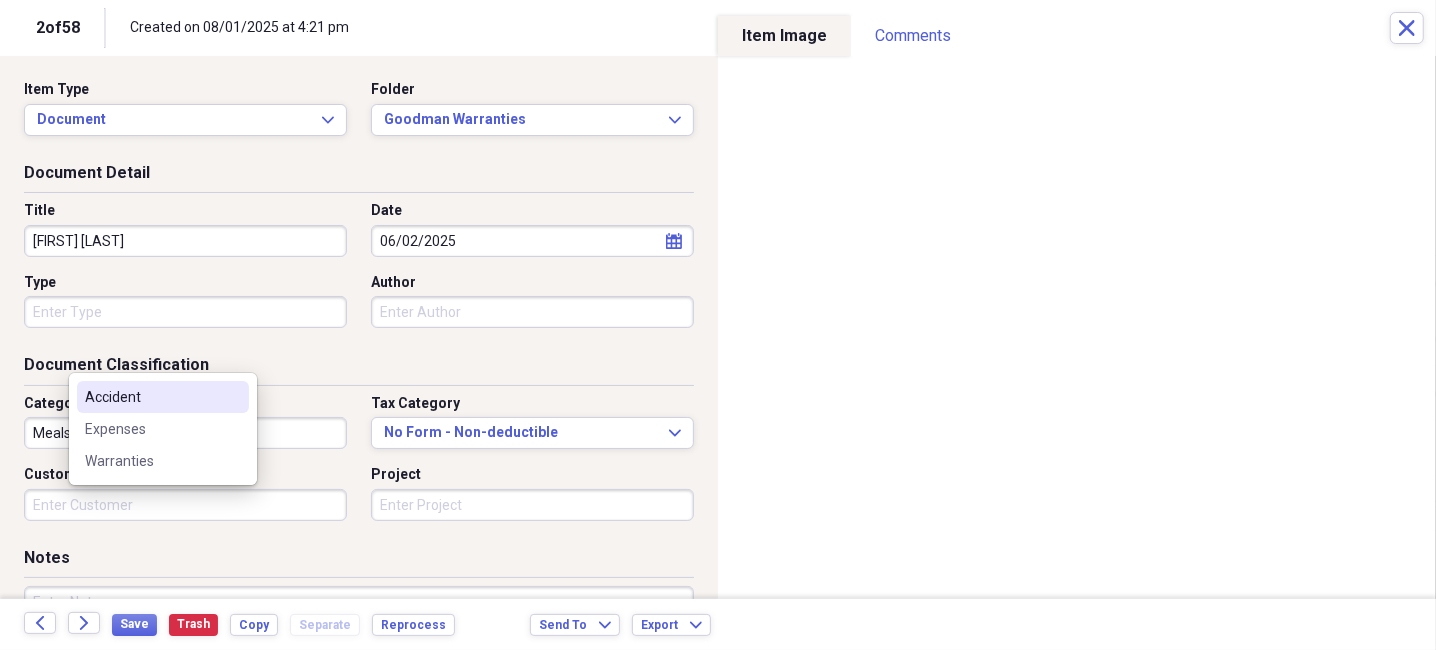 click on "Type" at bounding box center (185, 312) 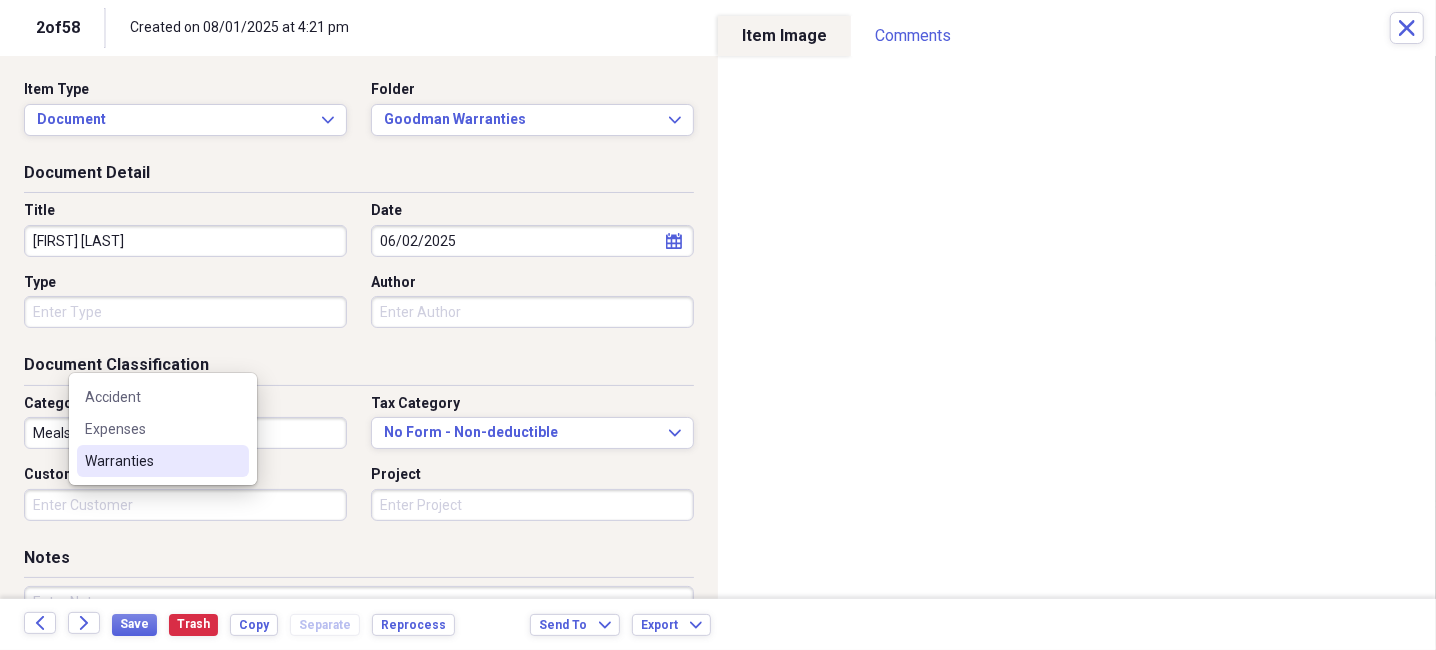 click on "Warranties" at bounding box center (151, 461) 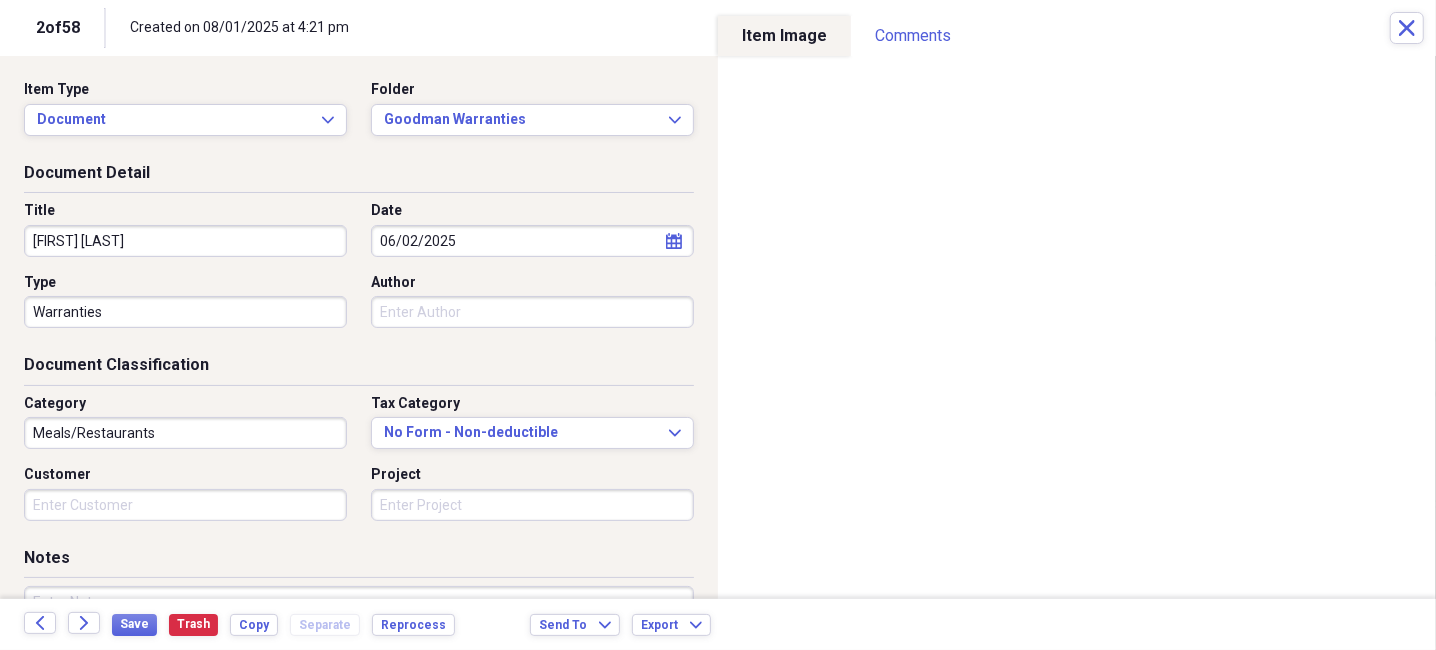 click 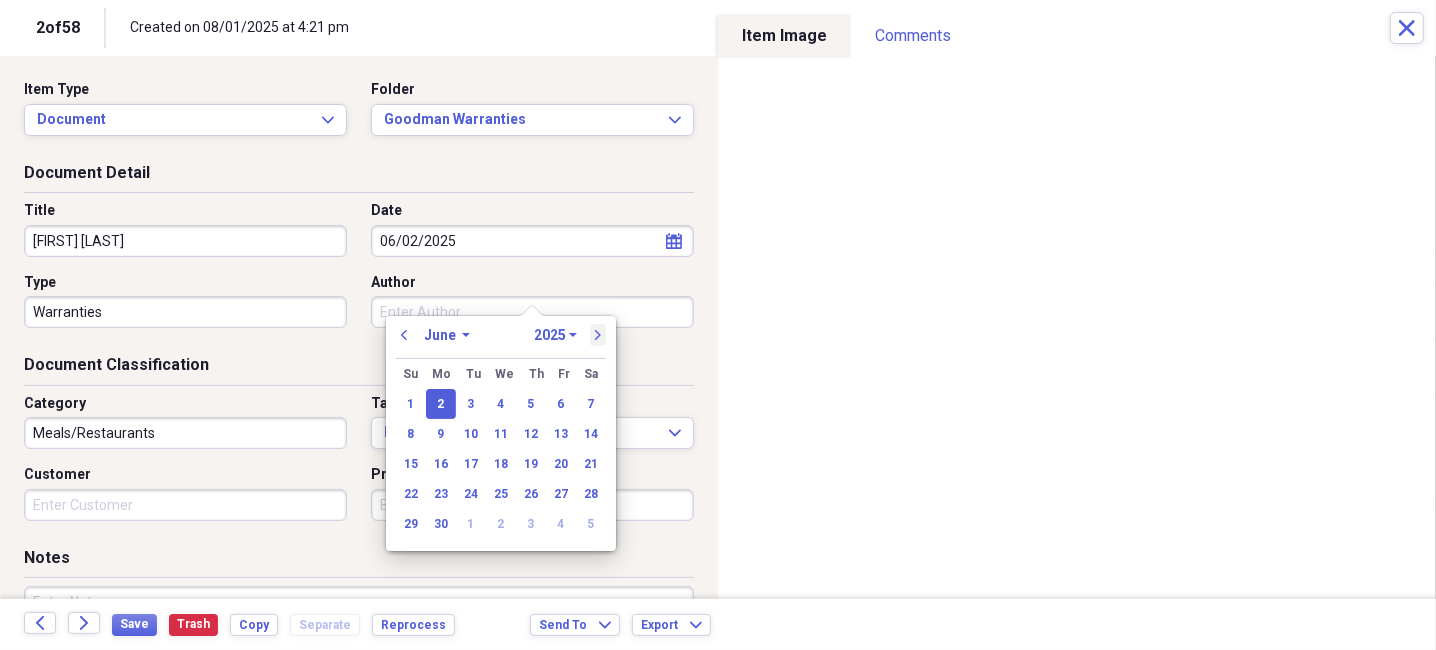 click on "next" at bounding box center [598, 335] 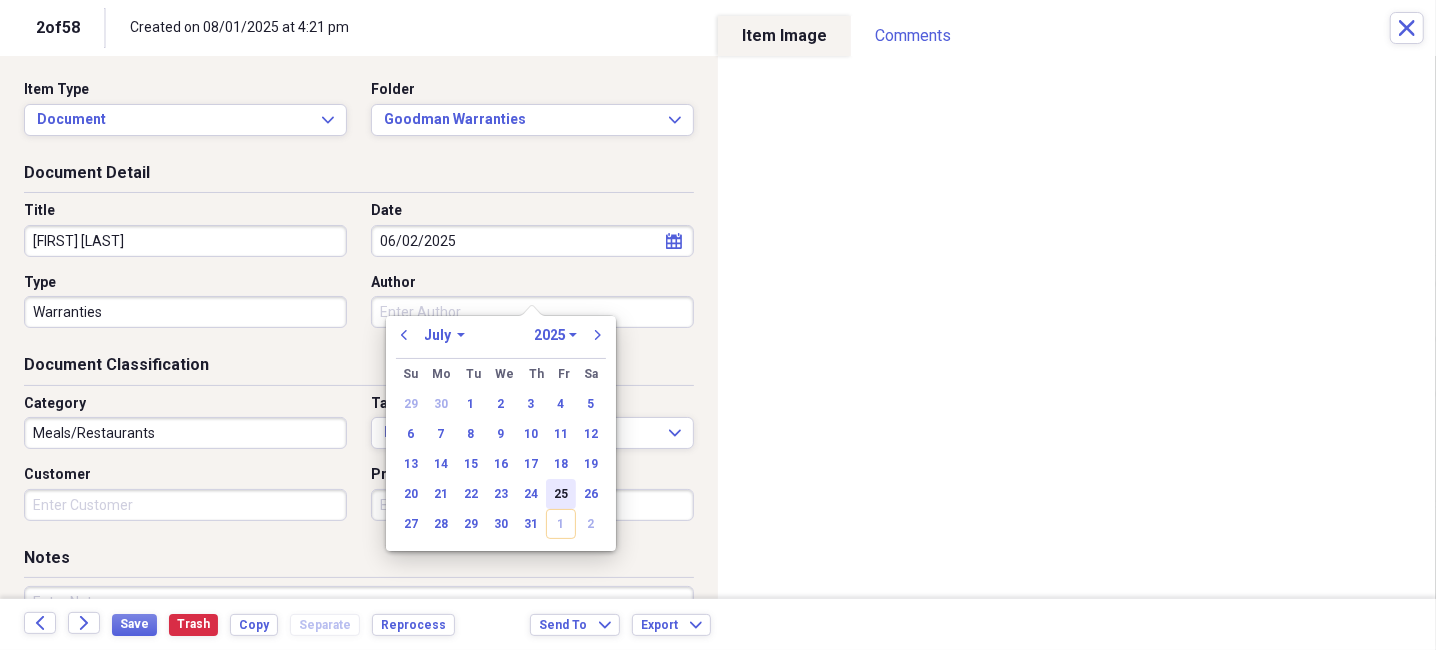 click on "25" at bounding box center [561, 494] 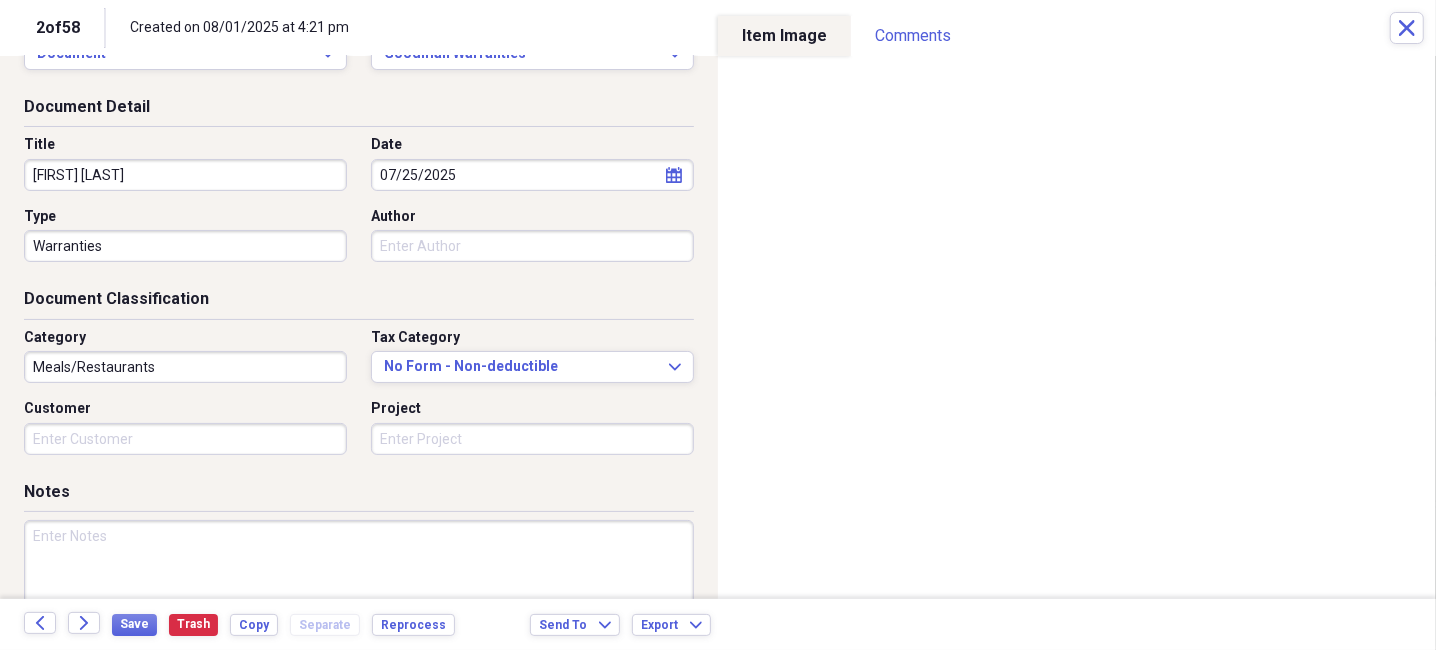 scroll, scrollTop: 100, scrollLeft: 0, axis: vertical 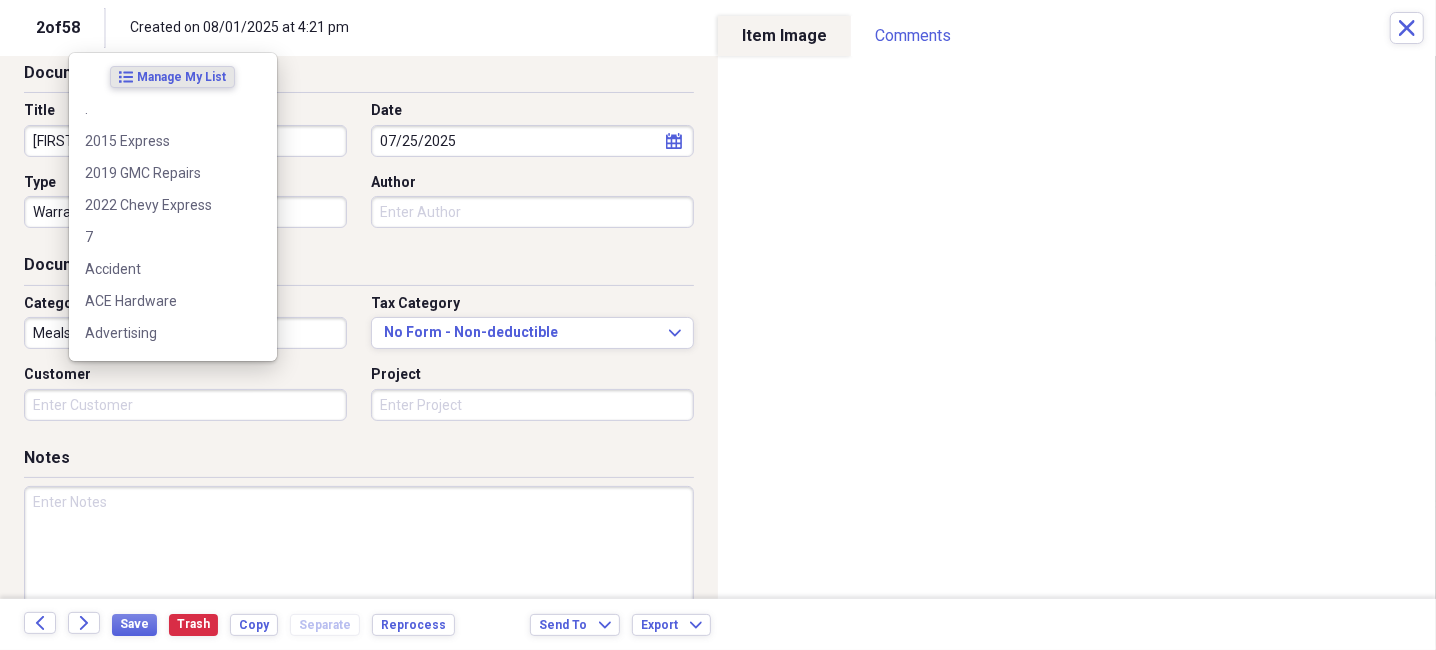 click on "Meals/Restaurants" at bounding box center [185, 333] 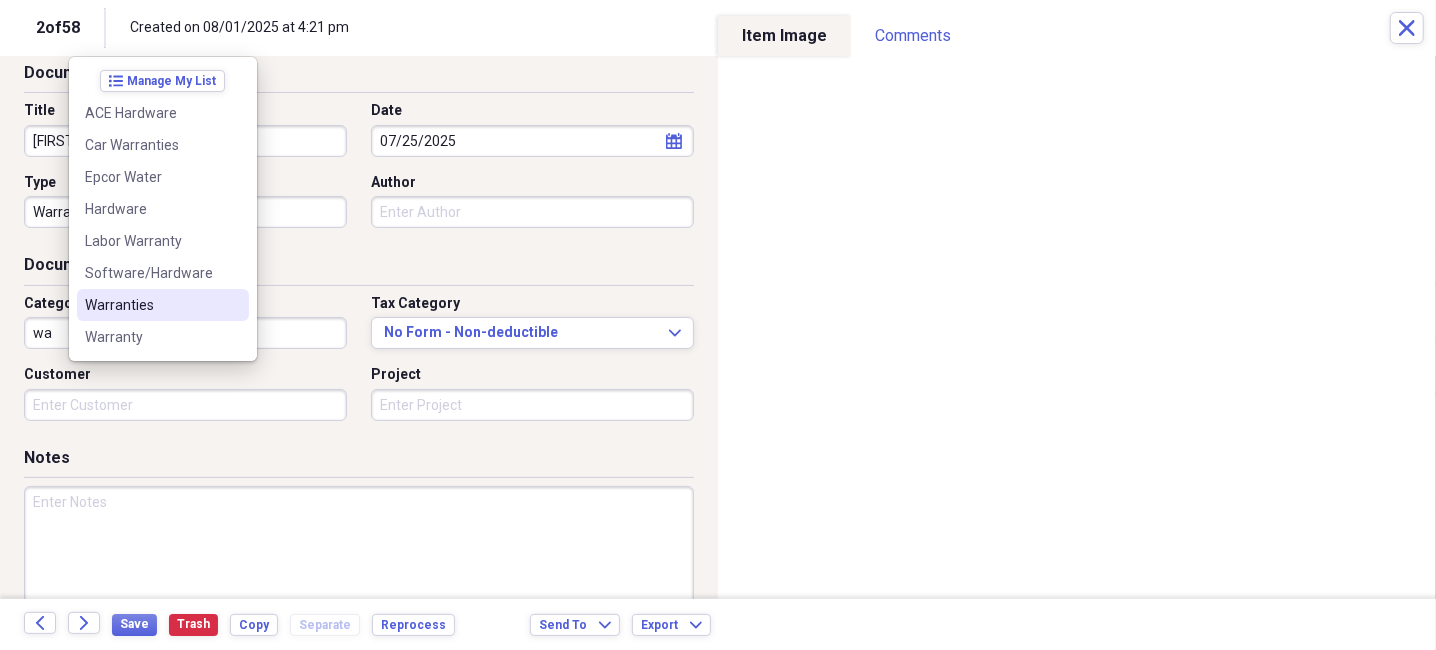 click on "Warranties" at bounding box center (151, 305) 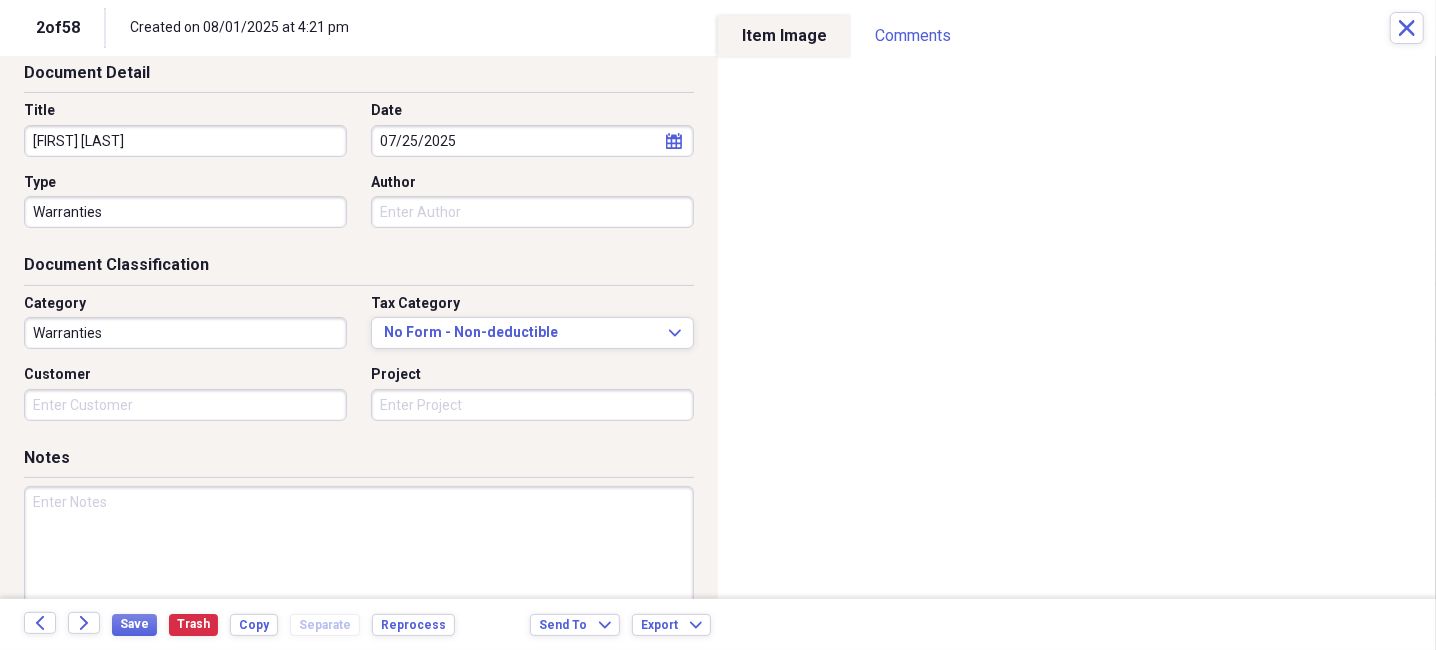 scroll, scrollTop: 0, scrollLeft: 0, axis: both 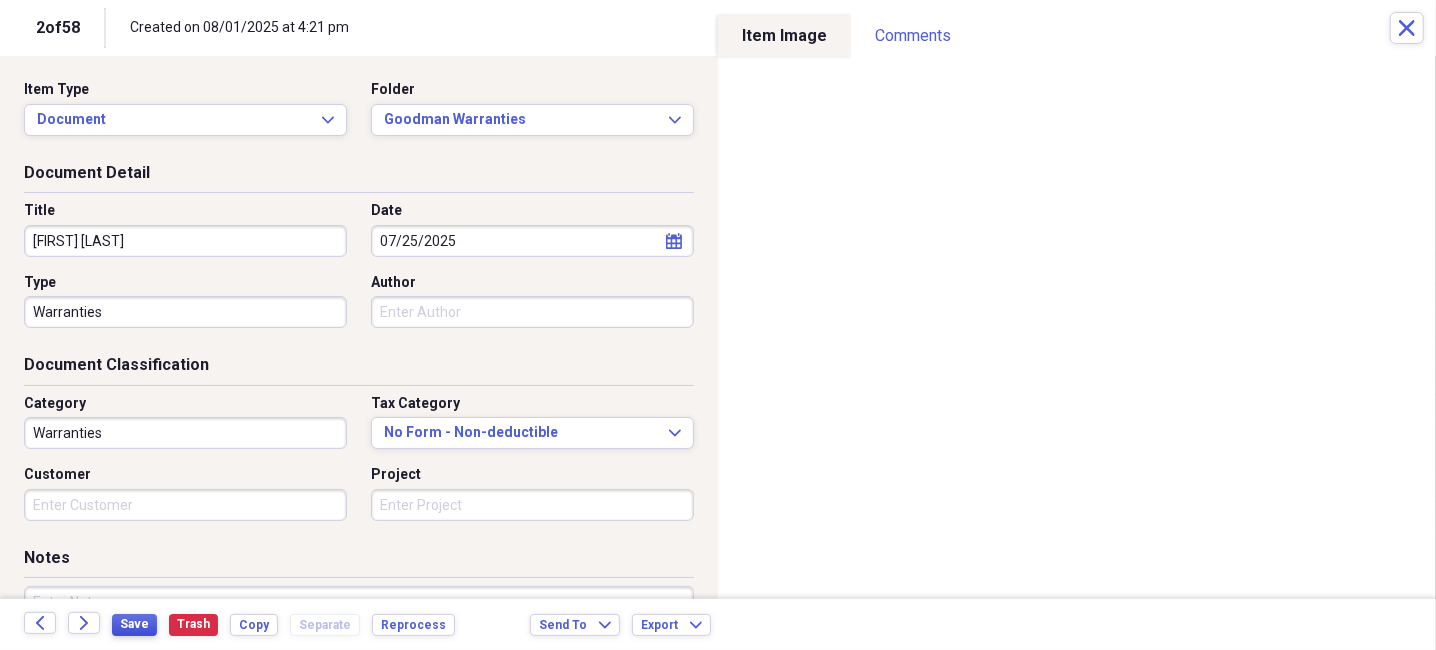 click on "Save" at bounding box center (134, 625) 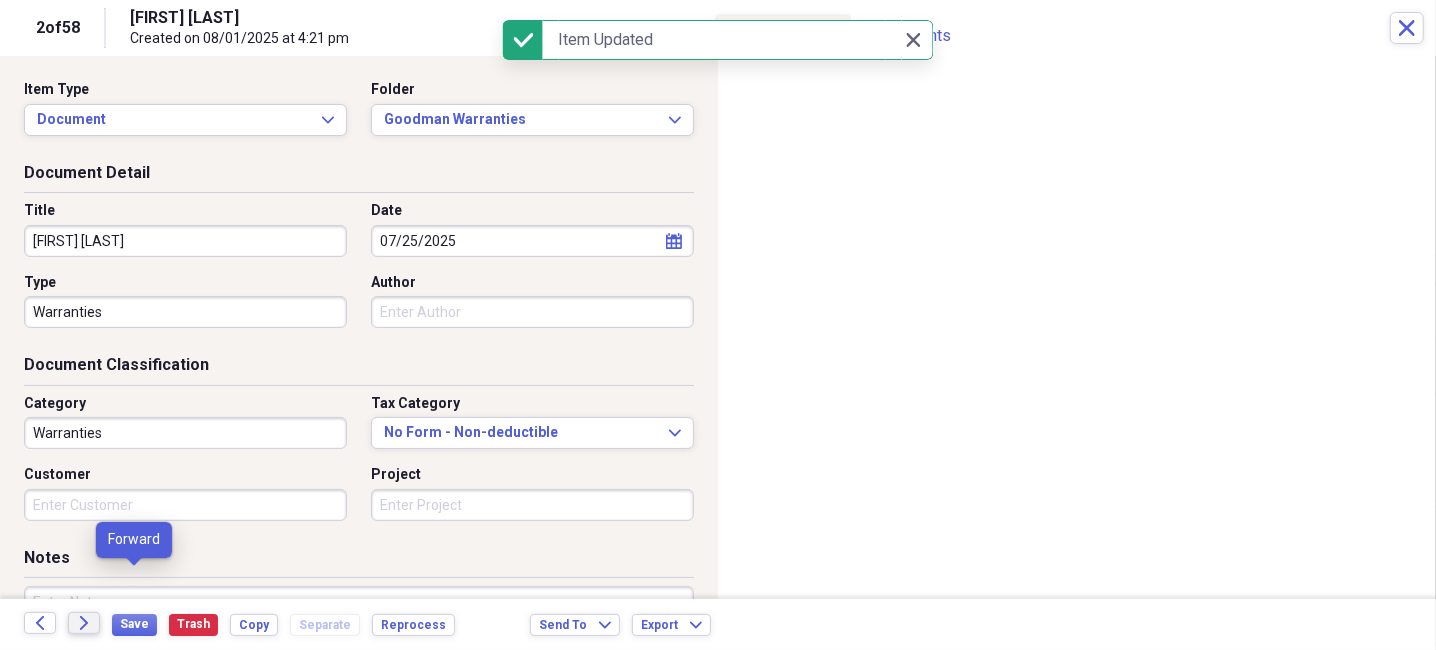 click on "Forward" 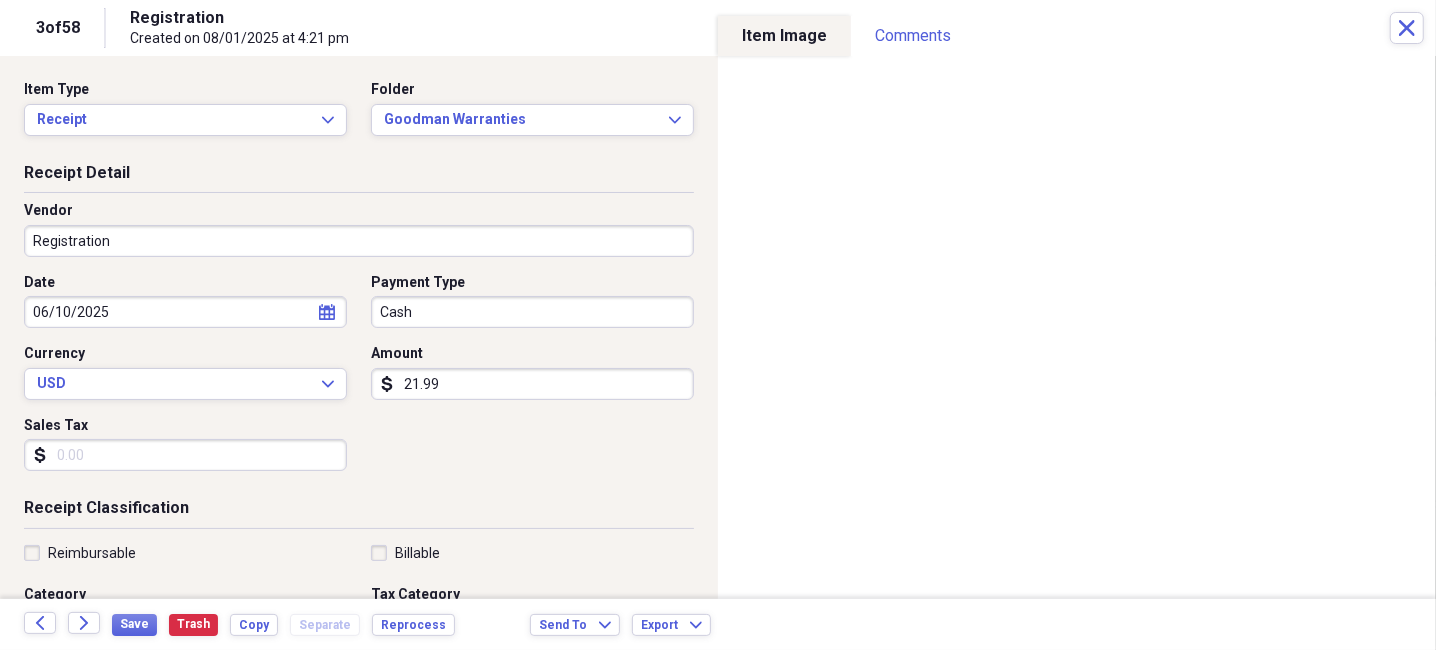click on "Registration" at bounding box center [359, 241] 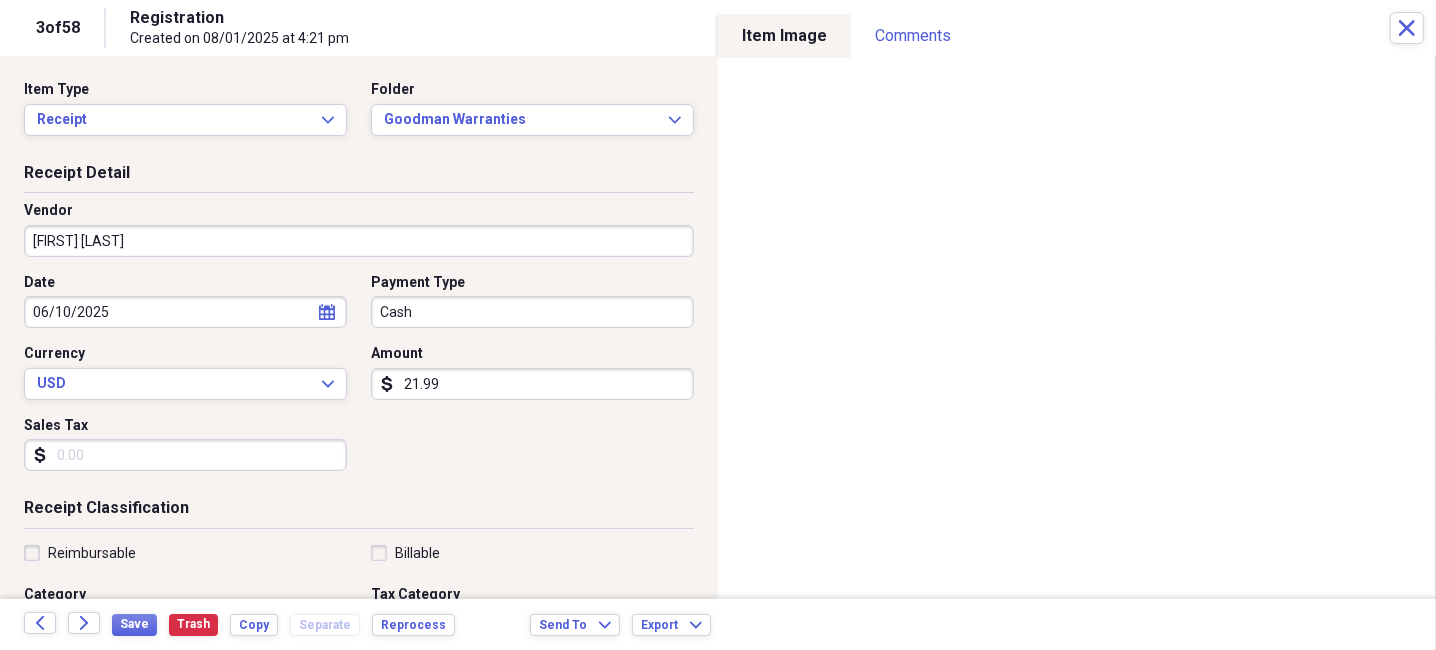 type on "[FIRST] [LAST]" 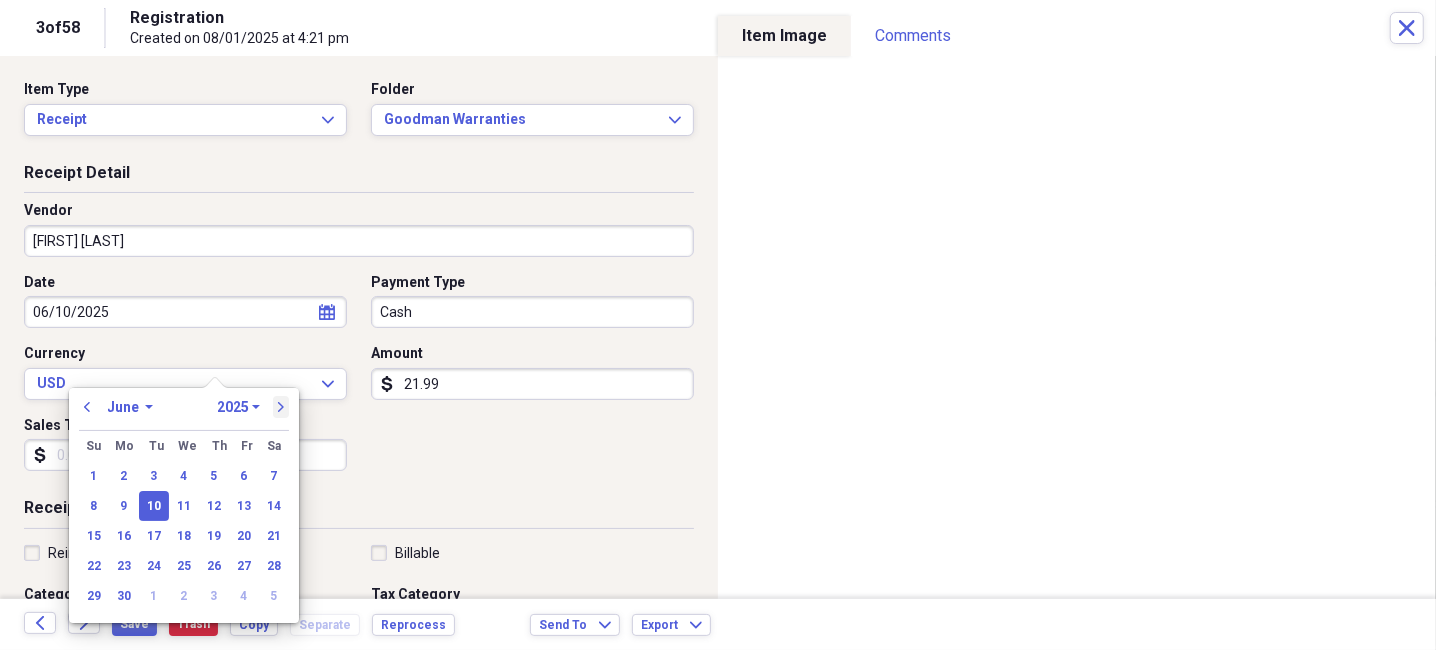 click on "next" at bounding box center [281, 407] 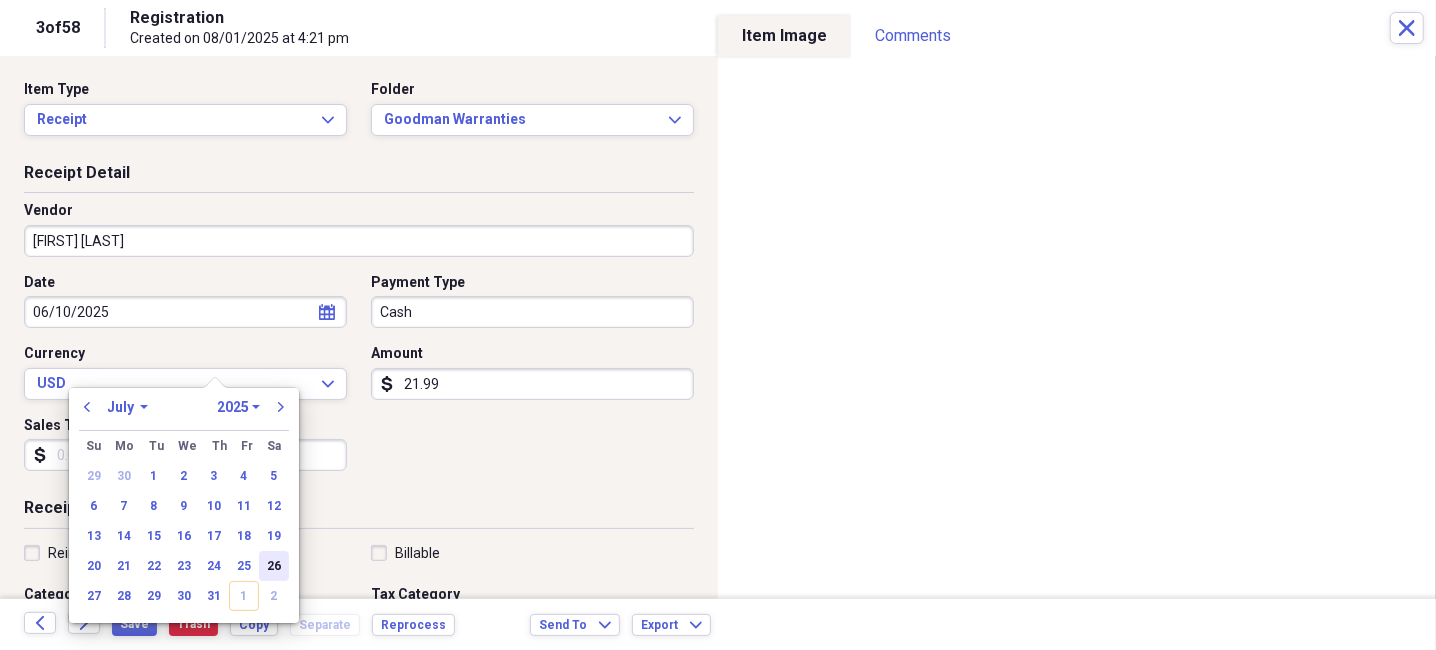 click on "26" at bounding box center (274, 566) 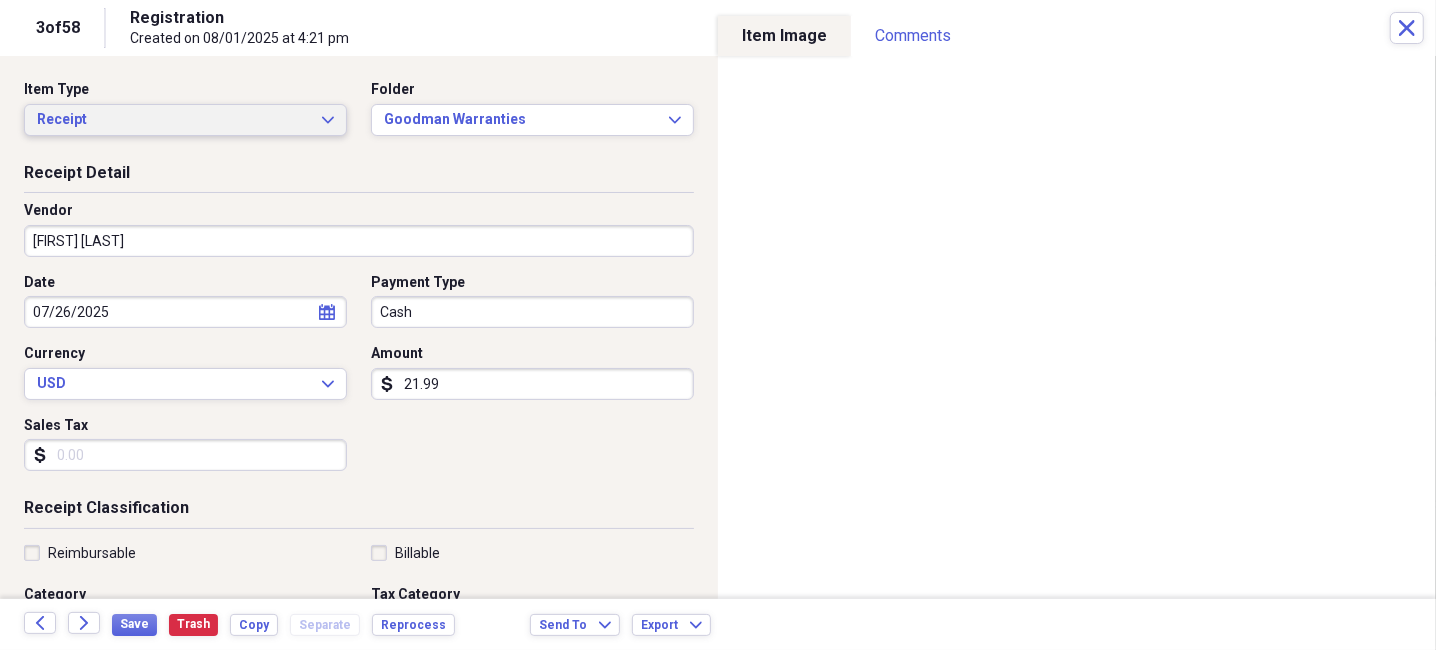 click 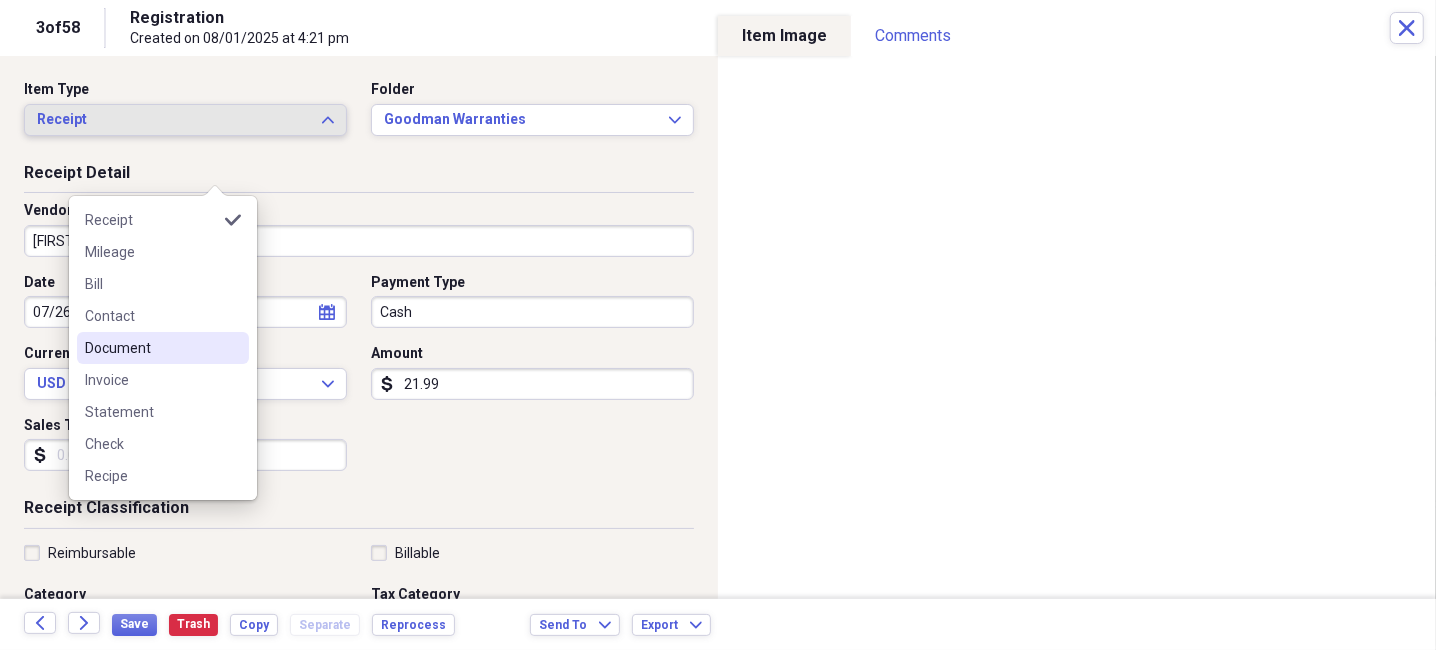 click on "Document" at bounding box center [151, 348] 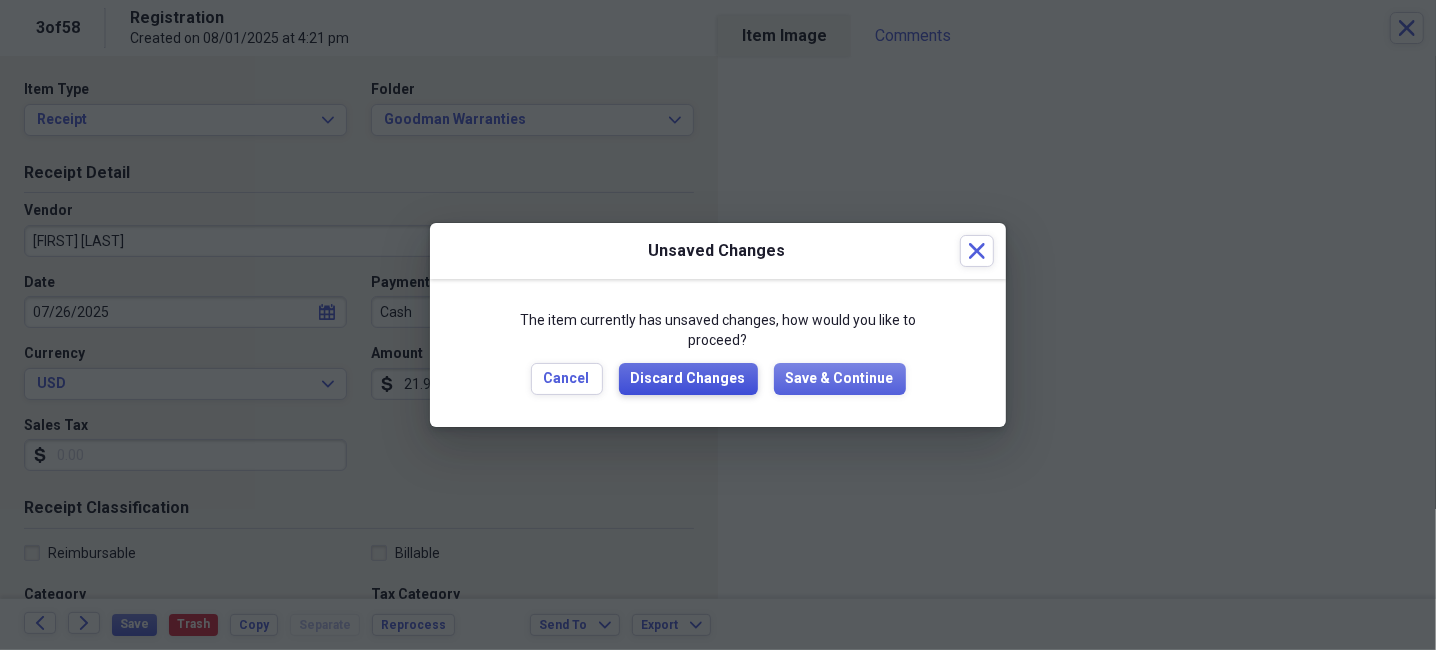 click on "Discard Changes" at bounding box center (688, 379) 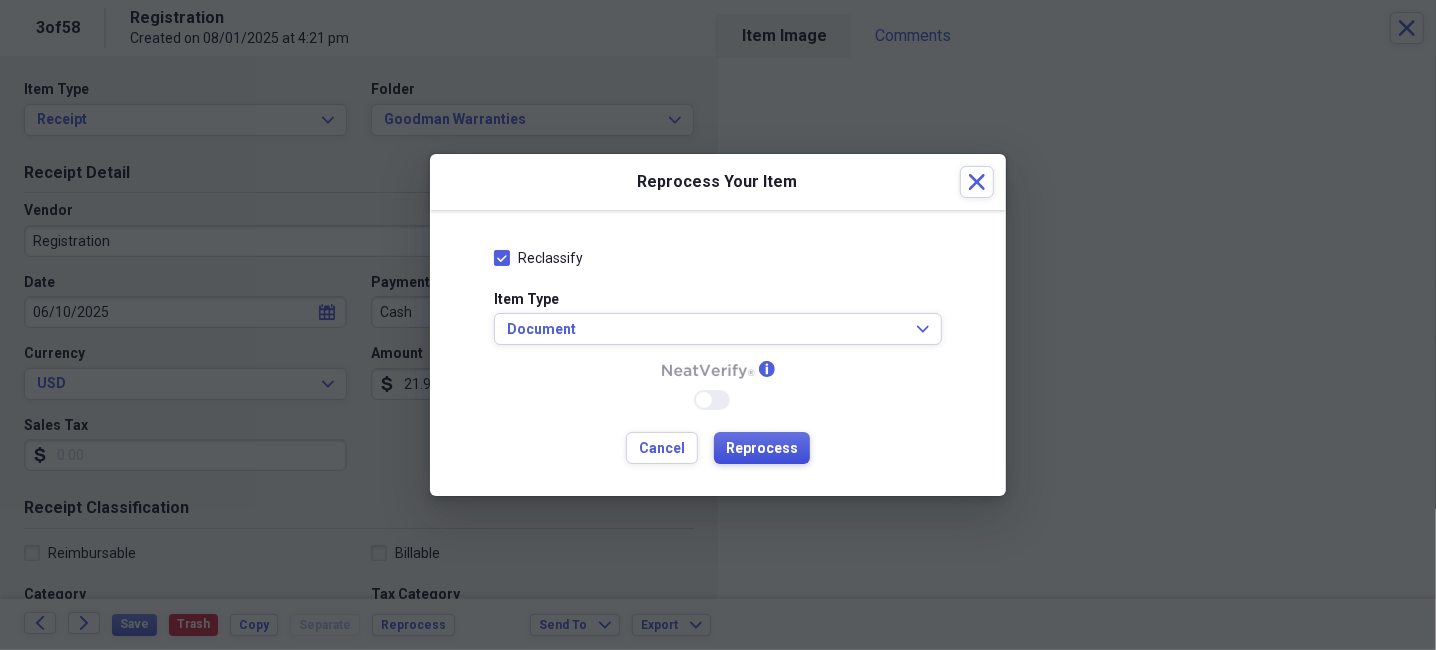 click on "Reprocess" at bounding box center (762, 449) 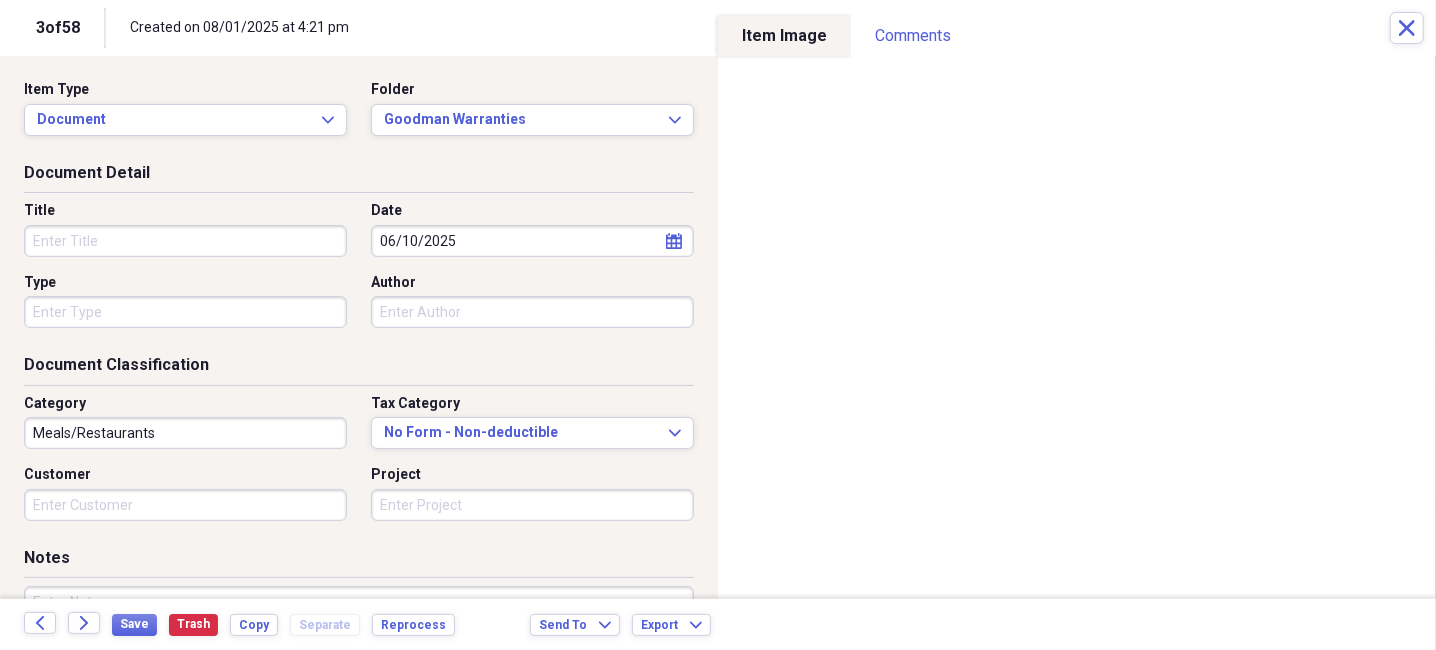 click on "Title" at bounding box center (185, 241) 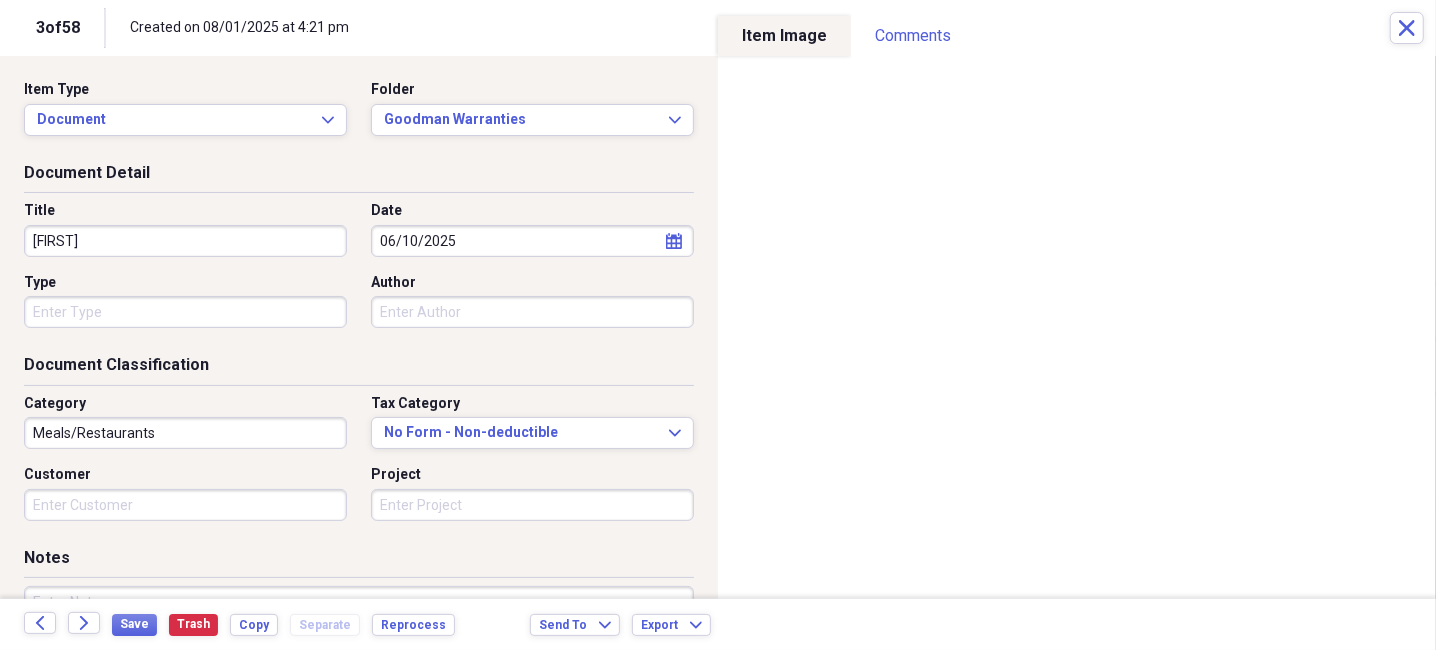click on "[FIRST]" at bounding box center [185, 241] 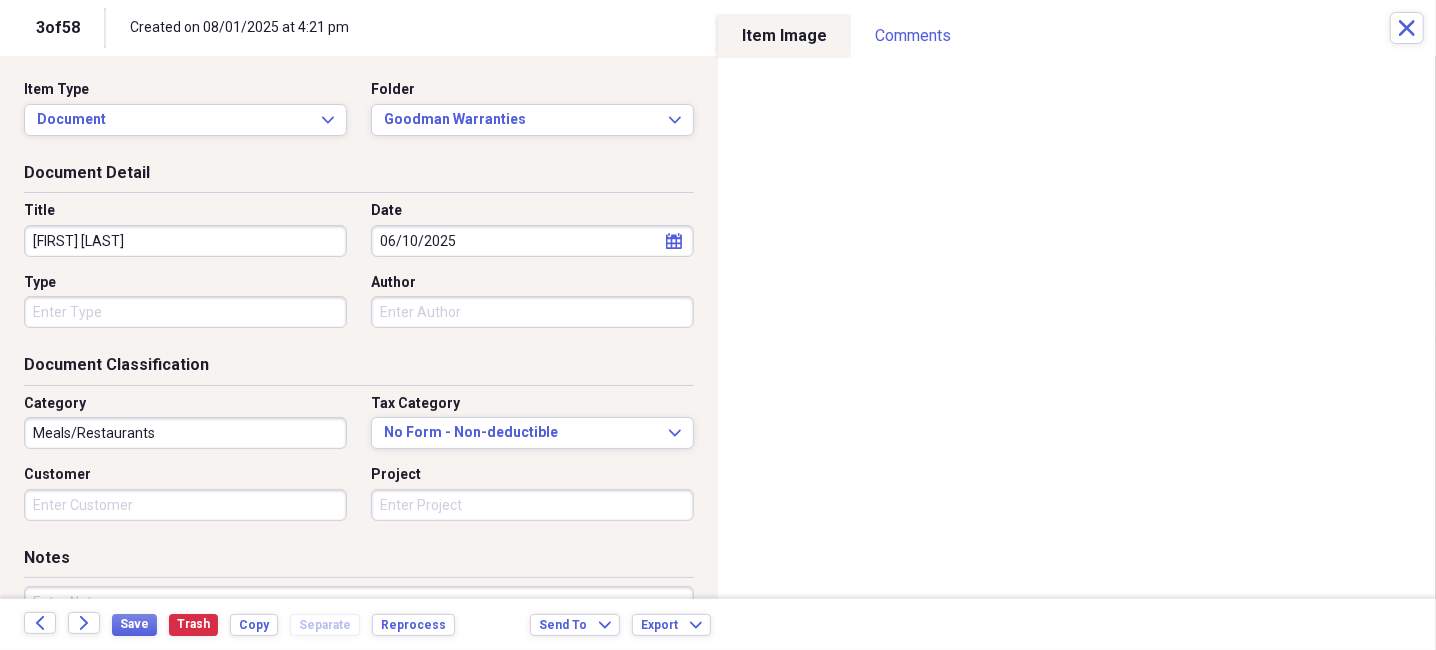 type on "[FIRST] [LAST]" 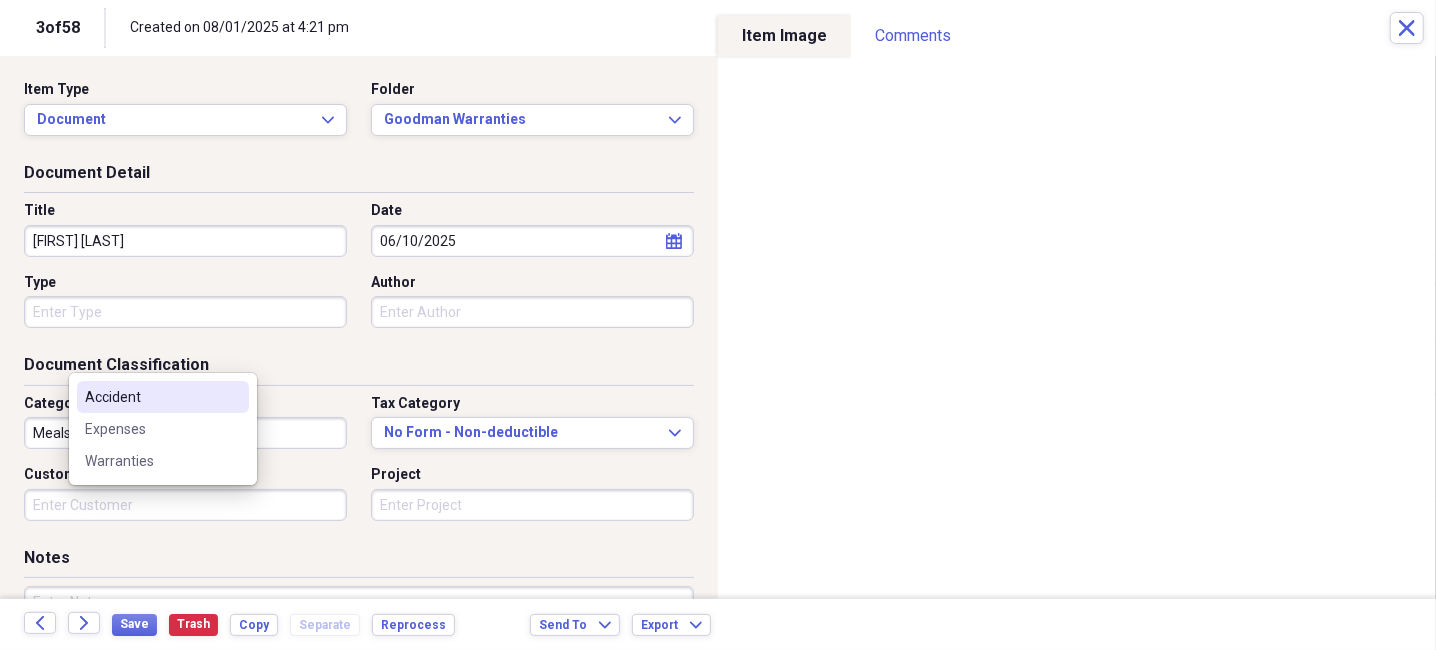 click on "Type" at bounding box center [185, 312] 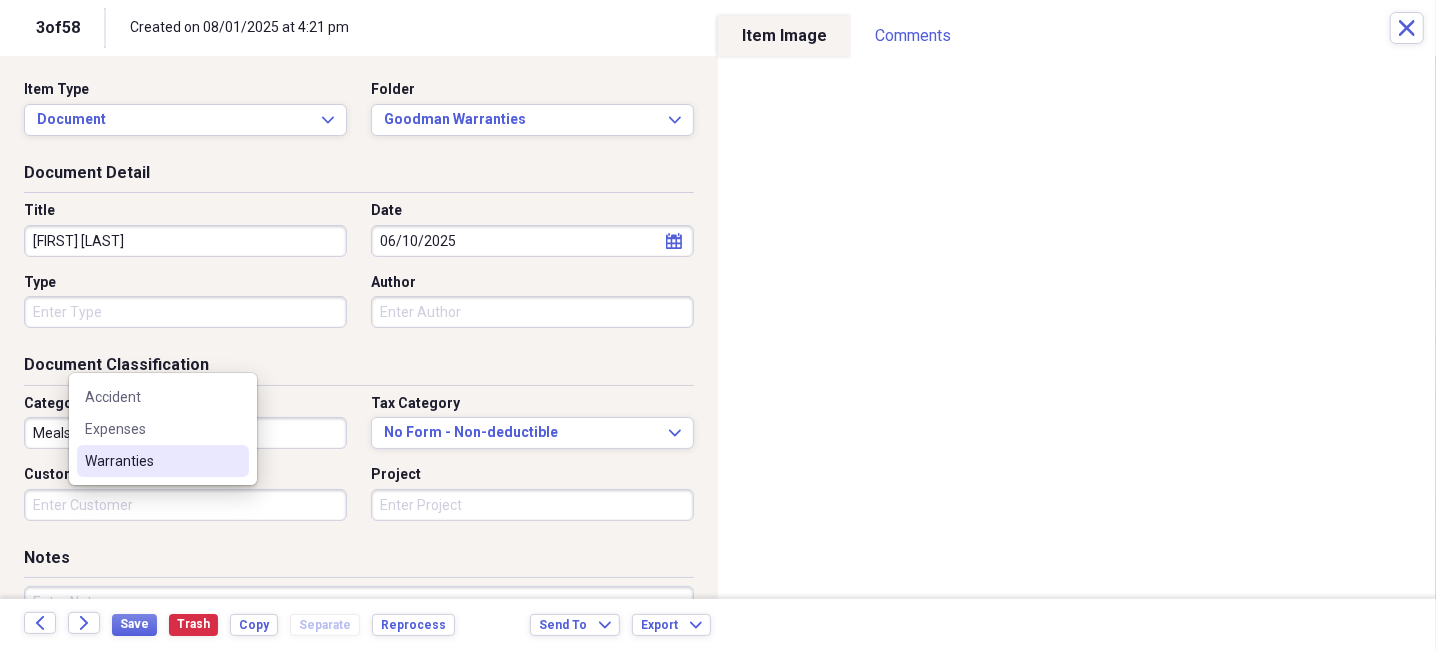 click on "Warranties" at bounding box center [163, 461] 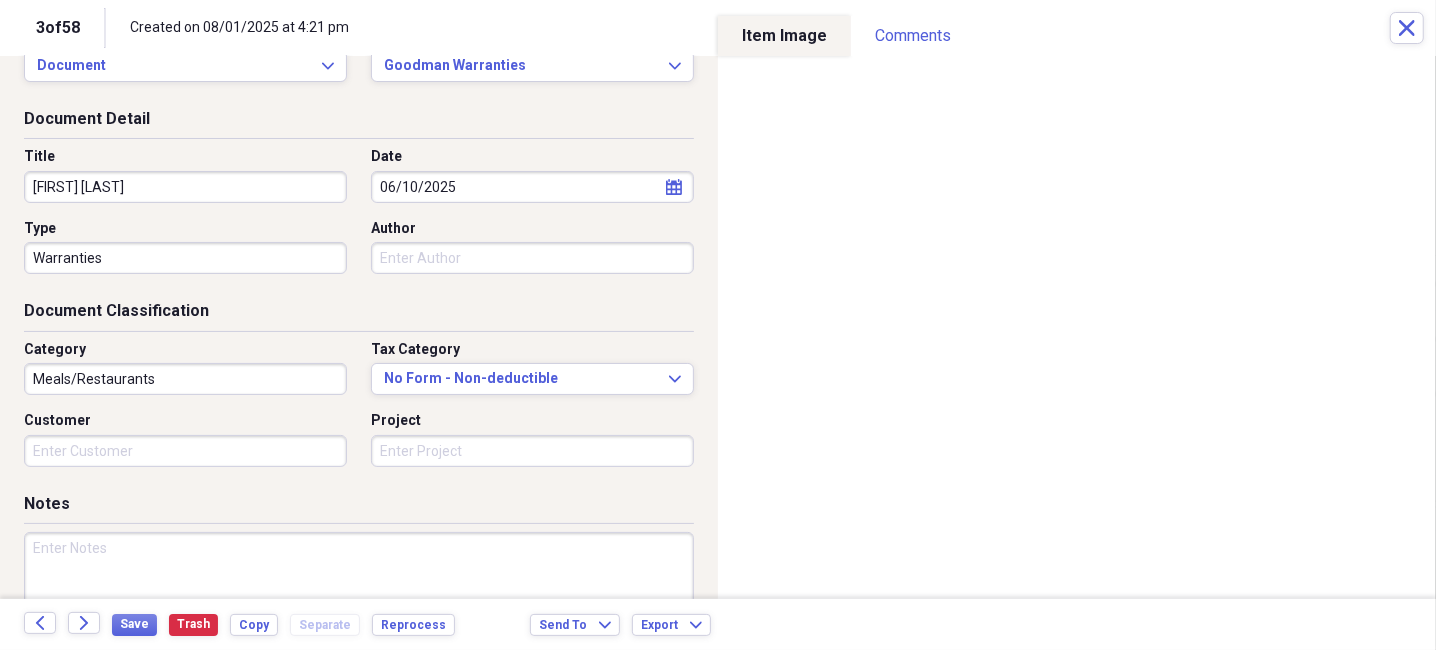 scroll, scrollTop: 100, scrollLeft: 0, axis: vertical 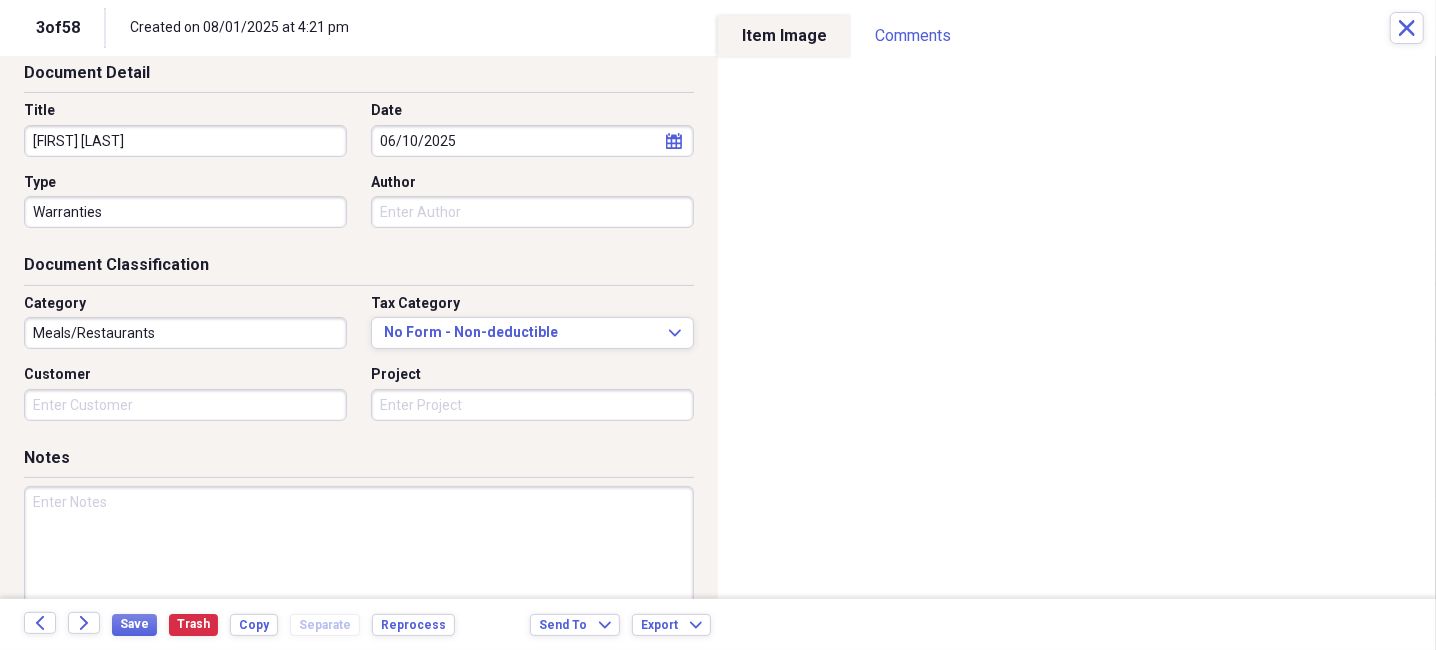 click on "Customer" at bounding box center [185, 405] 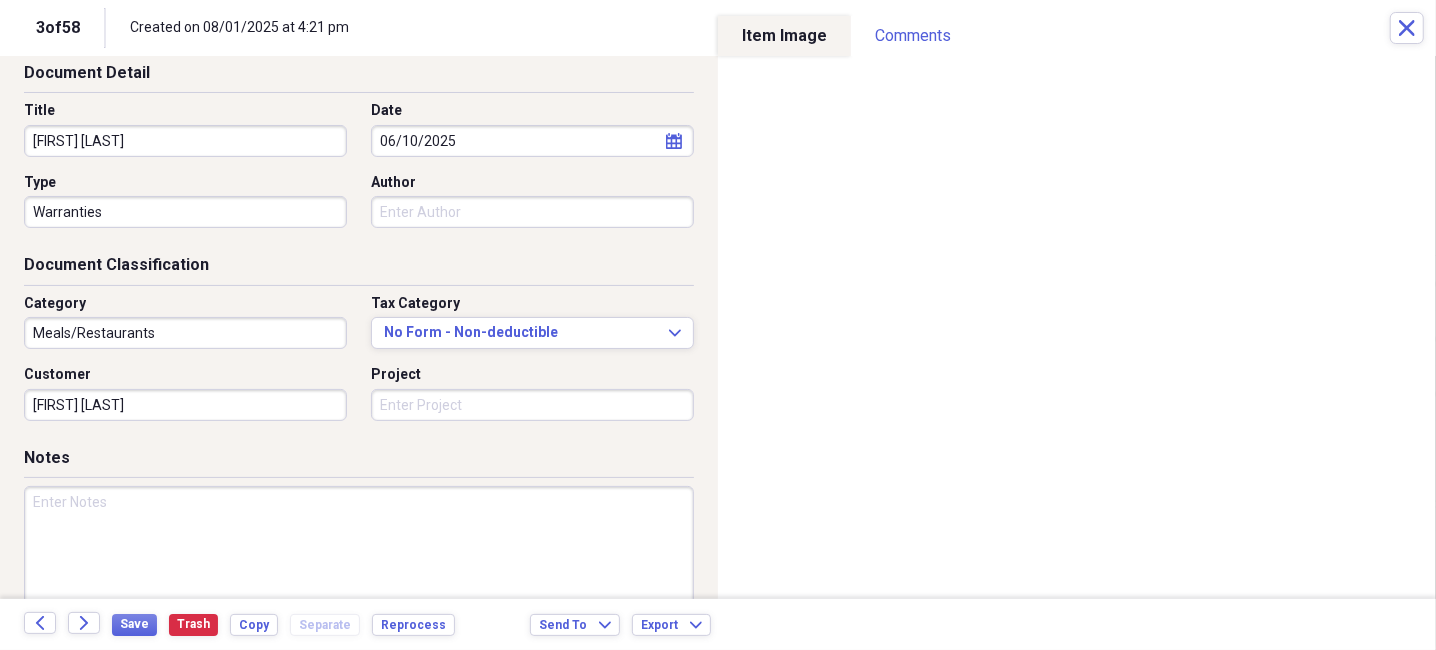 scroll, scrollTop: 279, scrollLeft: 0, axis: vertical 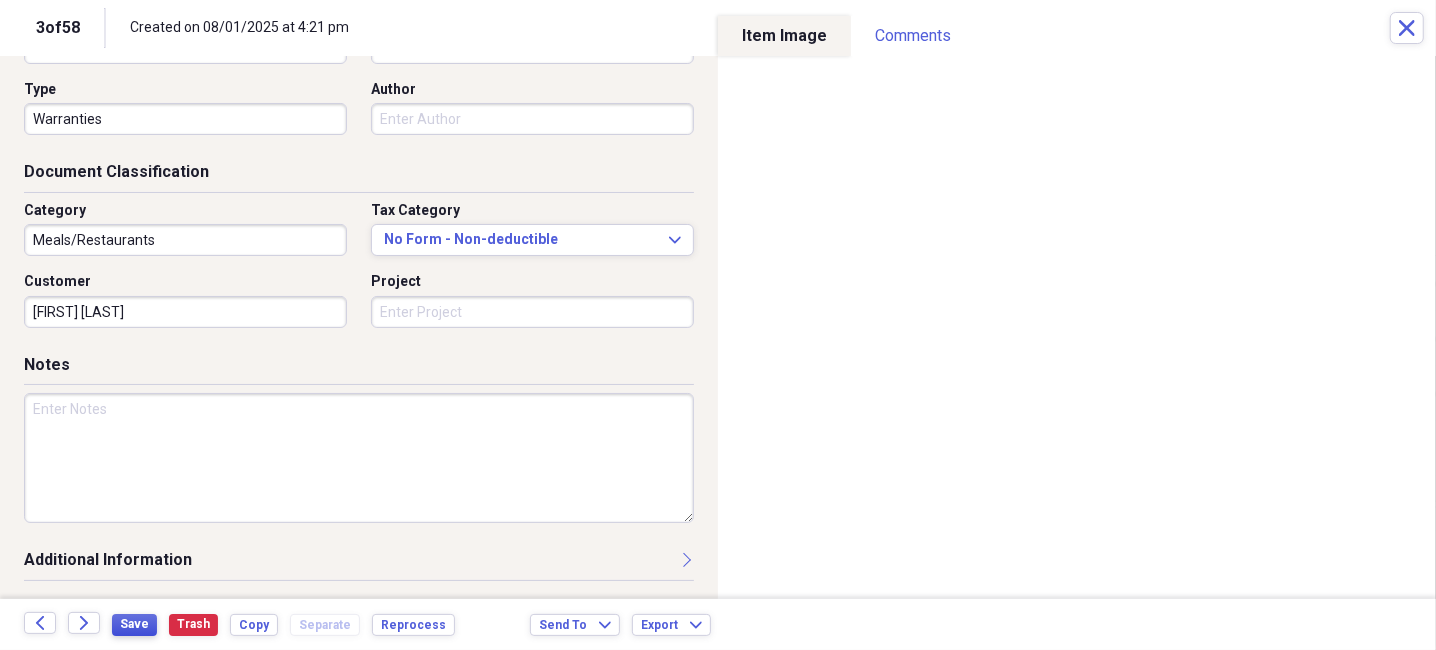 type on "[FIRST] [LAST]" 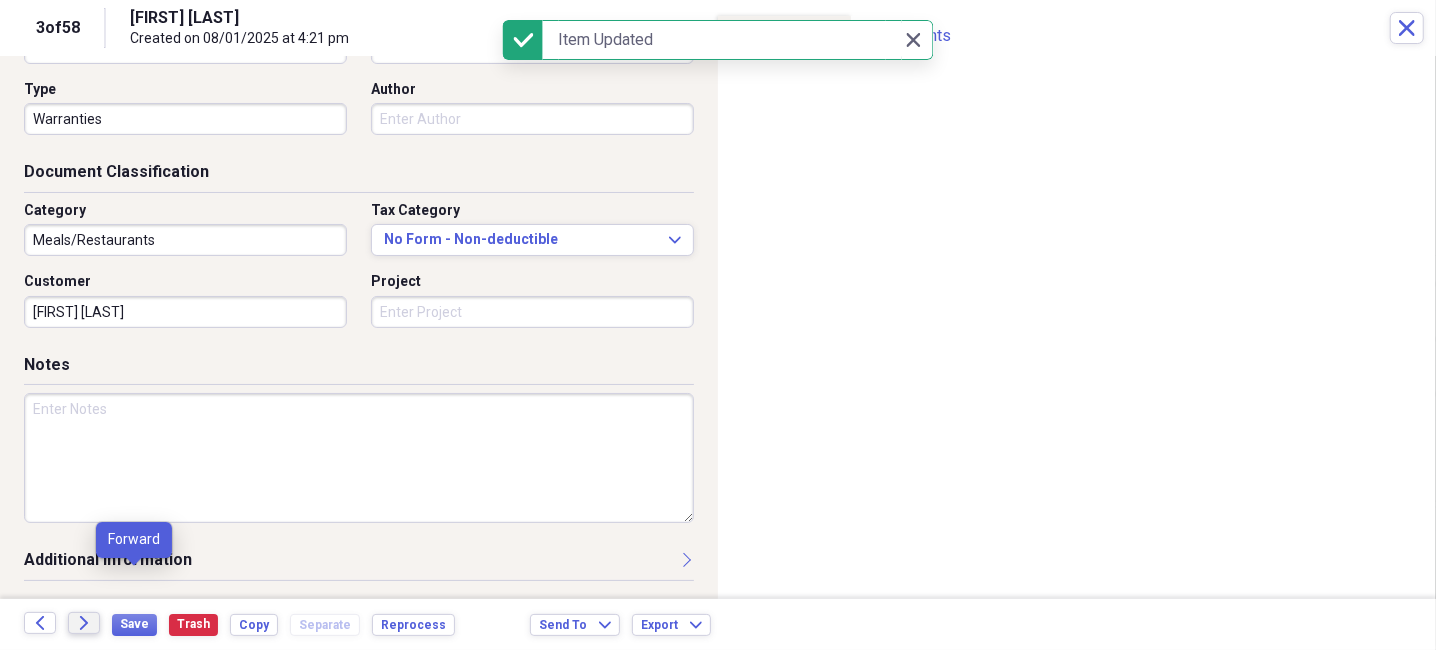 click on "Forward" 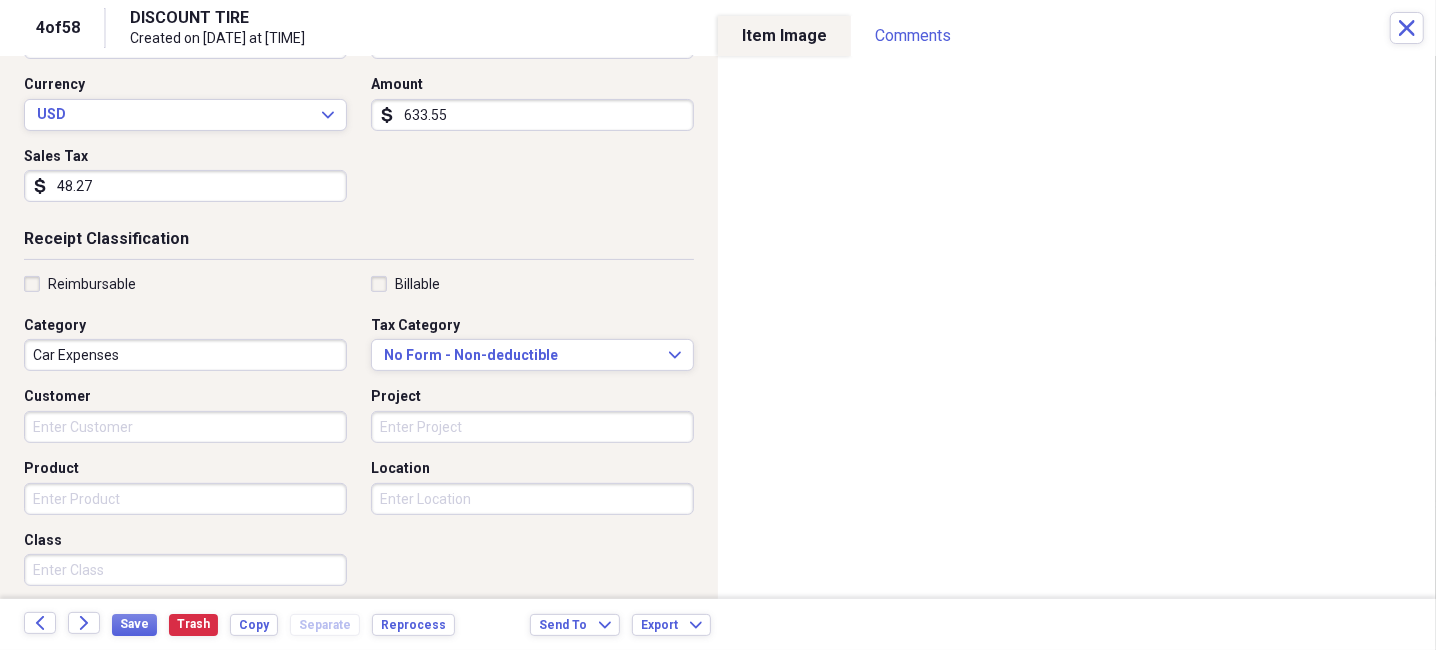 scroll, scrollTop: 299, scrollLeft: 0, axis: vertical 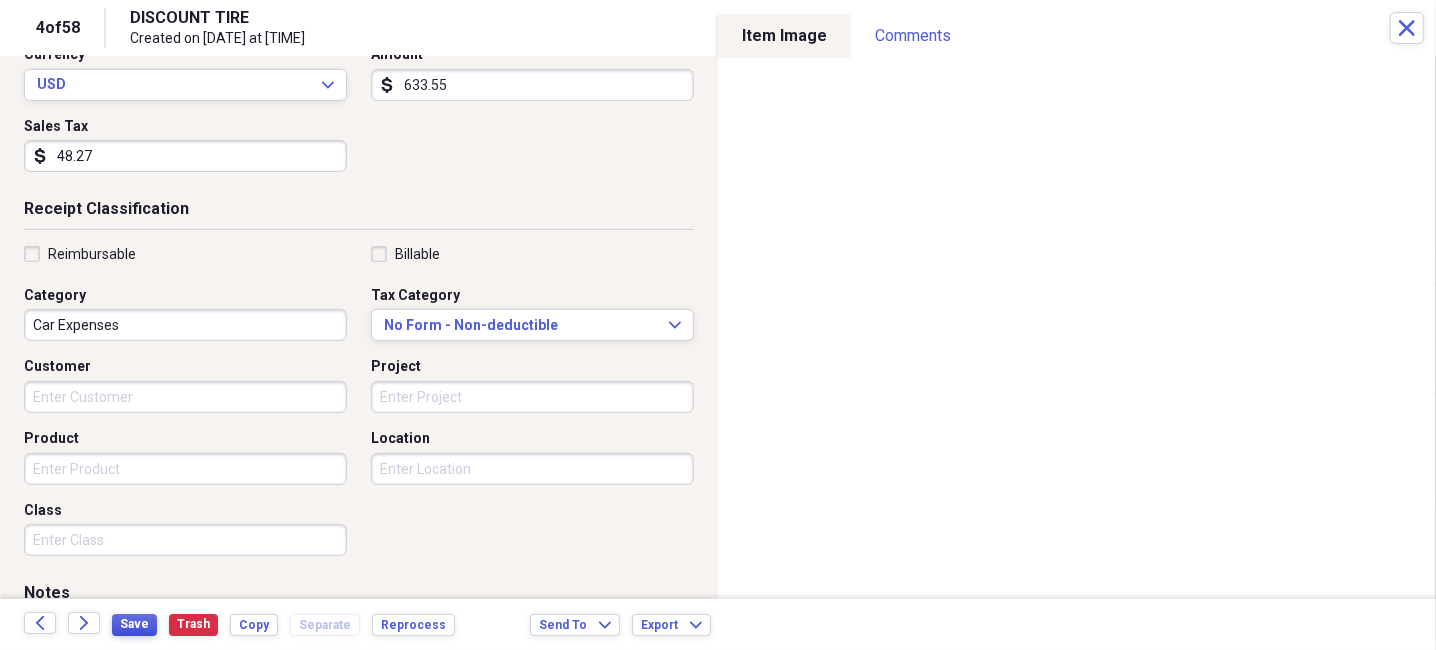 click on "Save" at bounding box center (134, 624) 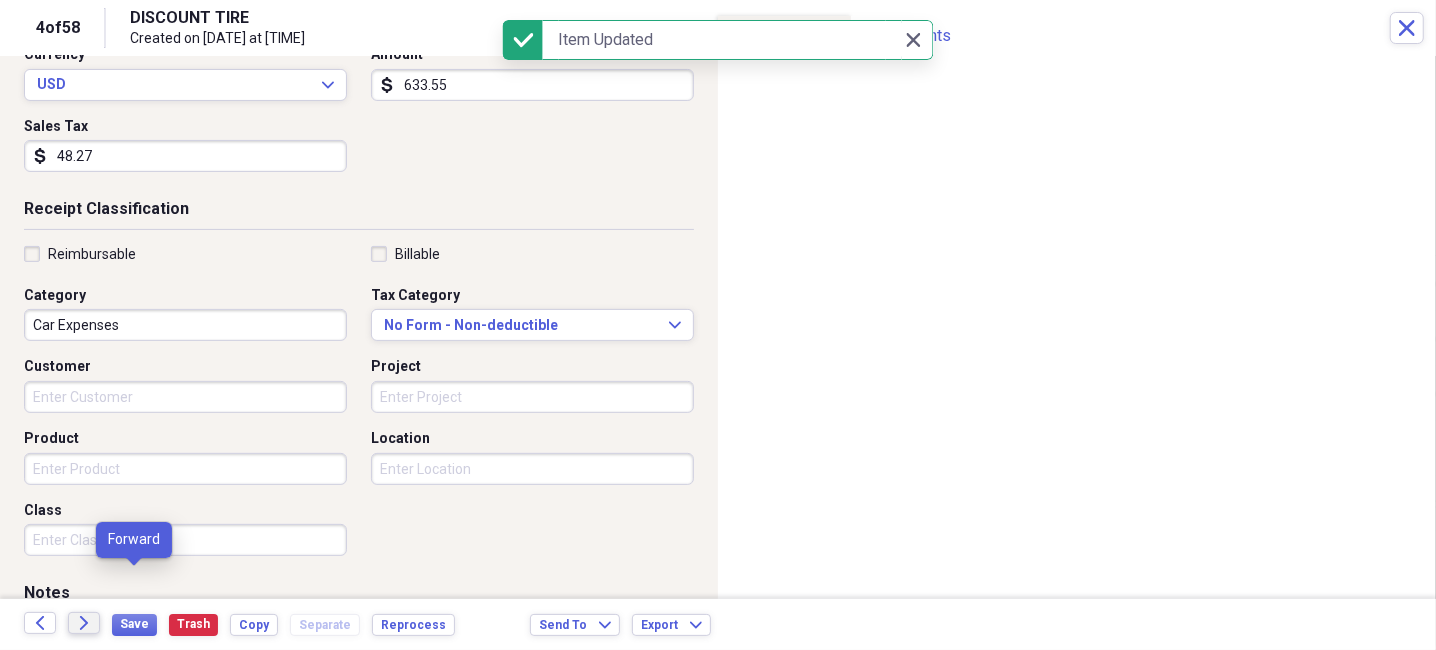 click on "Forward" 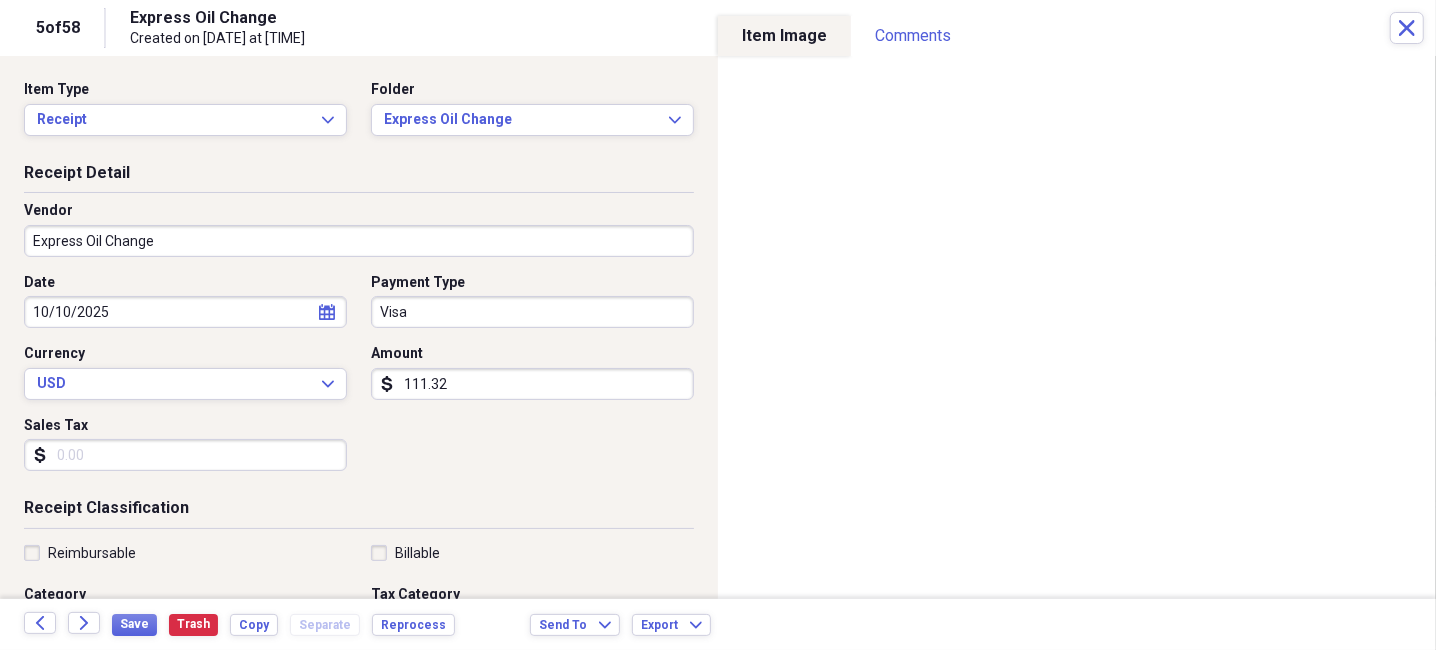 scroll, scrollTop: 100, scrollLeft: 0, axis: vertical 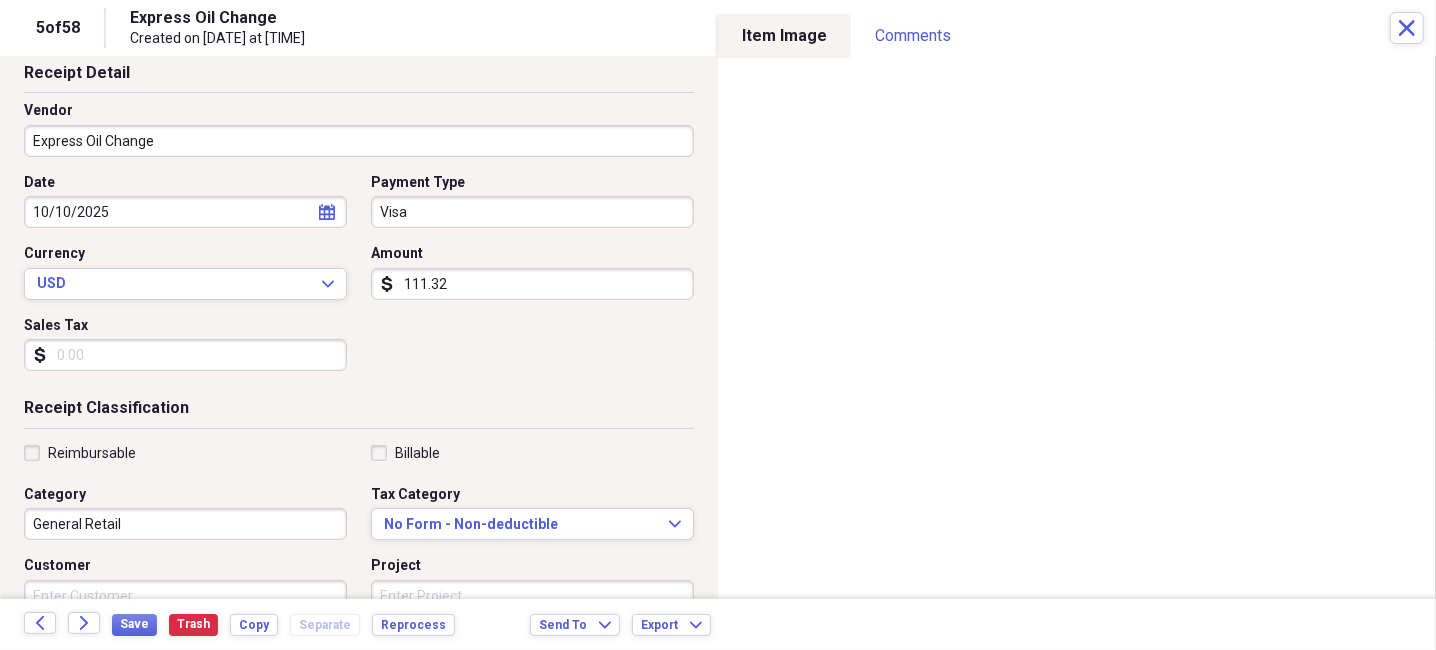 click on "Sales Tax" at bounding box center (185, 355) 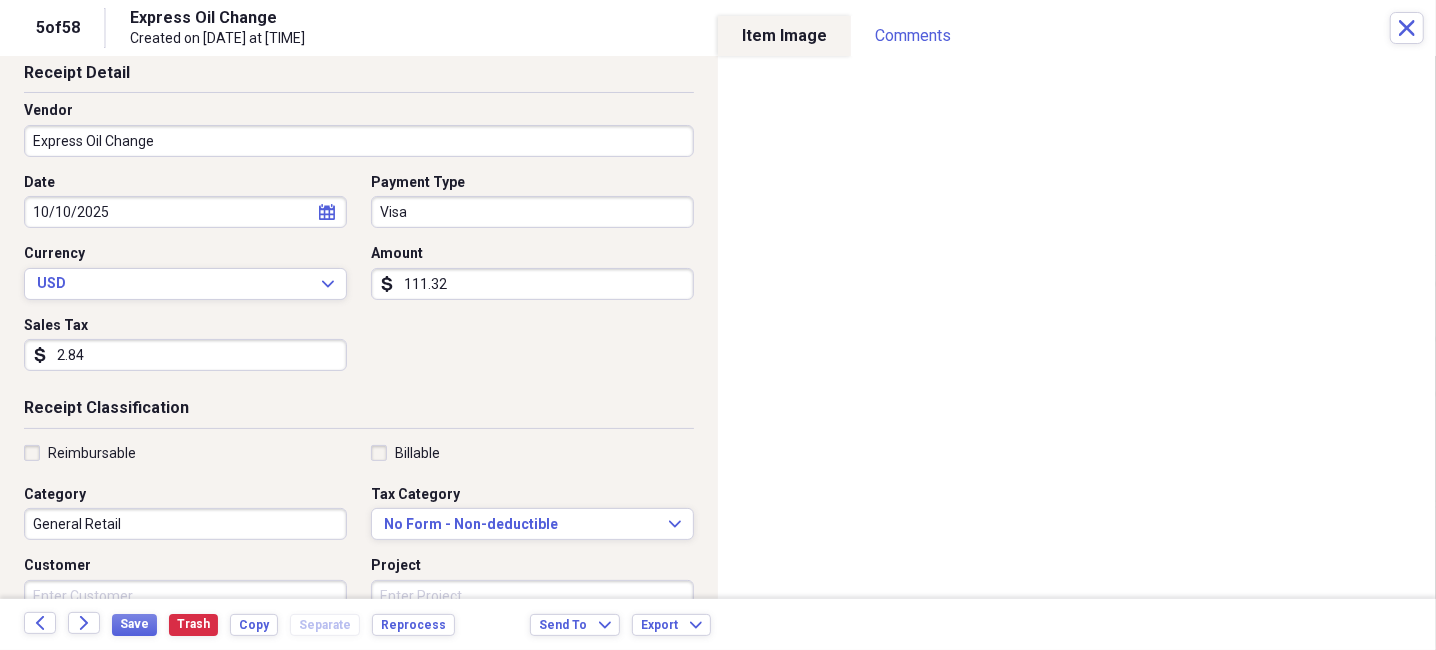 scroll, scrollTop: 200, scrollLeft: 0, axis: vertical 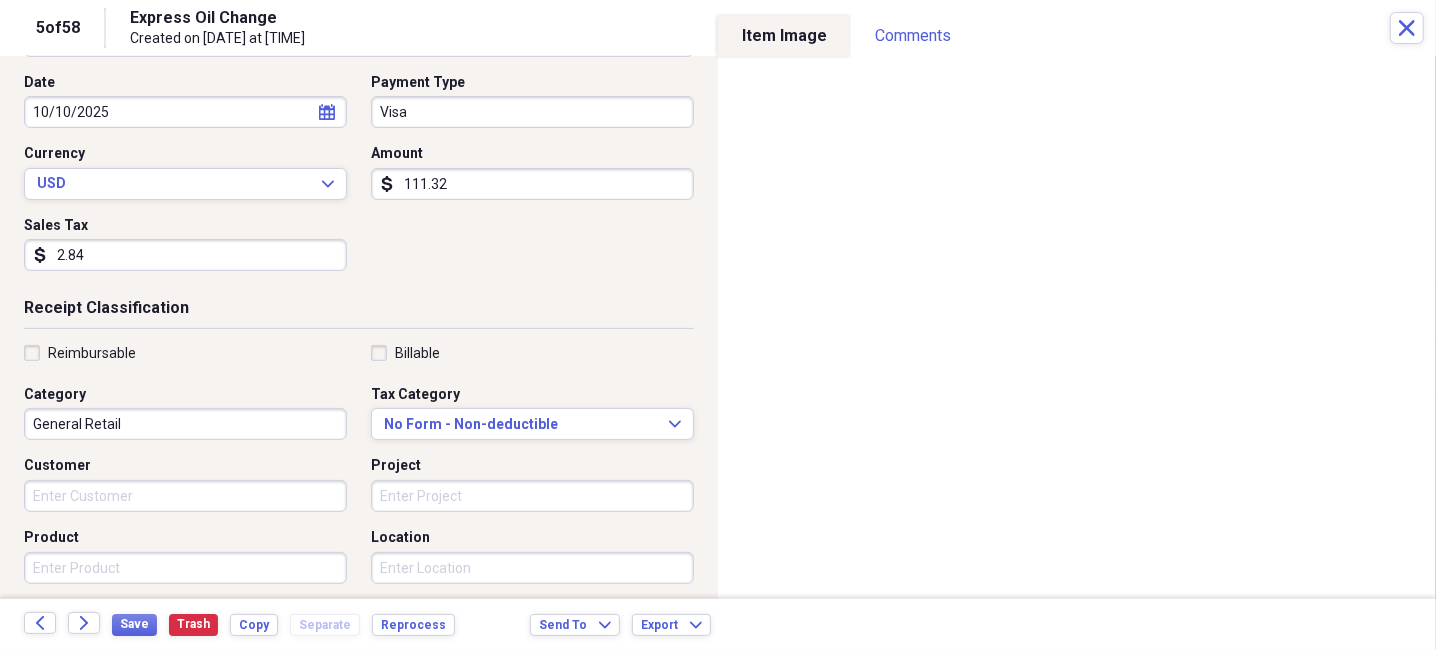 type on "2.84" 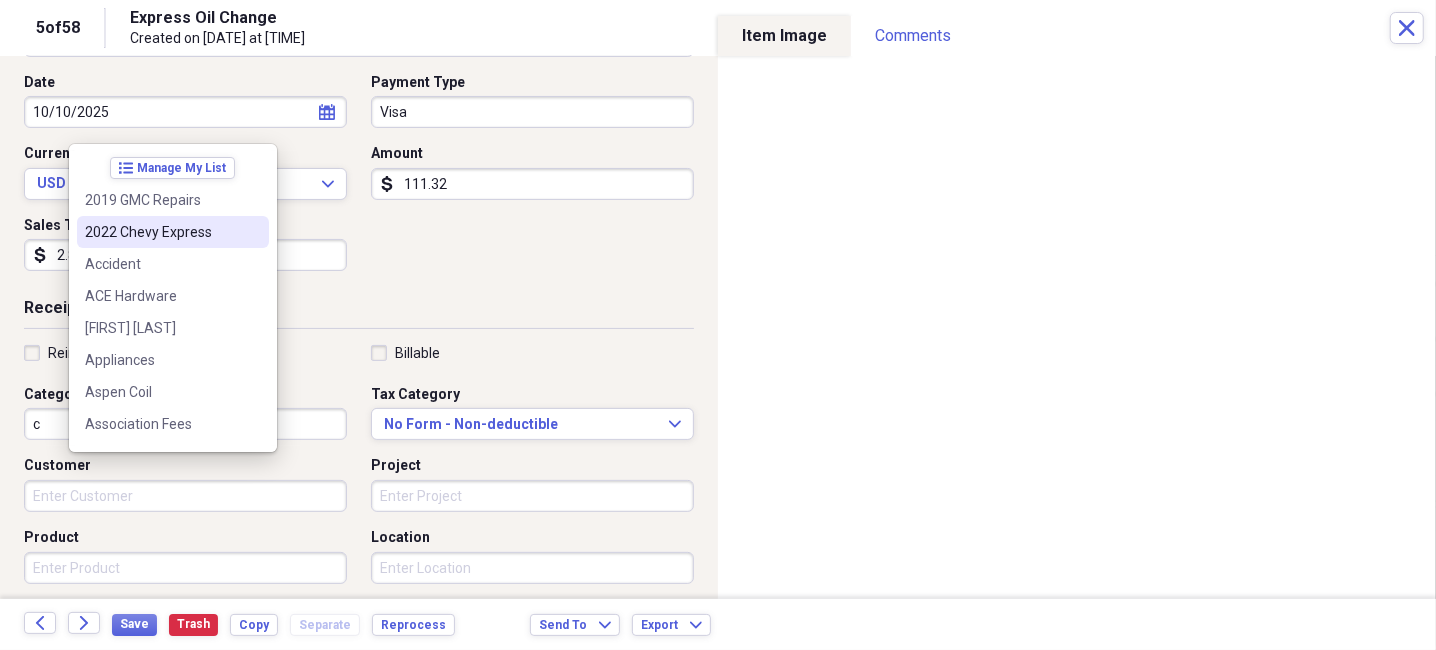 click on "2022 Chevy Express" at bounding box center (161, 232) 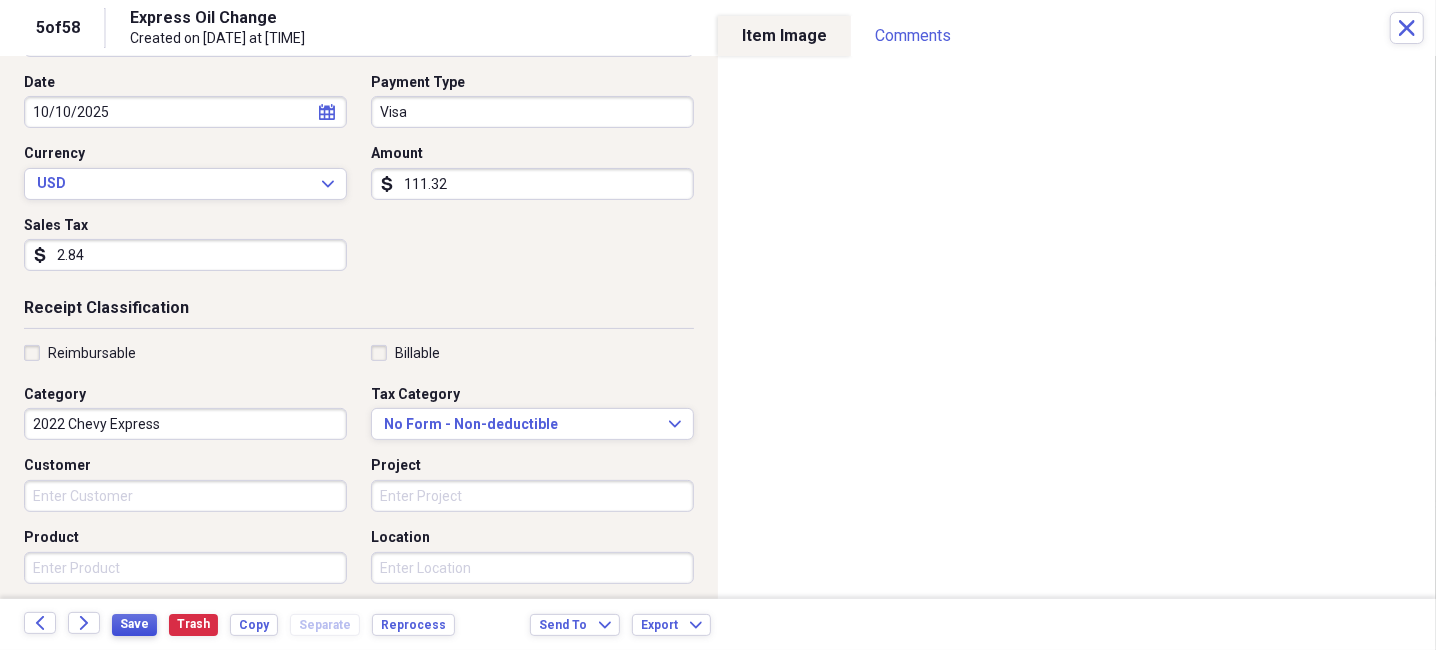 click on "Save" at bounding box center (134, 624) 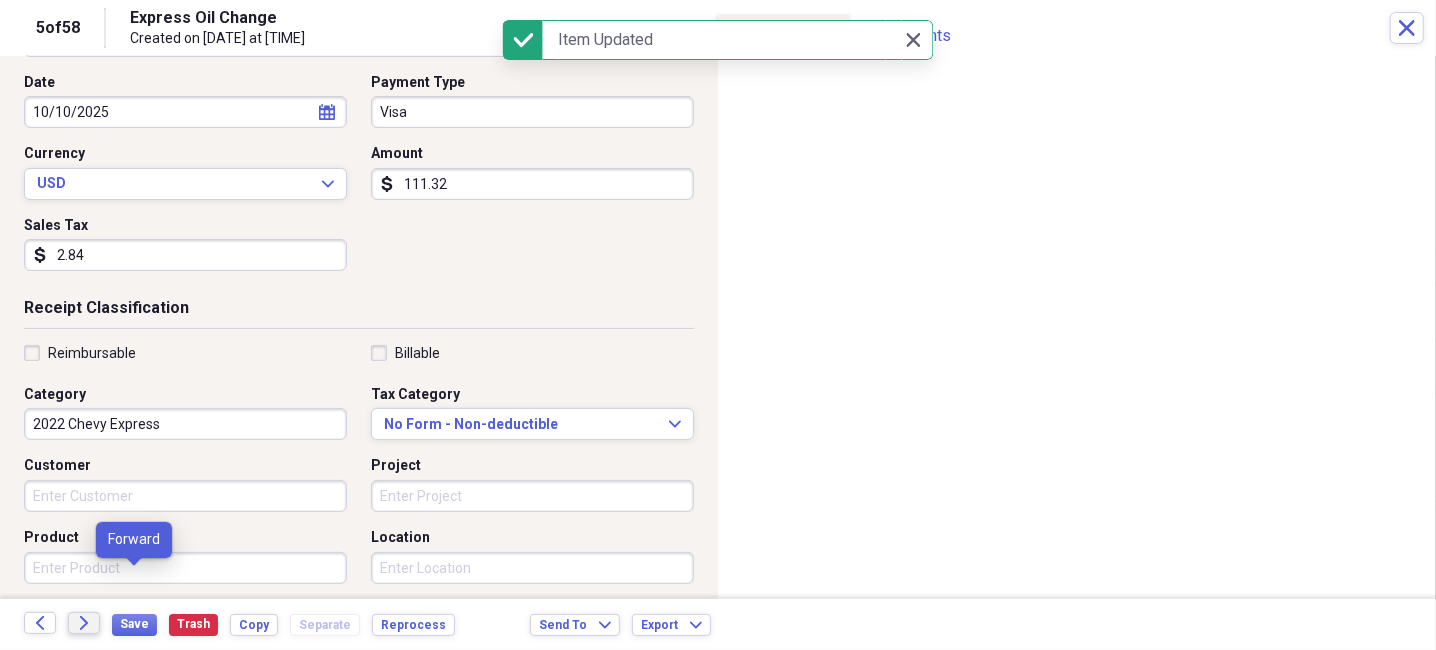 click on "Forward" 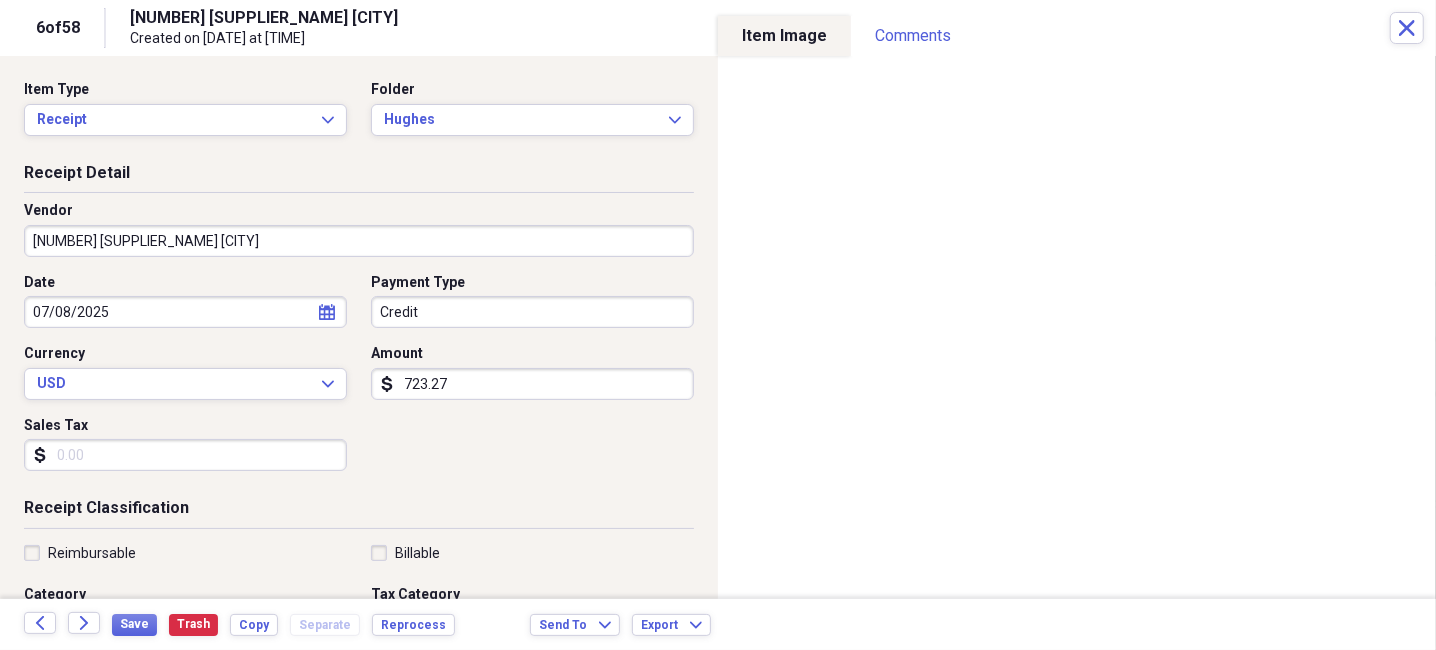 click on "Sales Tax" at bounding box center [185, 455] 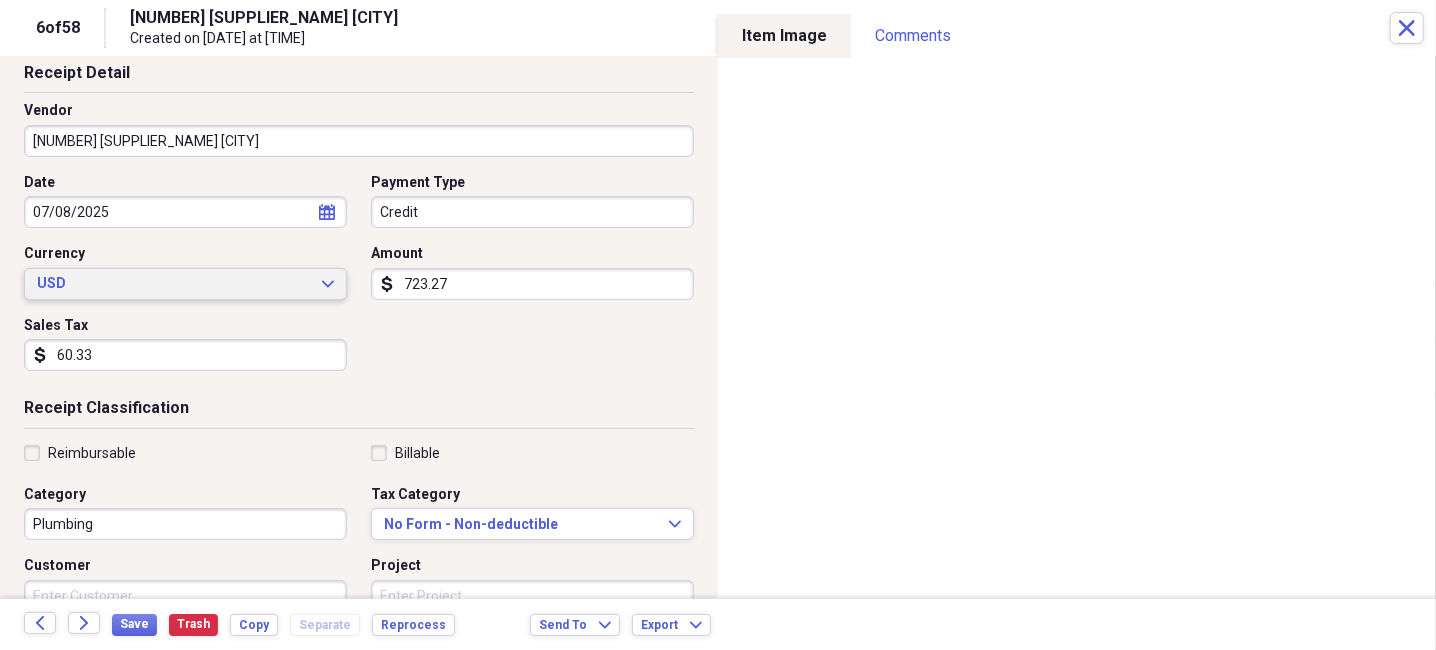 scroll, scrollTop: 200, scrollLeft: 0, axis: vertical 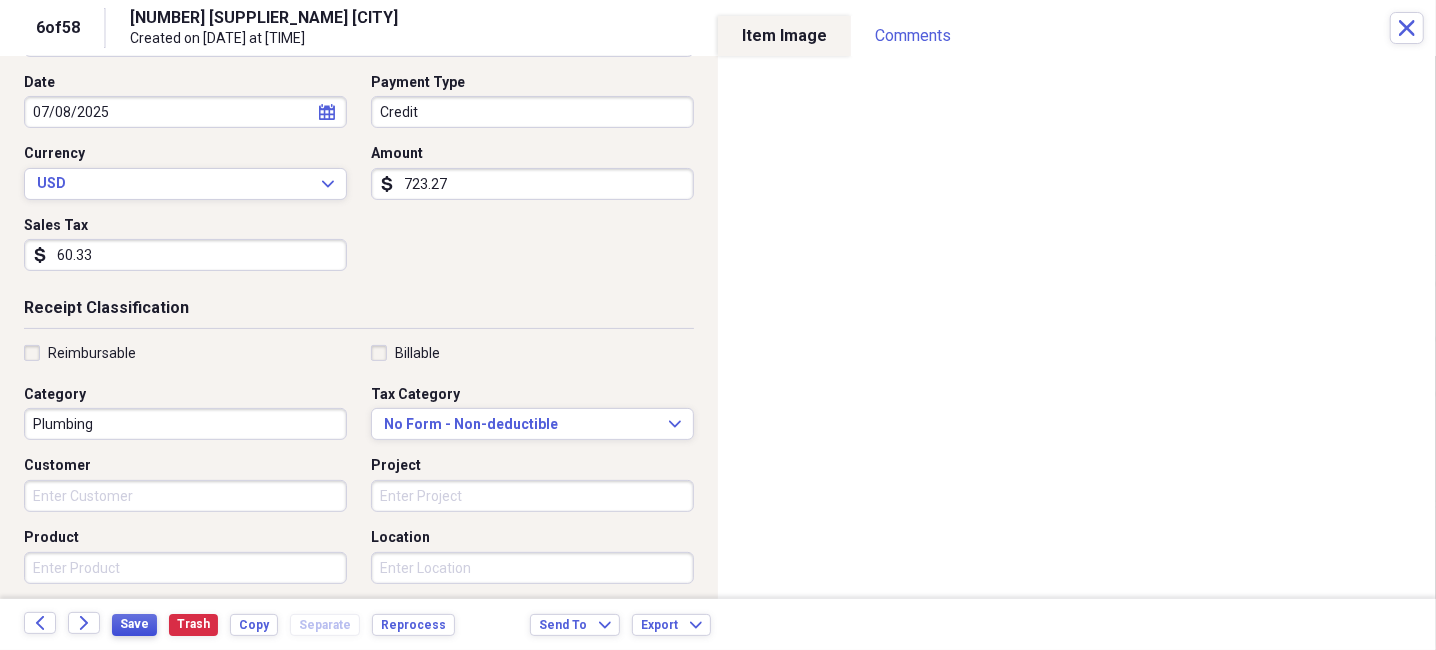 type on "60.33" 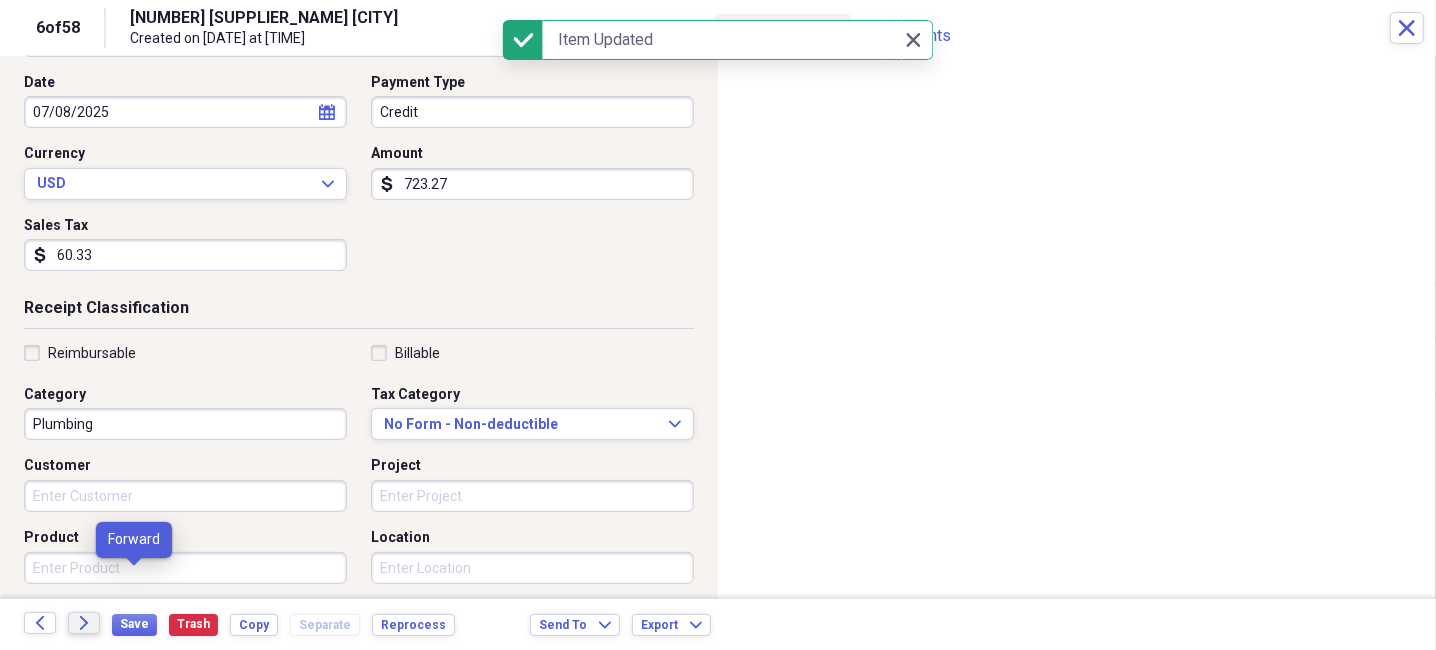 click on "Forward" 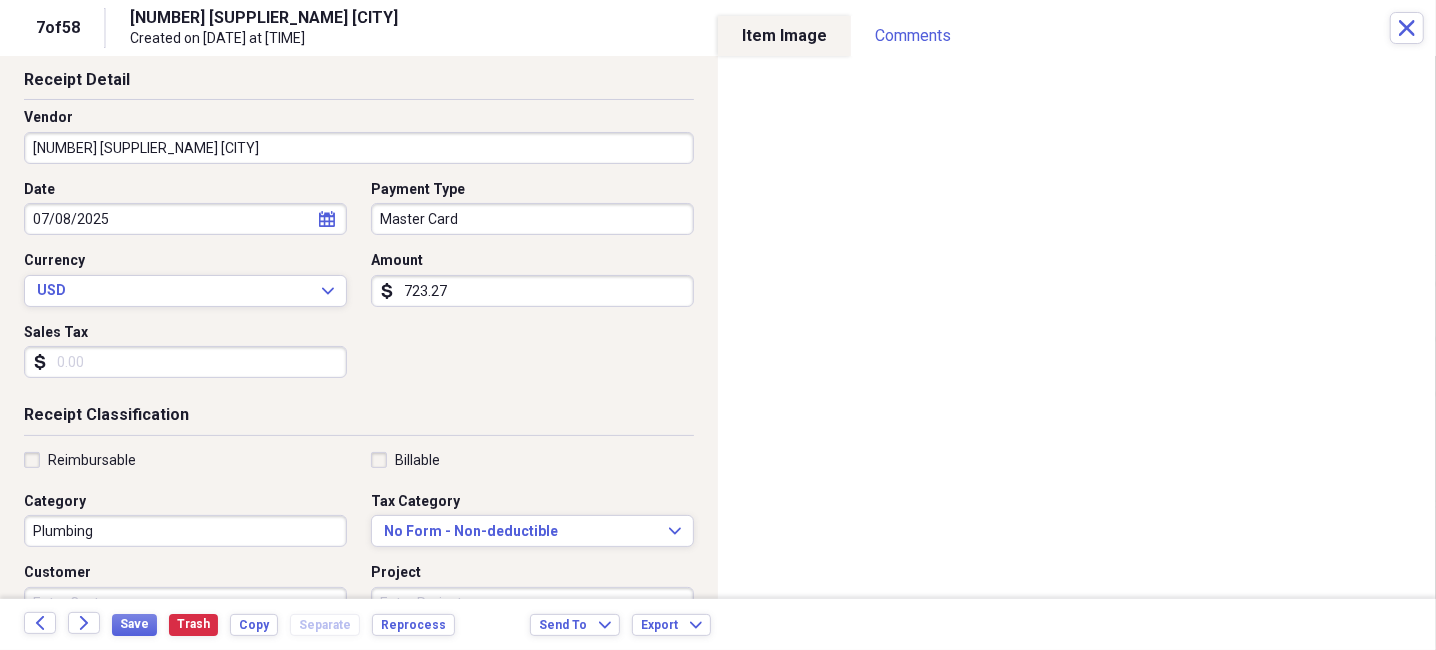 scroll, scrollTop: 0, scrollLeft: 0, axis: both 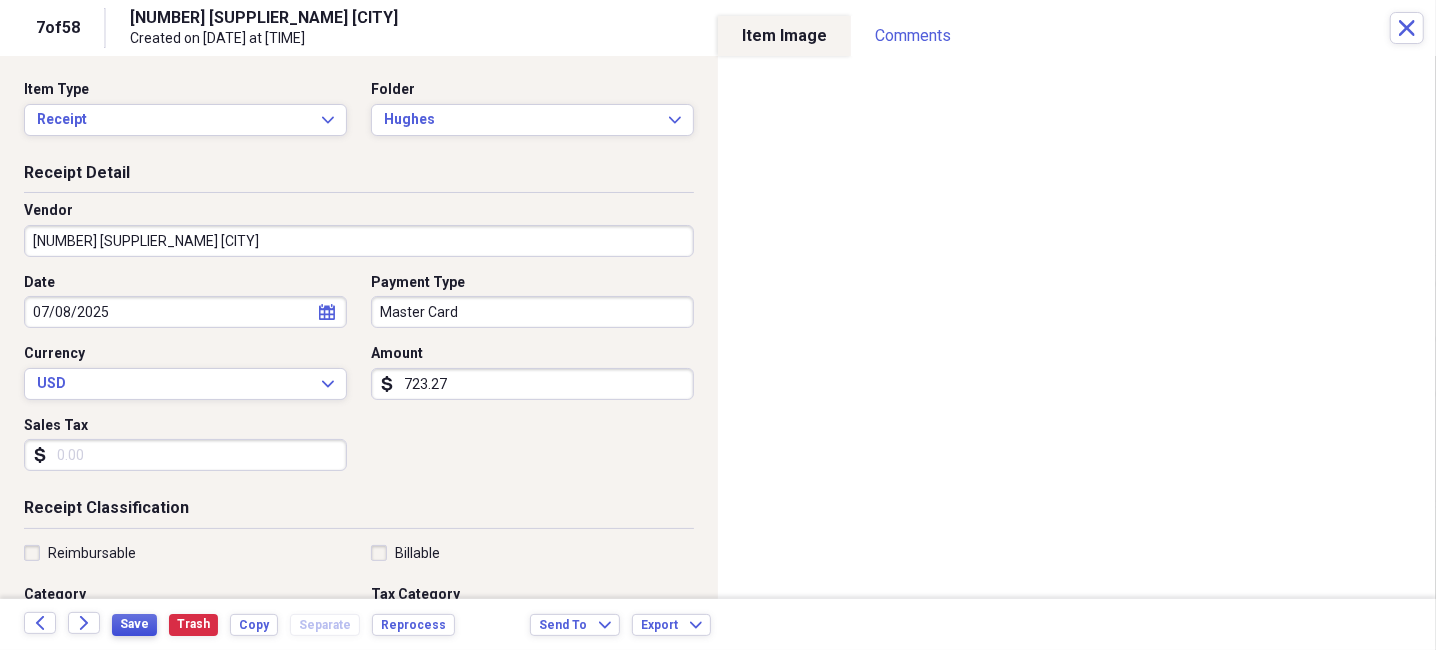click on "Save" at bounding box center (134, 624) 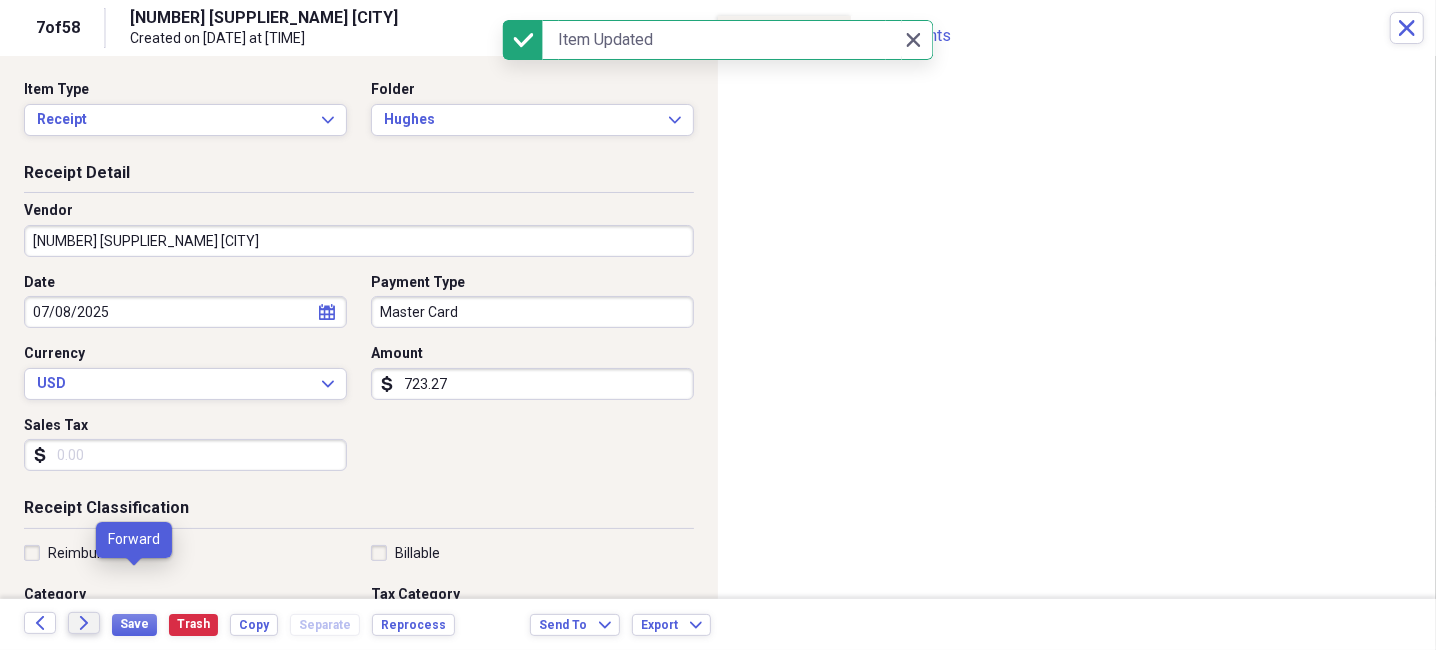 click on "Forward" 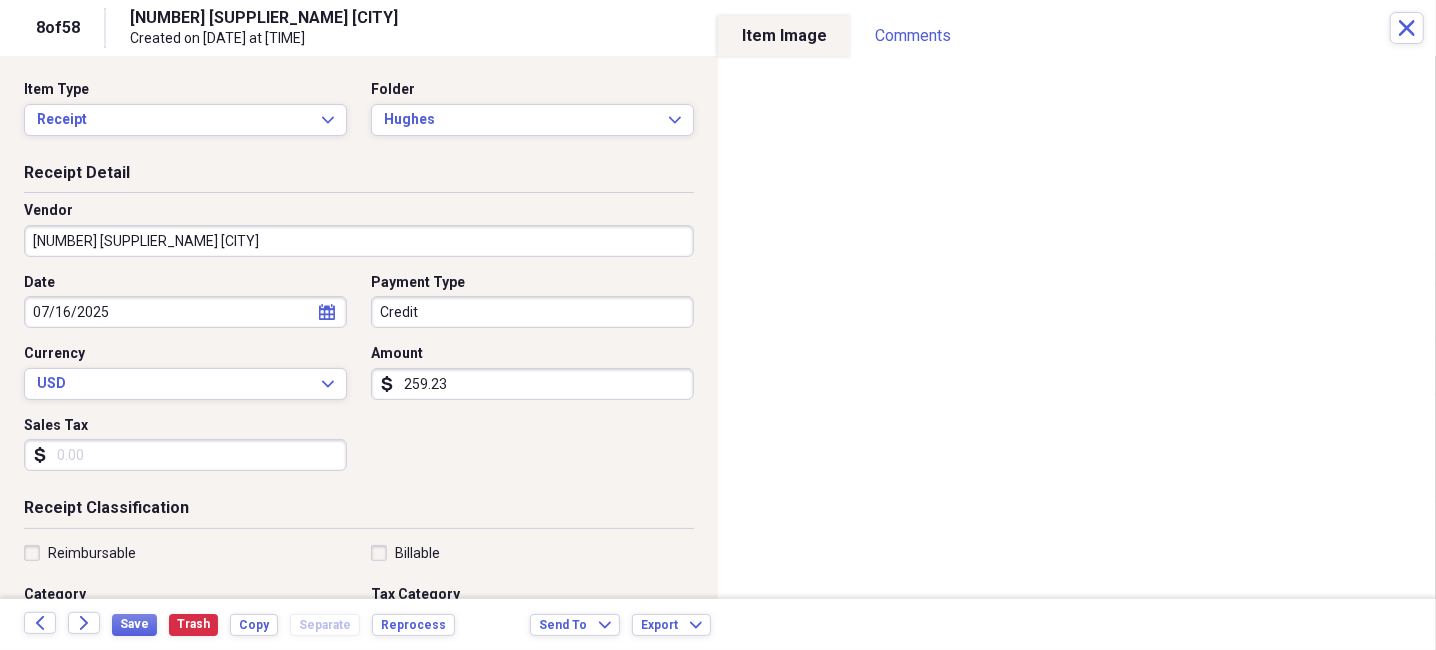 click on "Sales Tax" at bounding box center [185, 455] 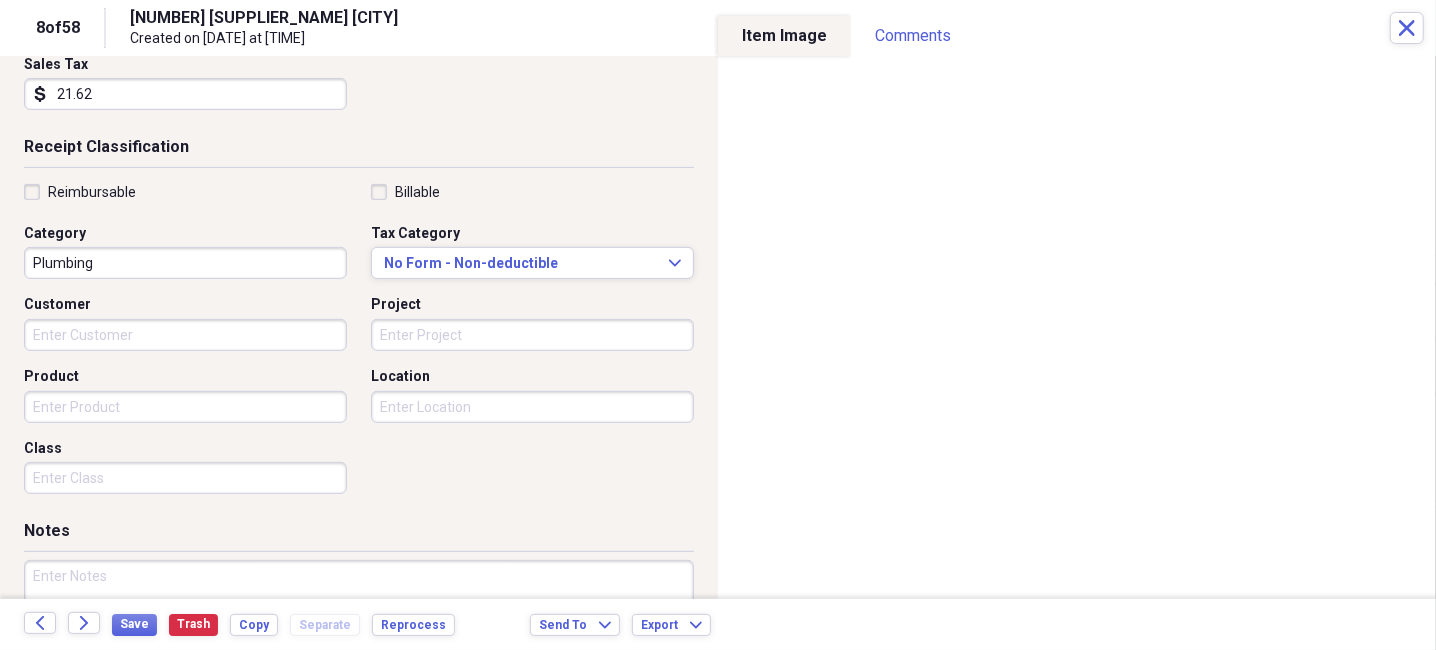scroll, scrollTop: 399, scrollLeft: 0, axis: vertical 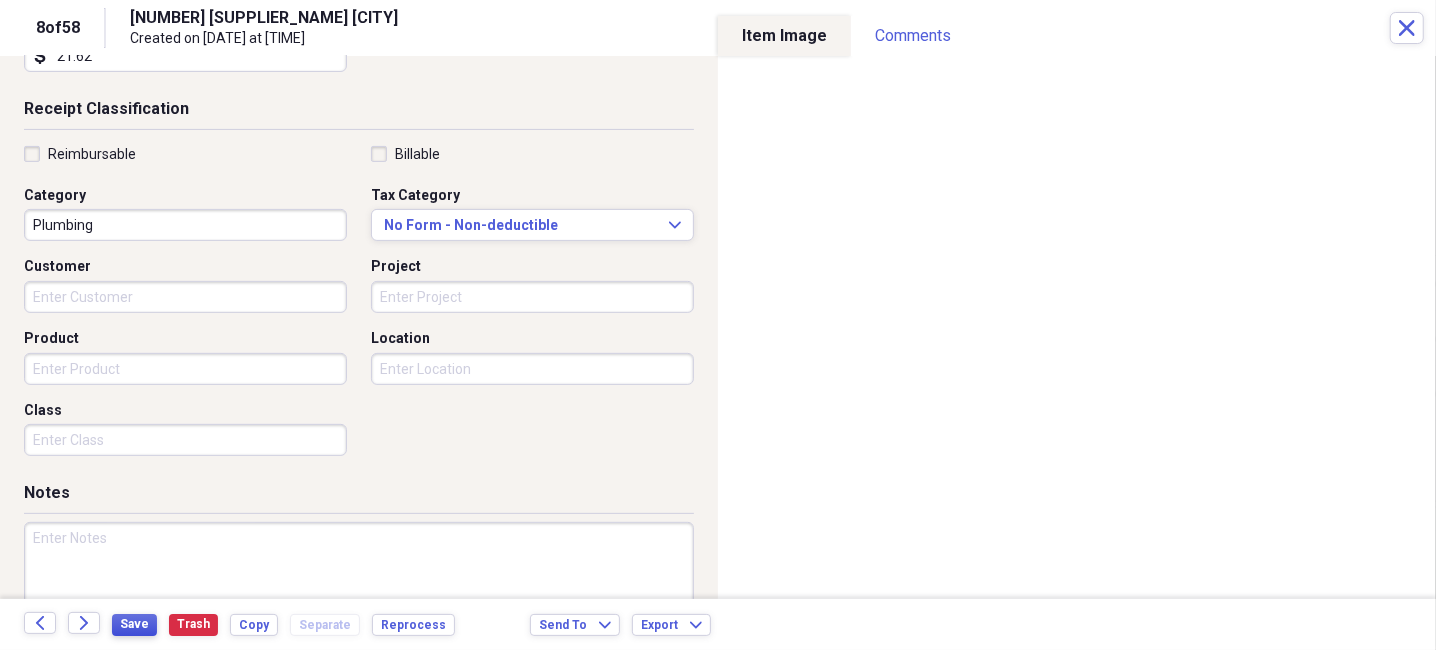 type on "21.62" 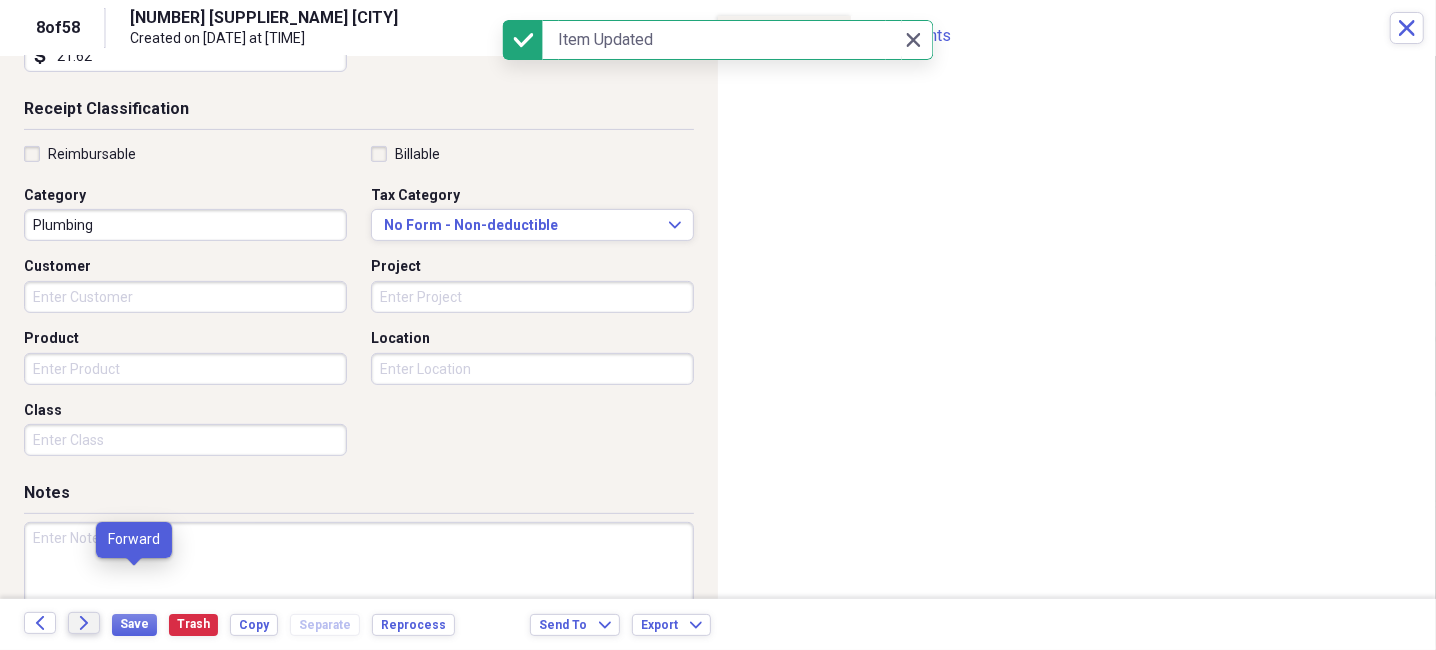 click on "Forward" at bounding box center [84, 623] 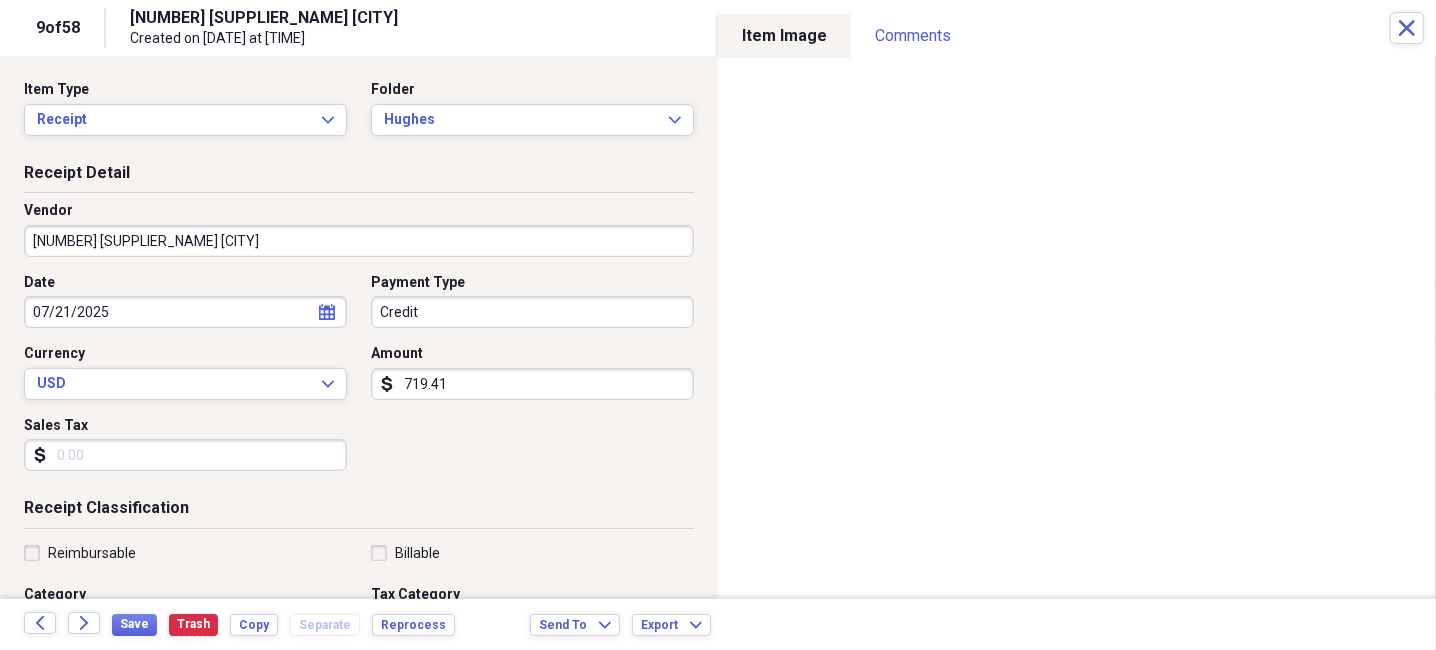 scroll, scrollTop: 100, scrollLeft: 0, axis: vertical 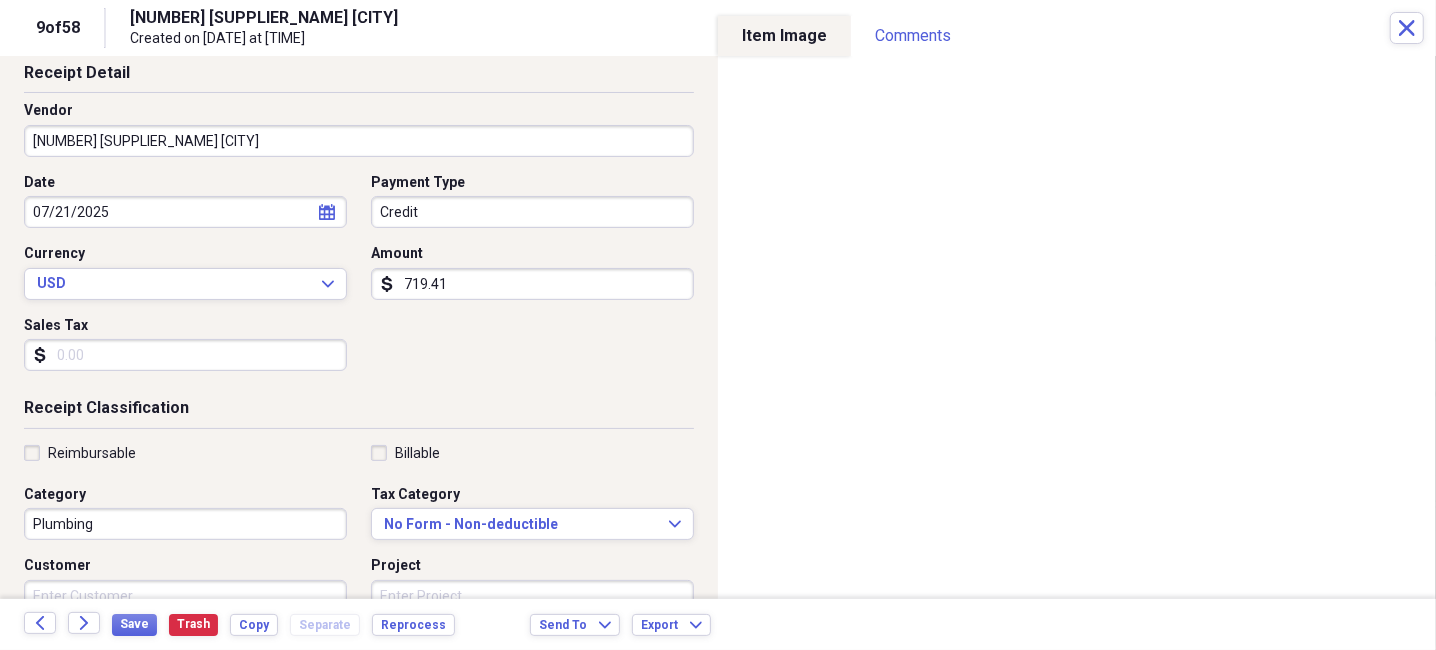 click on "Sales Tax" at bounding box center [185, 355] 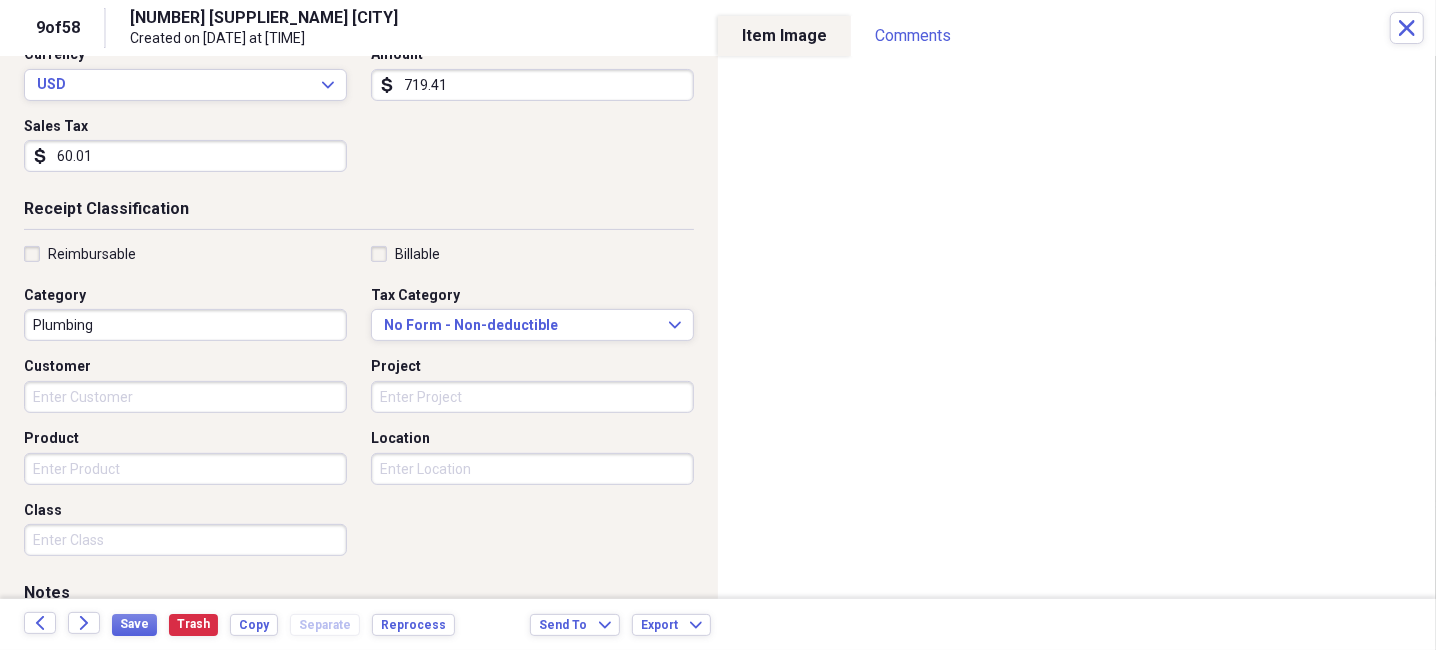 scroll, scrollTop: 299, scrollLeft: 0, axis: vertical 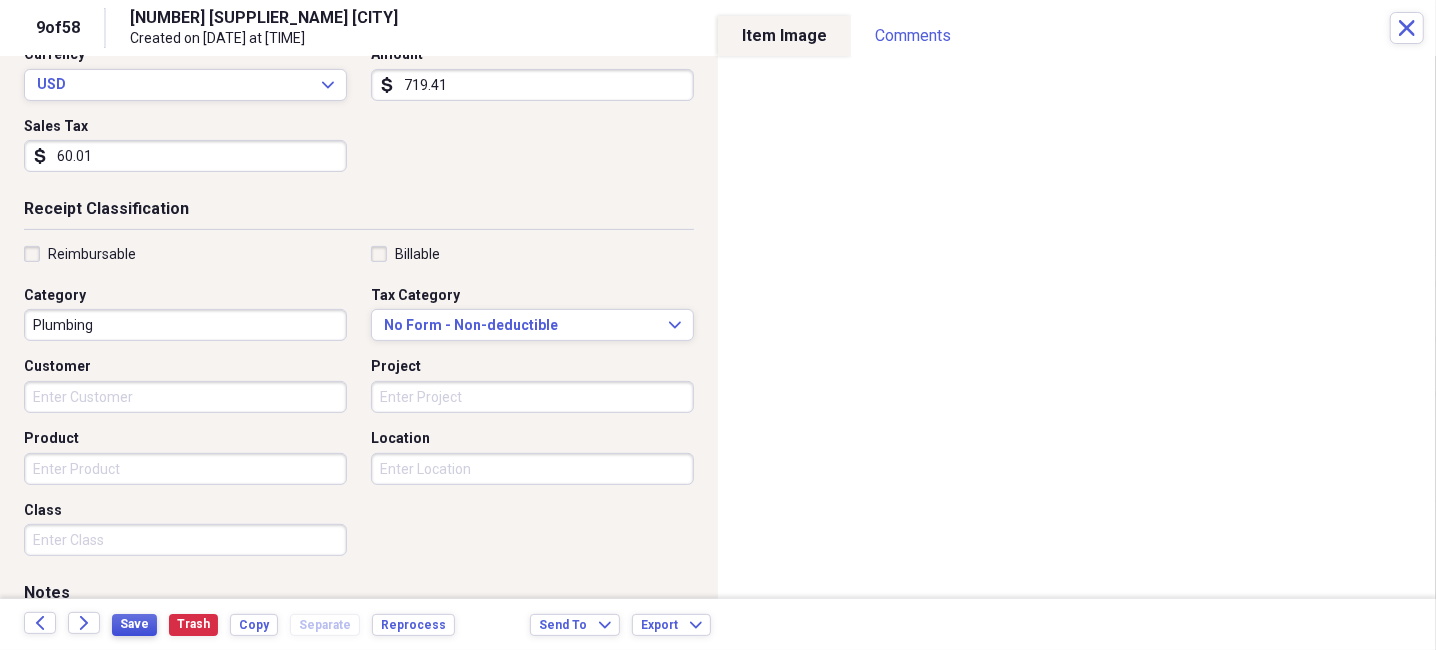 type on "60.01" 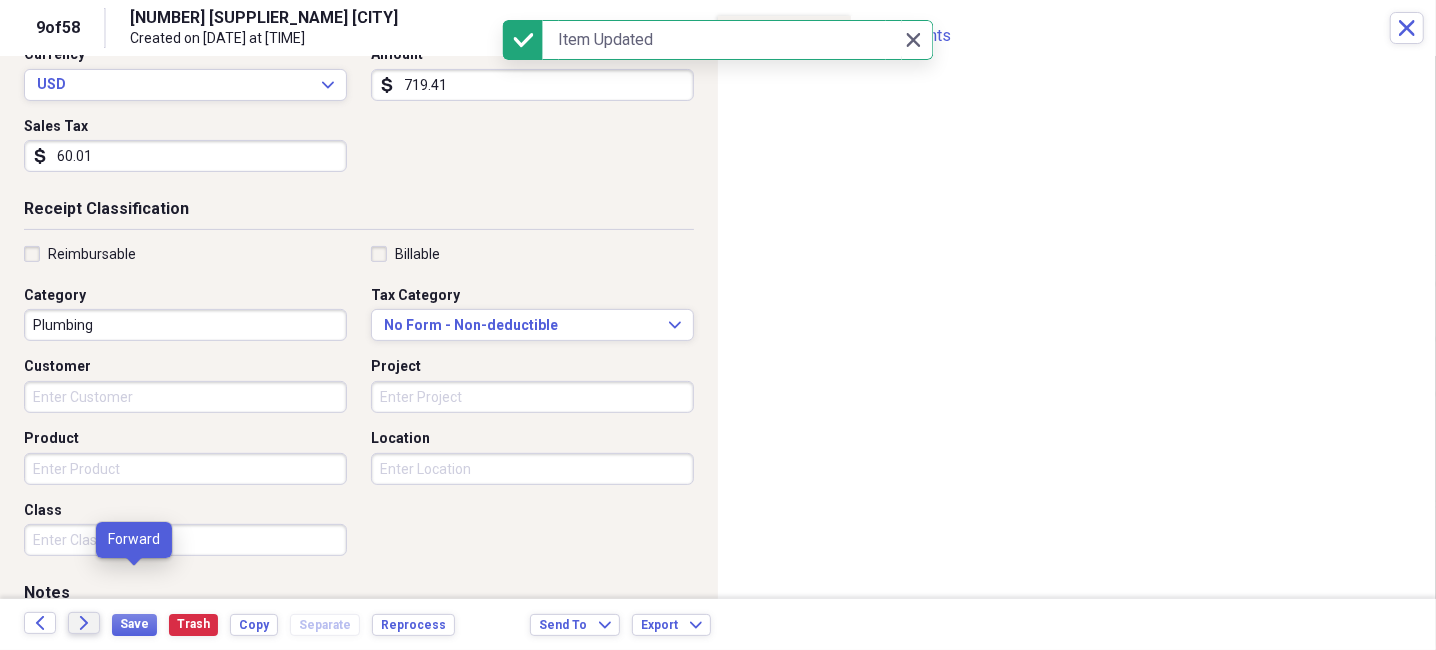 click on "Forward" 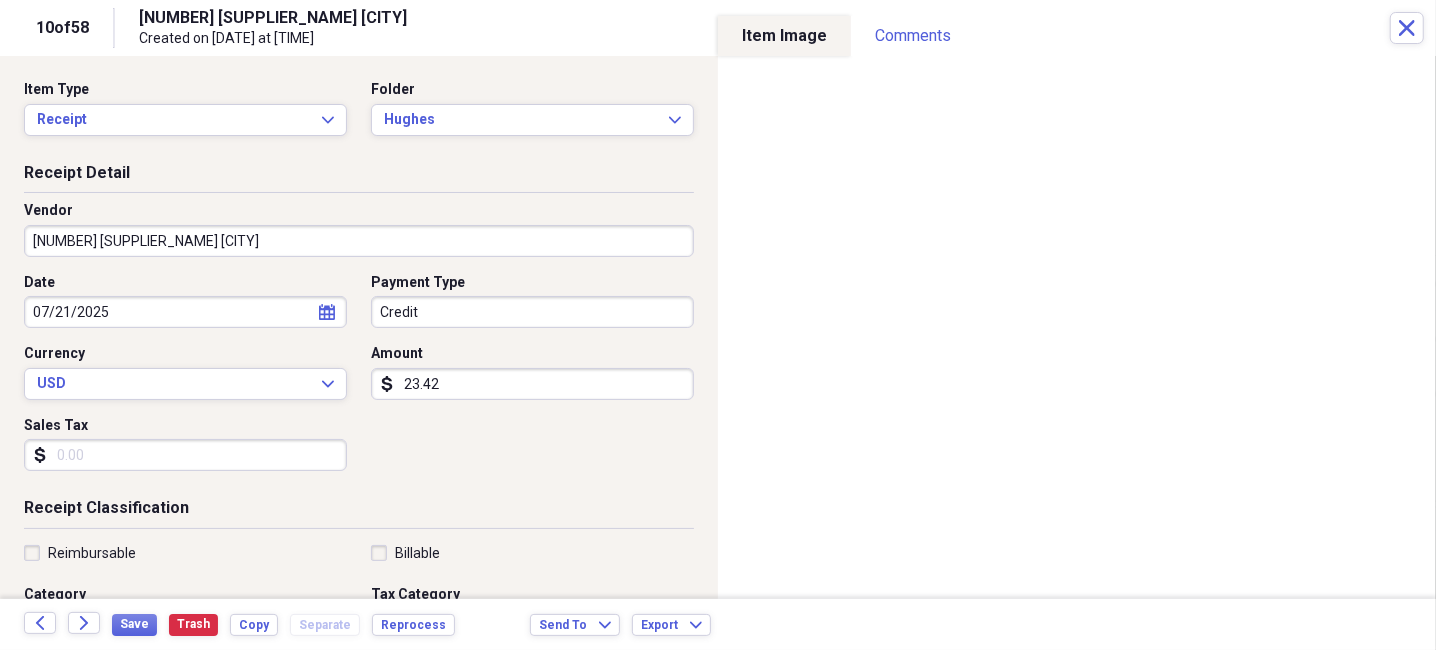 click on "Sales Tax" at bounding box center (185, 455) 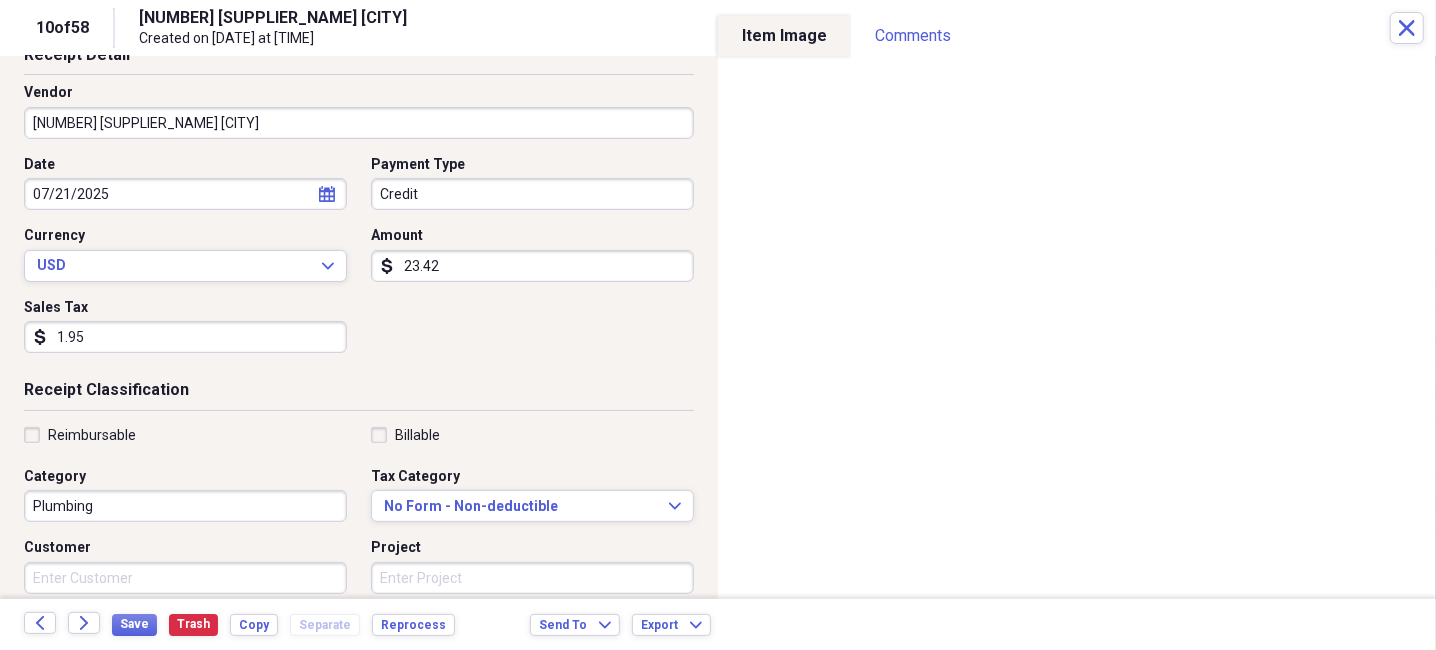 scroll, scrollTop: 200, scrollLeft: 0, axis: vertical 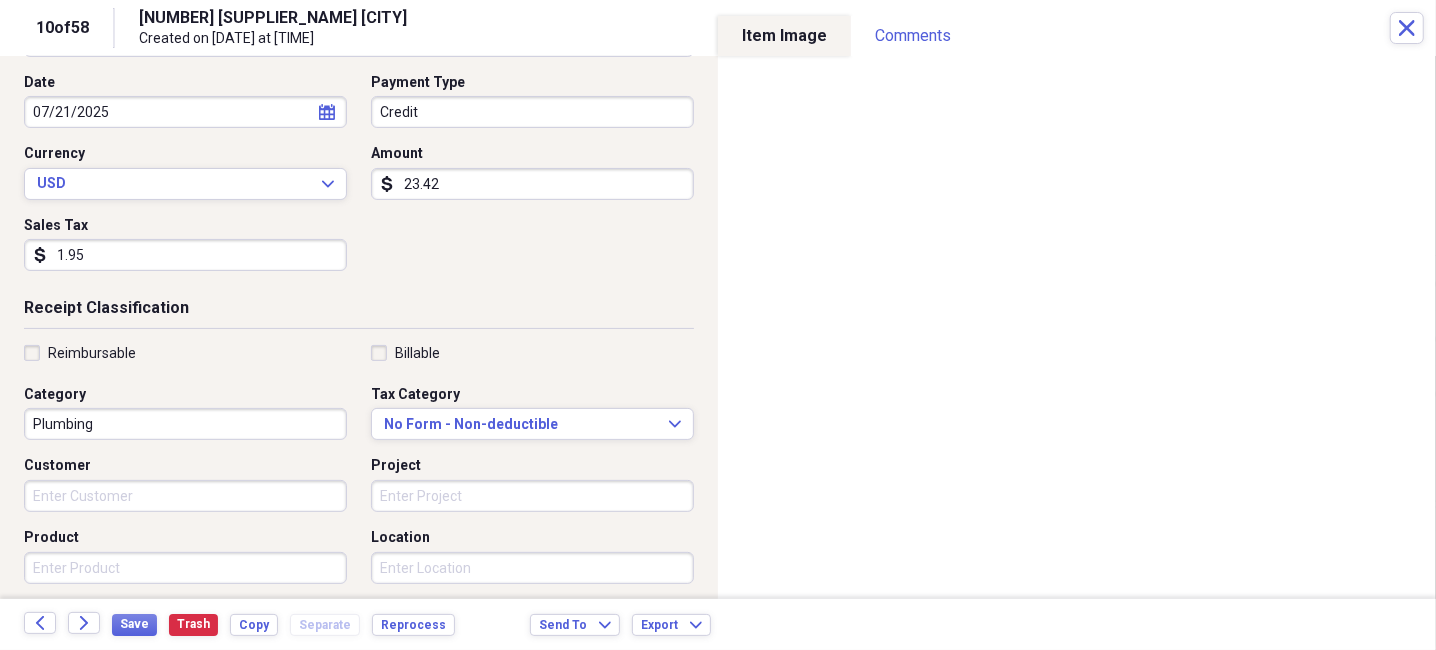 type on "1.95" 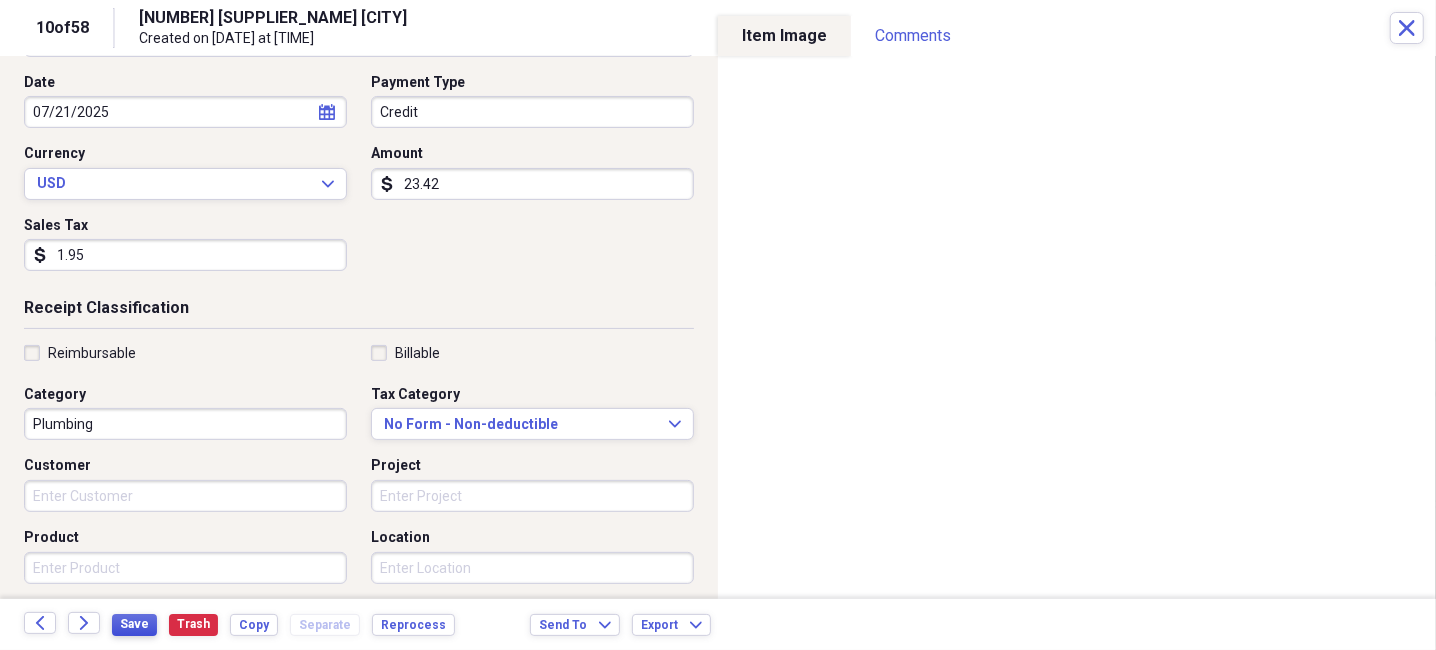 click on "Save" at bounding box center [134, 624] 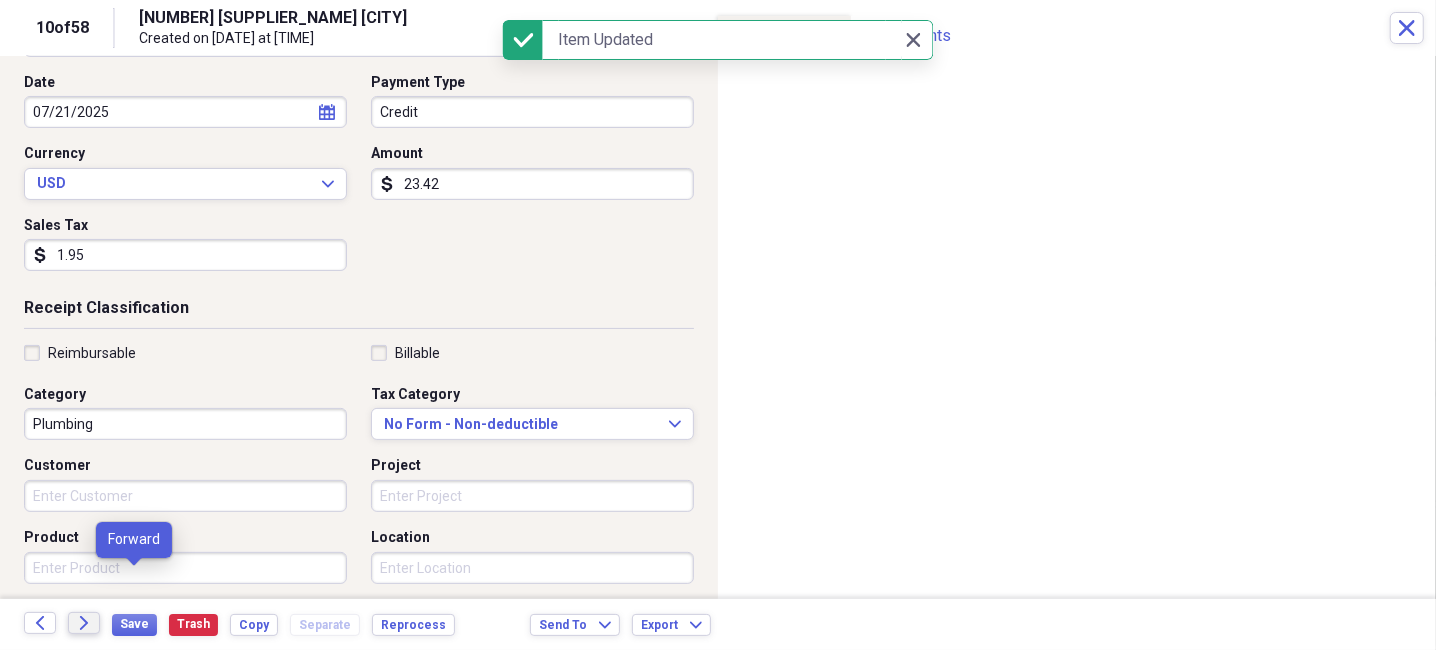 click on "Forward" at bounding box center [84, 623] 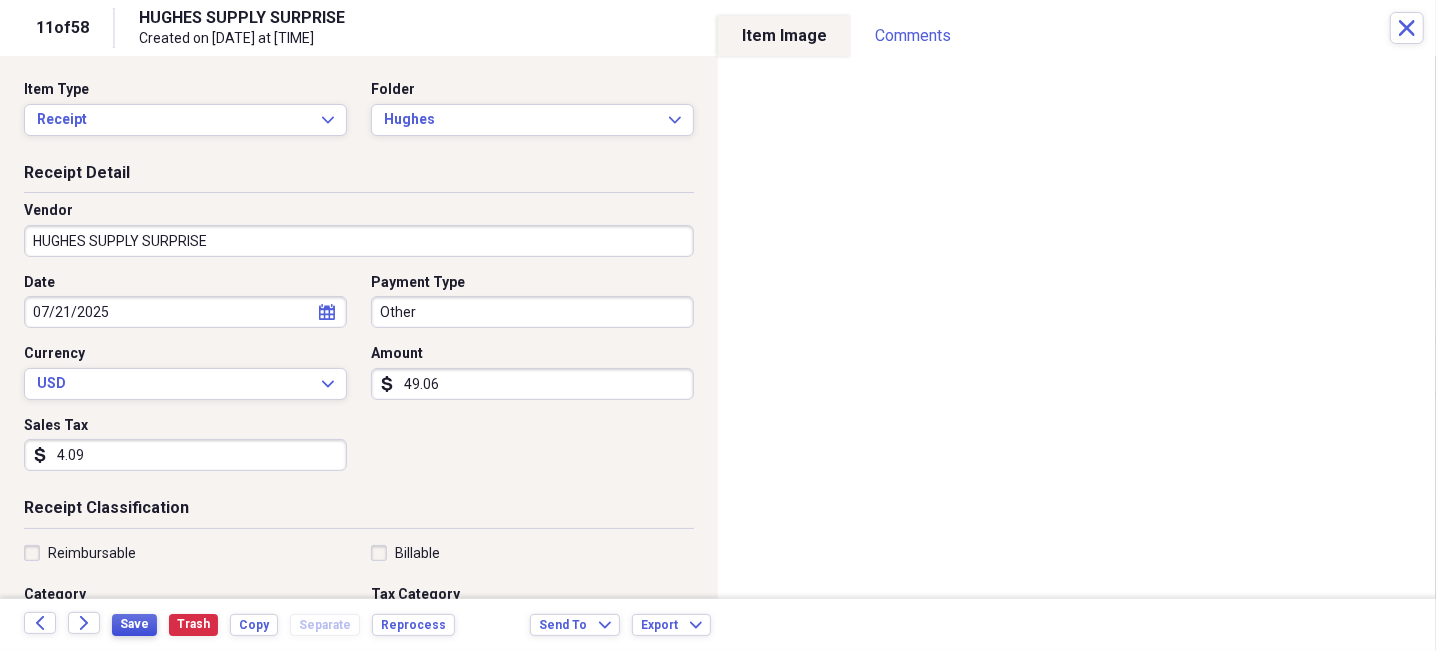 click on "Save" at bounding box center (134, 624) 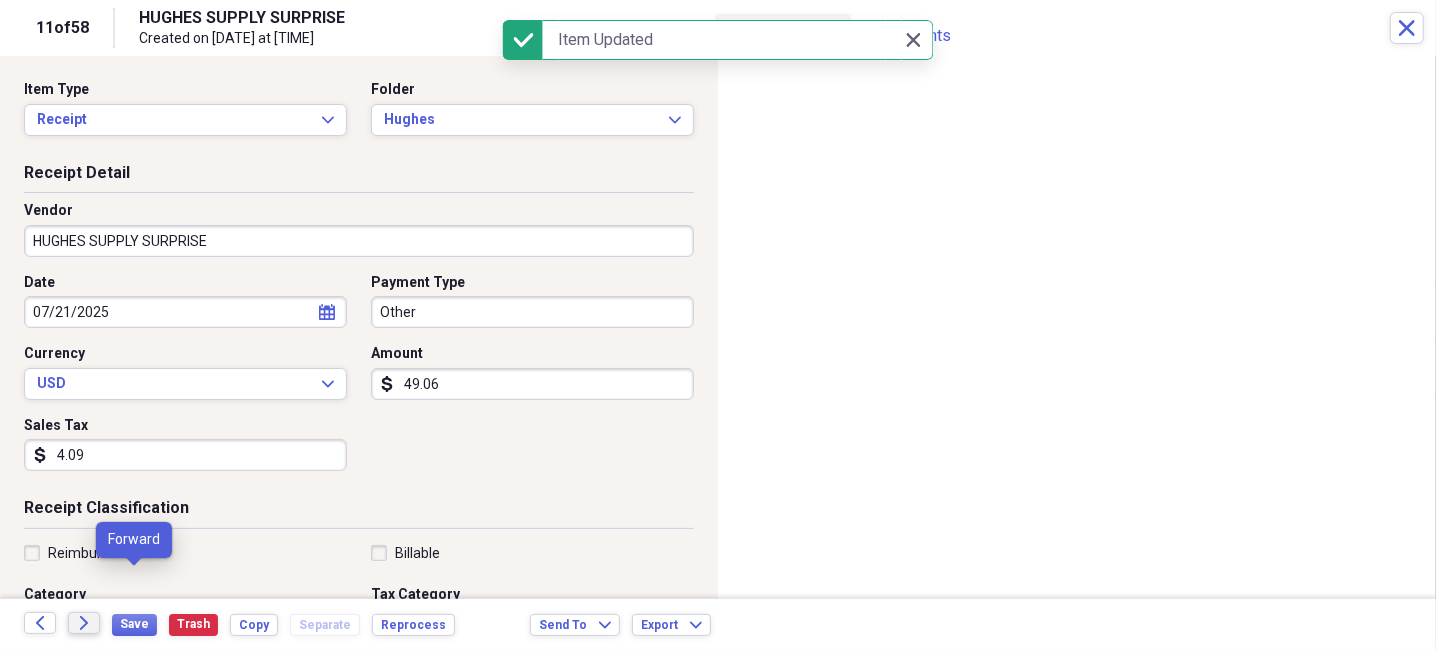 click on "Forward" 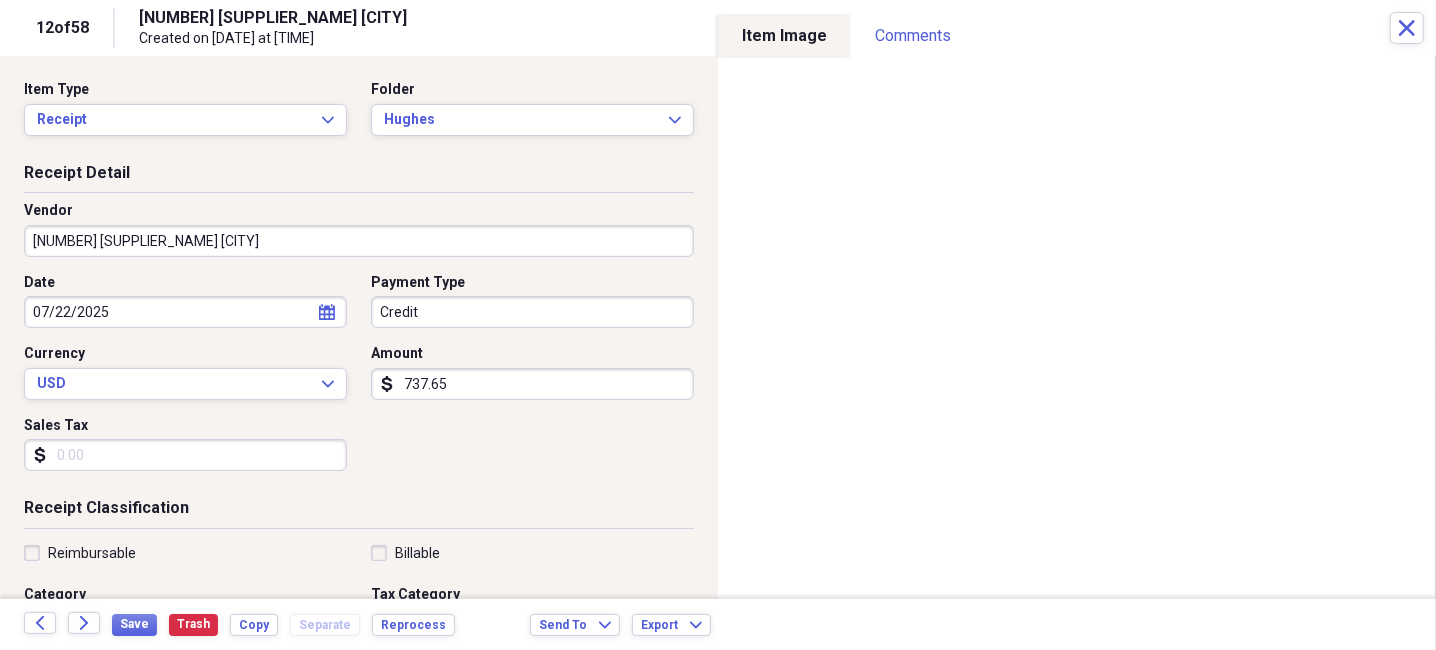 click on "Sales Tax" at bounding box center (185, 455) 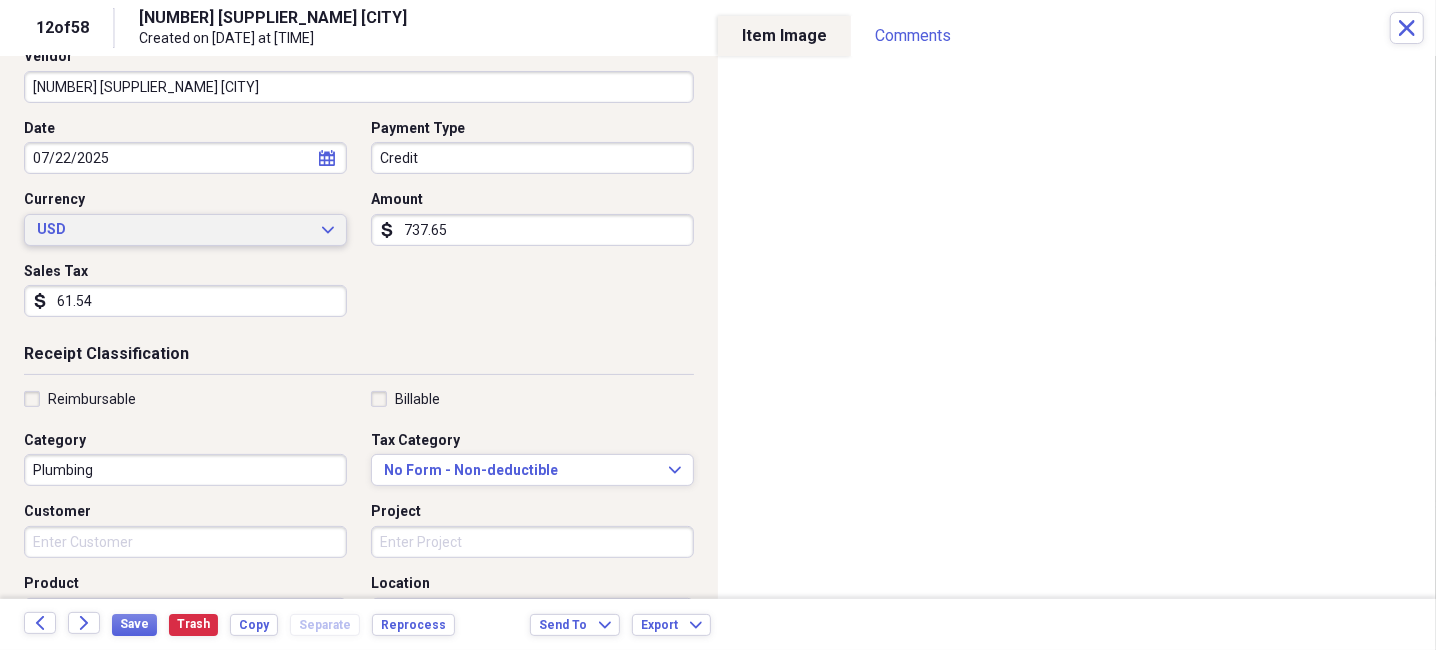 scroll, scrollTop: 200, scrollLeft: 0, axis: vertical 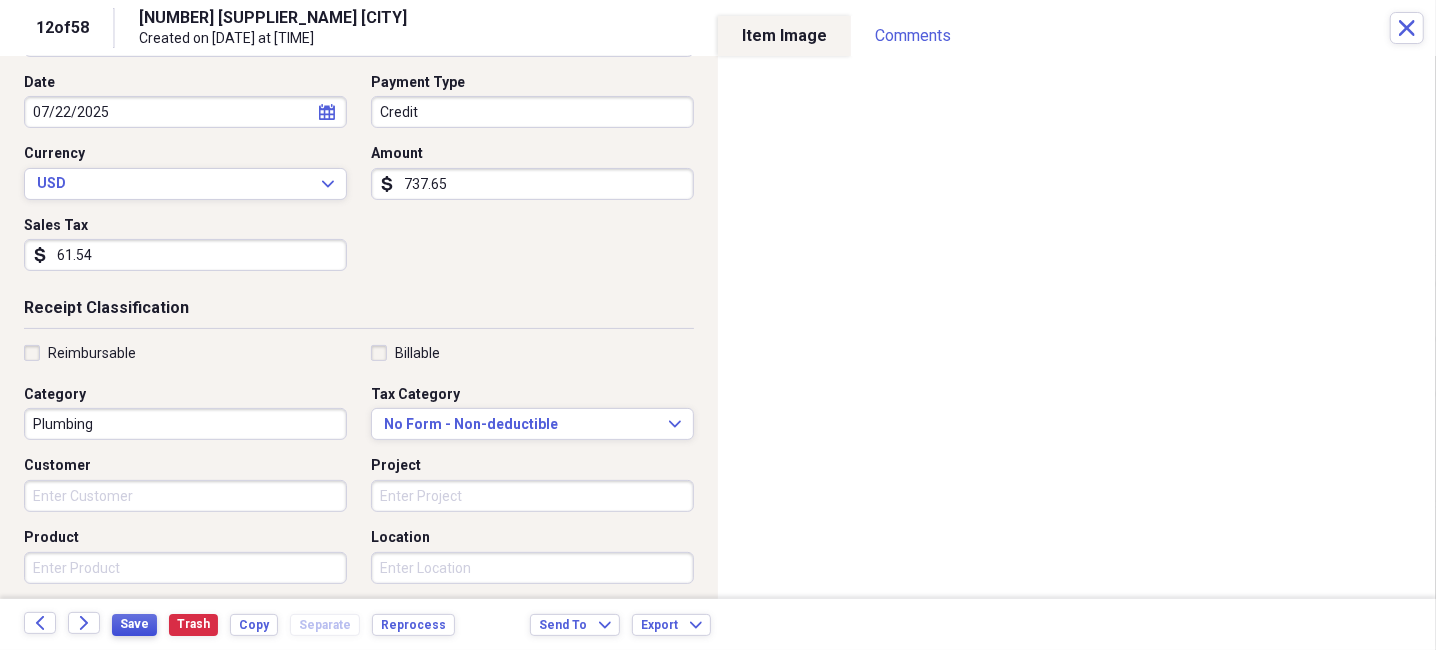 type on "61.54" 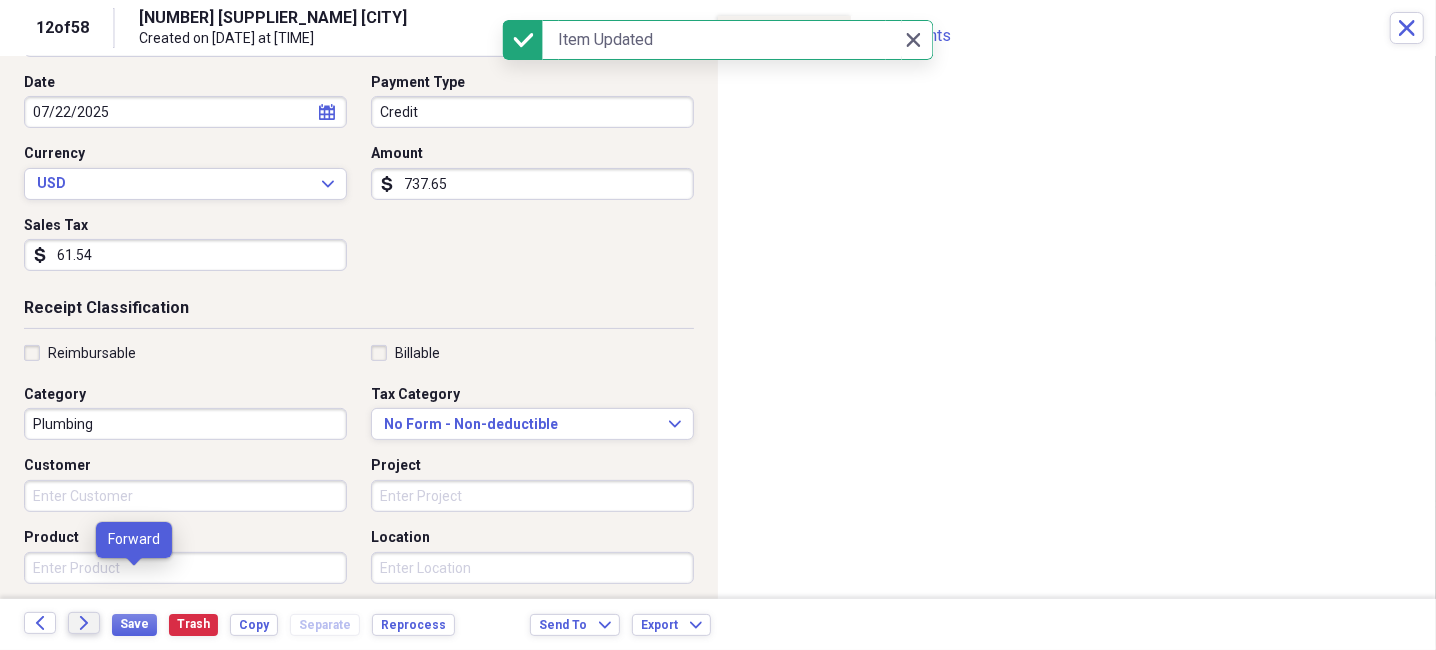 click on "Forward" 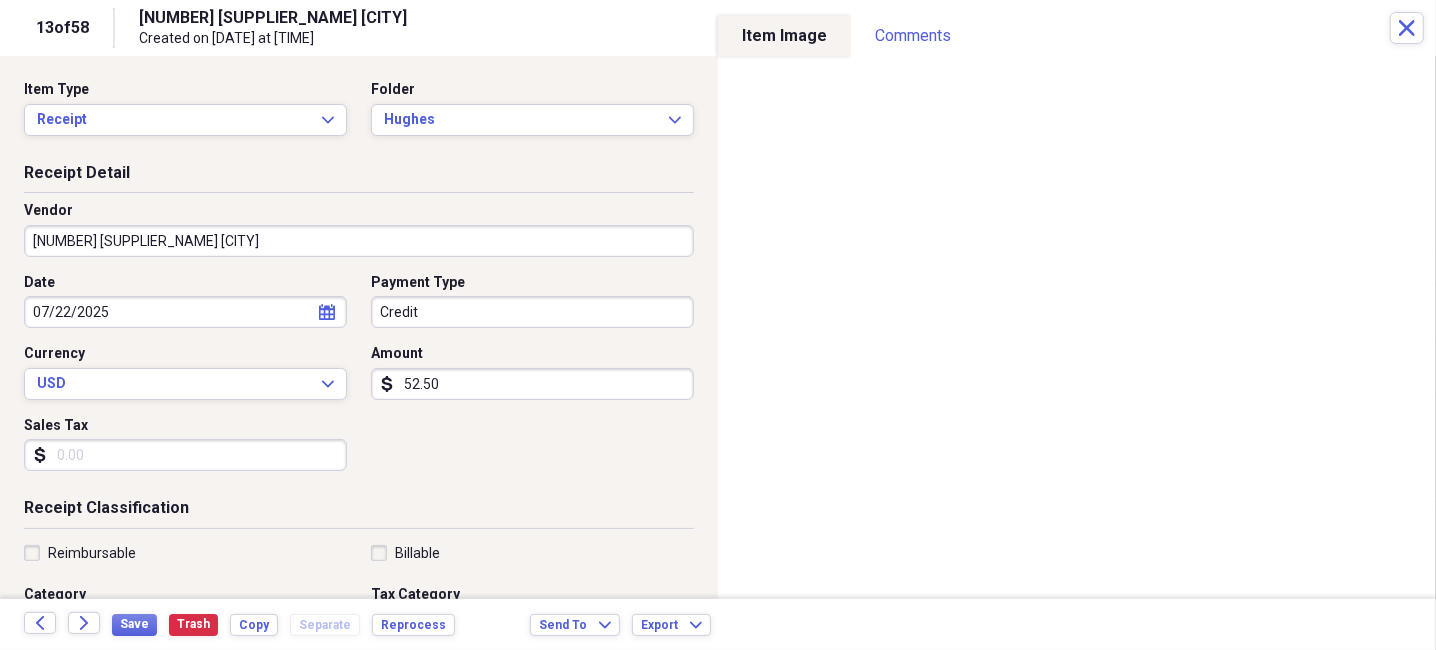 click on "Sales Tax" at bounding box center [185, 455] 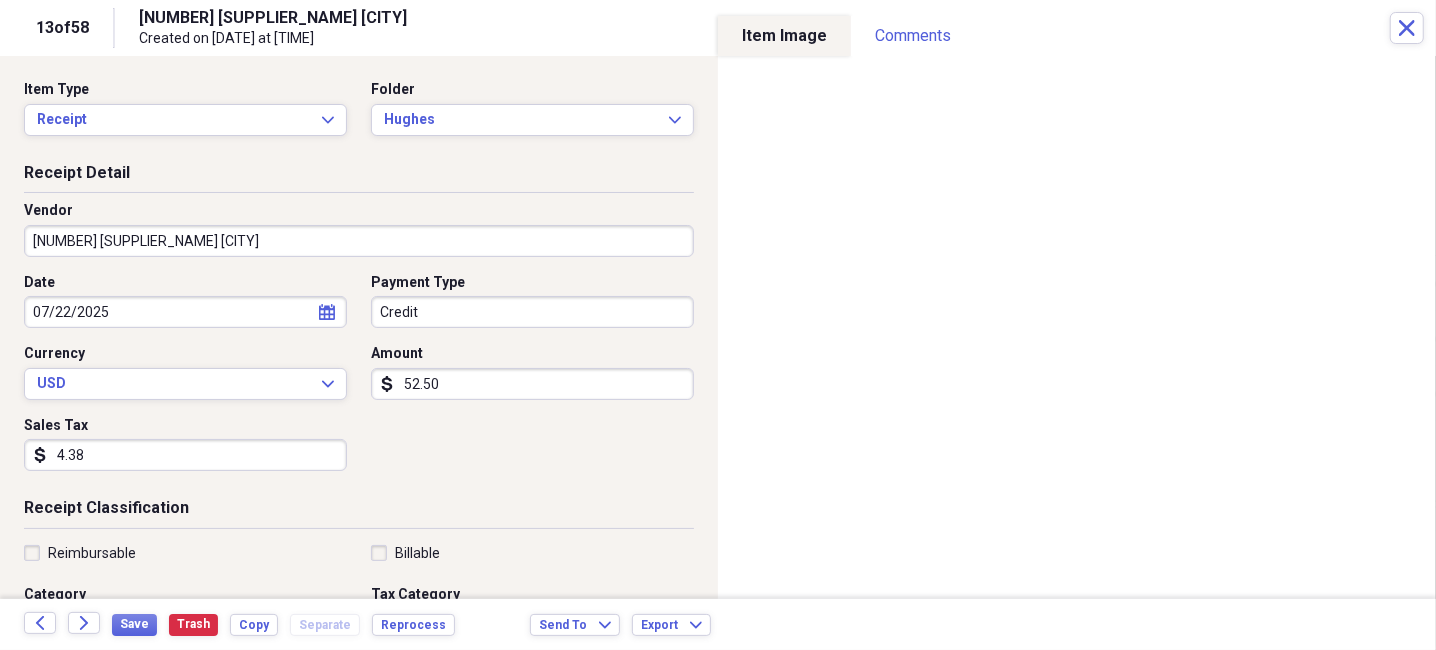 scroll, scrollTop: 299, scrollLeft: 0, axis: vertical 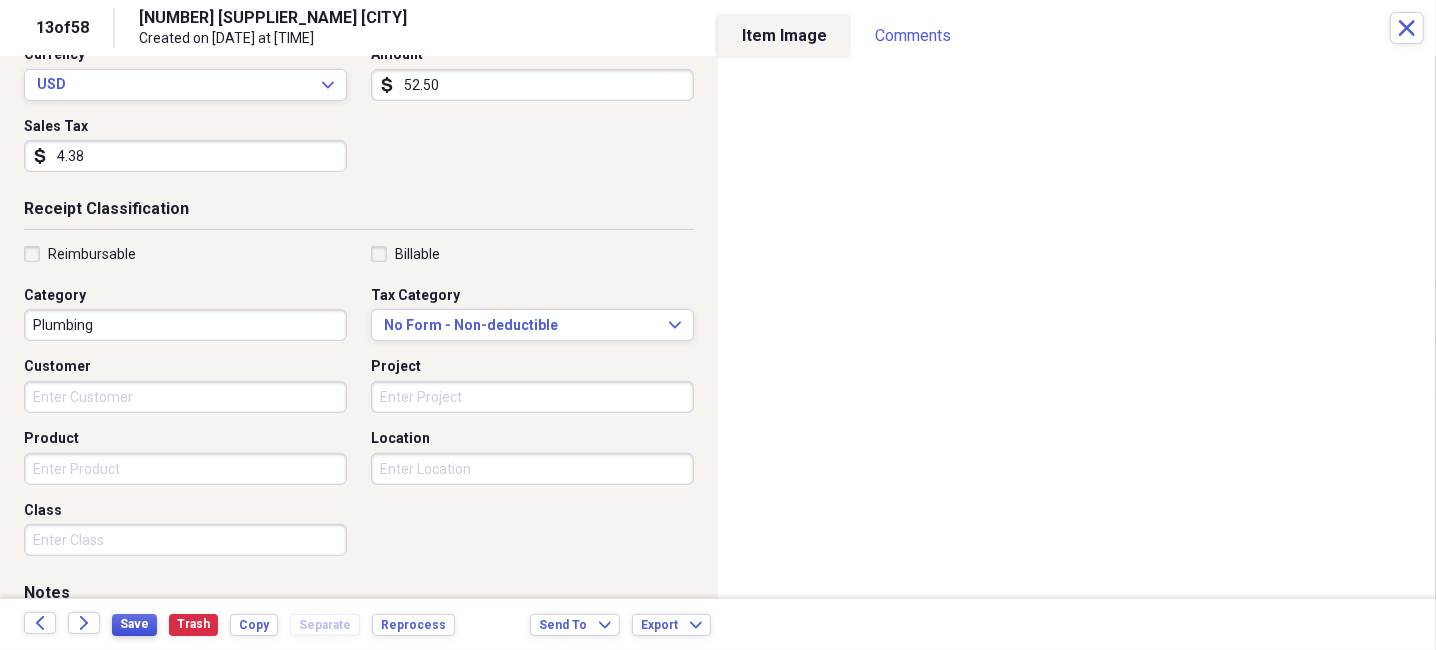 type on "4.38" 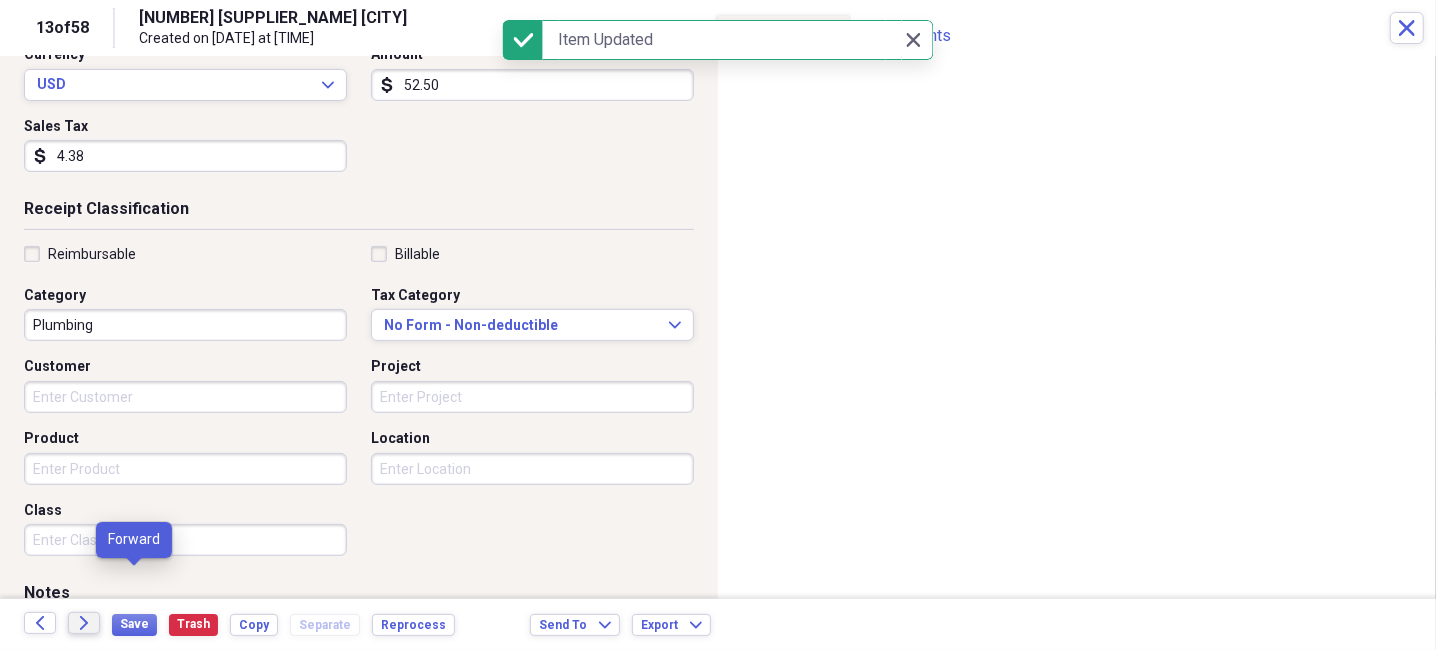 click on "Forward" 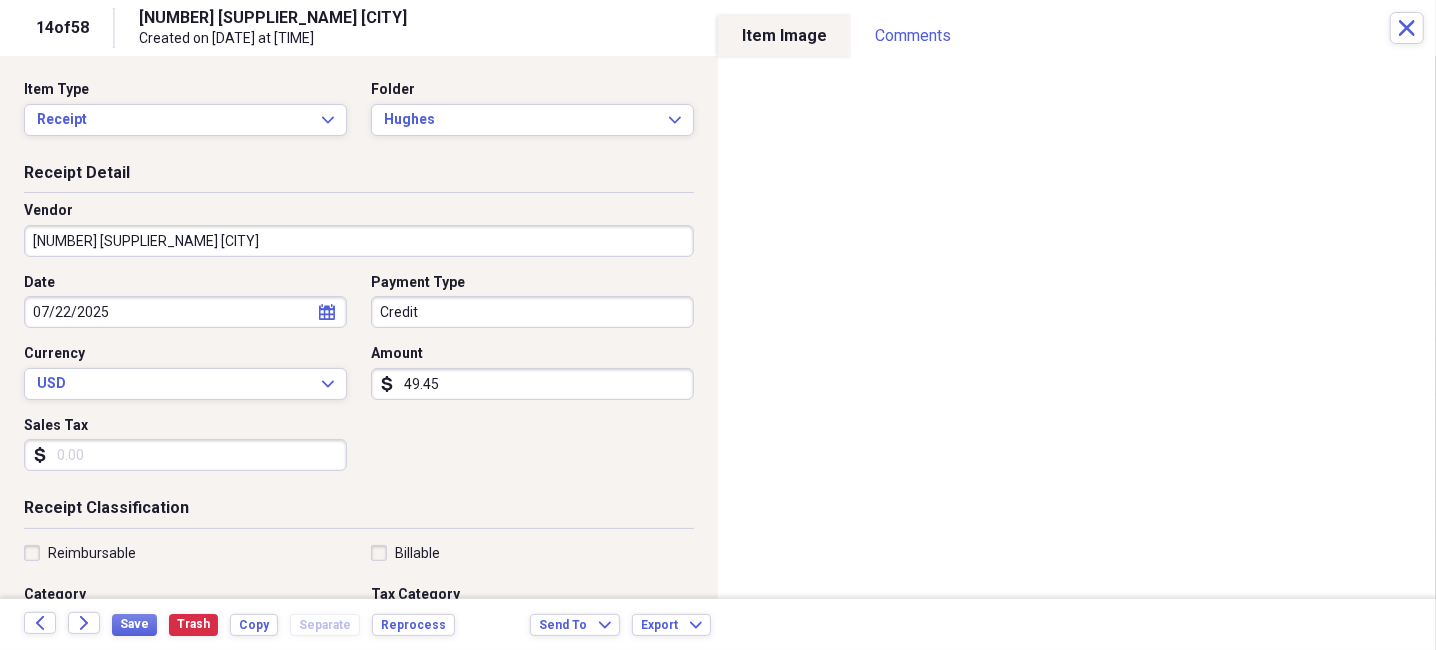 click on "Sales Tax" at bounding box center (185, 455) 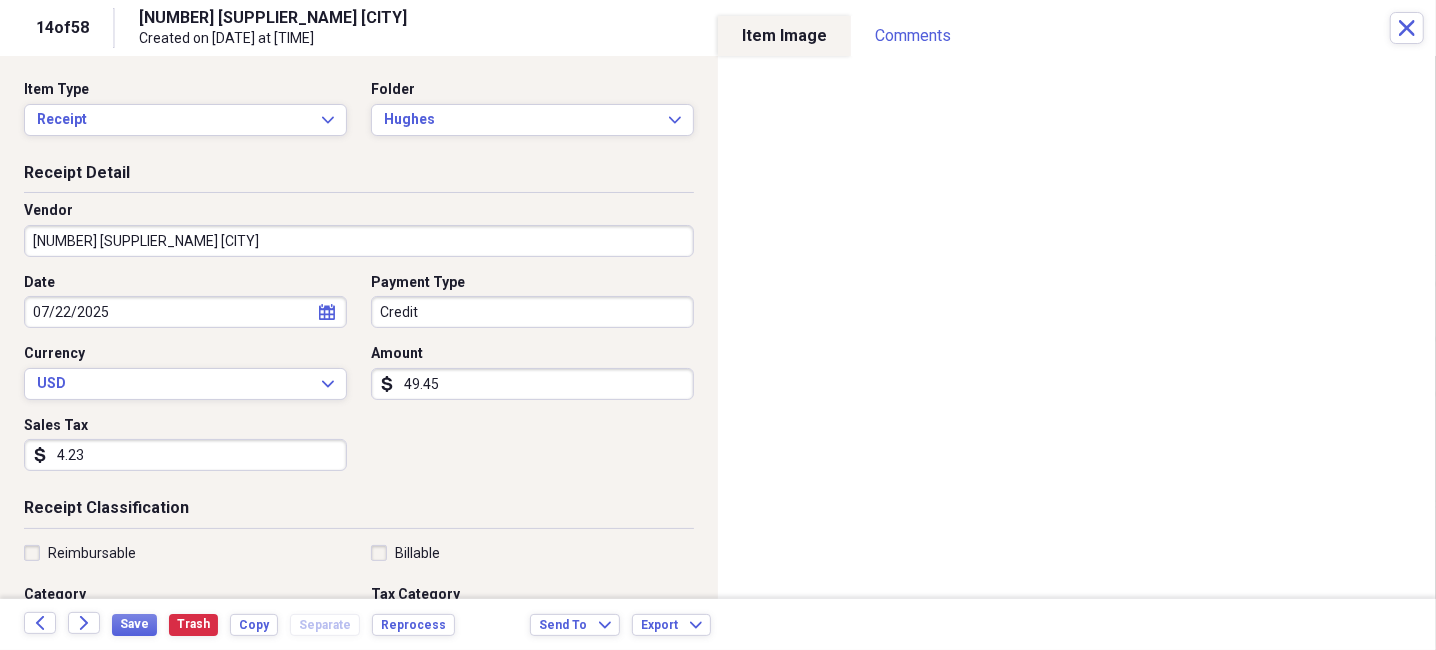scroll, scrollTop: 299, scrollLeft: 0, axis: vertical 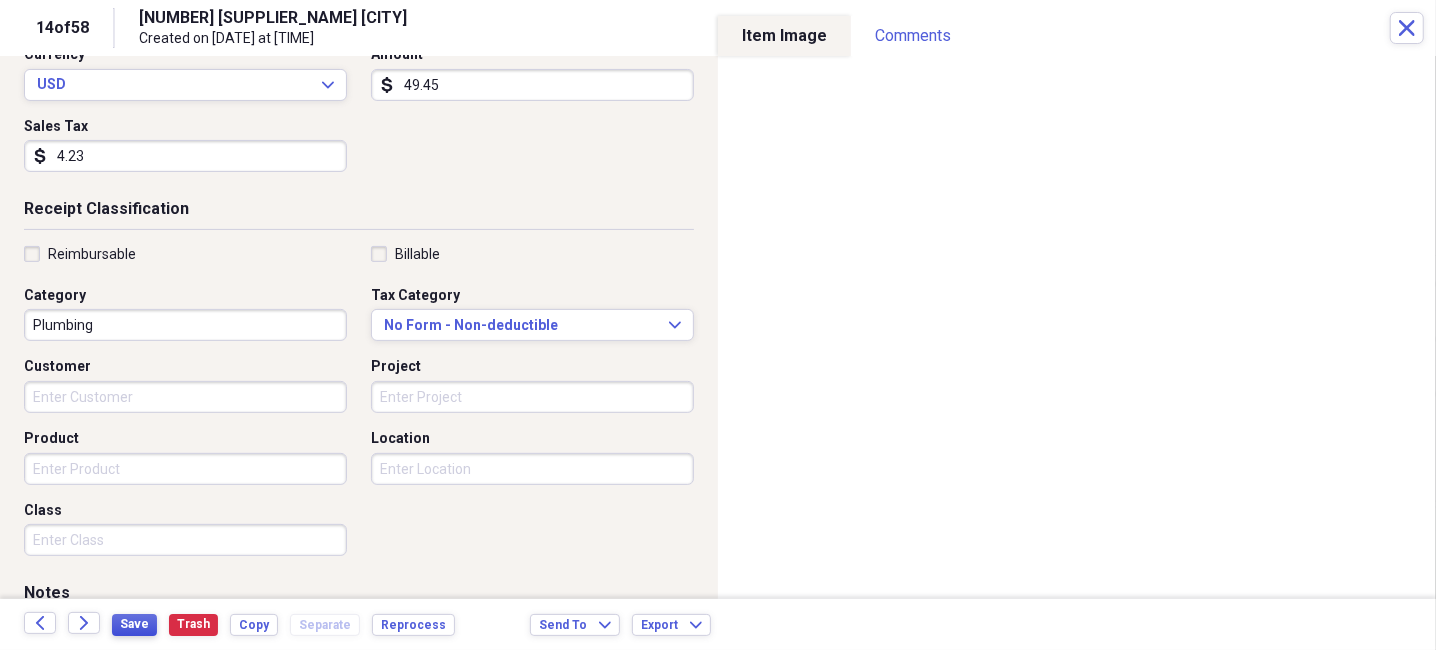 type on "4.23" 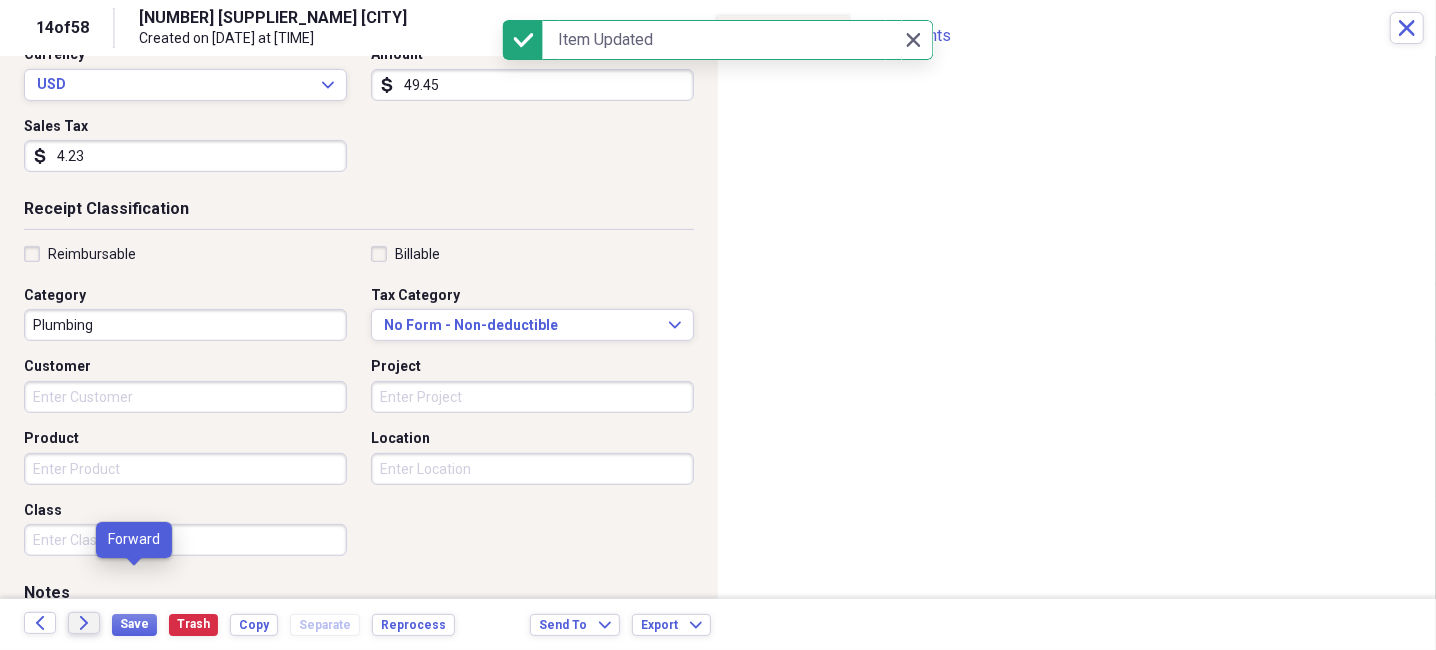 click on "Forward" at bounding box center (84, 623) 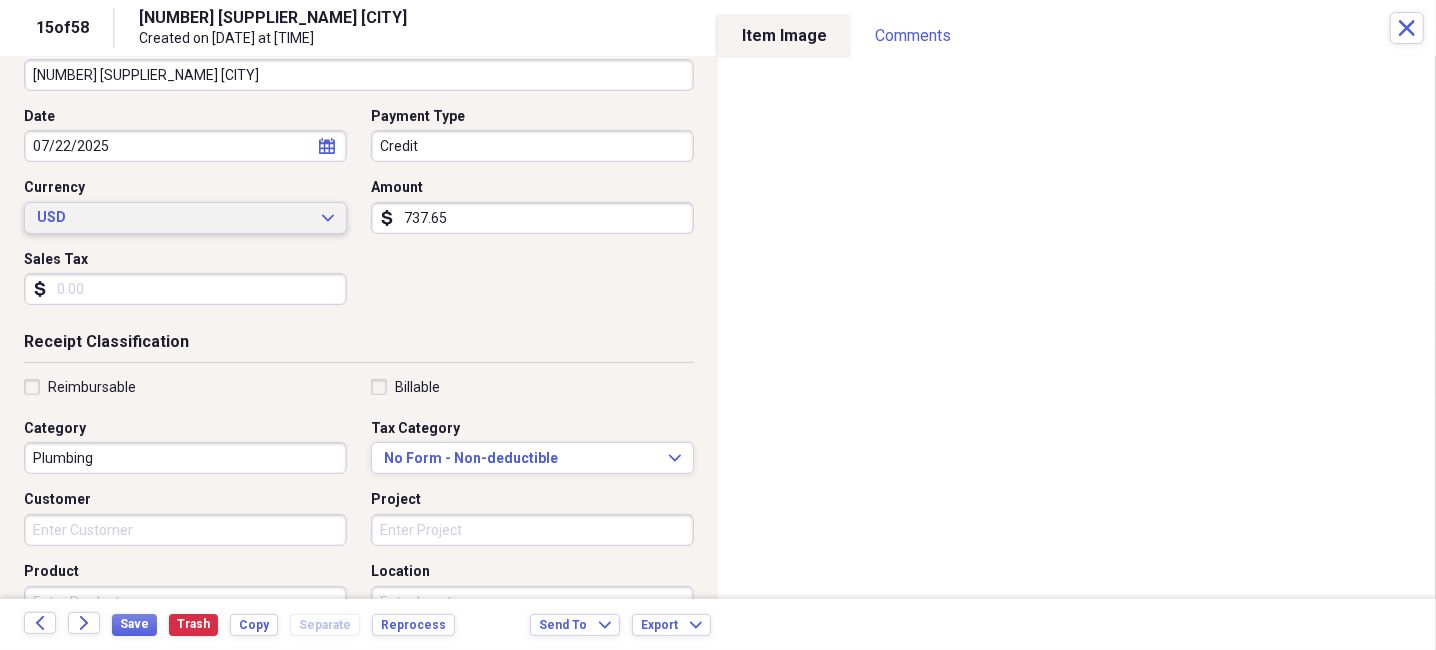 scroll, scrollTop: 200, scrollLeft: 0, axis: vertical 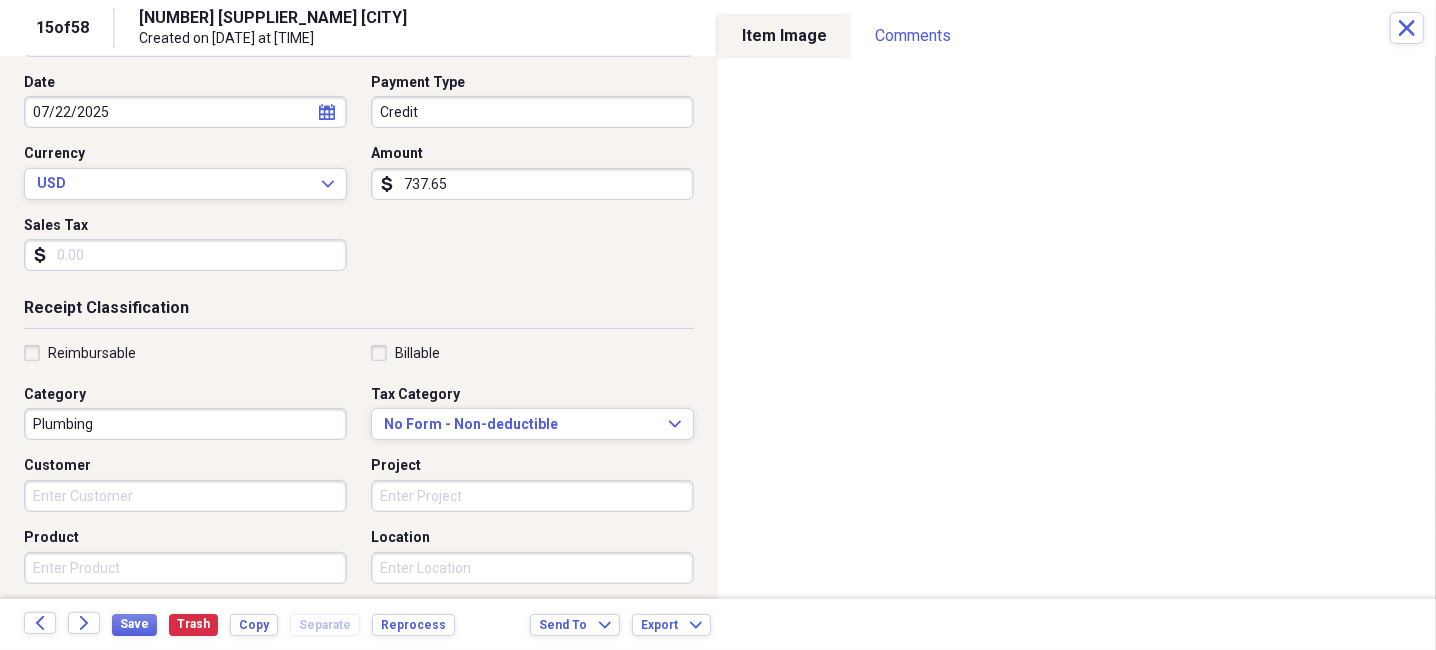 click on "Sales Tax" at bounding box center [185, 255] 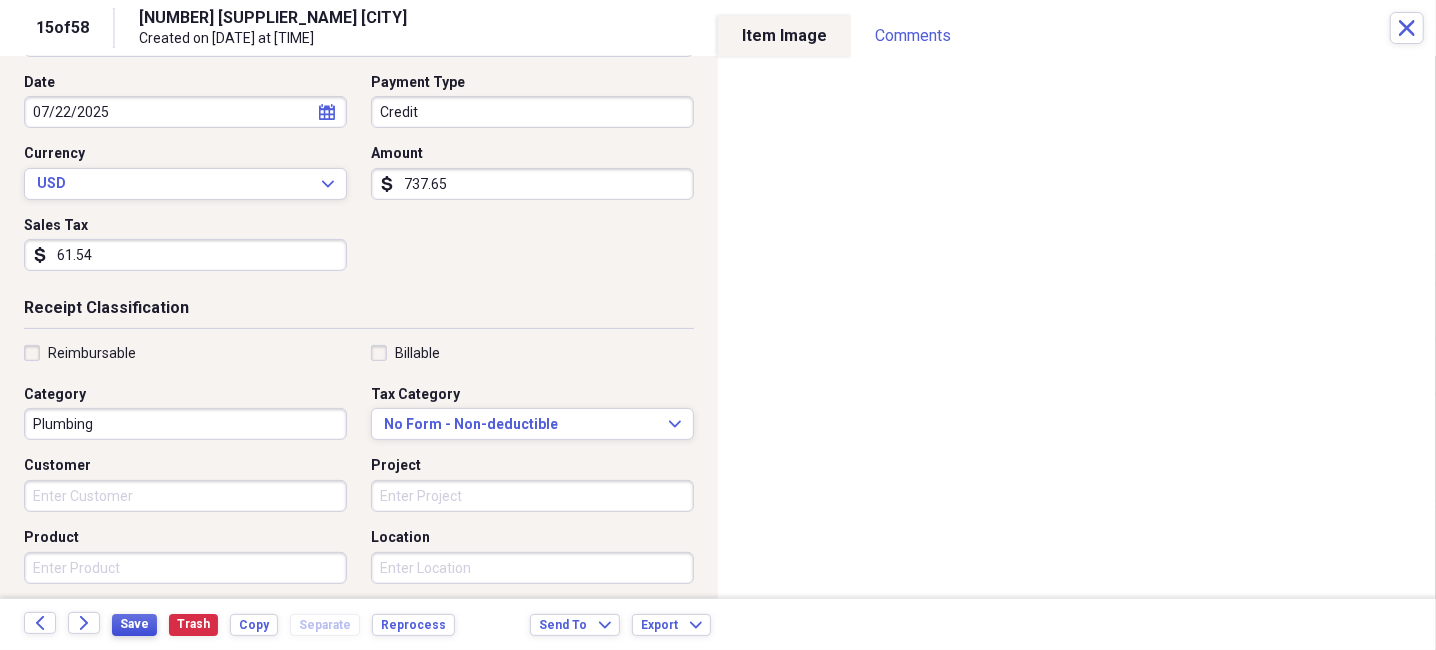 type on "61.54" 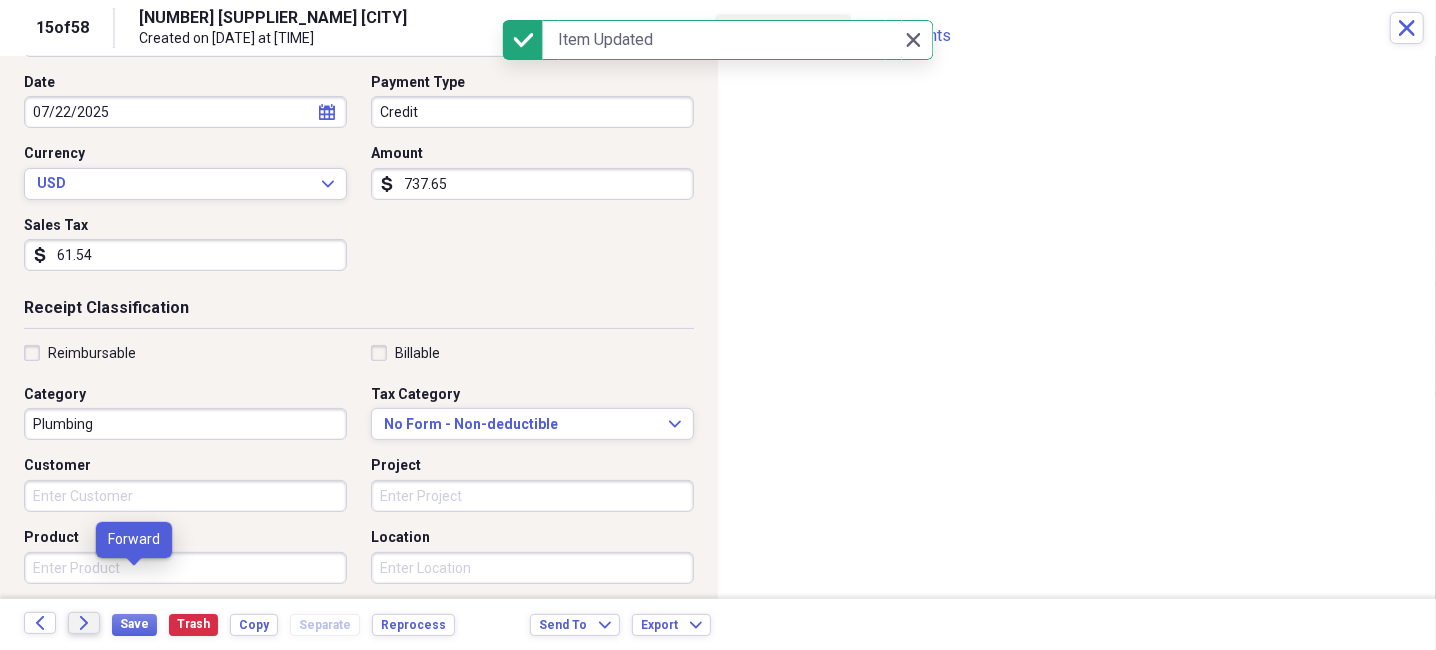 click on "Forward" 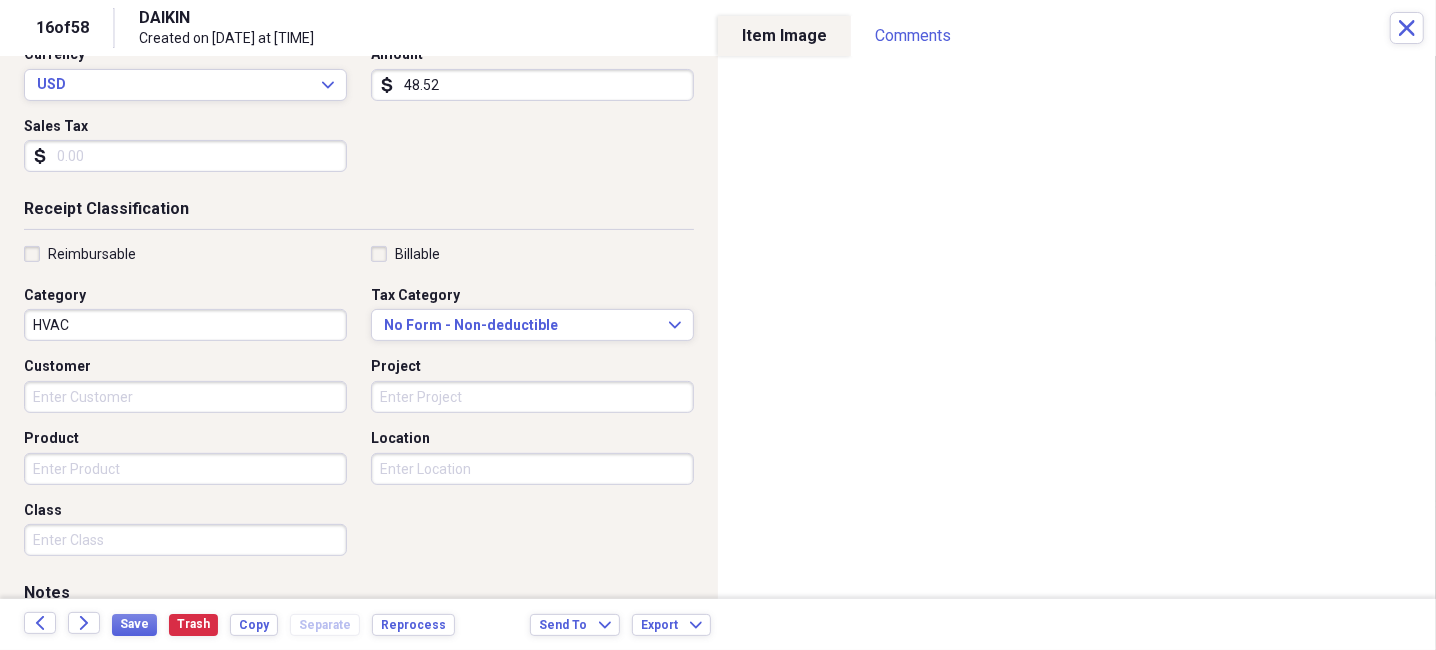 scroll, scrollTop: 299, scrollLeft: 0, axis: vertical 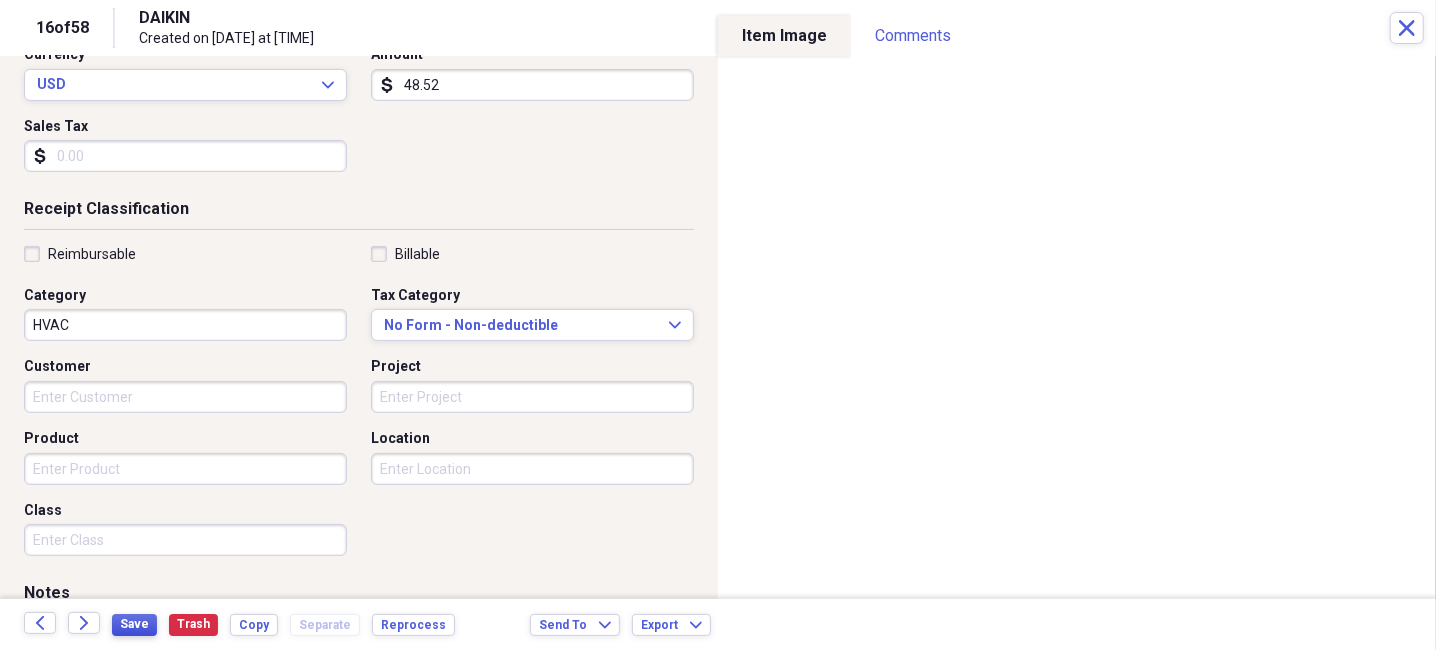 click on "Save" at bounding box center [134, 624] 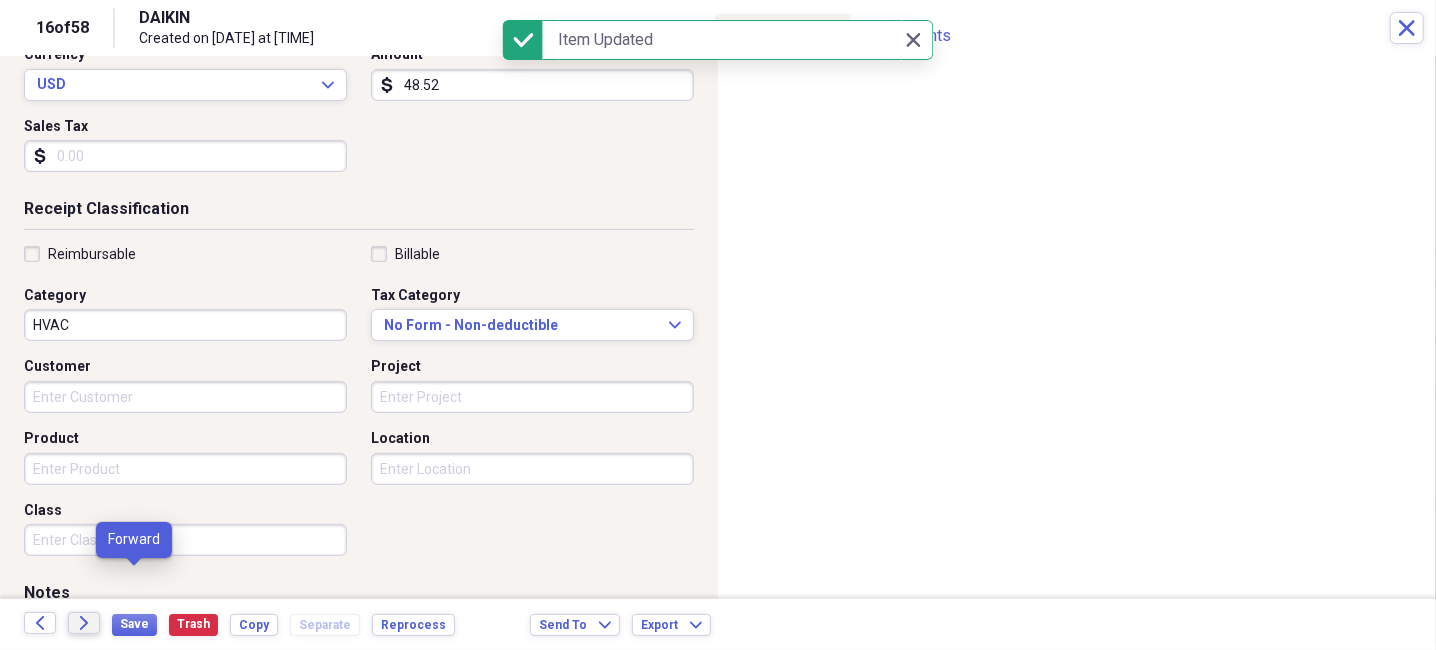 click on "Forward" 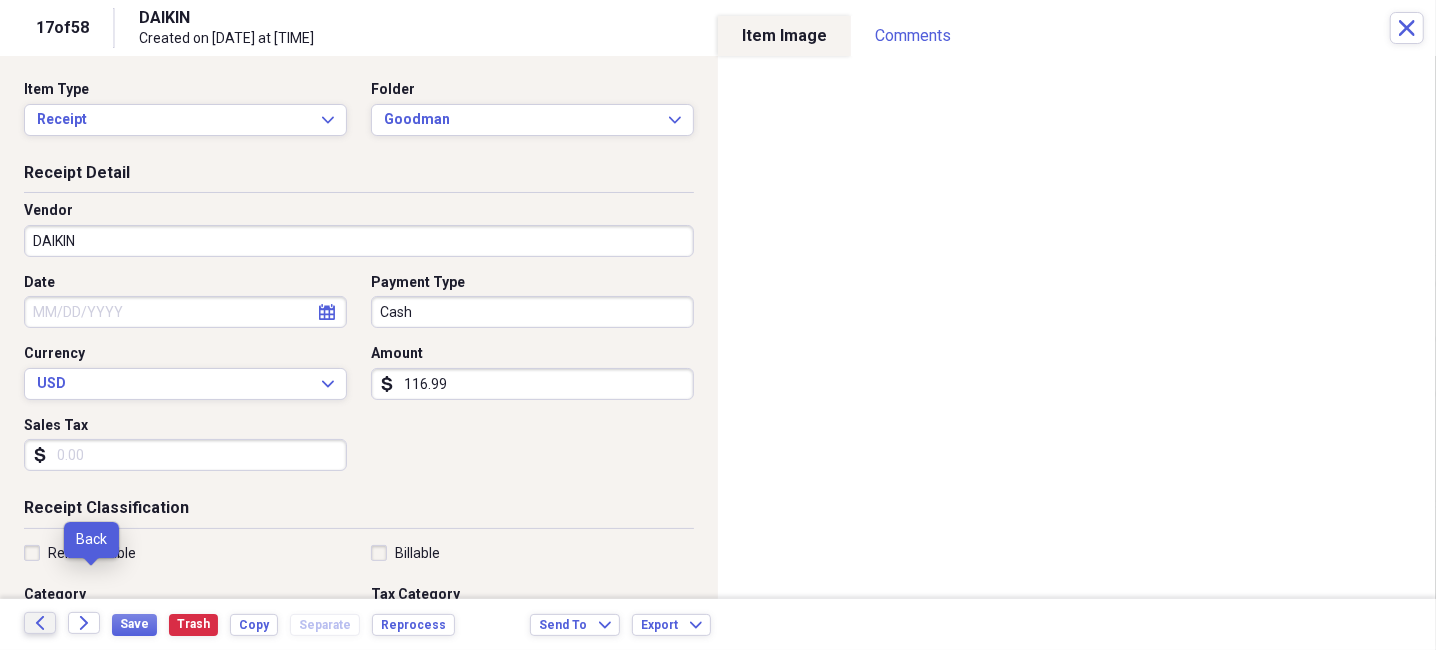 click on "Back" 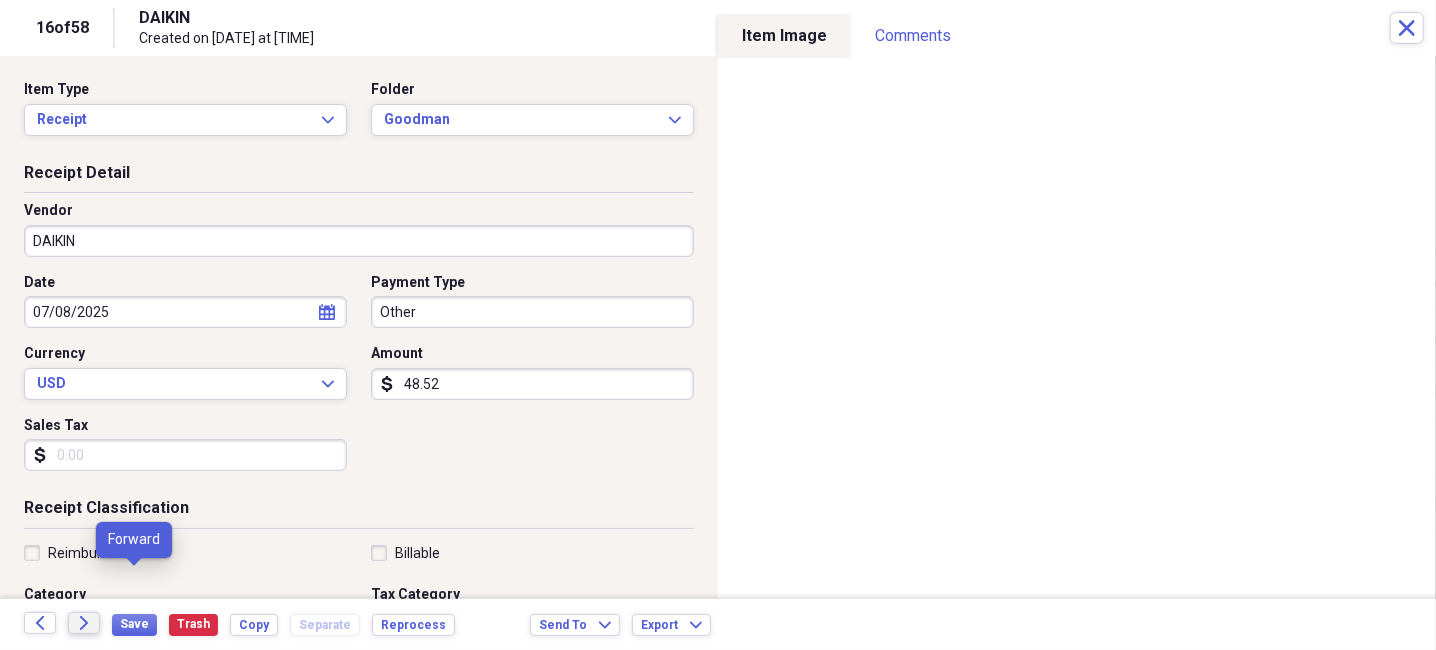 click on "Forward" at bounding box center (84, 623) 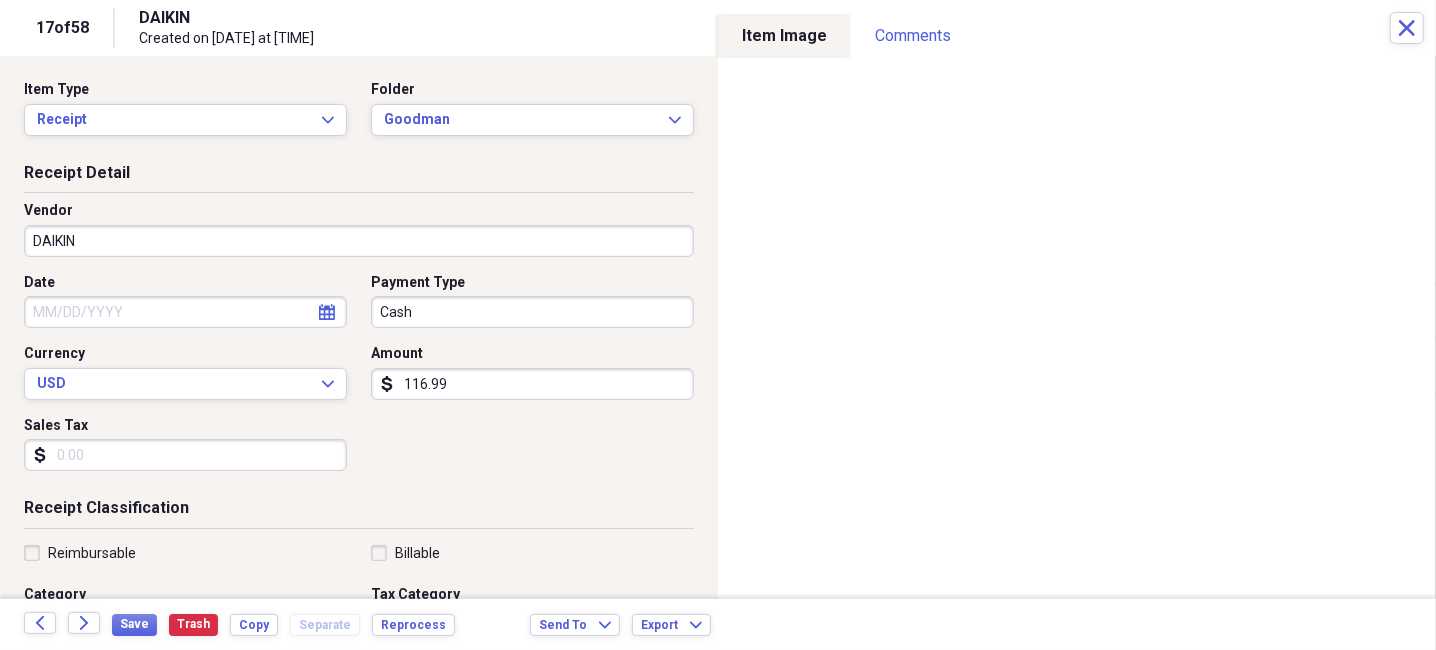 click on "Date" at bounding box center (185, 312) 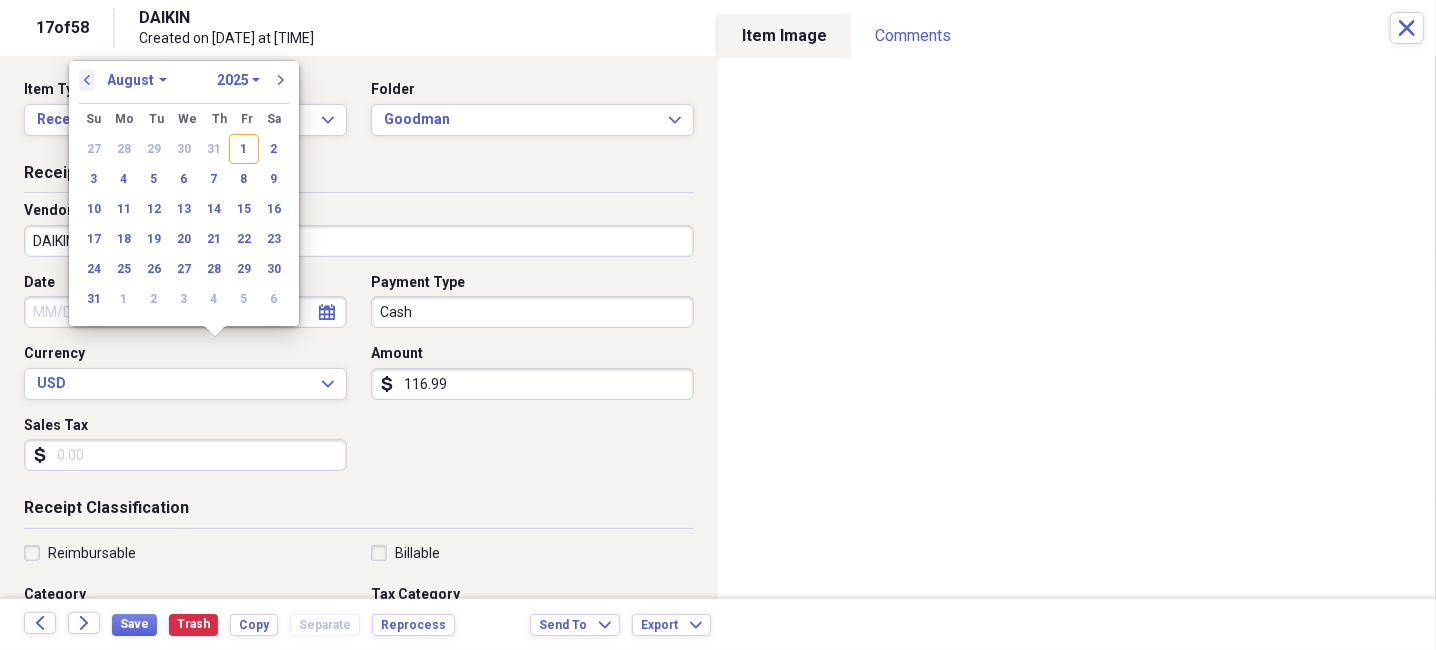 click on "previous" at bounding box center [87, 80] 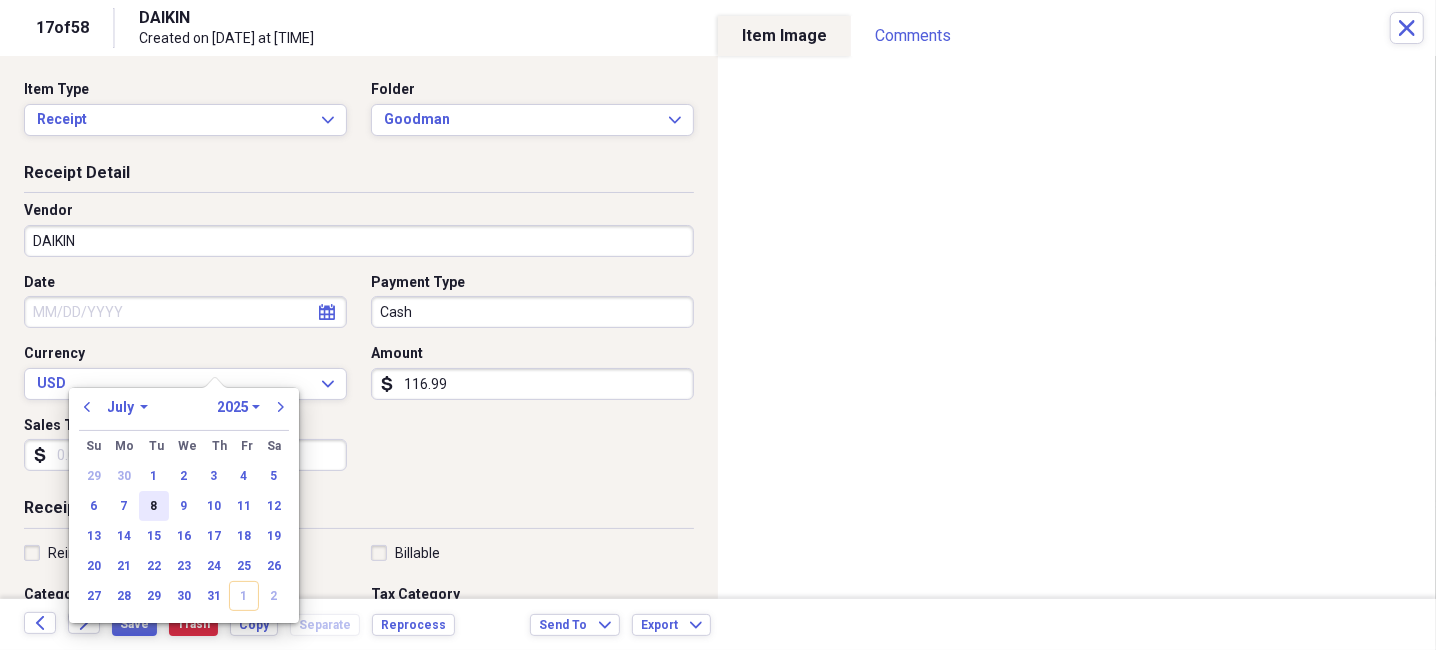 click on "8" at bounding box center (154, 506) 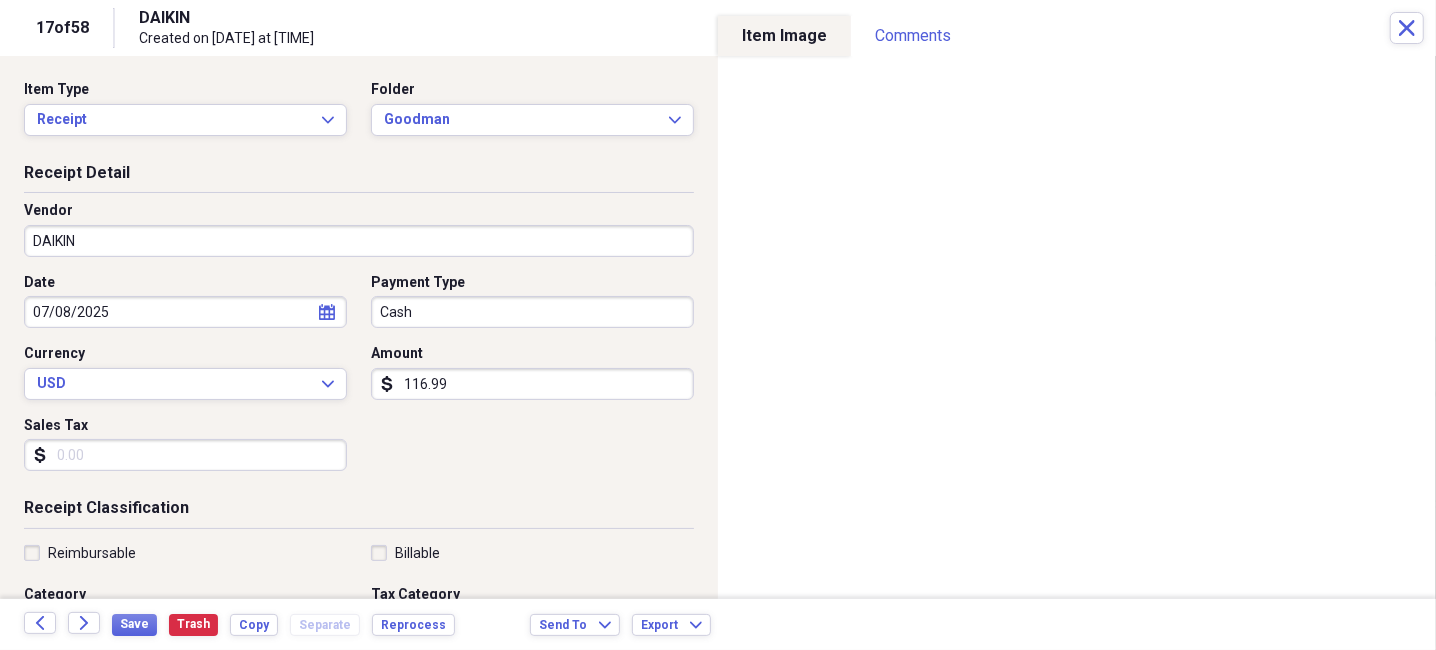 click on "Sales Tax" at bounding box center (185, 455) 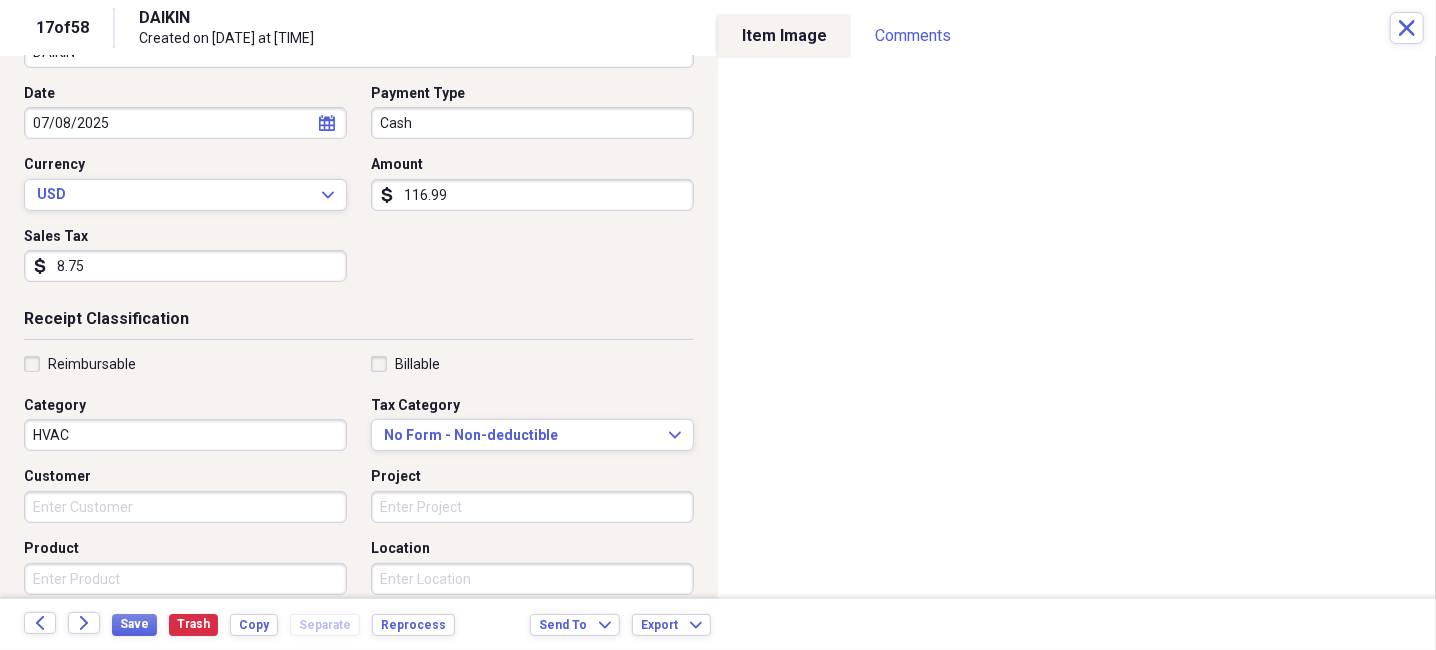 scroll, scrollTop: 200, scrollLeft: 0, axis: vertical 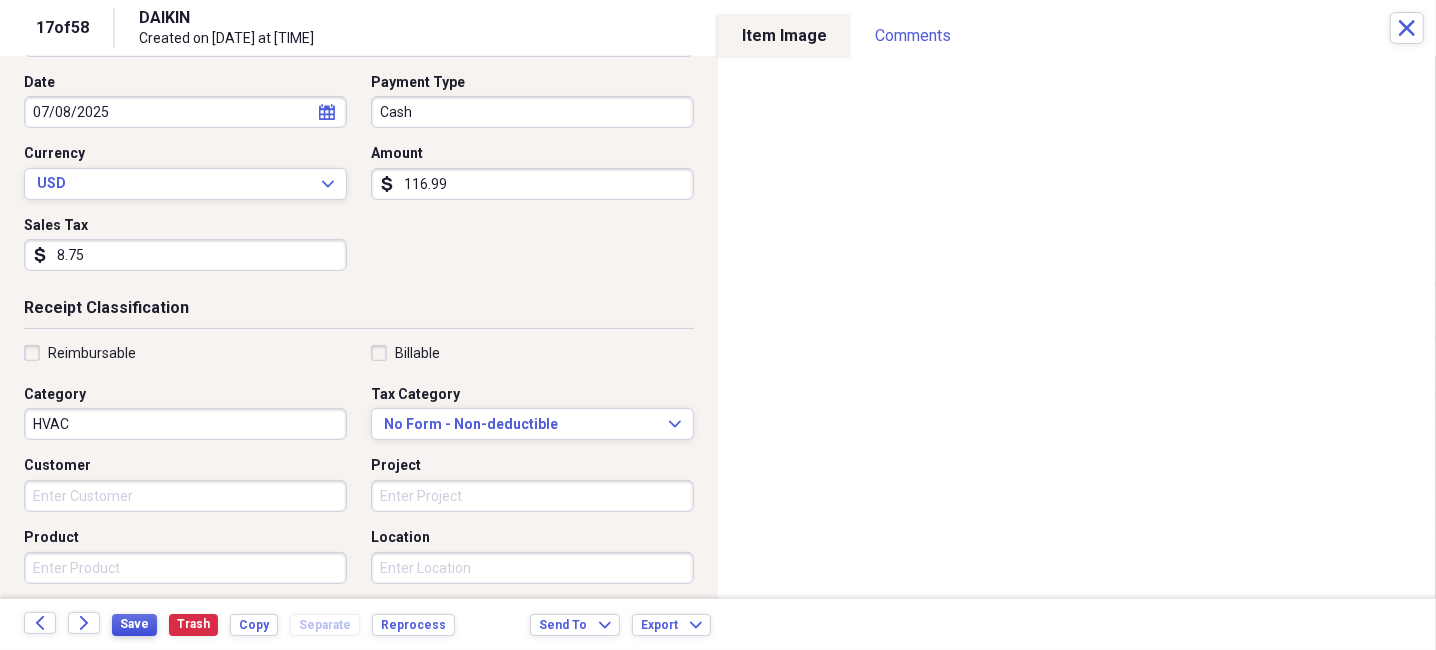 type on "8.75" 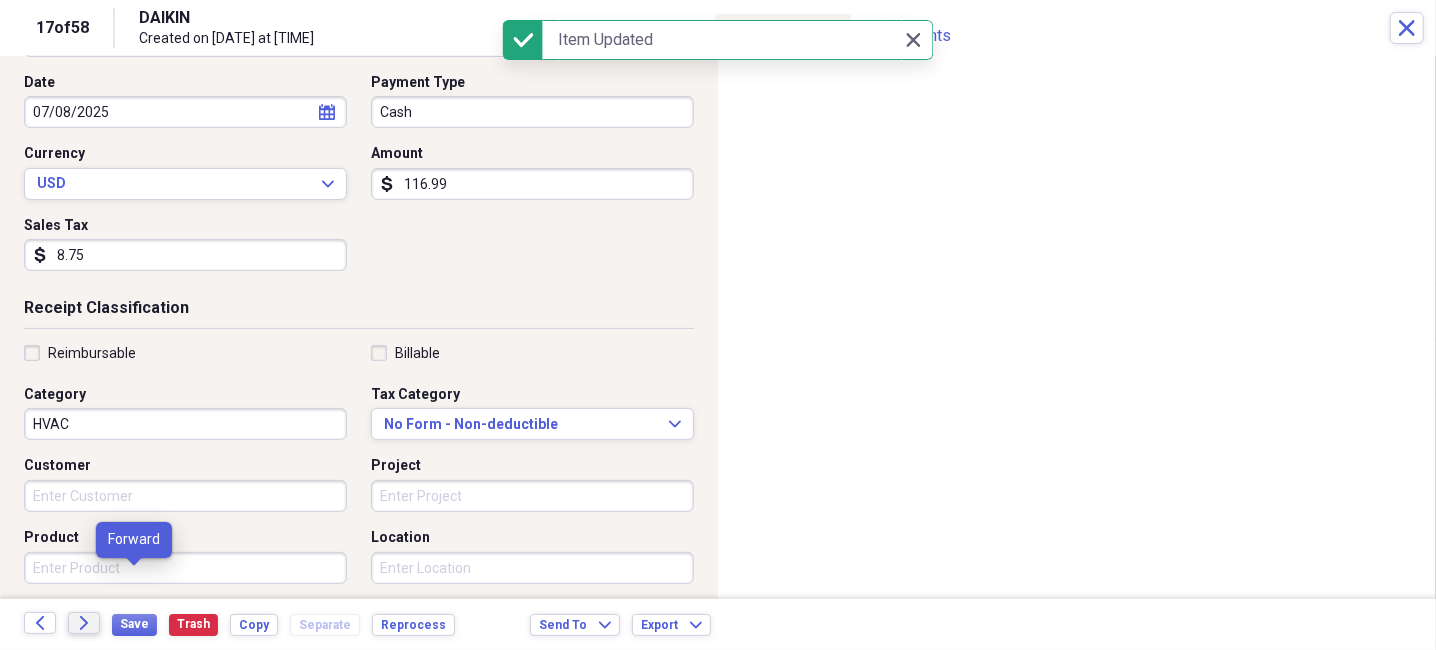 click on "Forward" at bounding box center (84, 623) 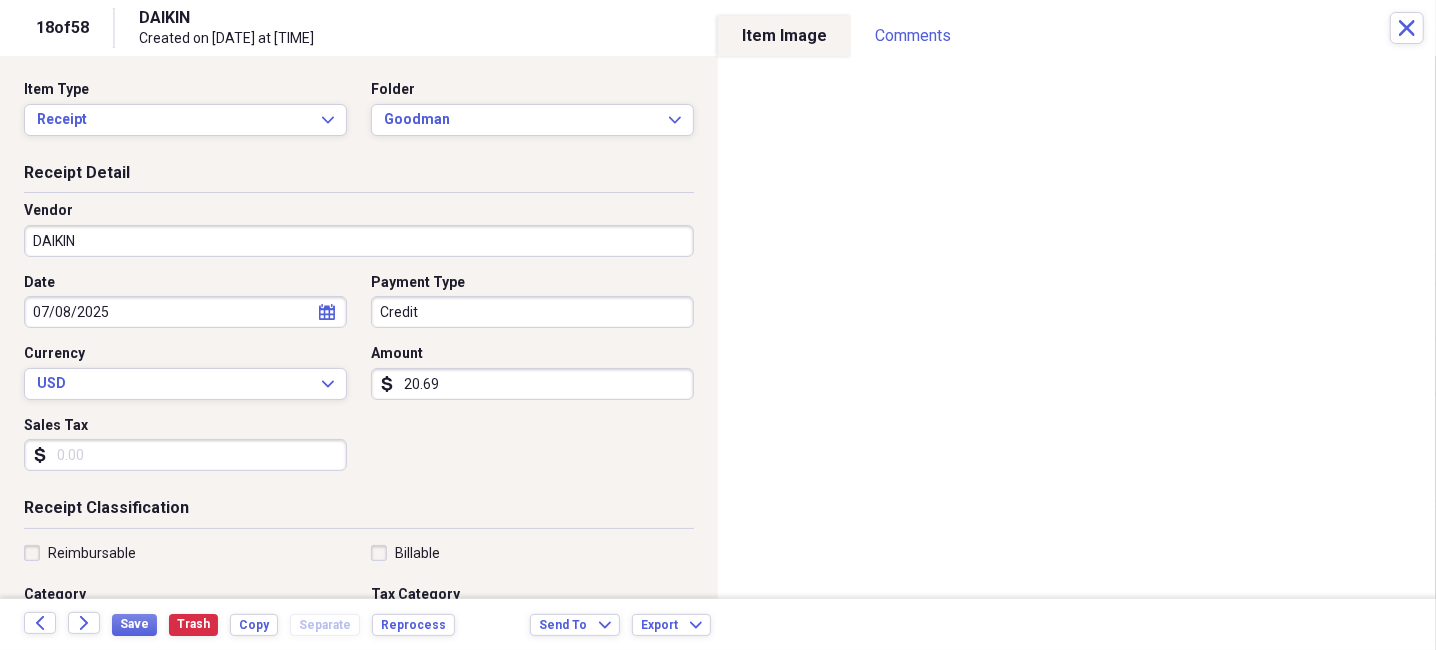 click on "Sales Tax" at bounding box center (185, 455) 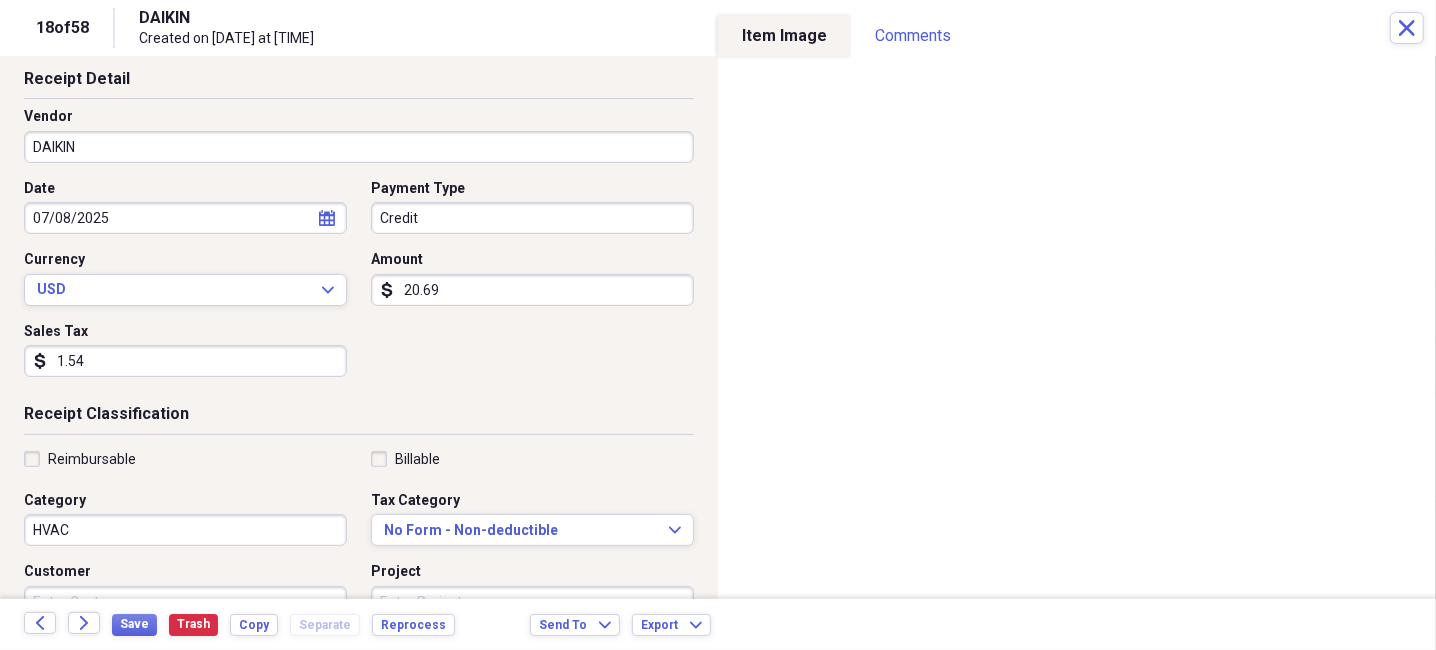 scroll, scrollTop: 200, scrollLeft: 0, axis: vertical 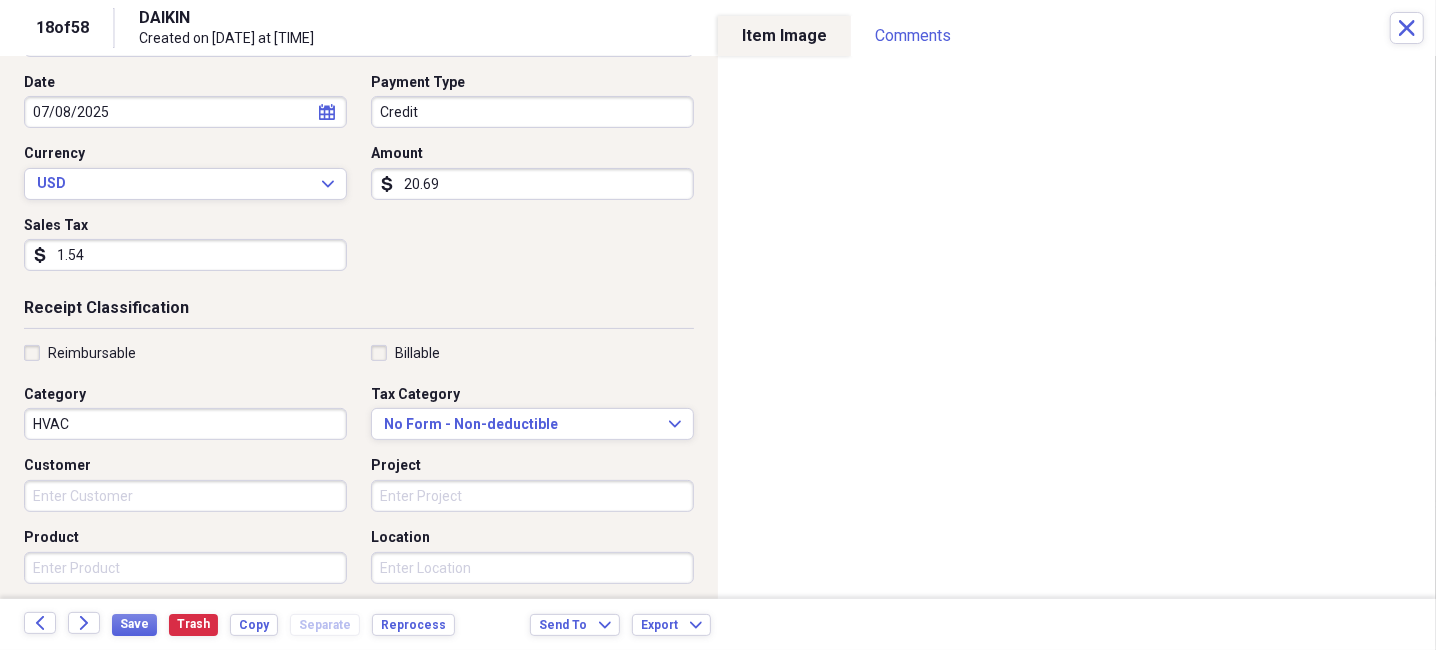 type on "1.54" 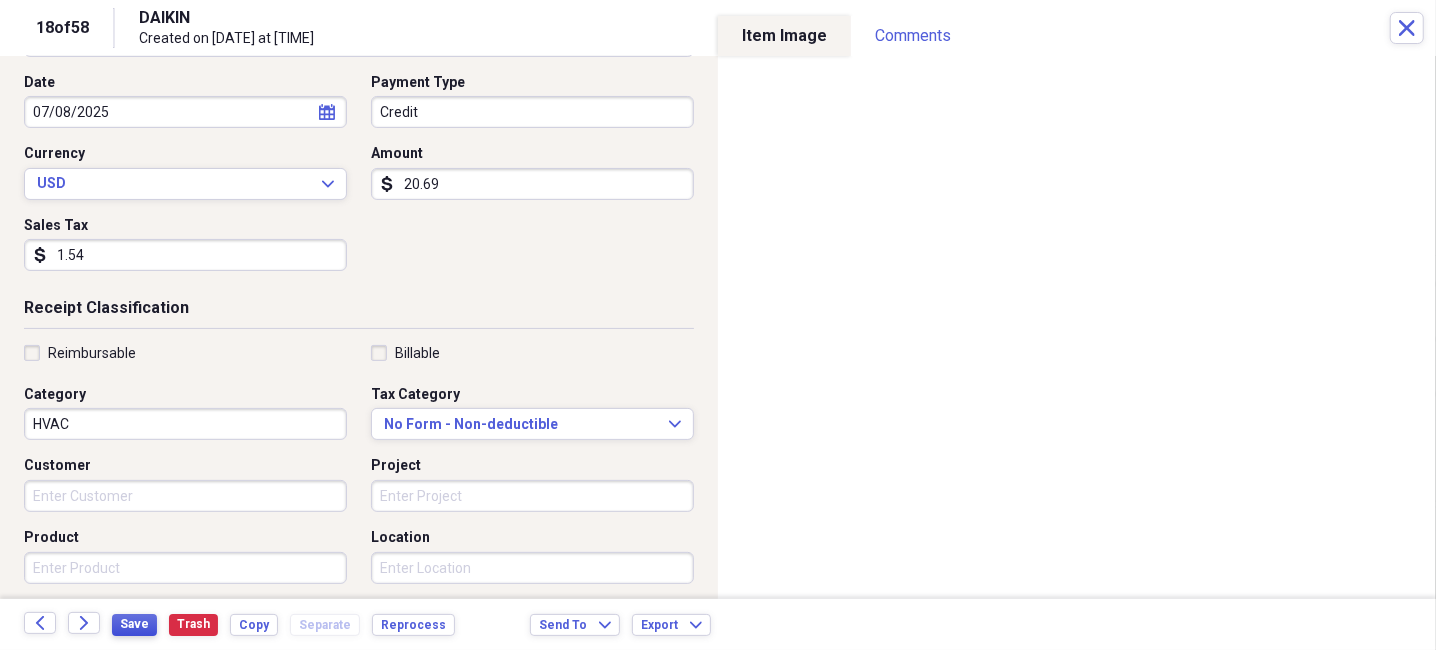 click on "Save" at bounding box center (134, 624) 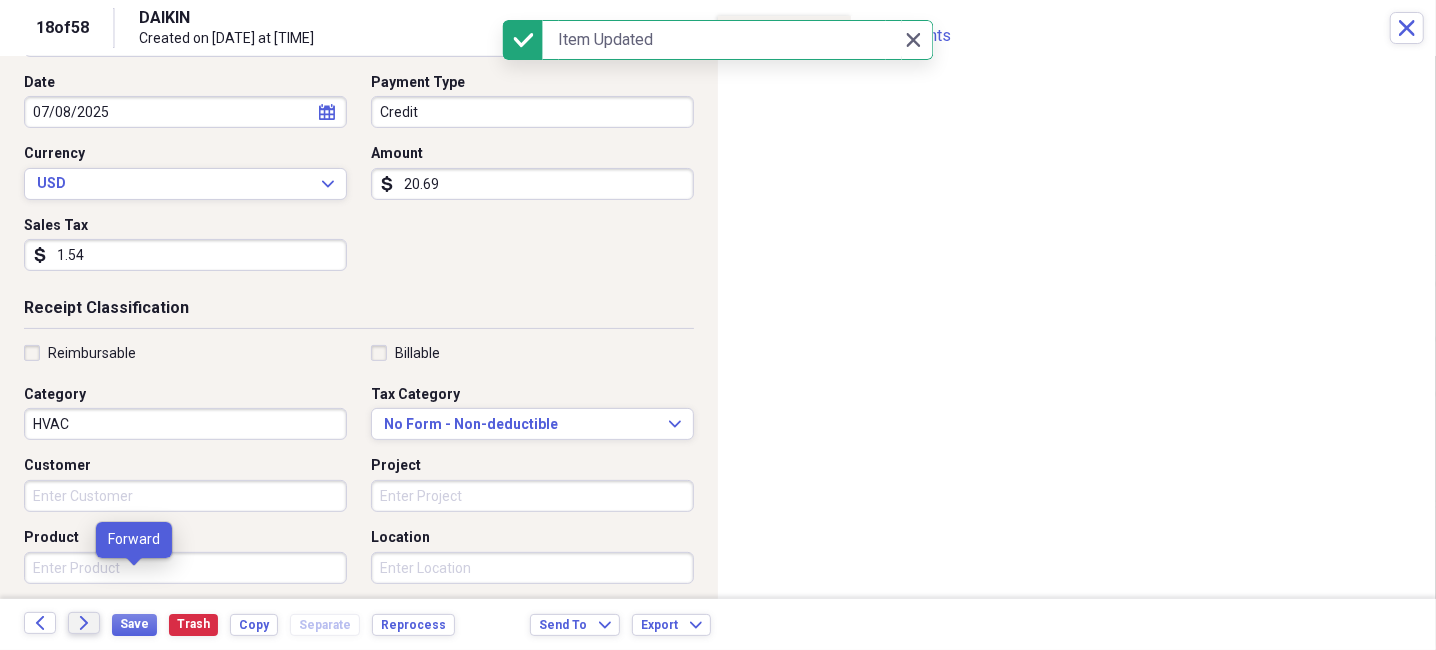 click on "Forward" 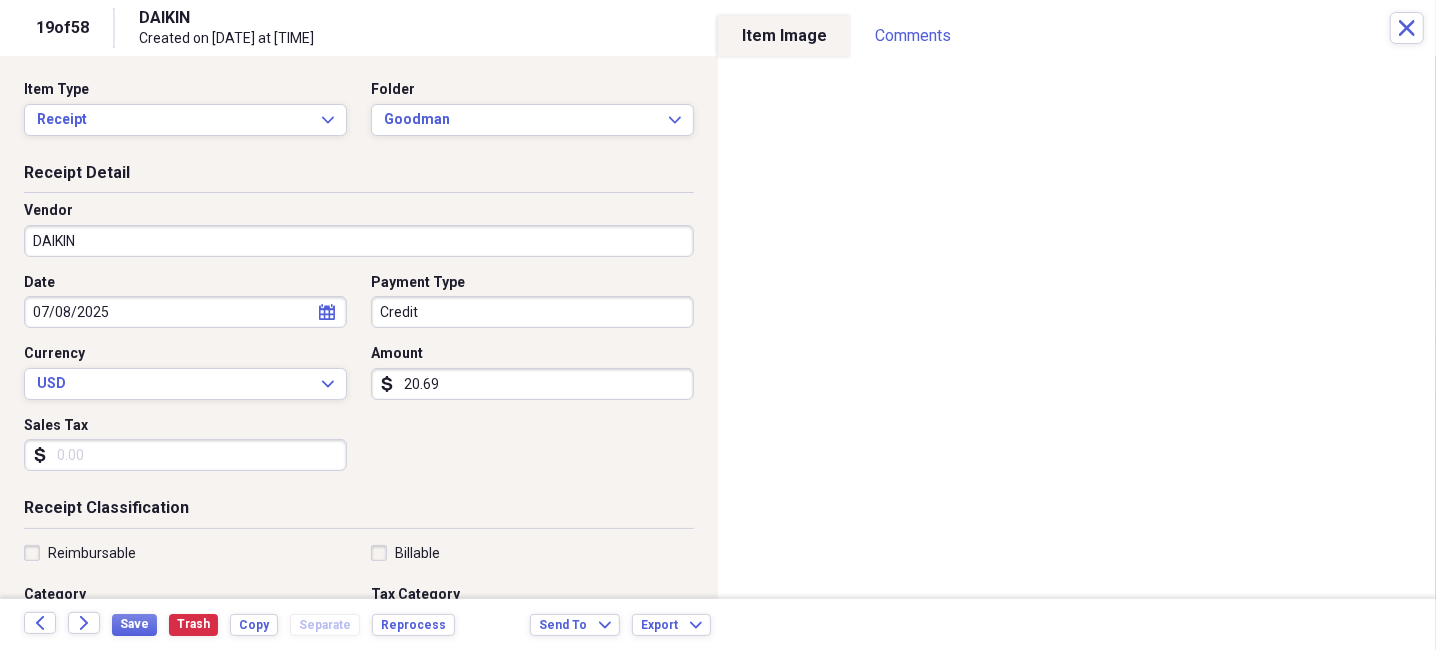 click on "Sales Tax" at bounding box center [185, 455] 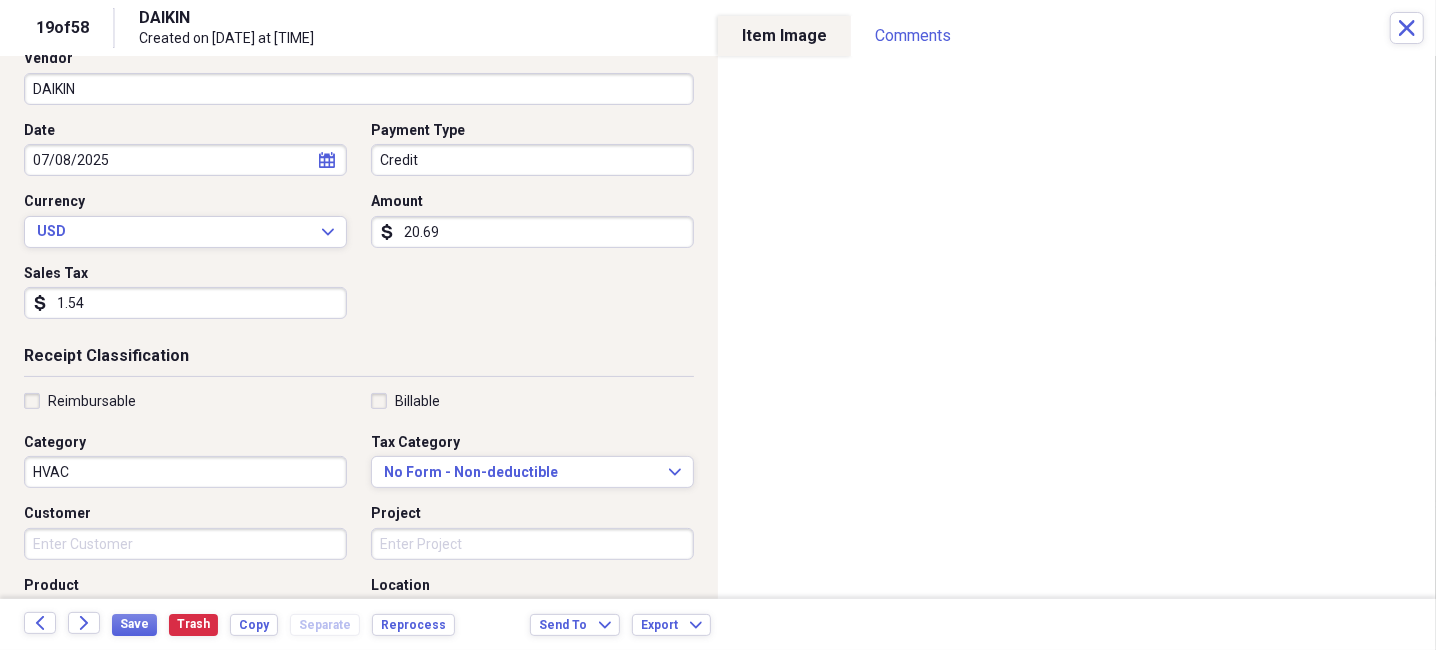 scroll, scrollTop: 200, scrollLeft: 0, axis: vertical 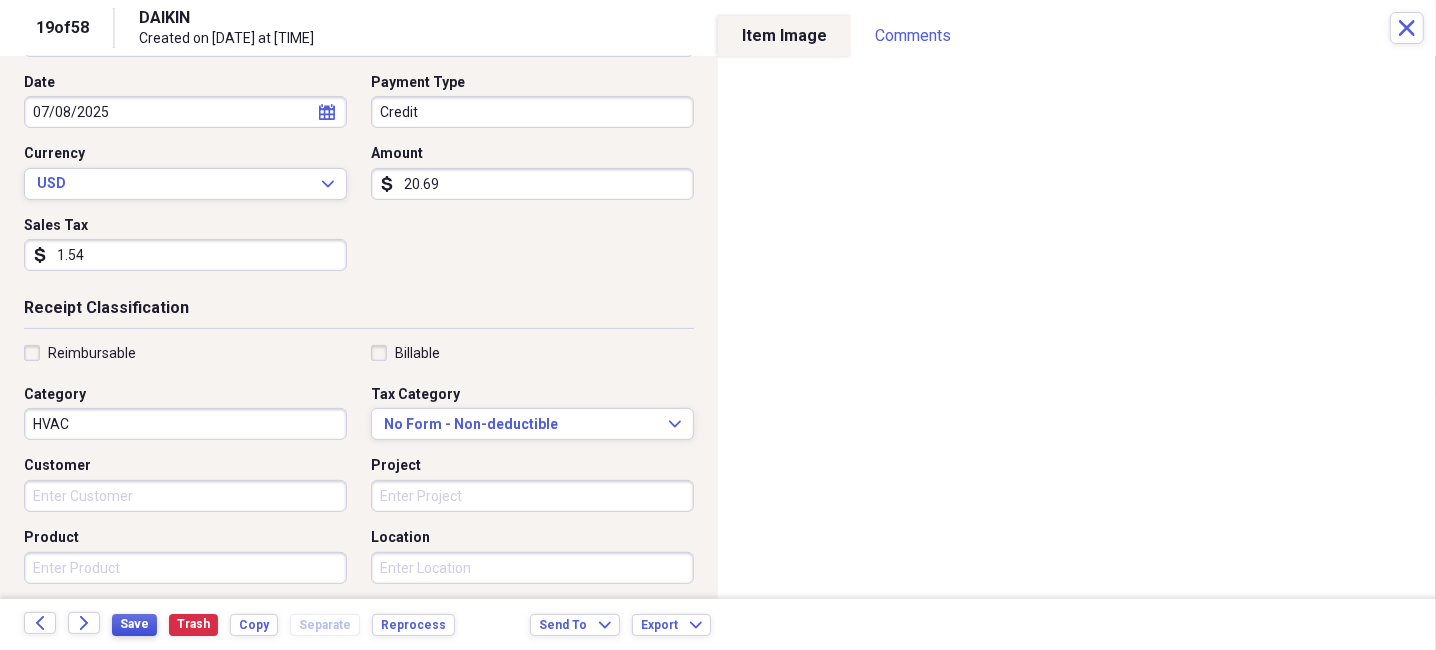 type on "1.54" 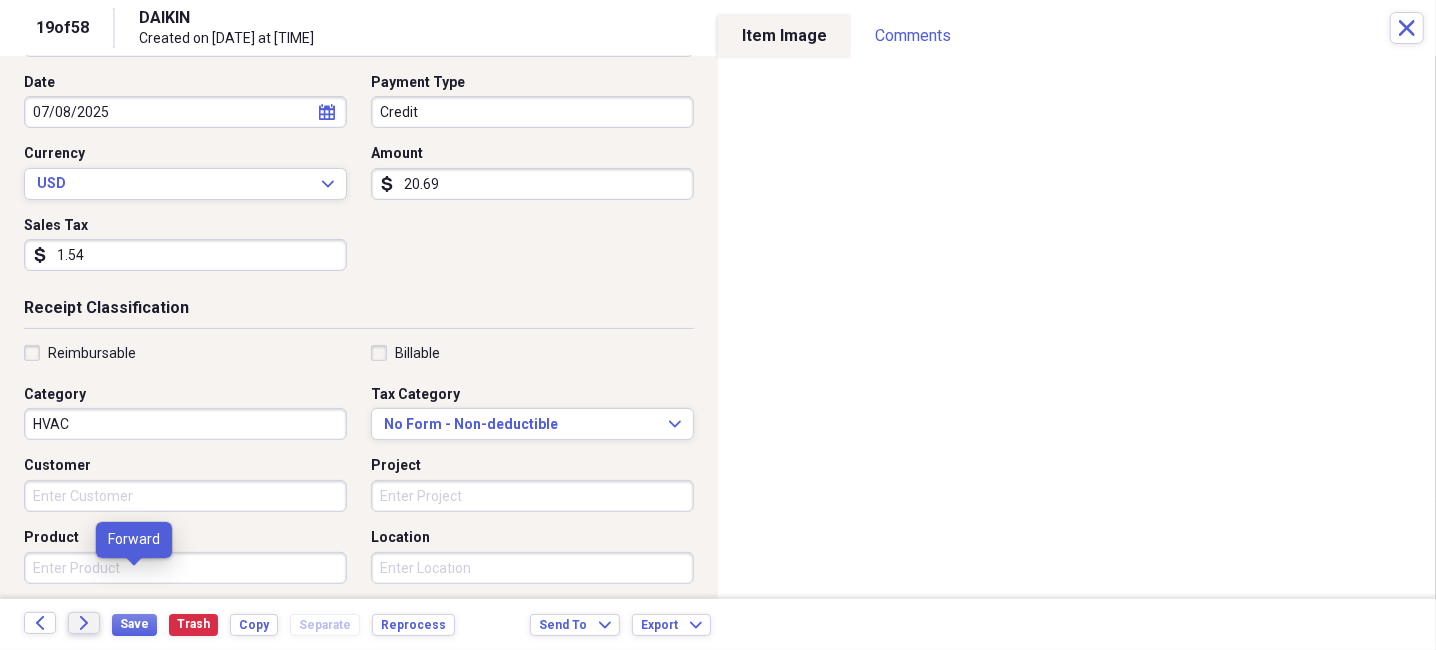 click 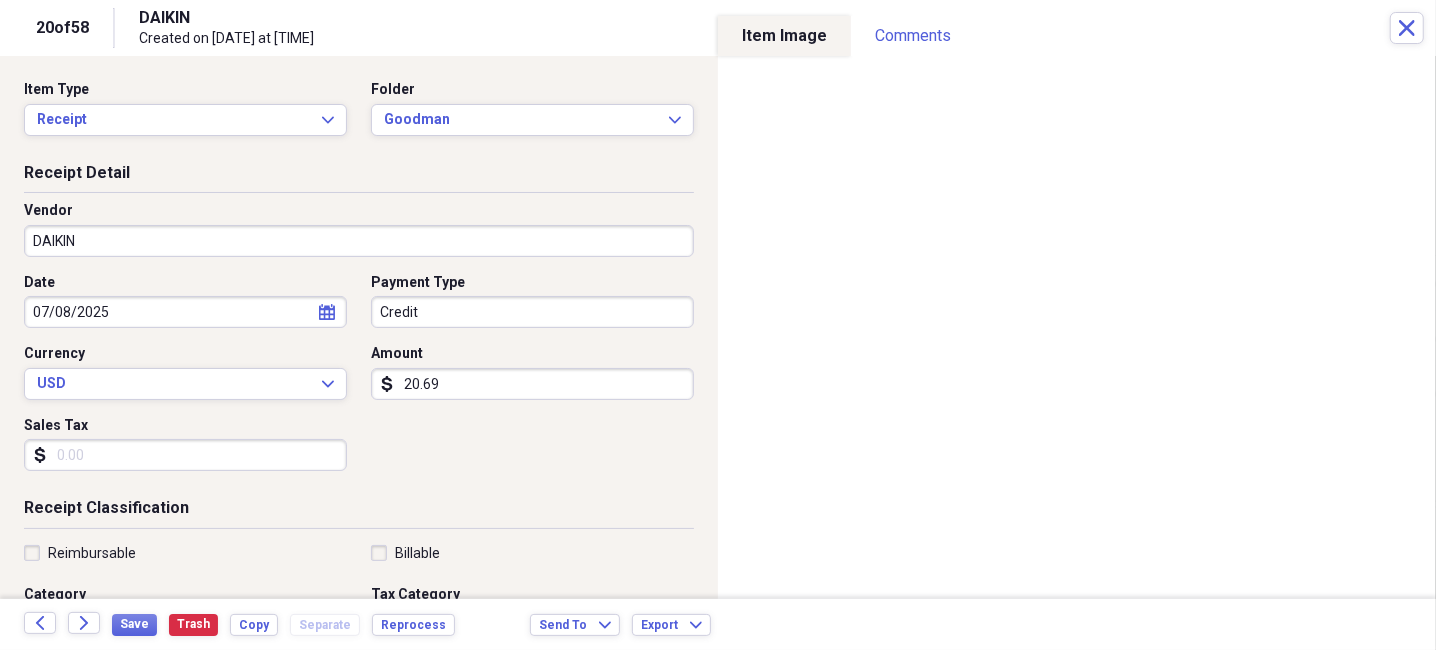 click on "Sales Tax" at bounding box center [185, 455] 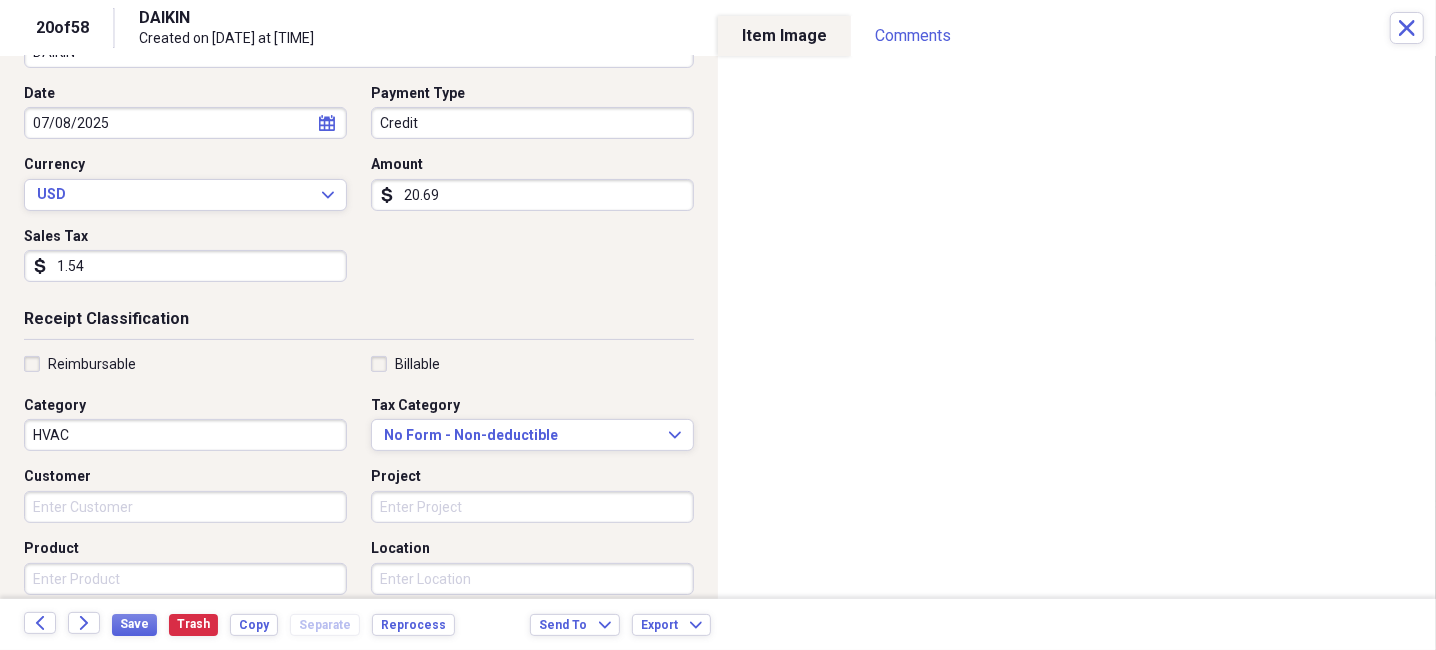 scroll, scrollTop: 200, scrollLeft: 0, axis: vertical 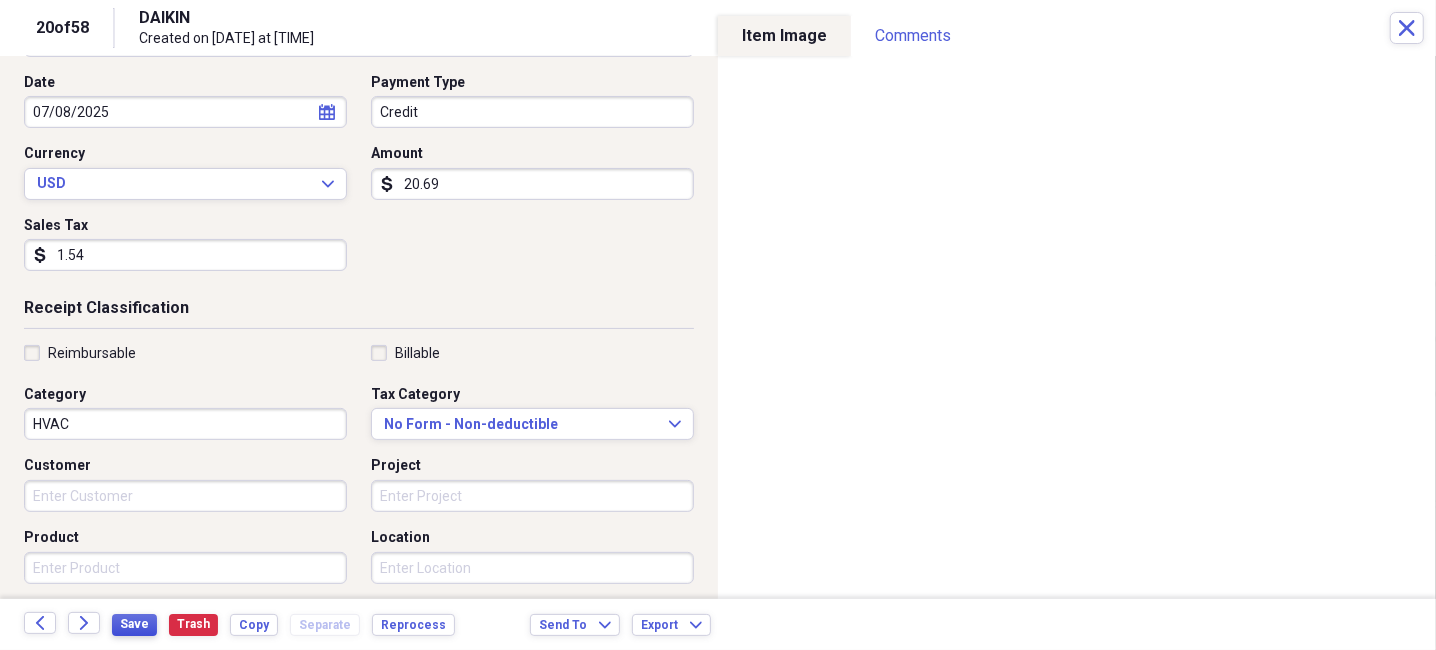 type on "1.54" 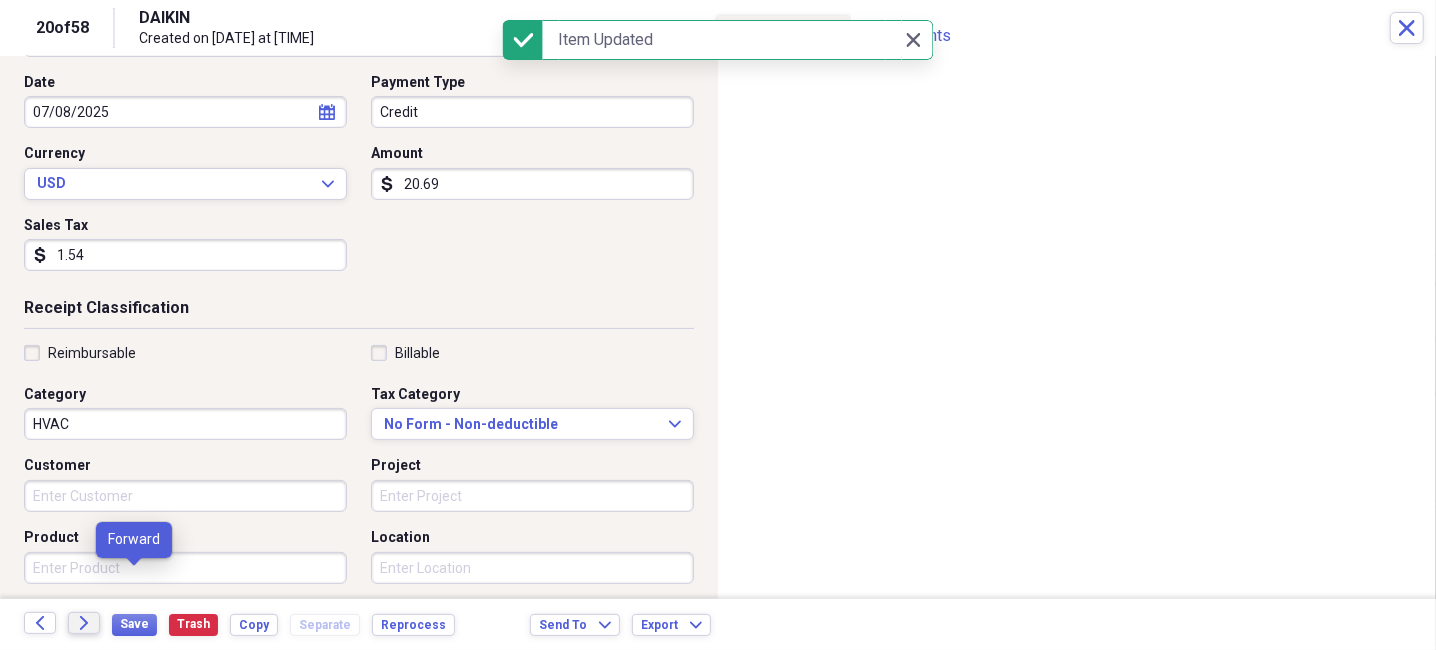 click on "Forward" at bounding box center (84, 623) 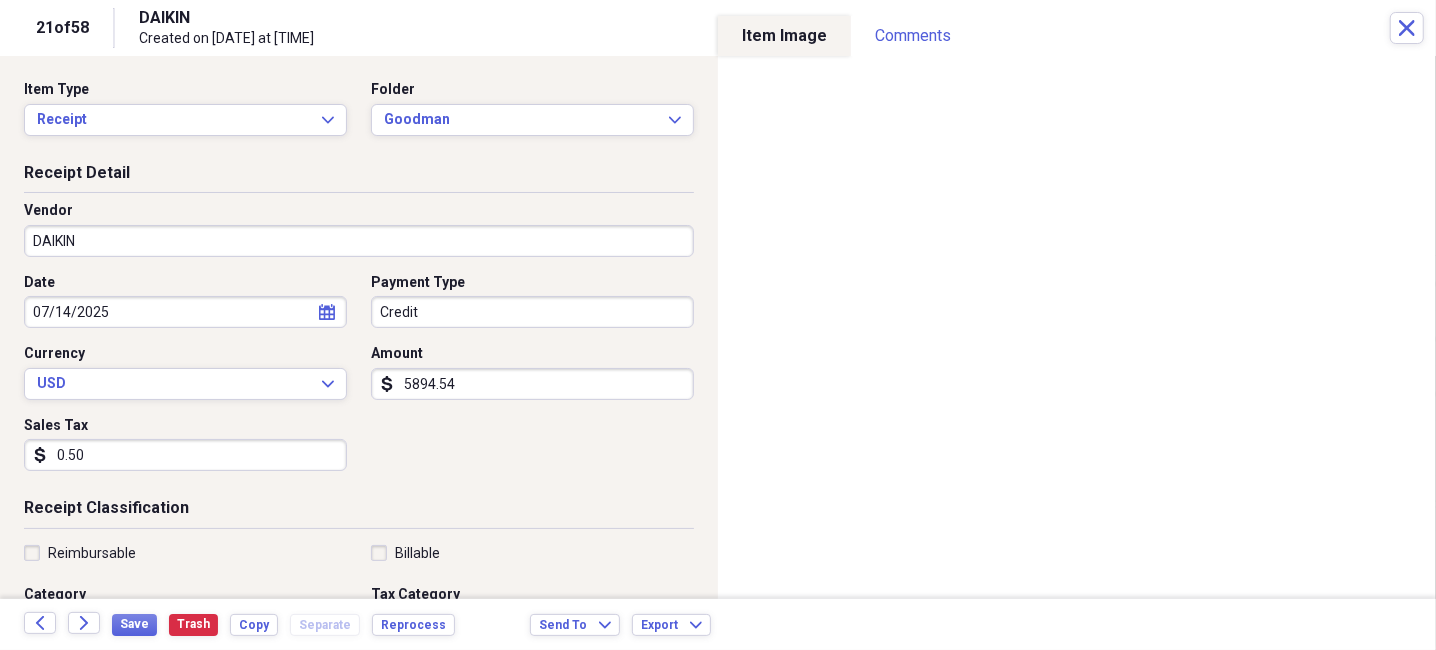 click on "0.50" at bounding box center (185, 455) 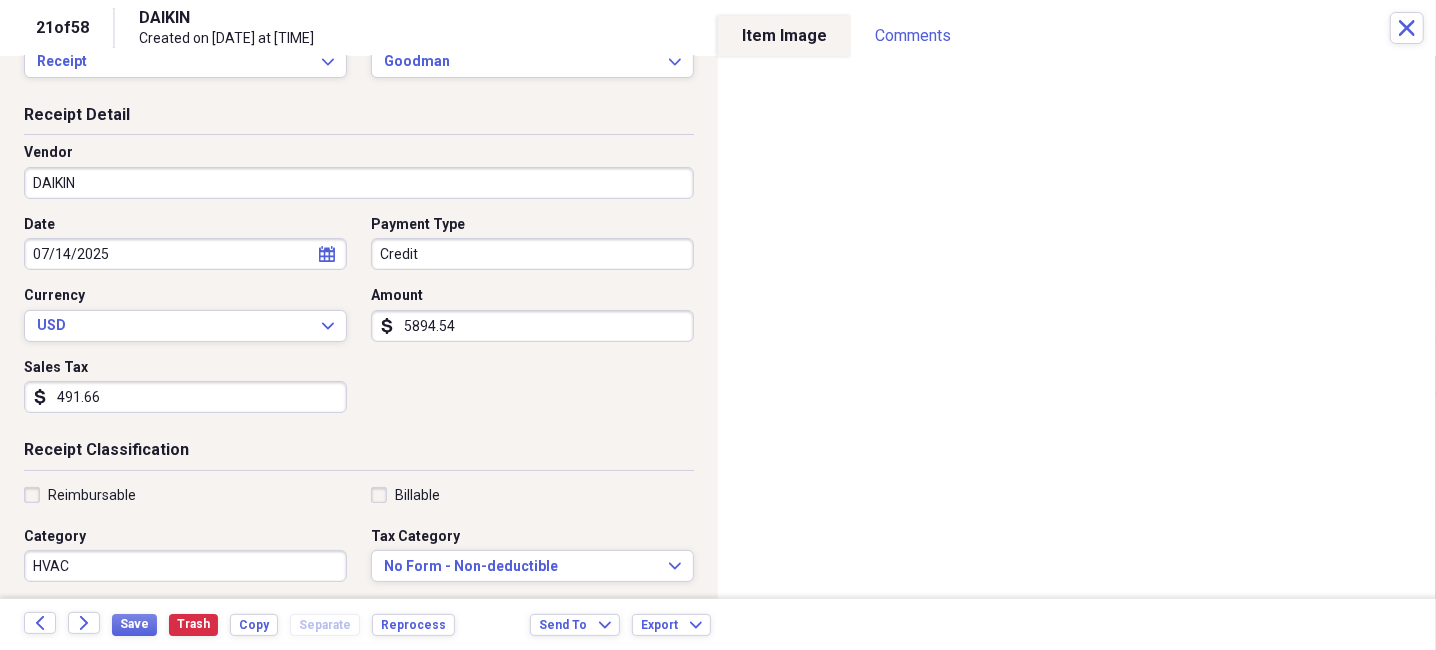 scroll, scrollTop: 200, scrollLeft: 0, axis: vertical 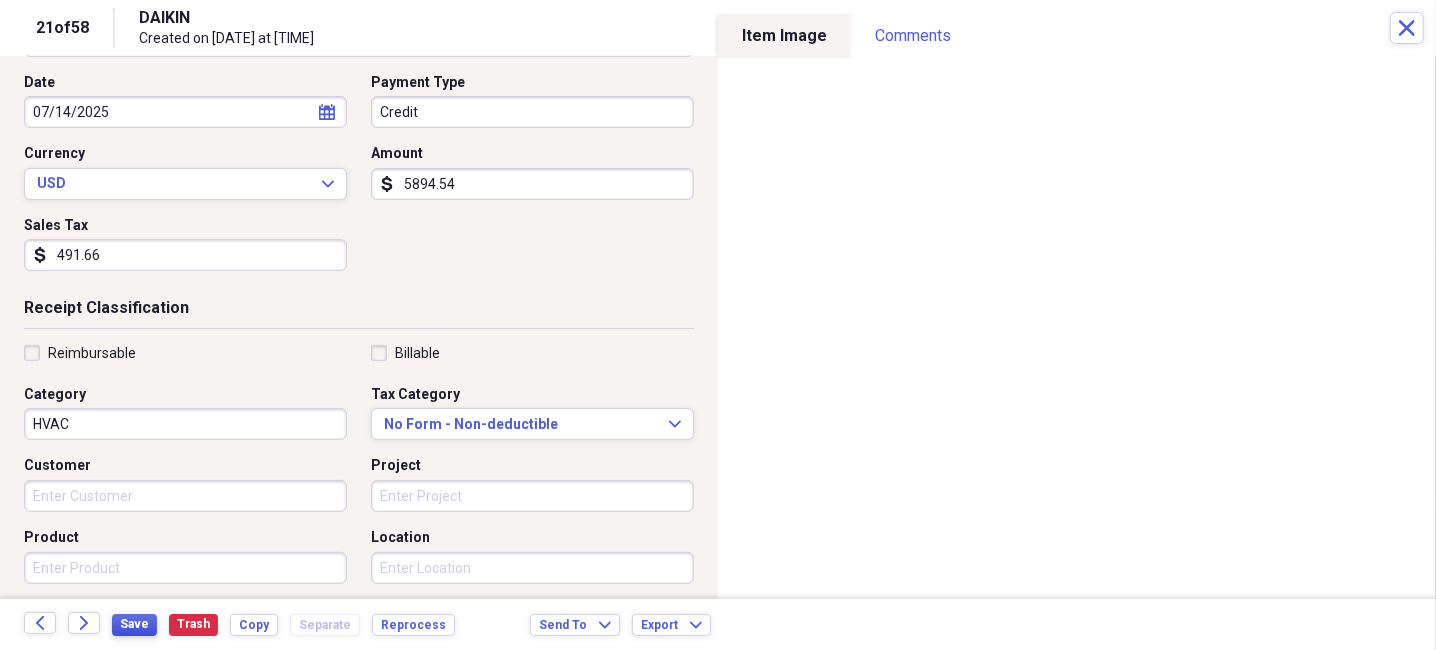 type on "491.66" 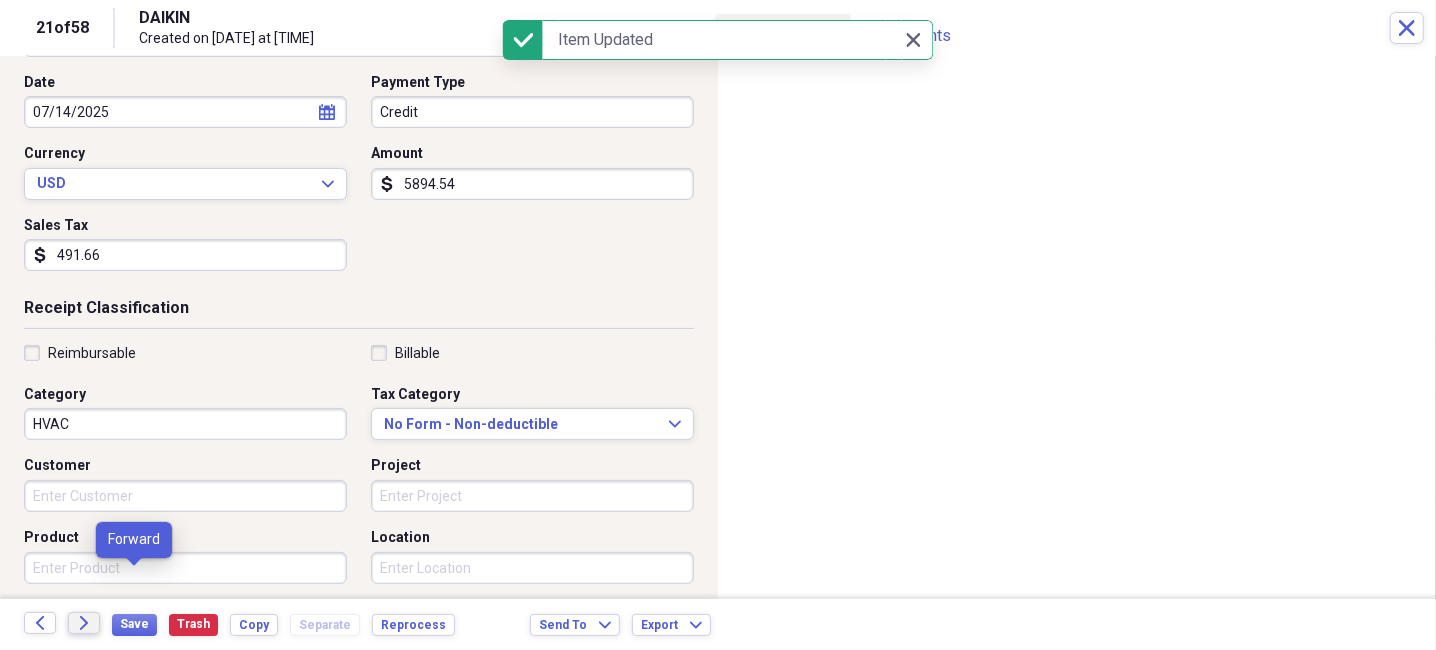 click on "Forward" 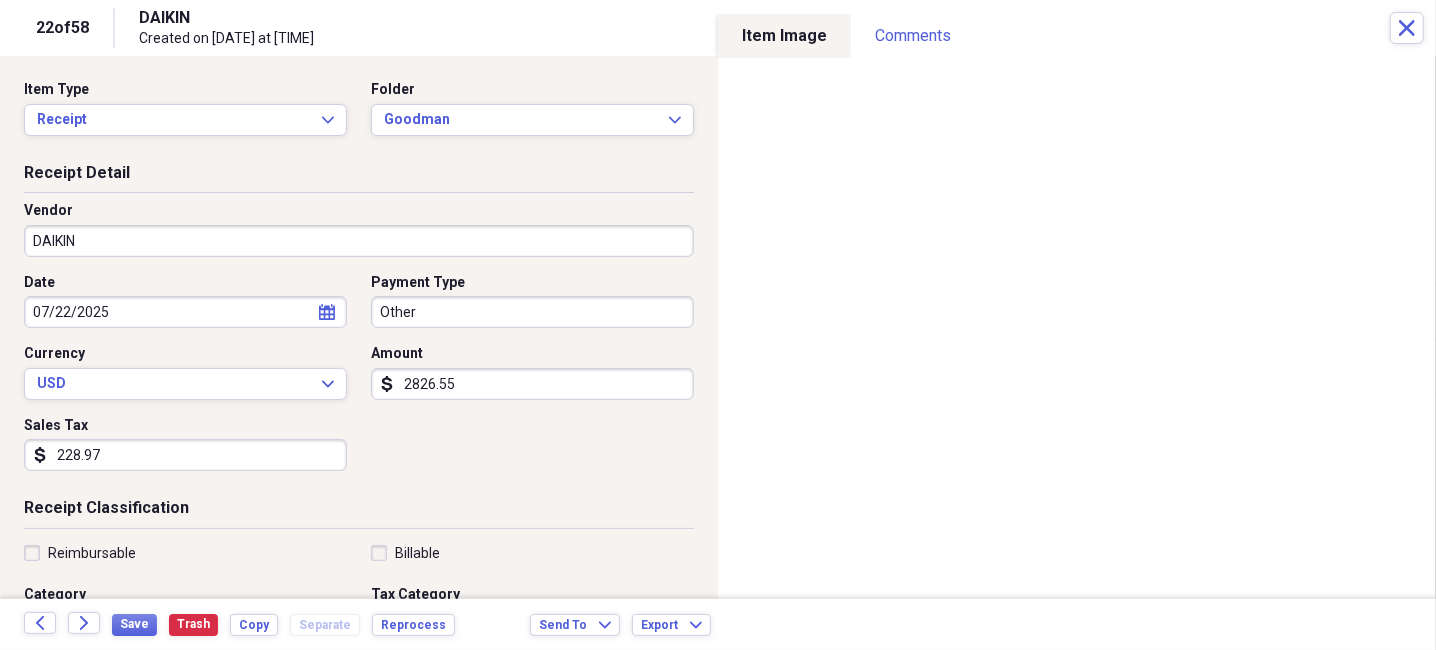 scroll, scrollTop: 200, scrollLeft: 0, axis: vertical 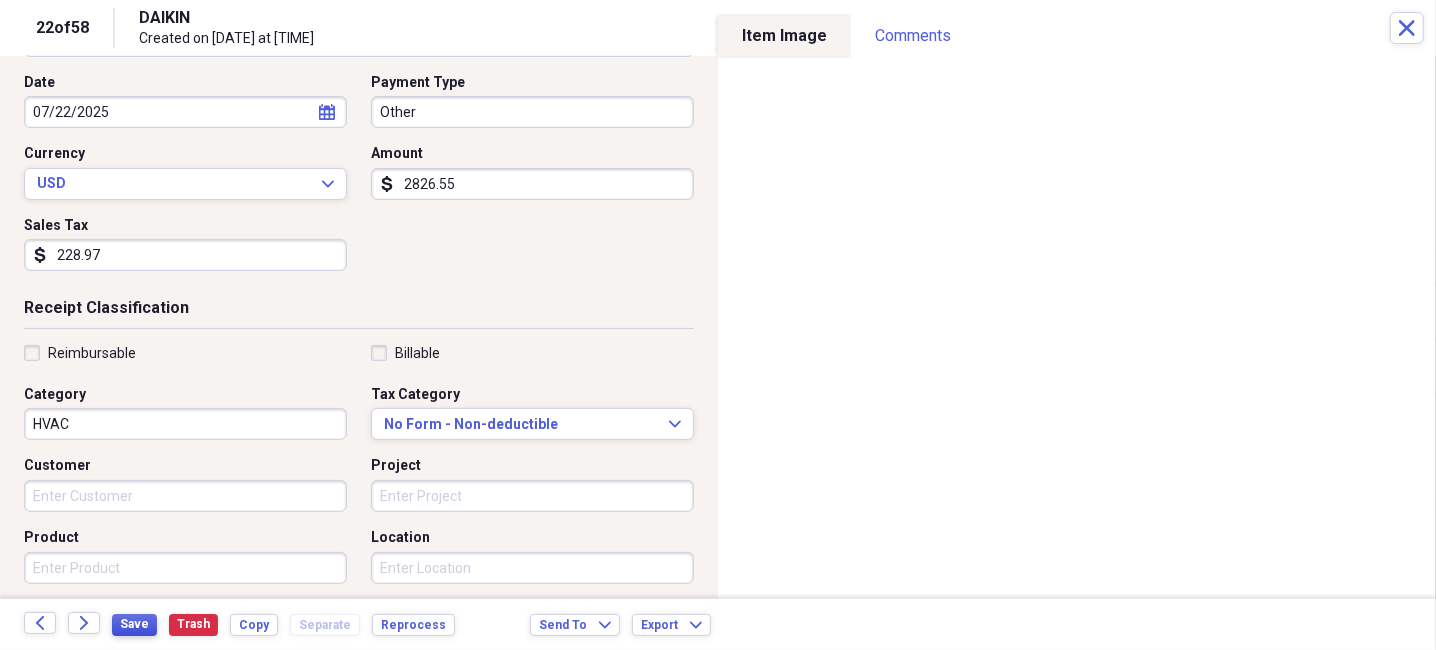 click on "Save" at bounding box center [134, 624] 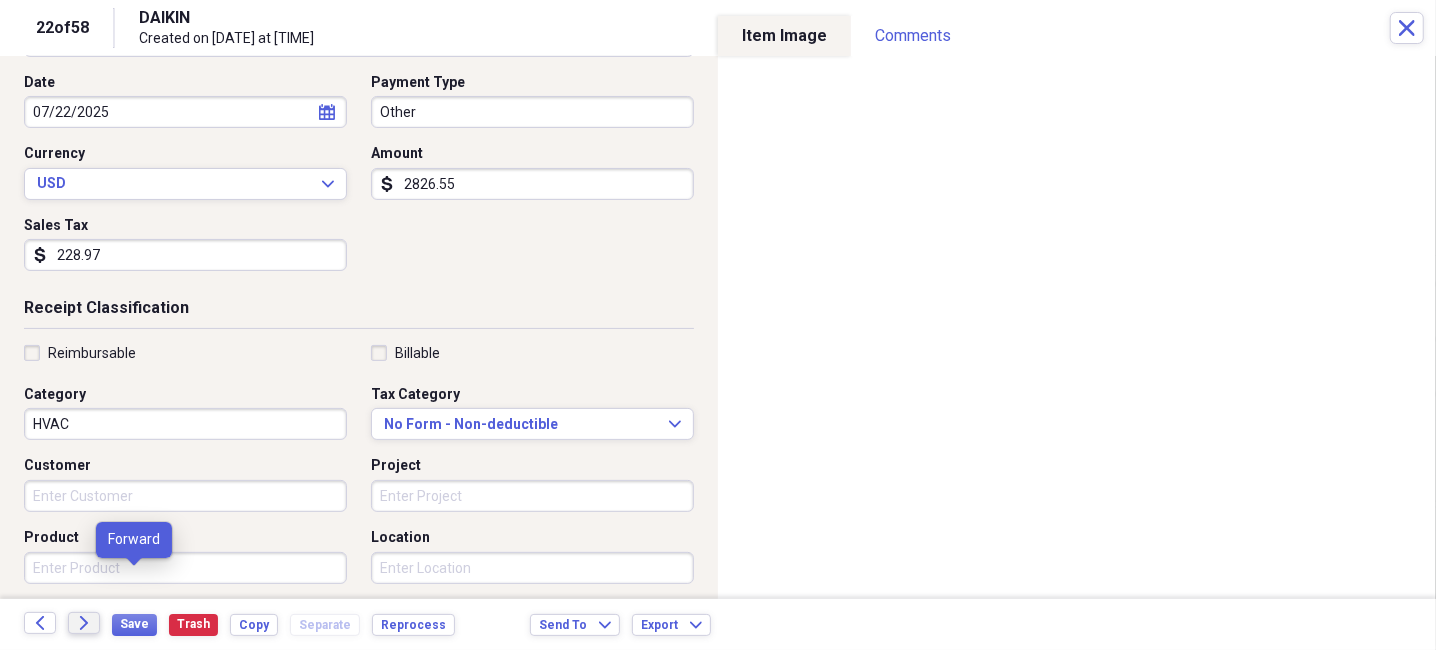 click 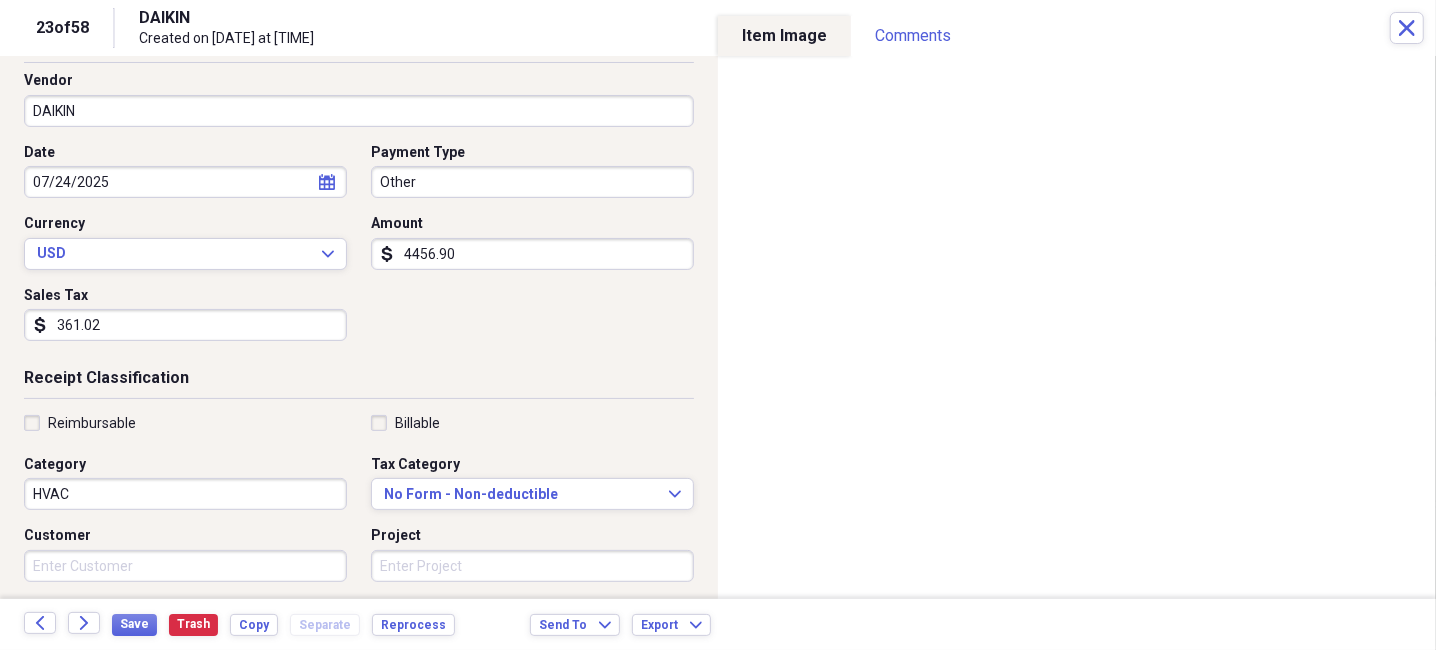 scroll, scrollTop: 200, scrollLeft: 0, axis: vertical 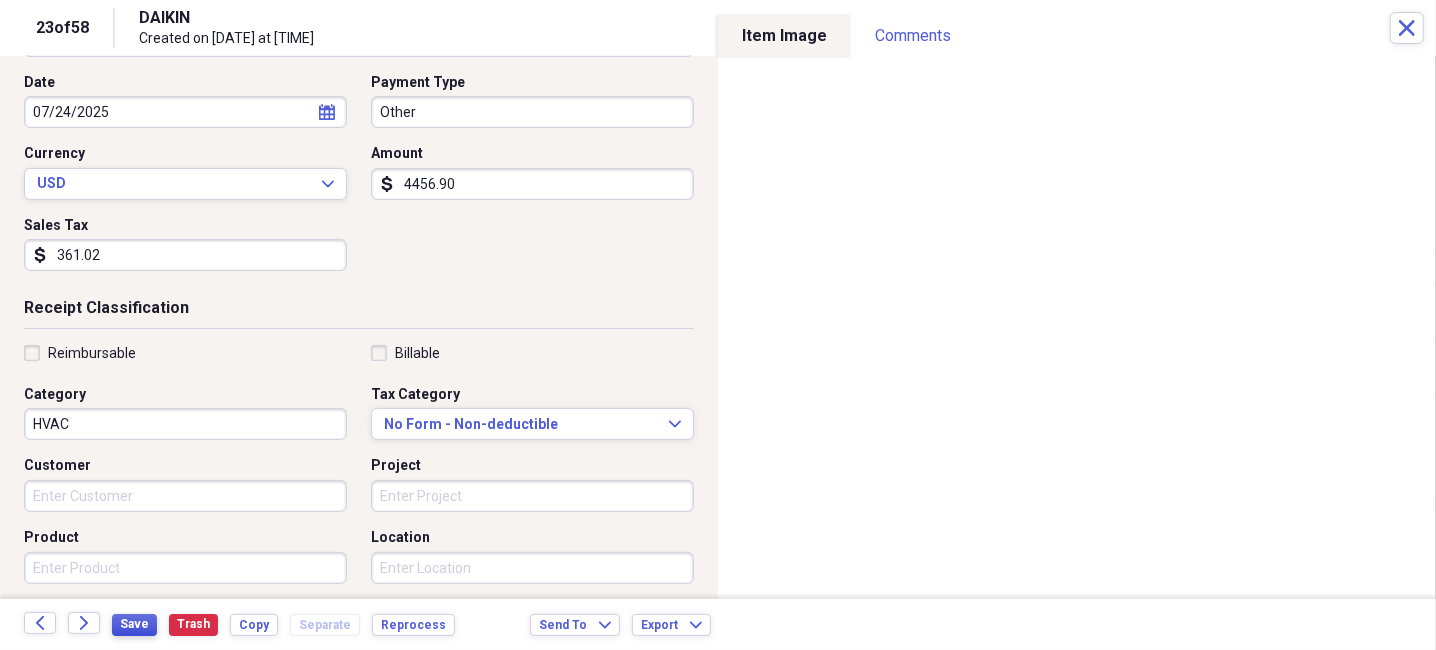 click on "Save" at bounding box center (134, 624) 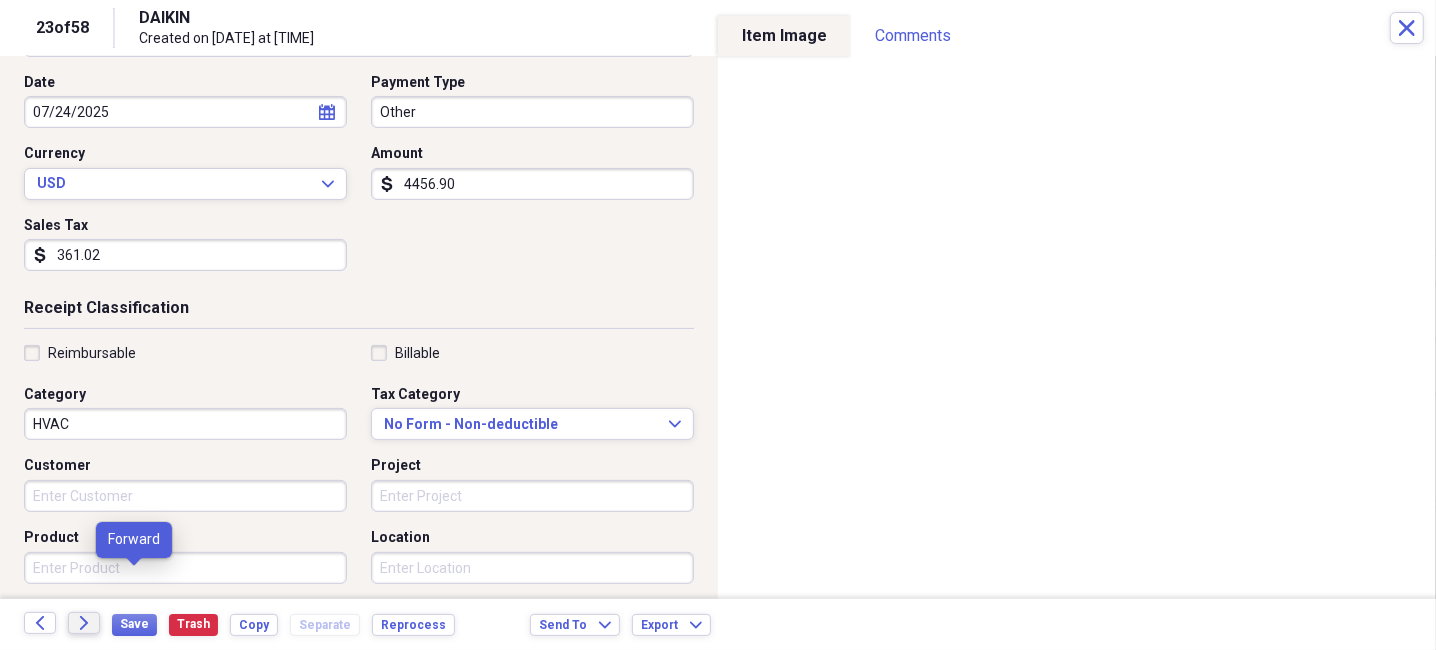 click on "Forward" 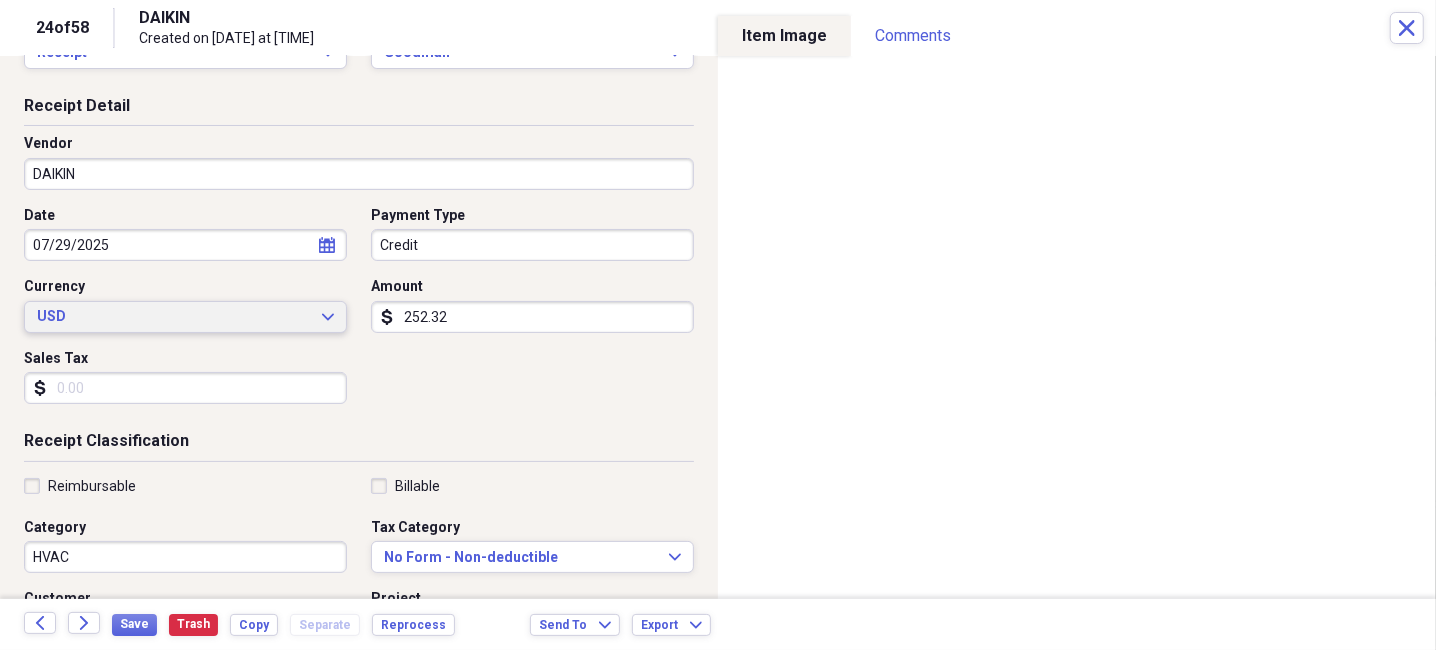scroll, scrollTop: 100, scrollLeft: 0, axis: vertical 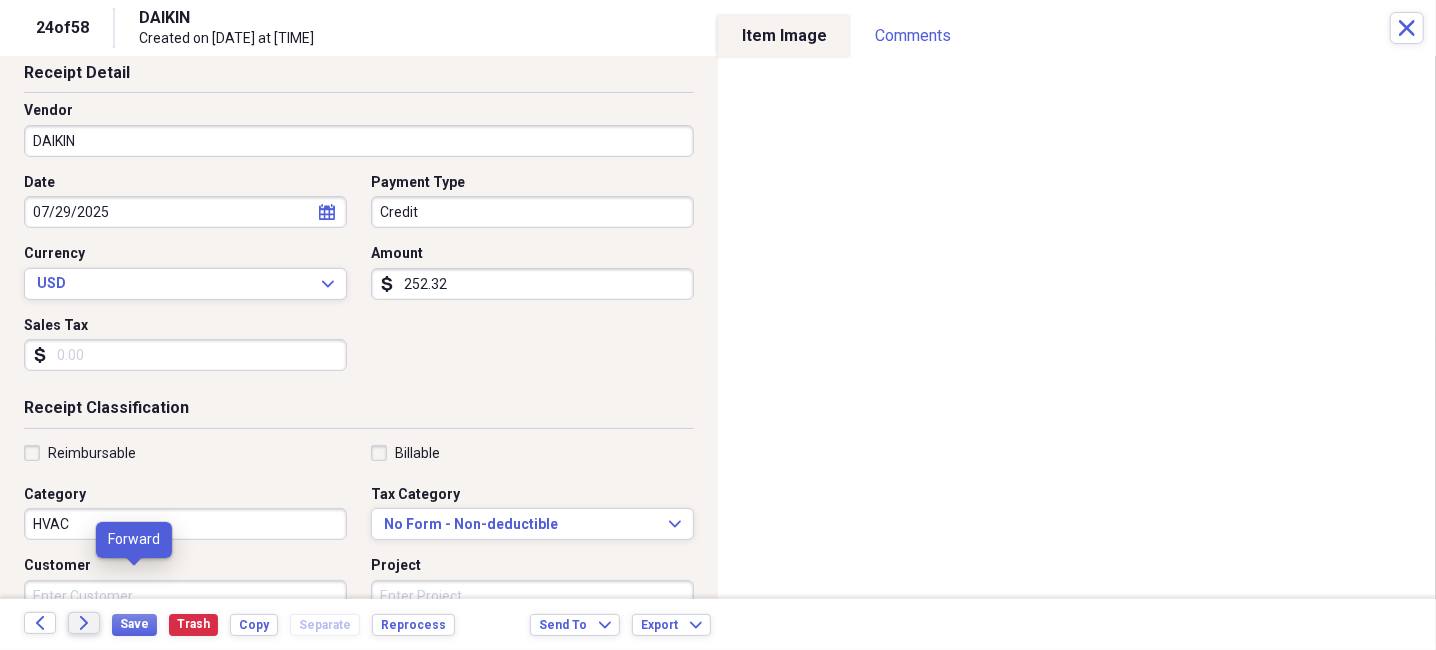 click 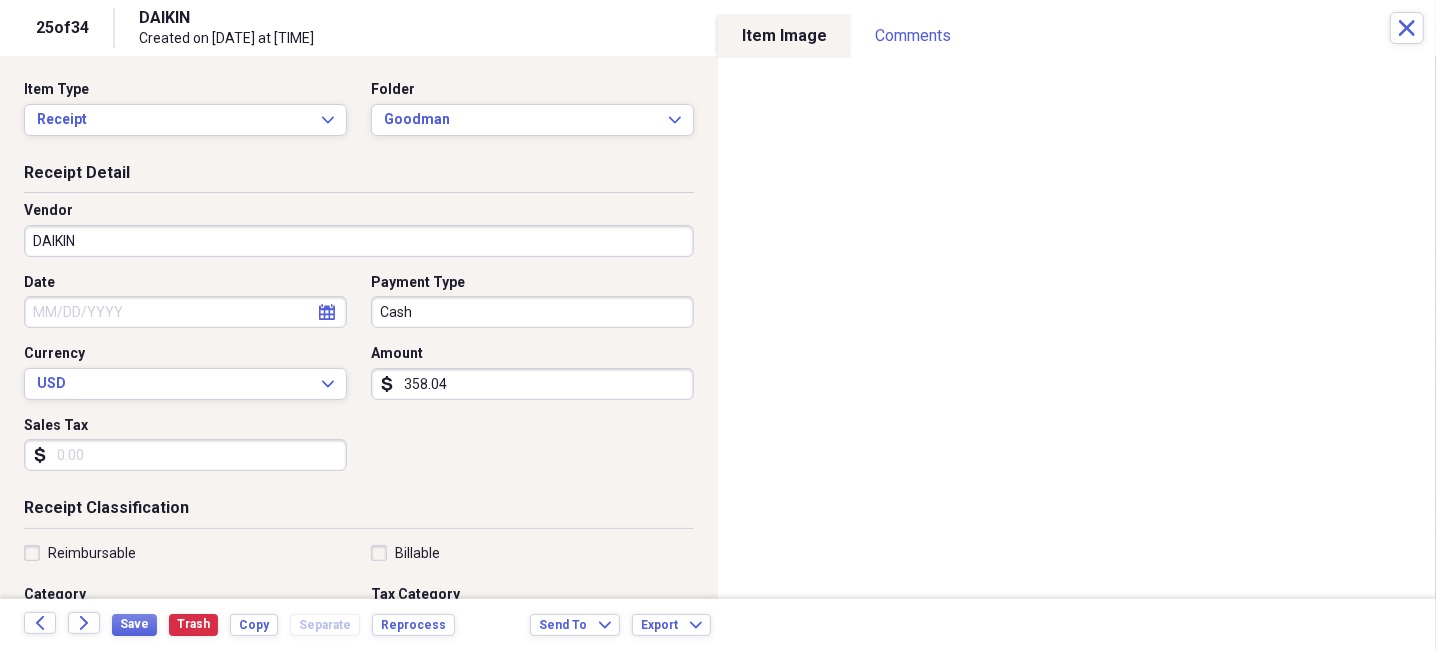 click on "Date" at bounding box center [185, 312] 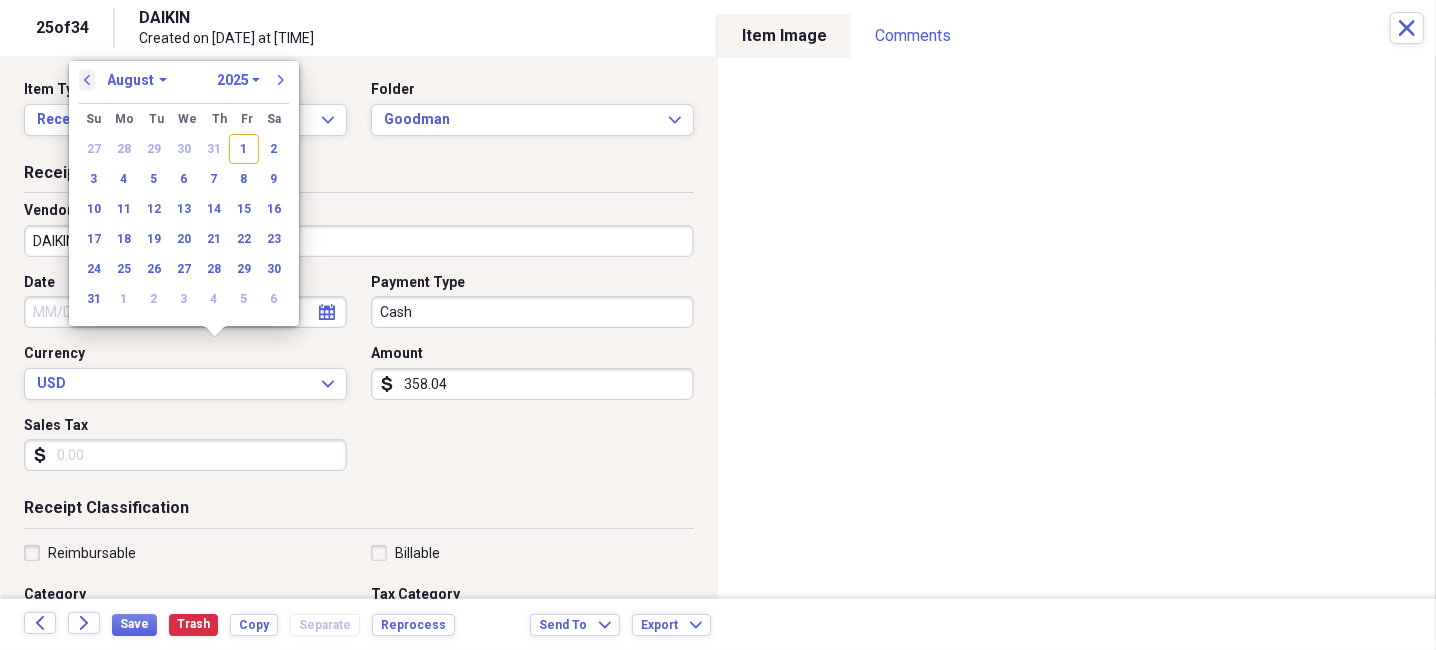 click on "previous" at bounding box center [87, 80] 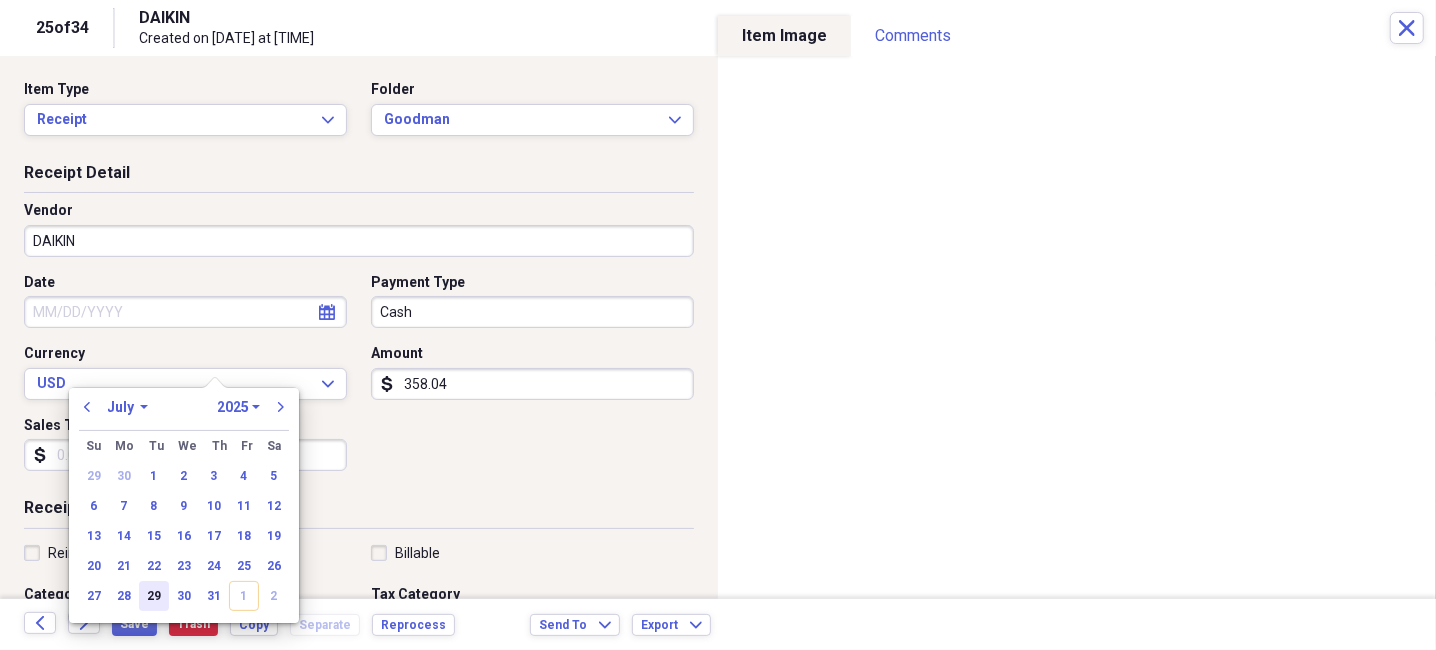 click on "29" at bounding box center [154, 596] 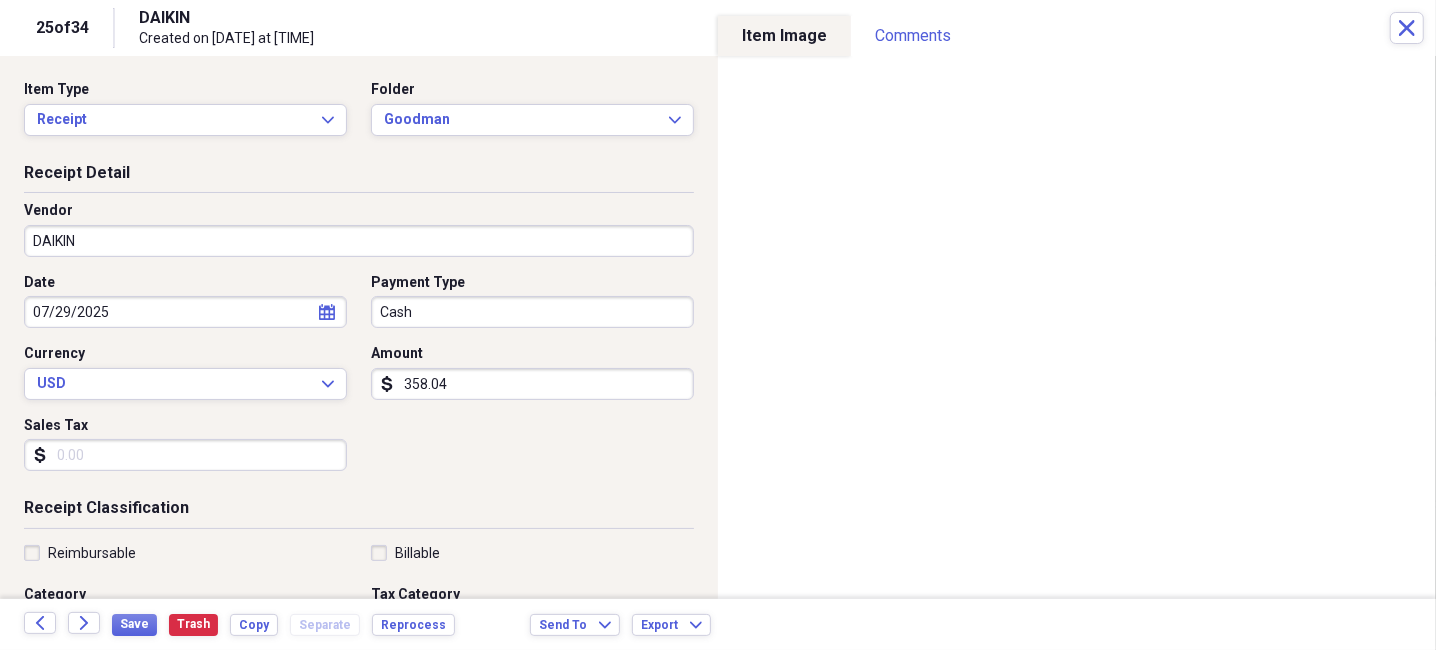 click on "Sales Tax" at bounding box center [185, 455] 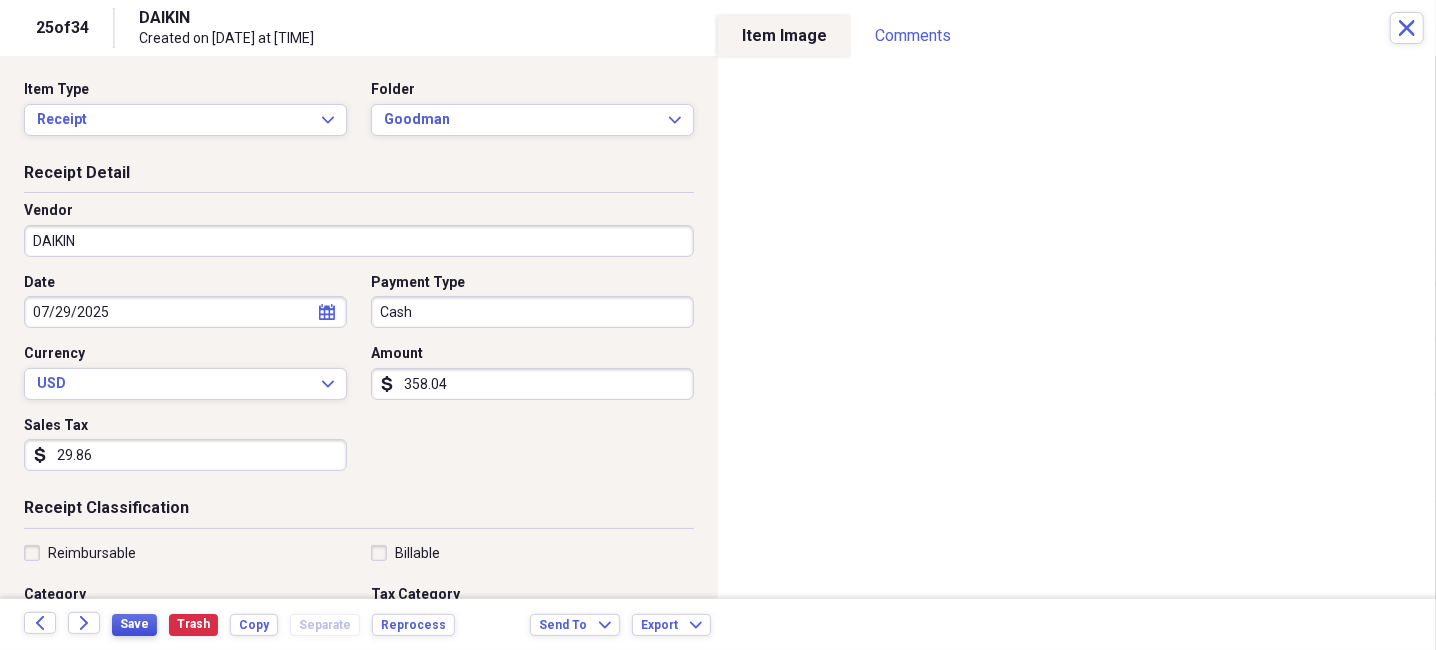 type on "29.86" 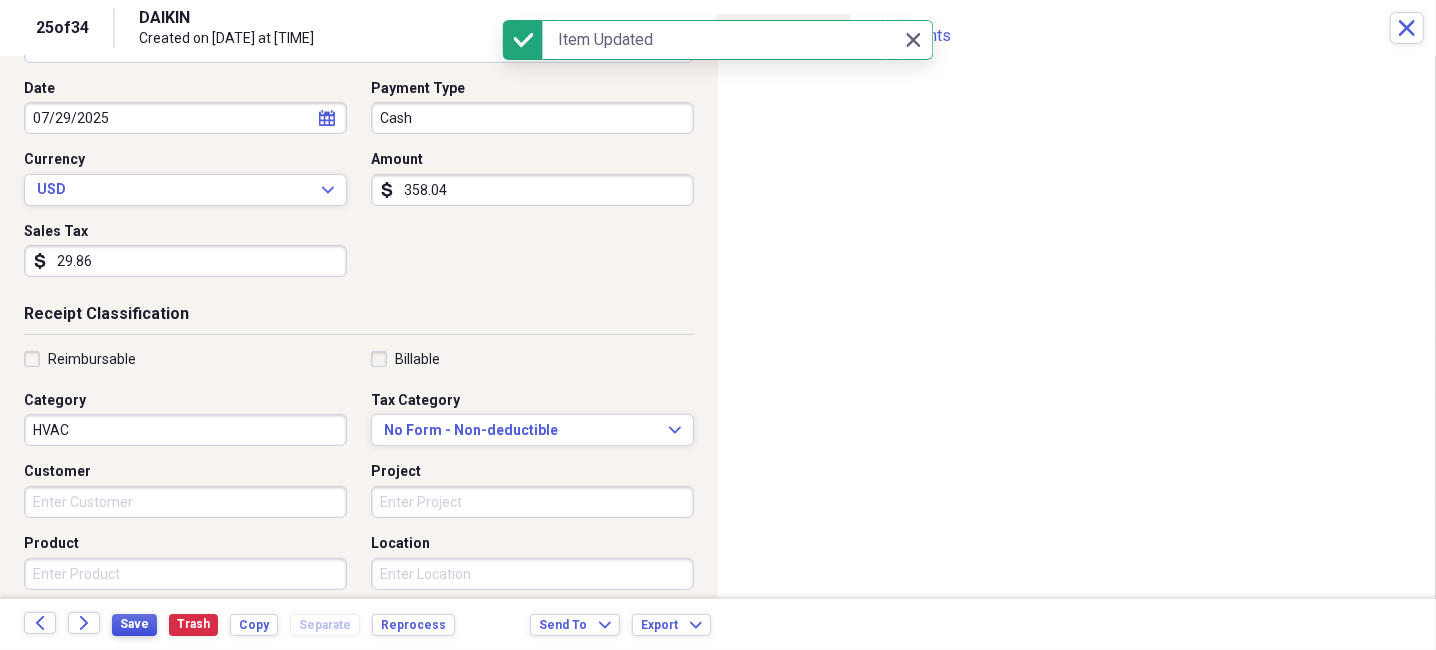 scroll, scrollTop: 200, scrollLeft: 0, axis: vertical 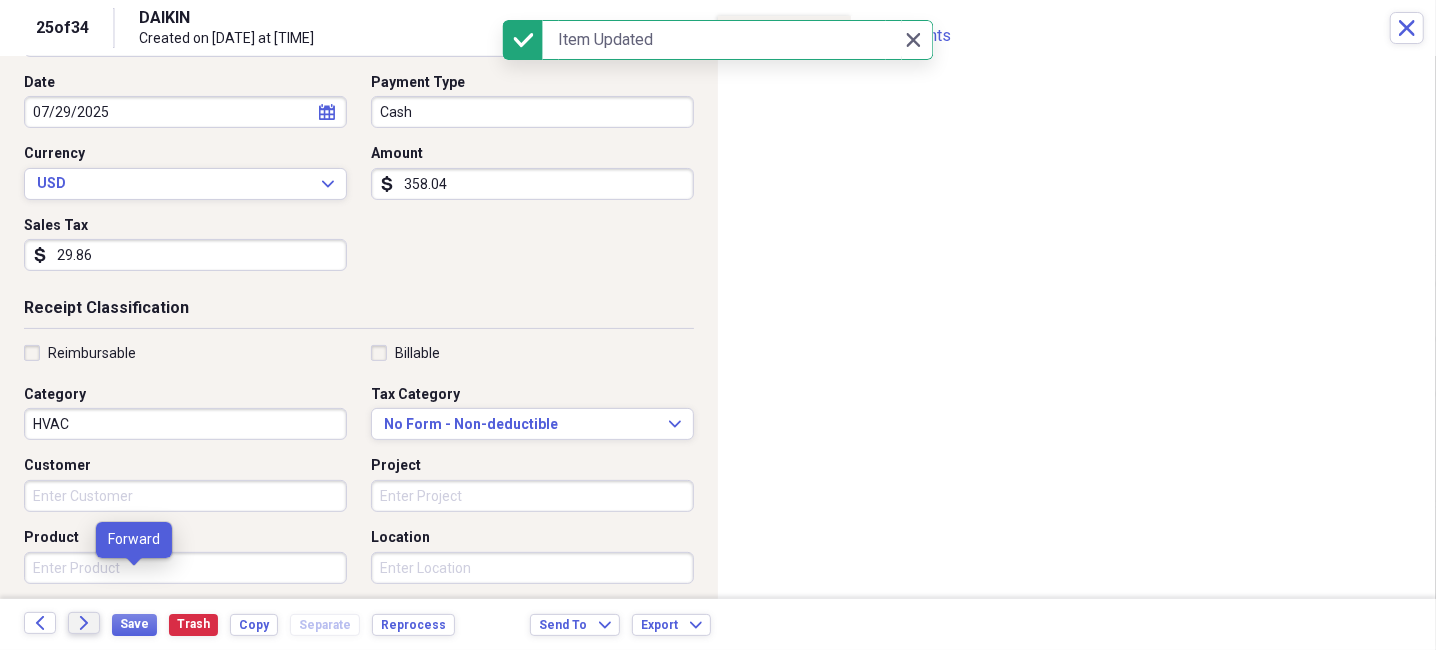 click on "Forward" 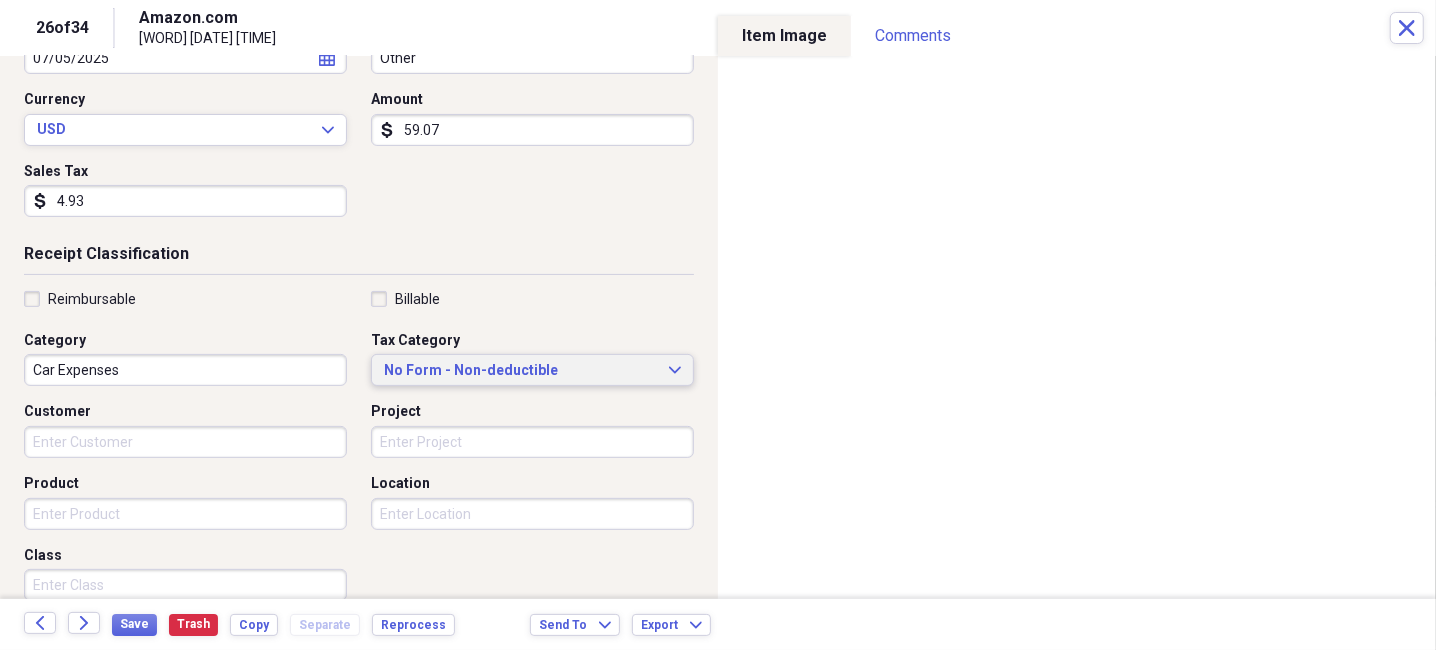 scroll, scrollTop: 299, scrollLeft: 0, axis: vertical 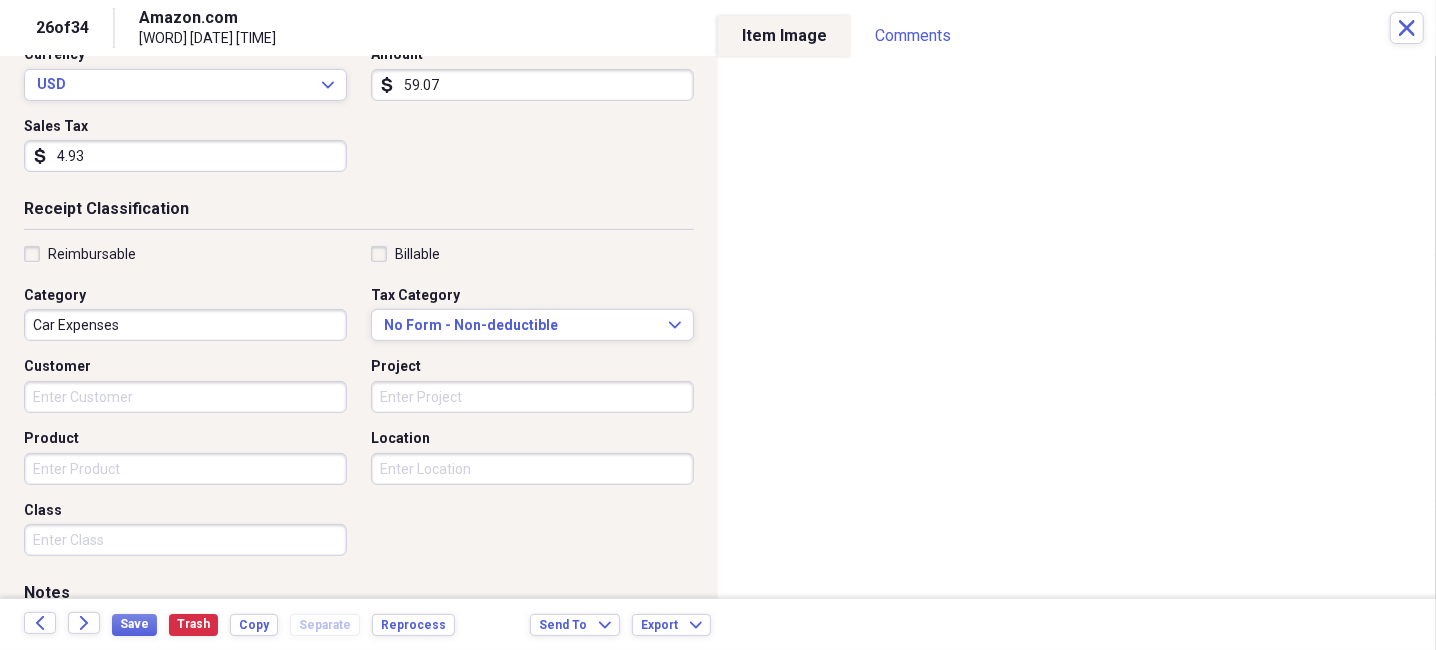 click on "Car Expenses" at bounding box center (185, 325) 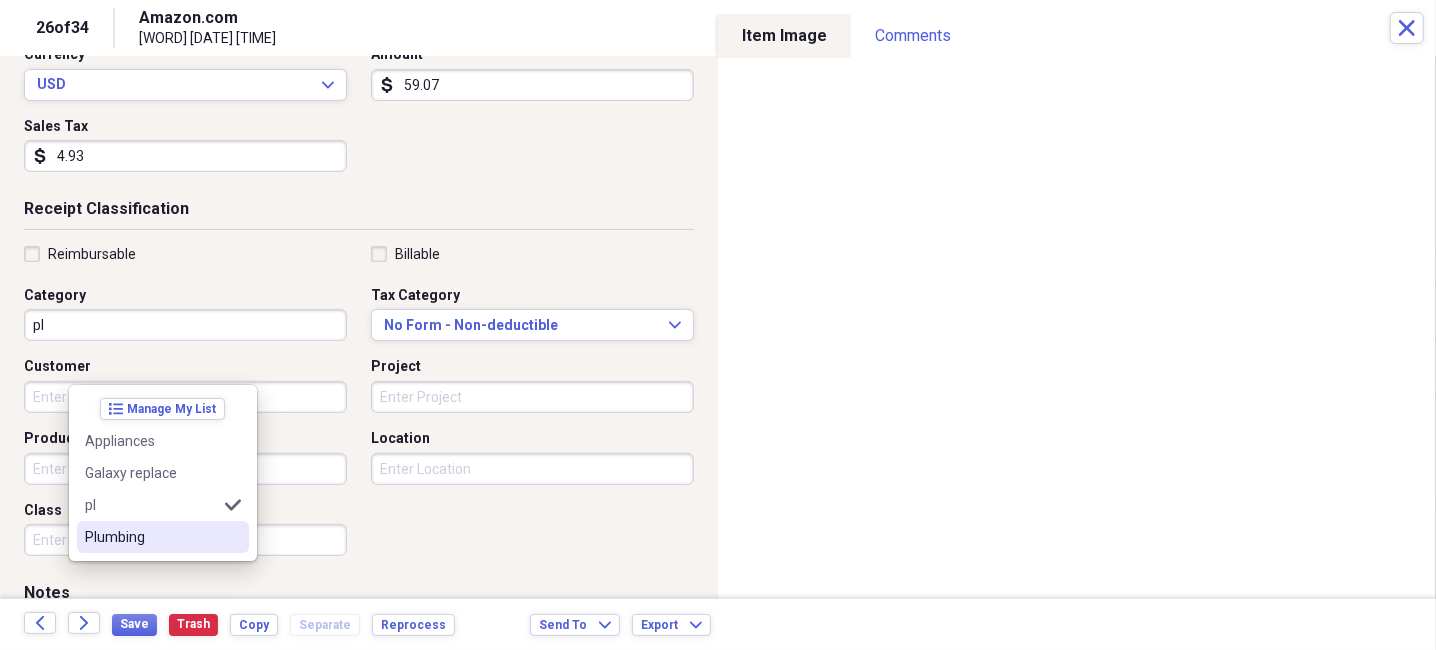click on "Plumbing" at bounding box center (163, 537) 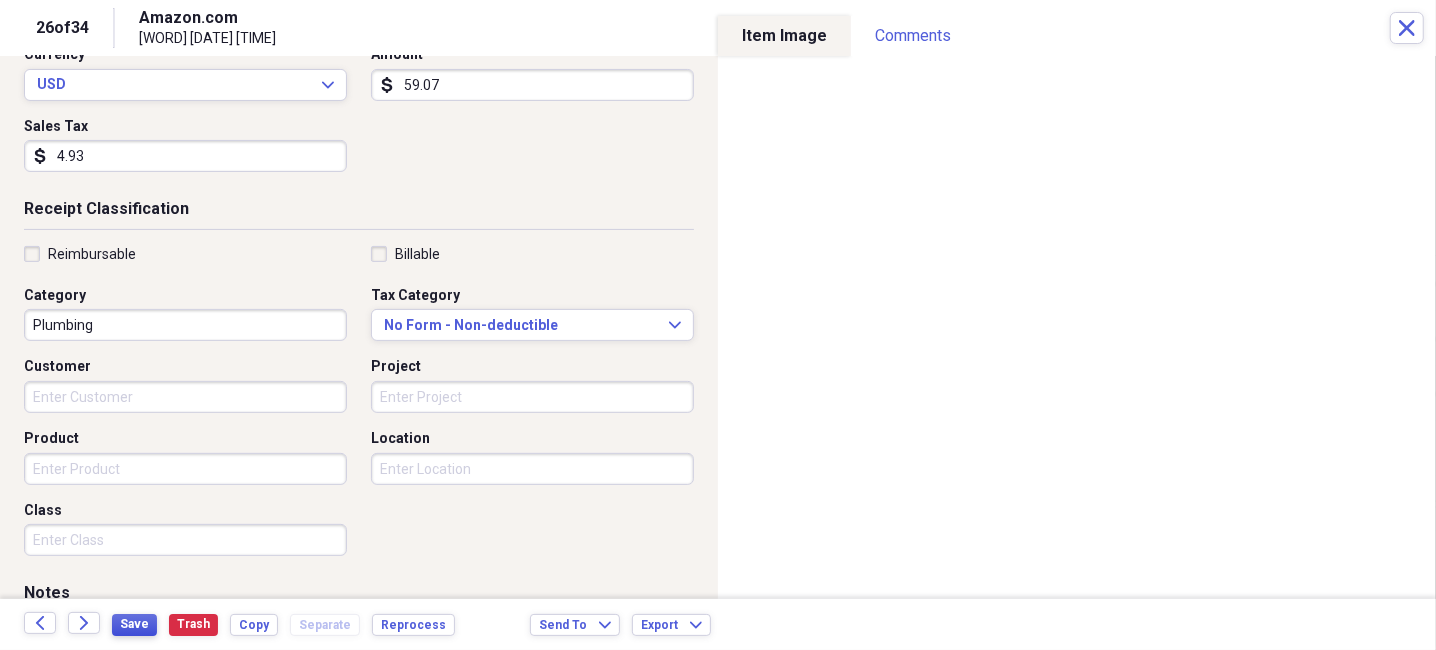 click on "Save" at bounding box center [134, 625] 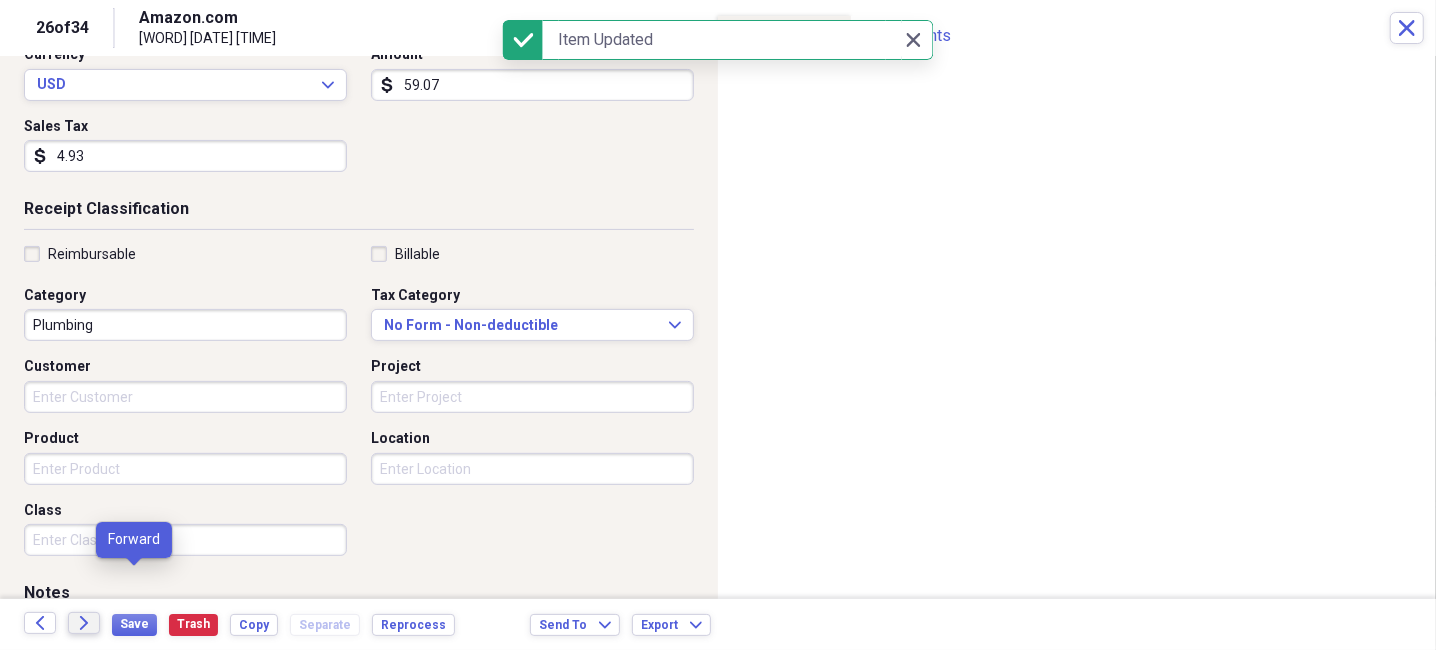click on "Forward" at bounding box center (84, 623) 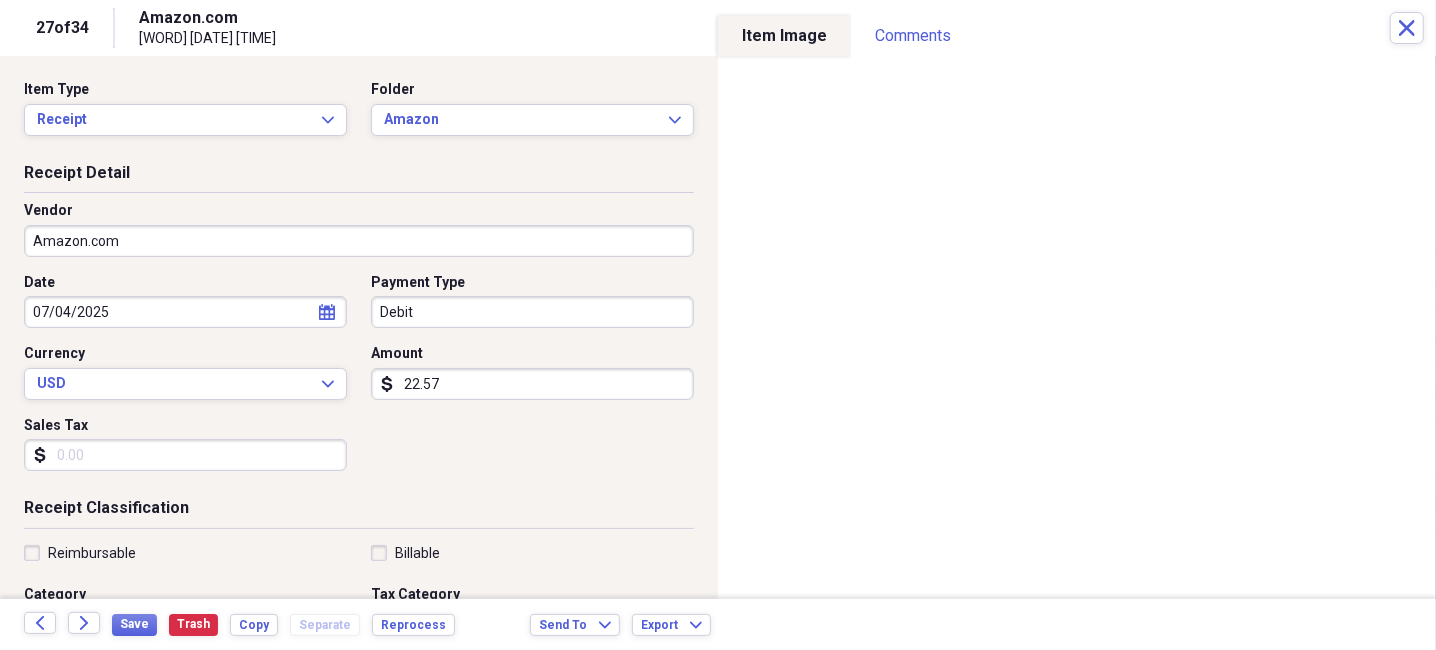 click on "Sales Tax" at bounding box center [185, 455] 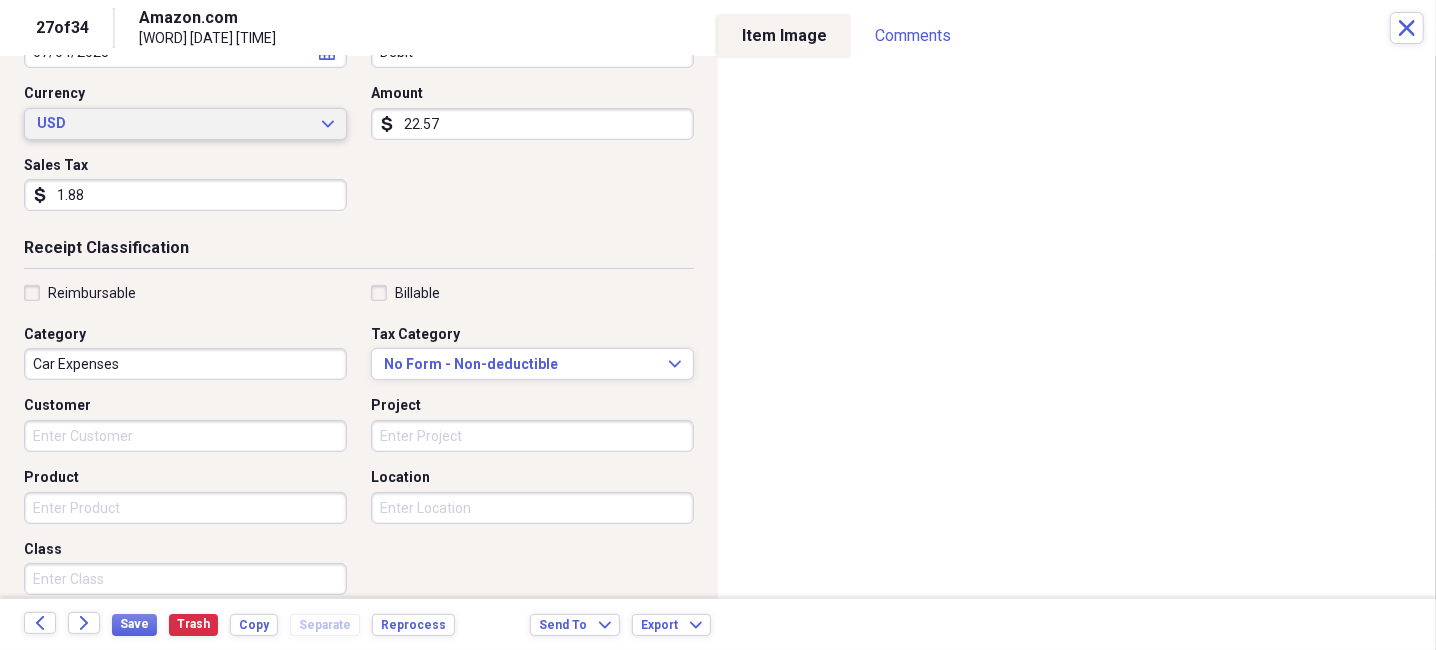 scroll, scrollTop: 299, scrollLeft: 0, axis: vertical 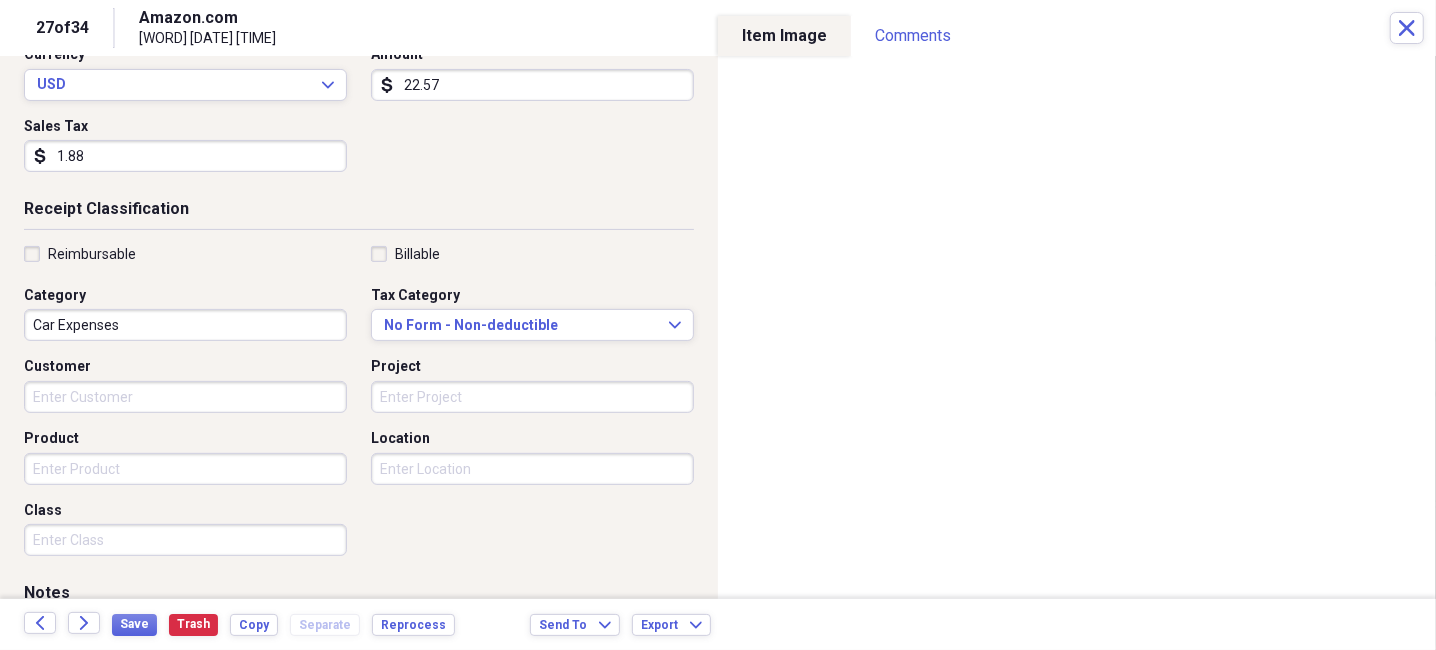 type on "1.88" 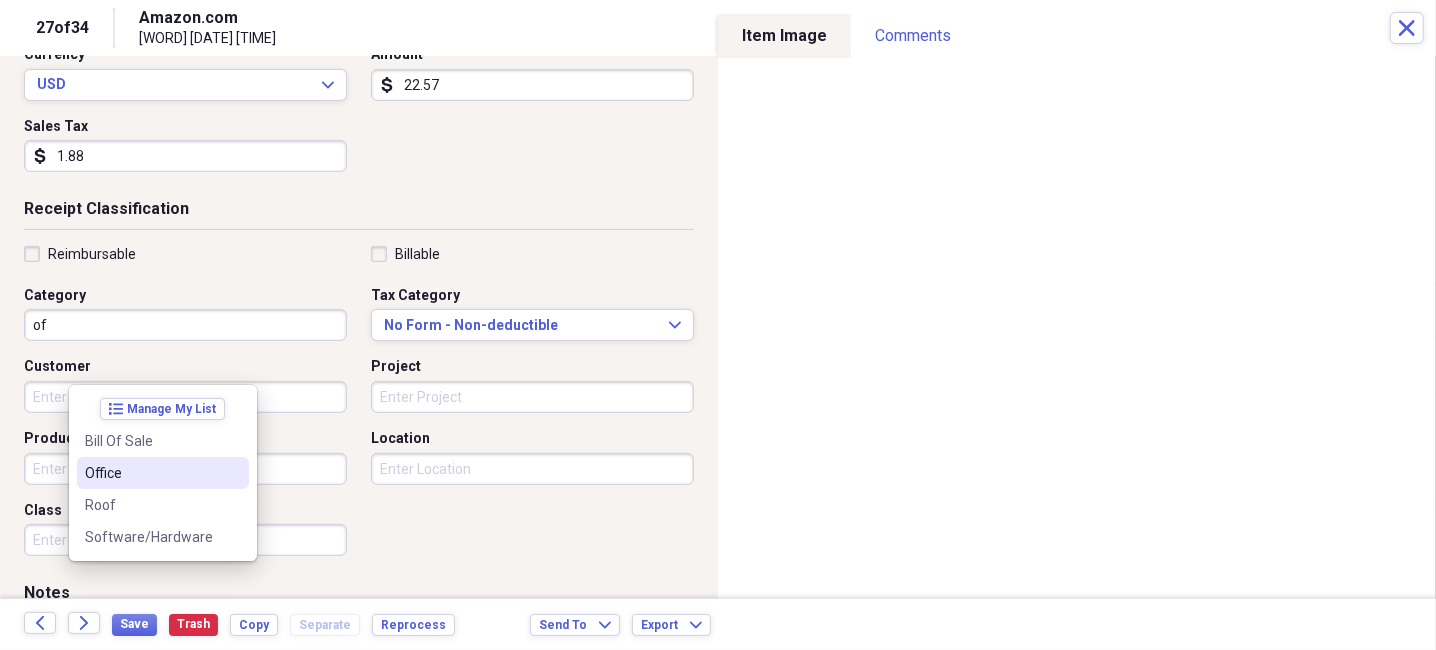 click on "Office" at bounding box center [163, 473] 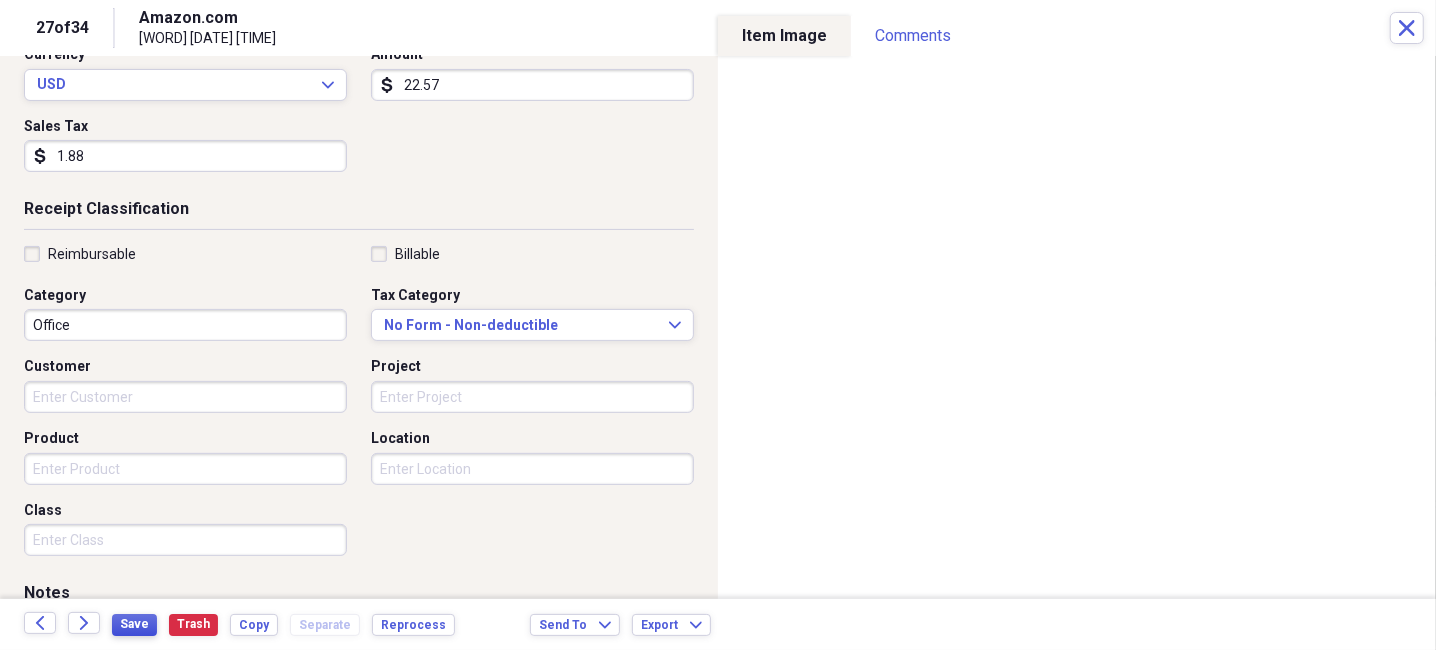 click on "Save" at bounding box center (134, 624) 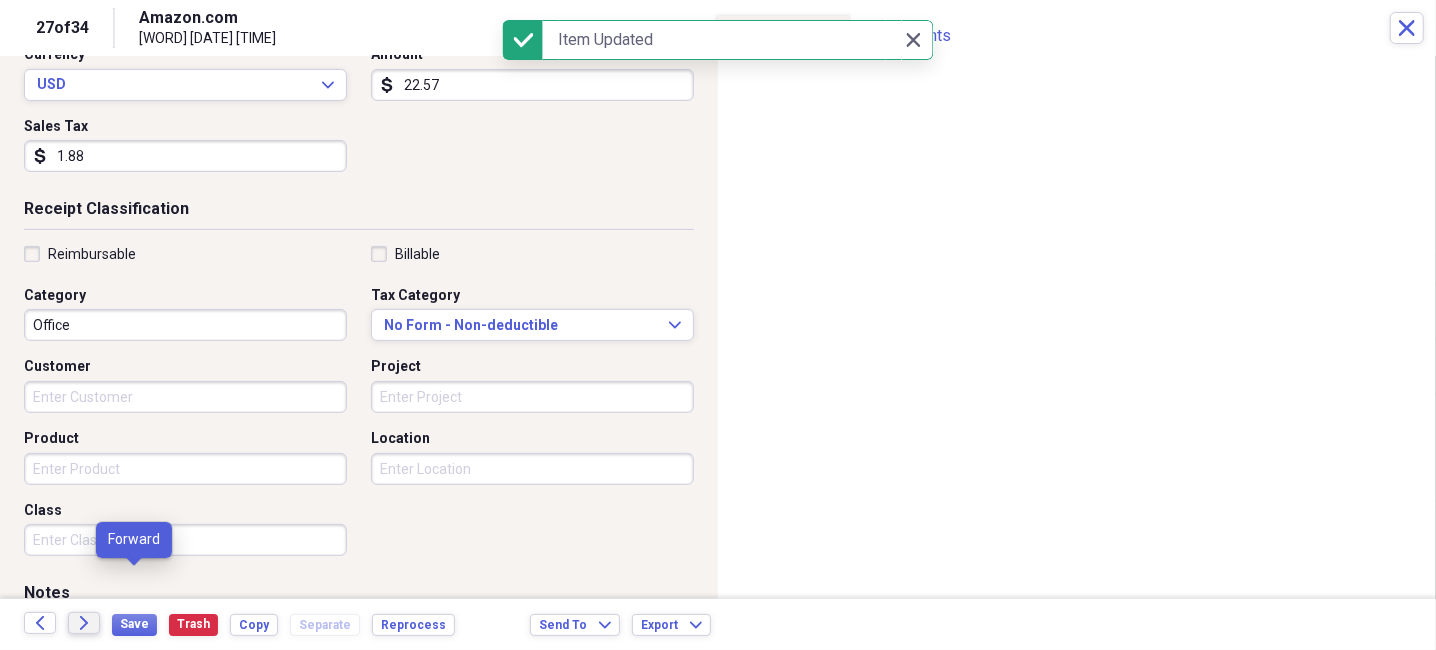 click on "Forward" at bounding box center (84, 623) 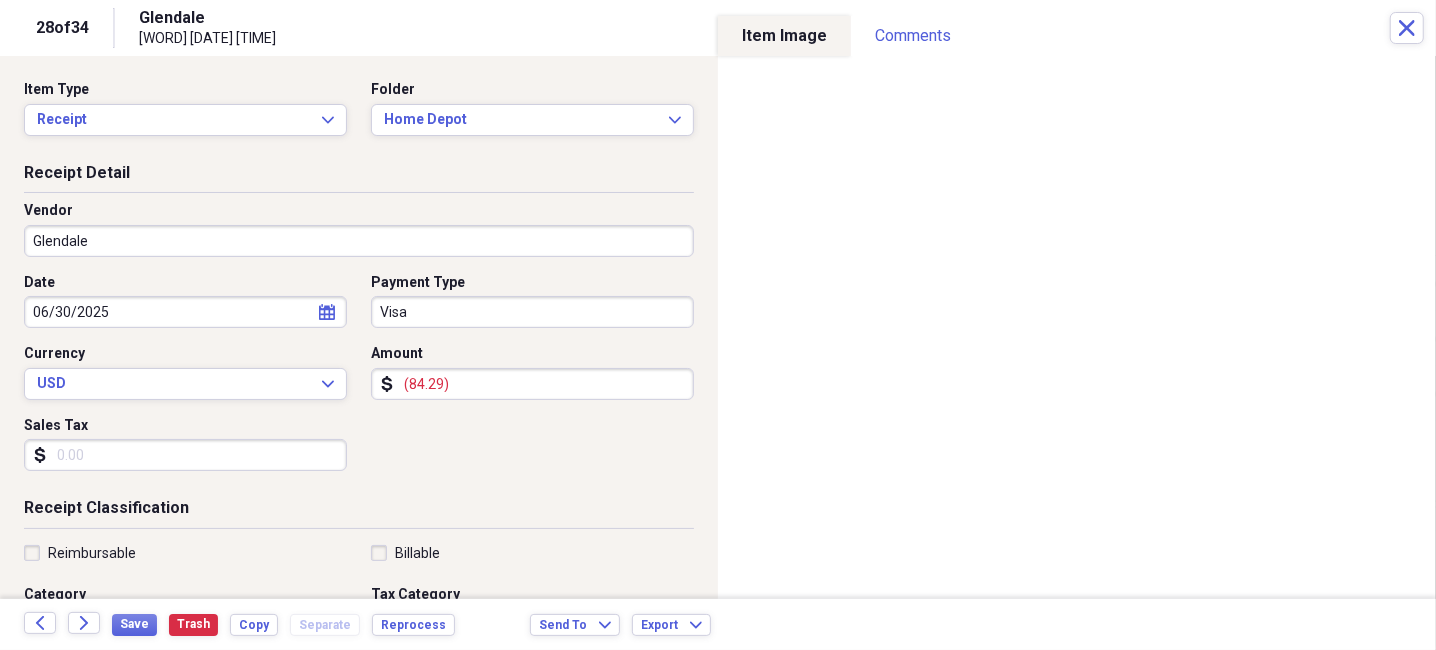 click on "Sales Tax" at bounding box center [185, 455] 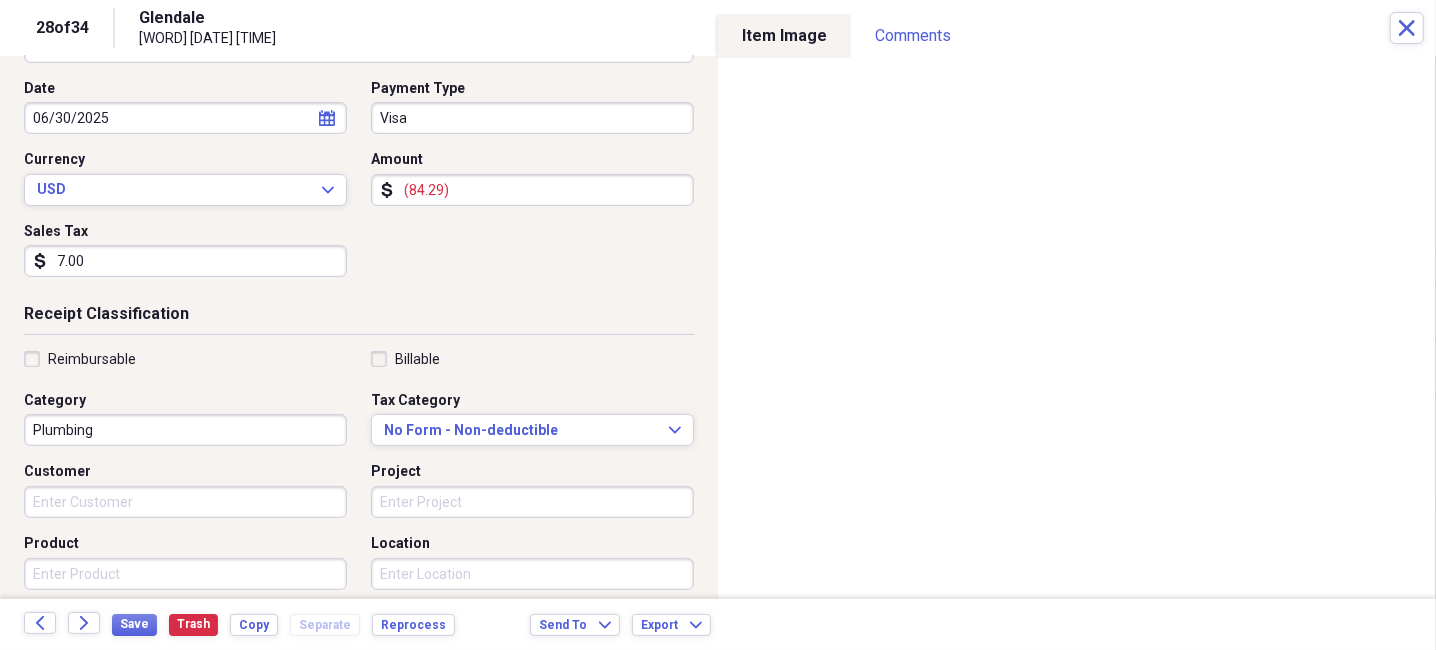 scroll, scrollTop: 200, scrollLeft: 0, axis: vertical 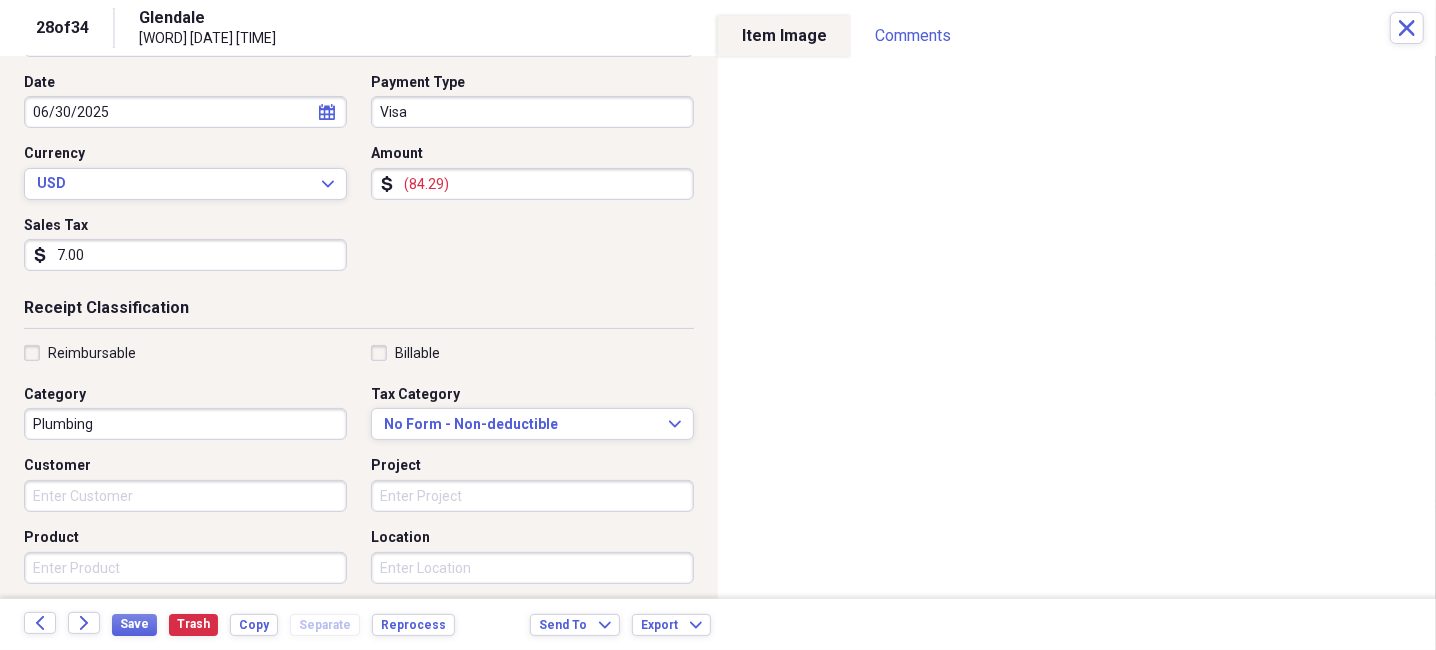 type on "7.00" 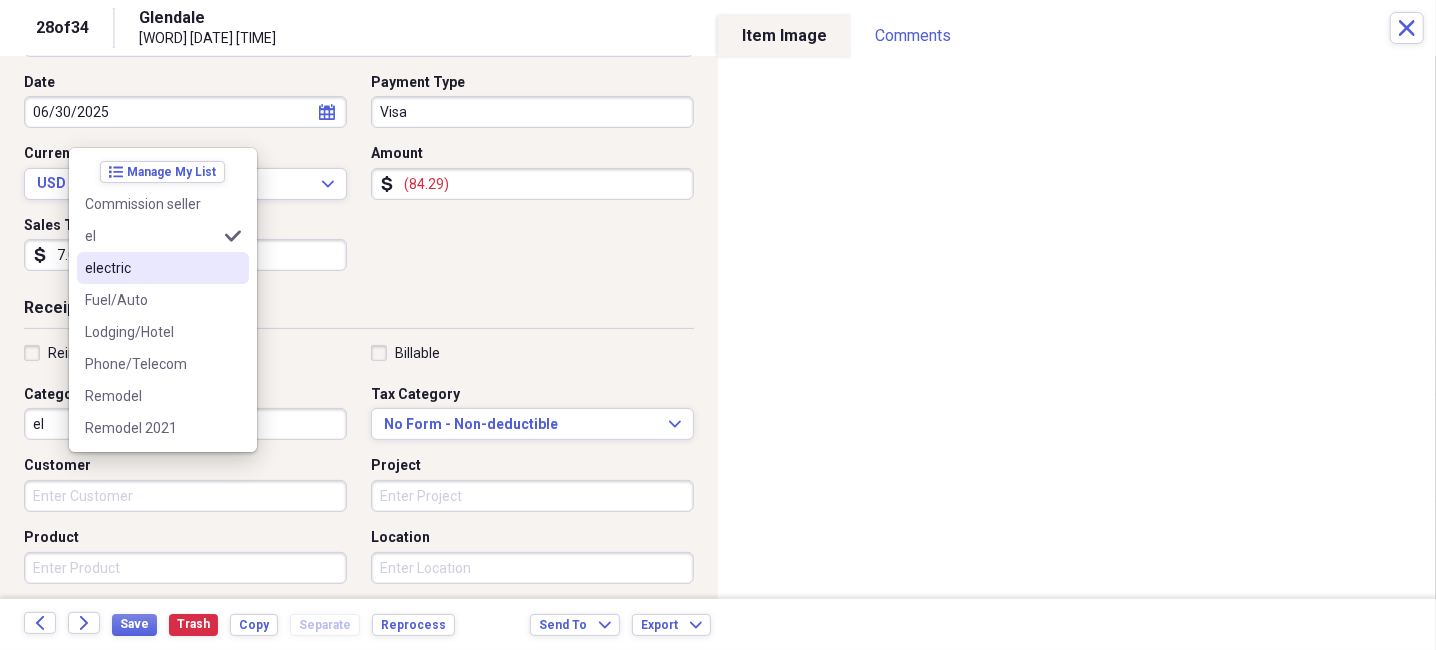 click on "electric" at bounding box center (151, 268) 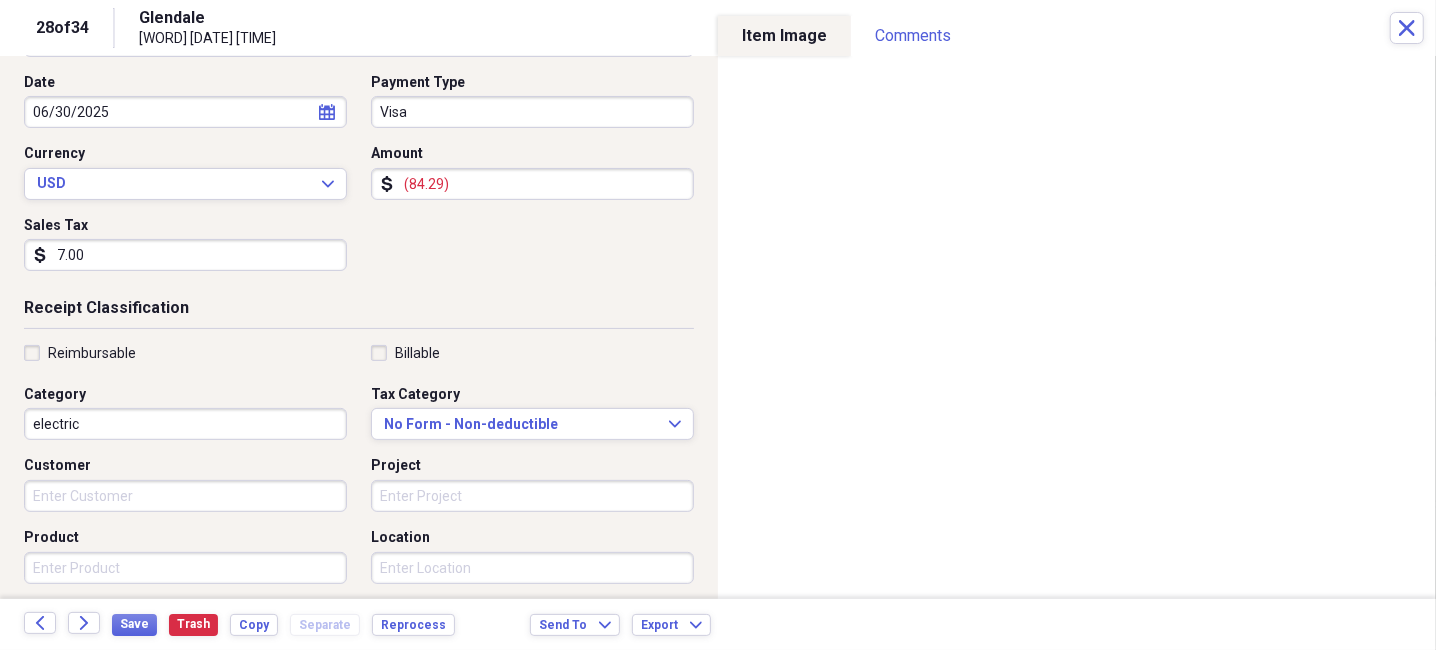click on "06/30/2025" at bounding box center [185, 112] 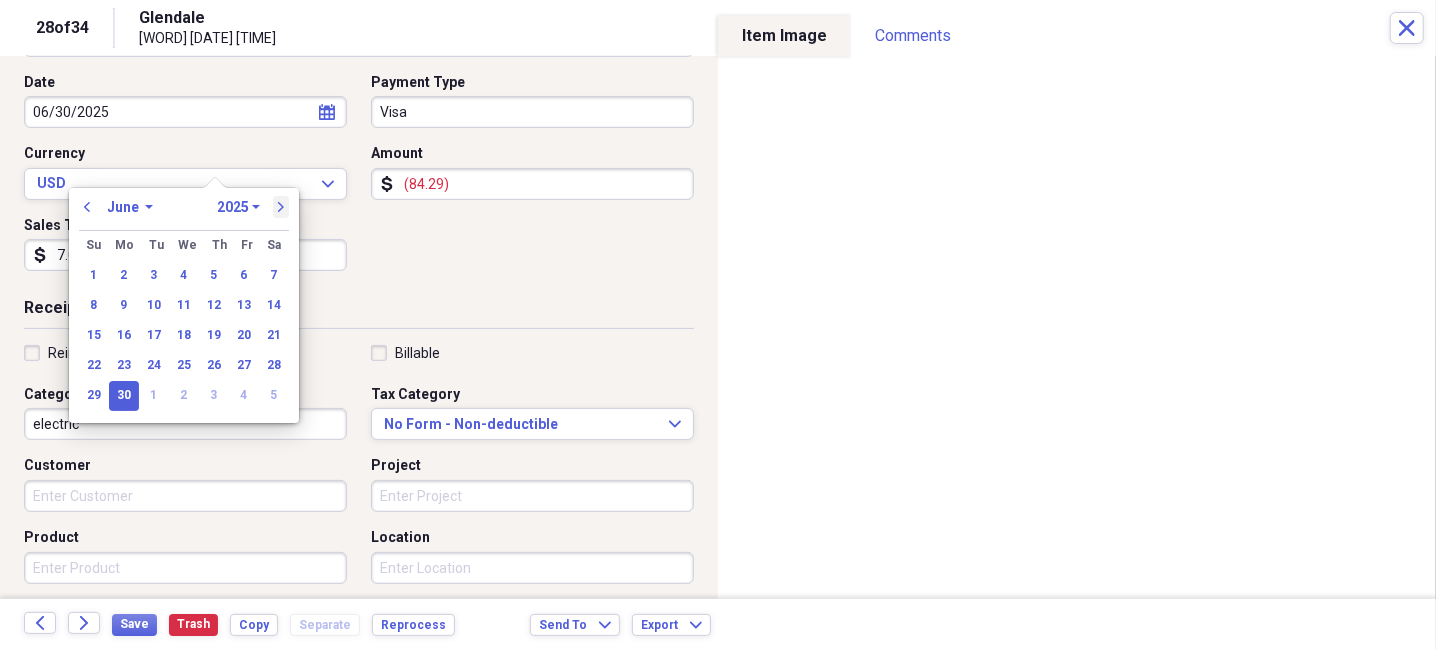 click on "next" at bounding box center (281, 207) 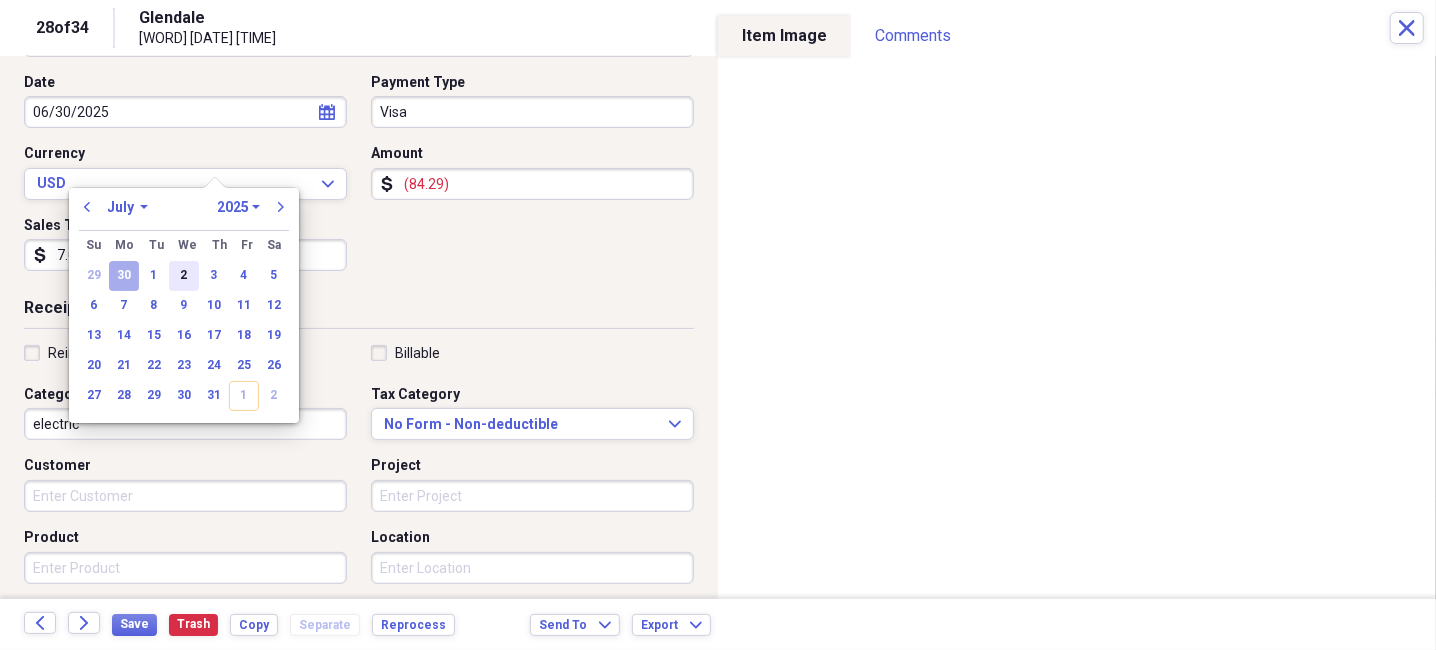 click on "2" at bounding box center [184, 276] 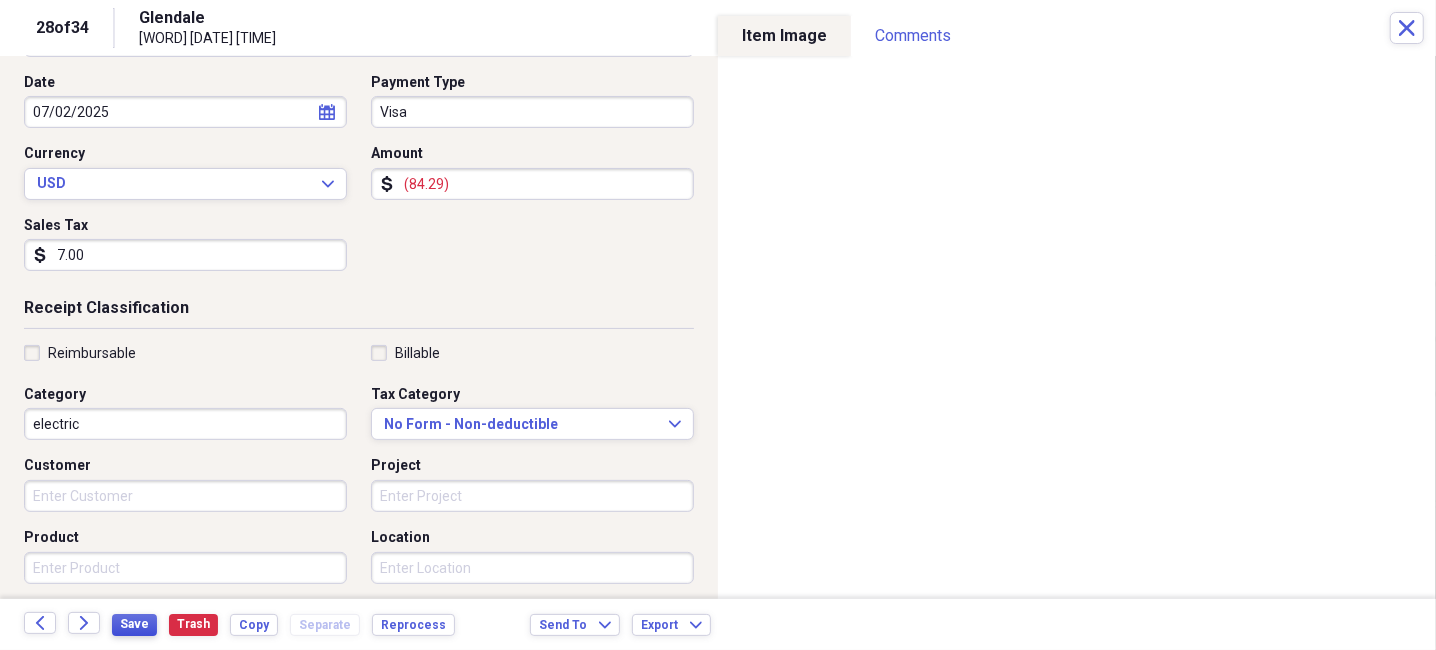 click on "Save" at bounding box center (134, 624) 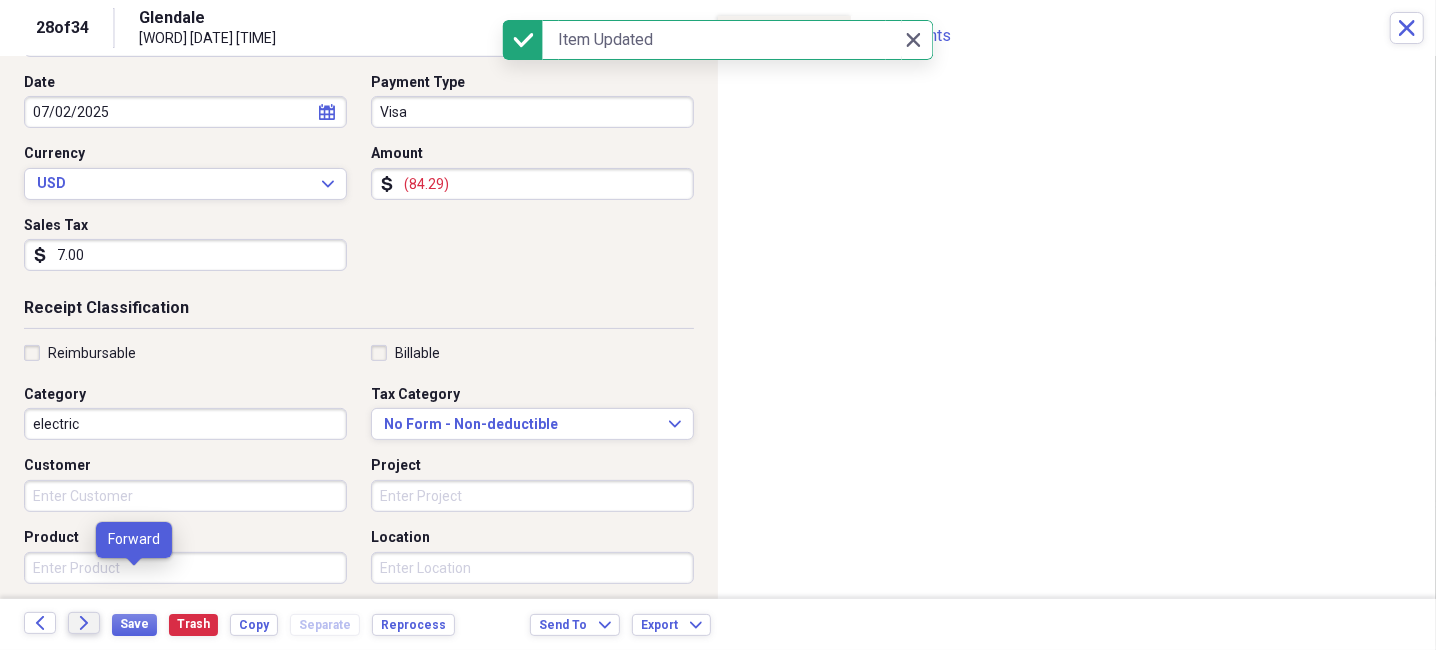 click on "Forward" 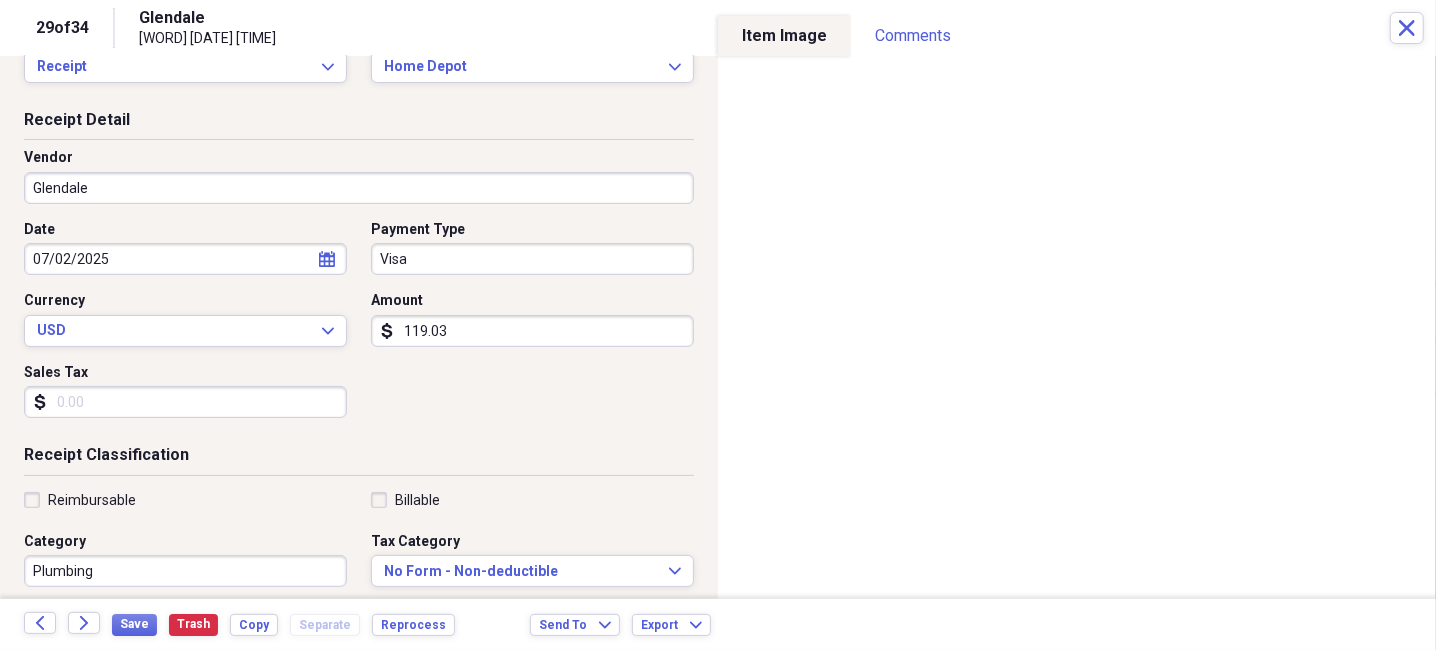 scroll, scrollTop: 100, scrollLeft: 0, axis: vertical 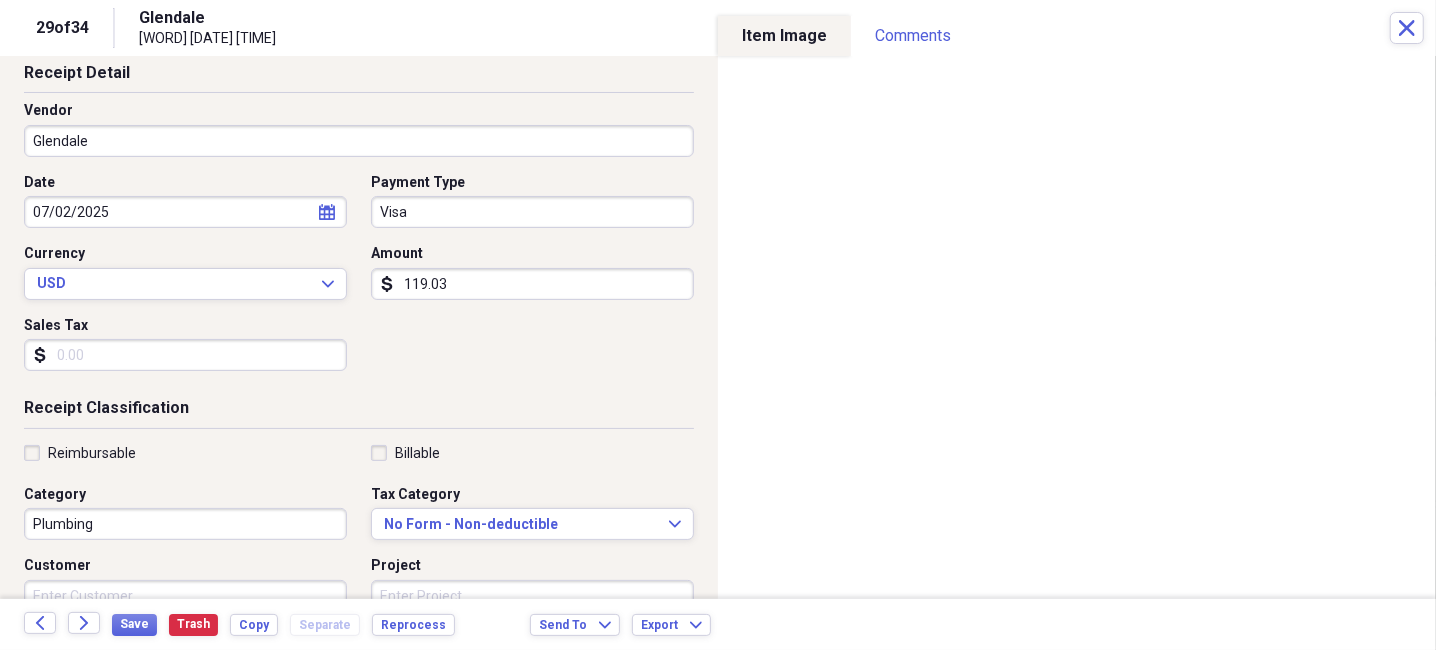 click on "Sales Tax" at bounding box center [185, 355] 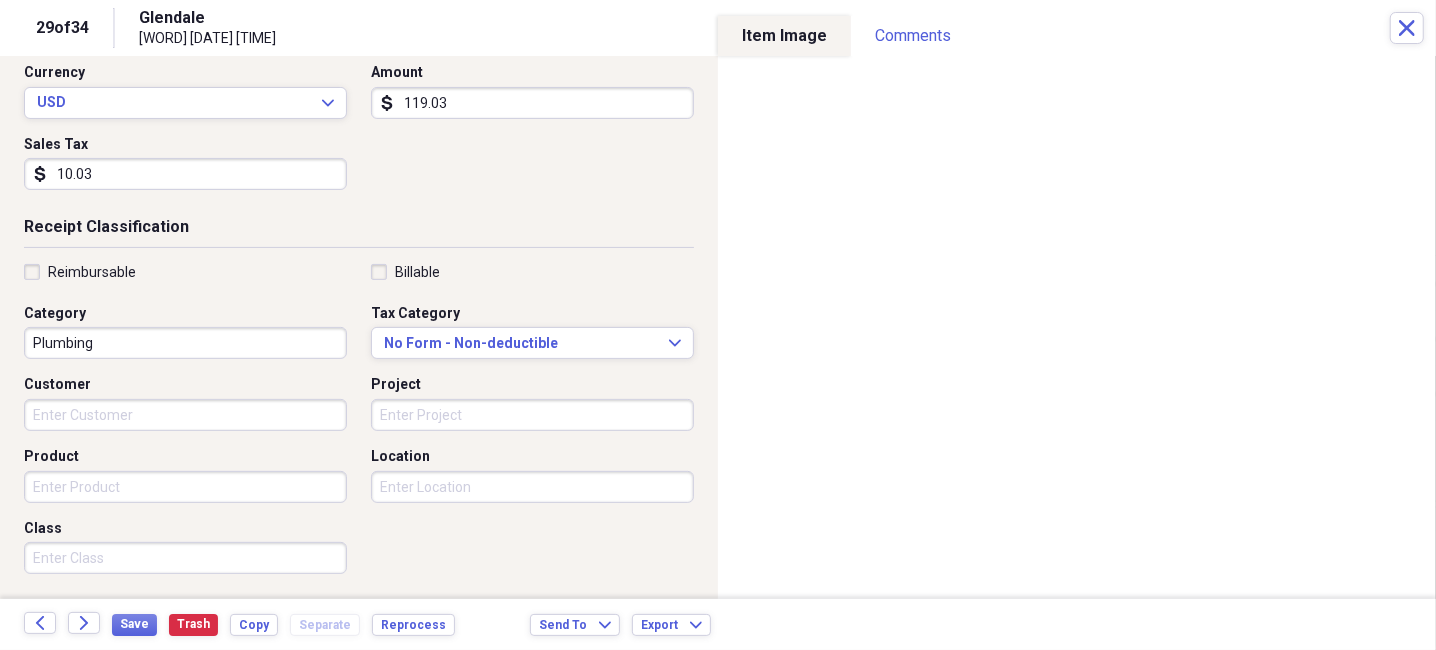 scroll, scrollTop: 299, scrollLeft: 0, axis: vertical 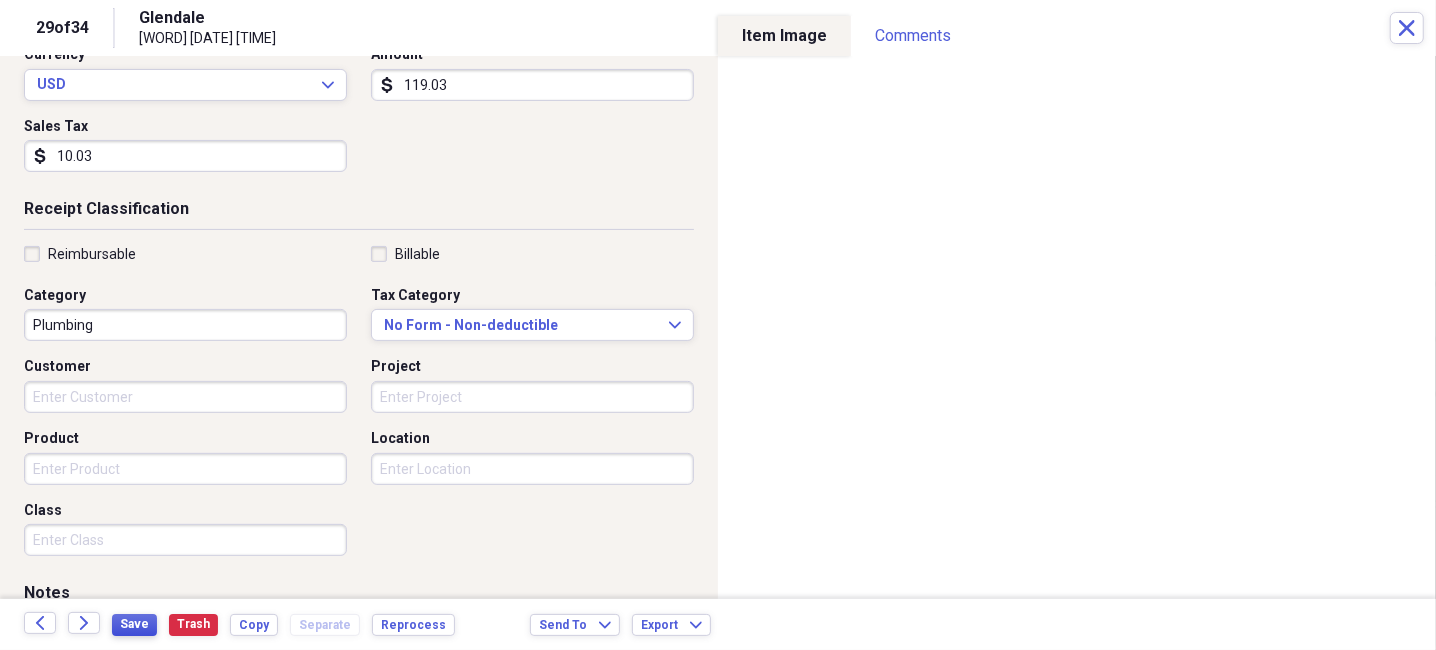 type on "10.03" 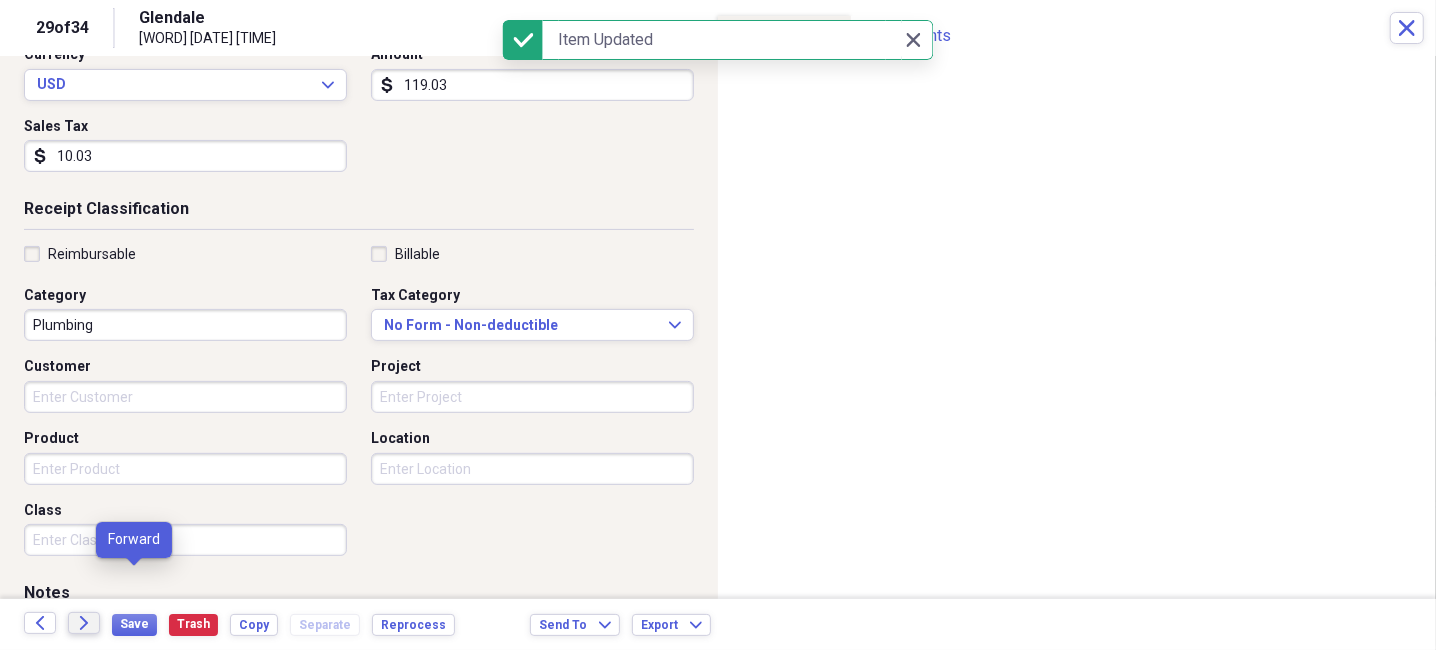 click 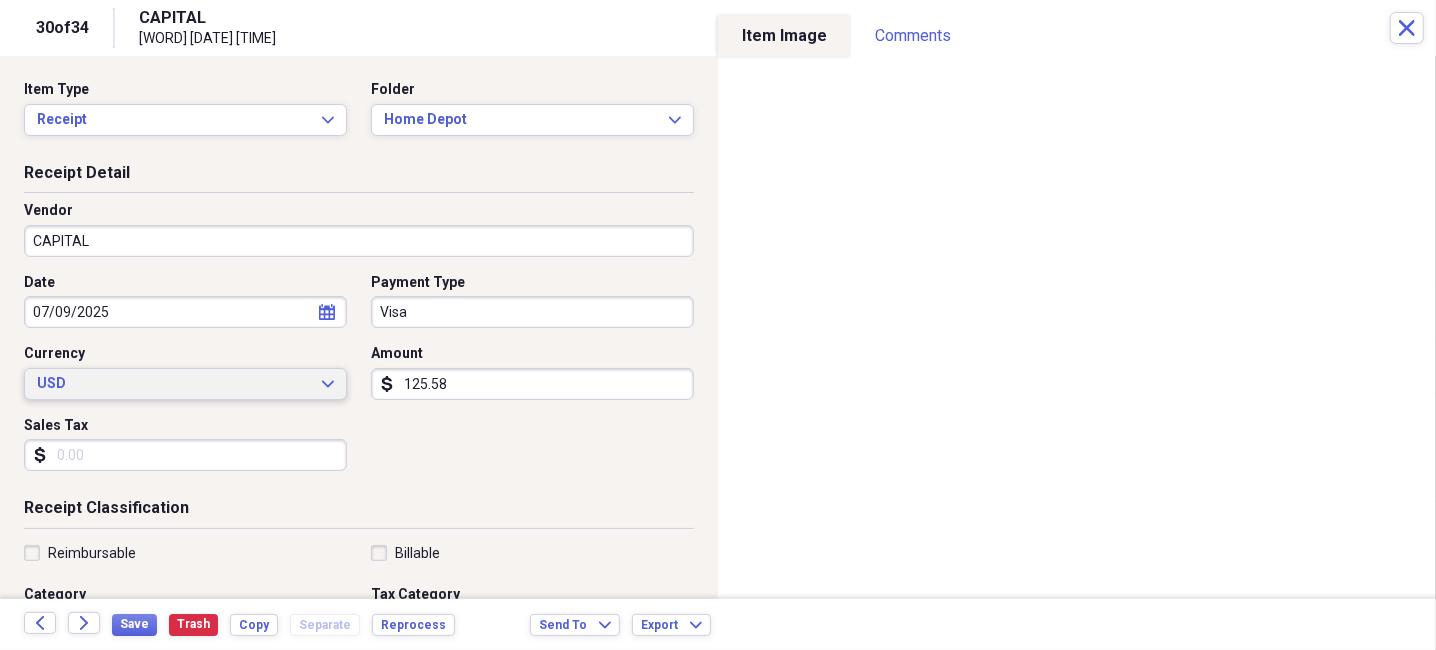 scroll, scrollTop: 100, scrollLeft: 0, axis: vertical 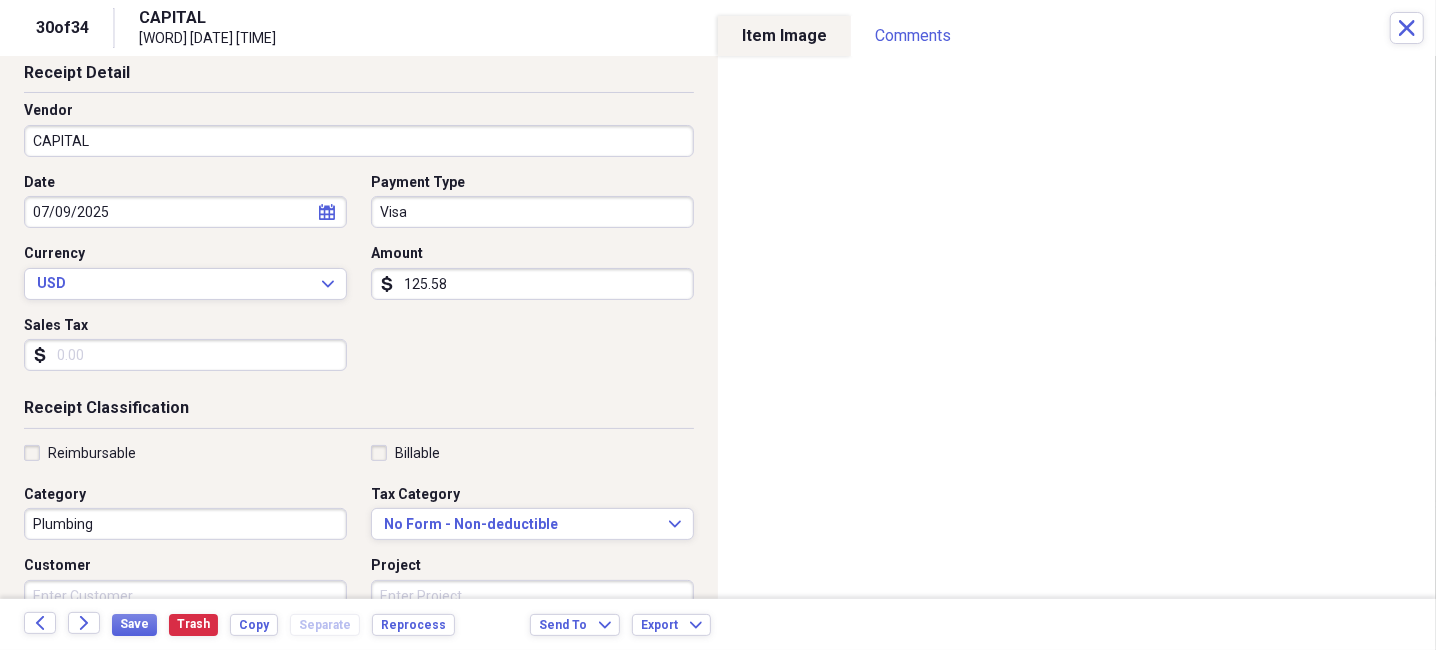 click on "Sales Tax" at bounding box center (185, 355) 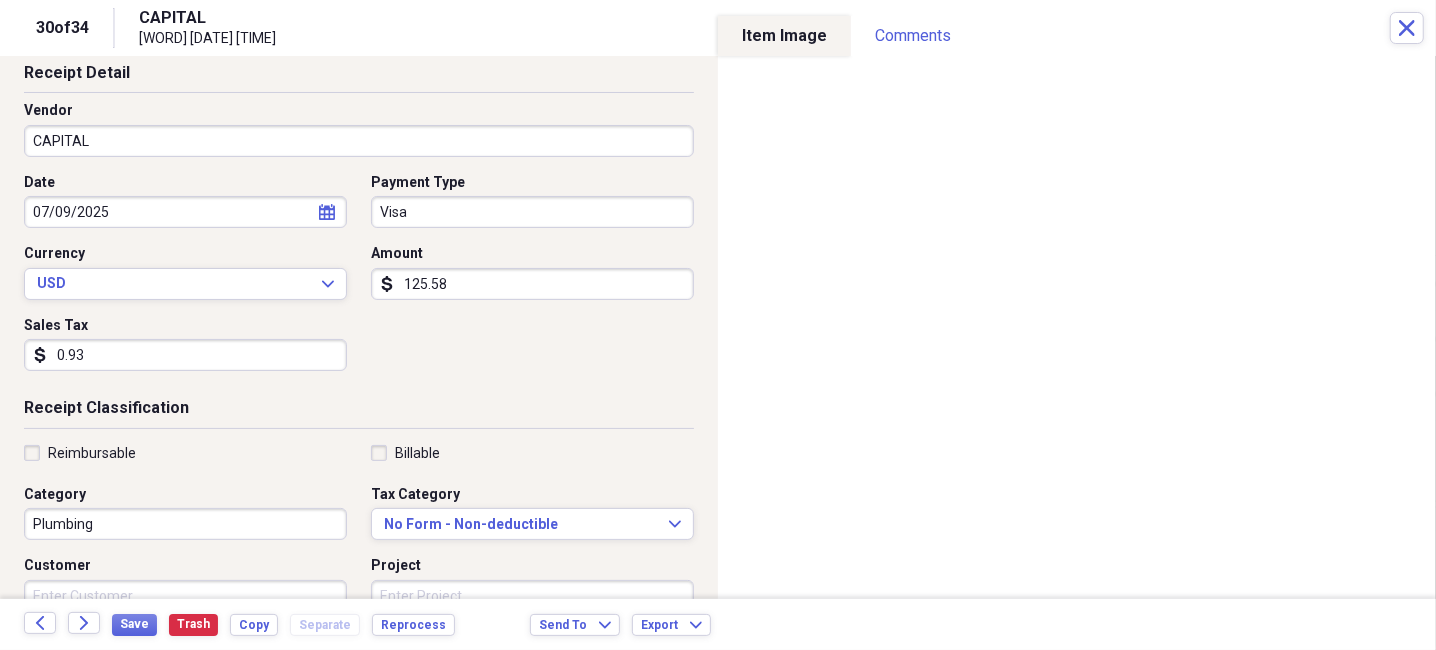type on "0.09" 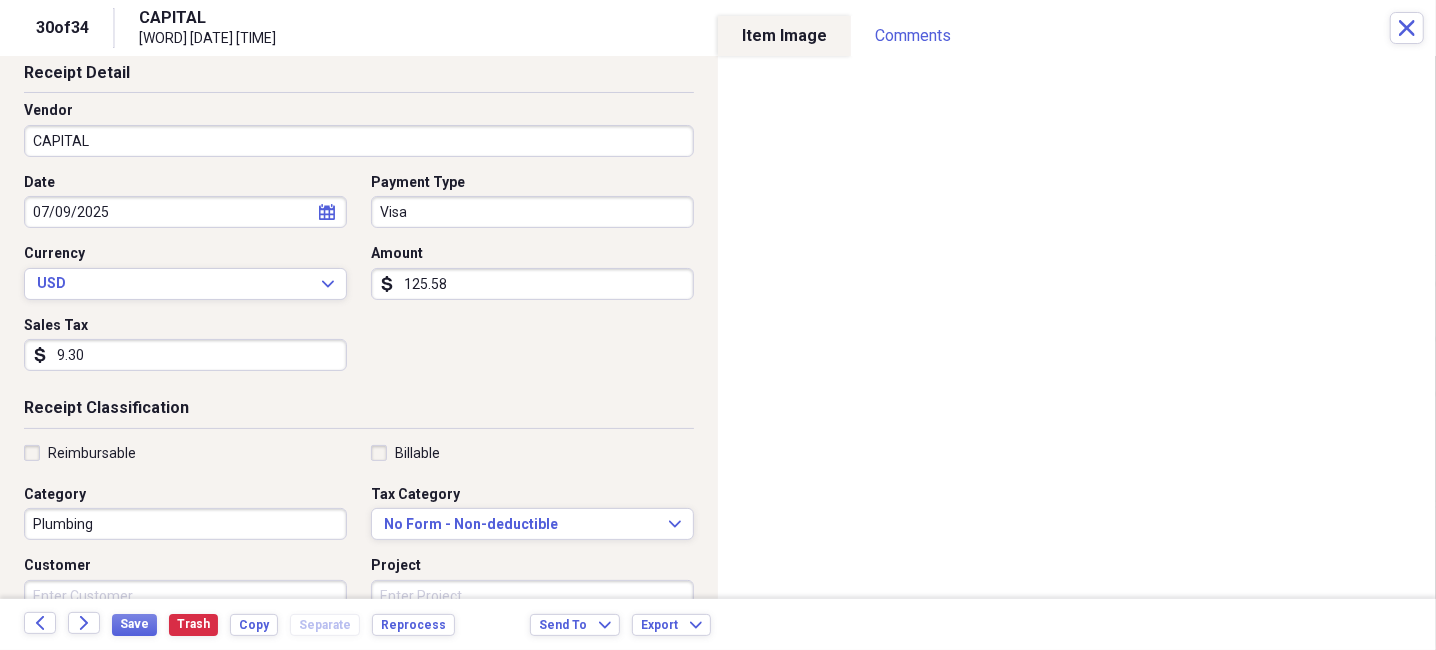 scroll, scrollTop: 299, scrollLeft: 0, axis: vertical 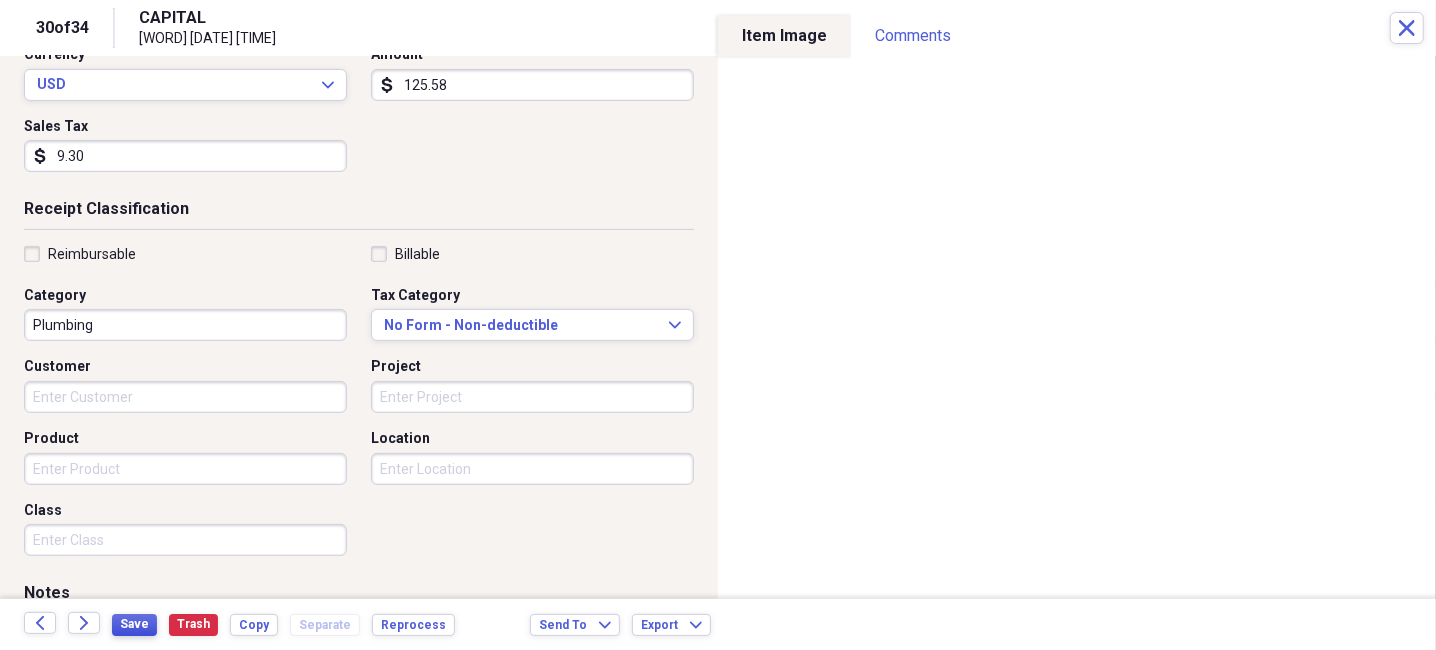 type on "9.30" 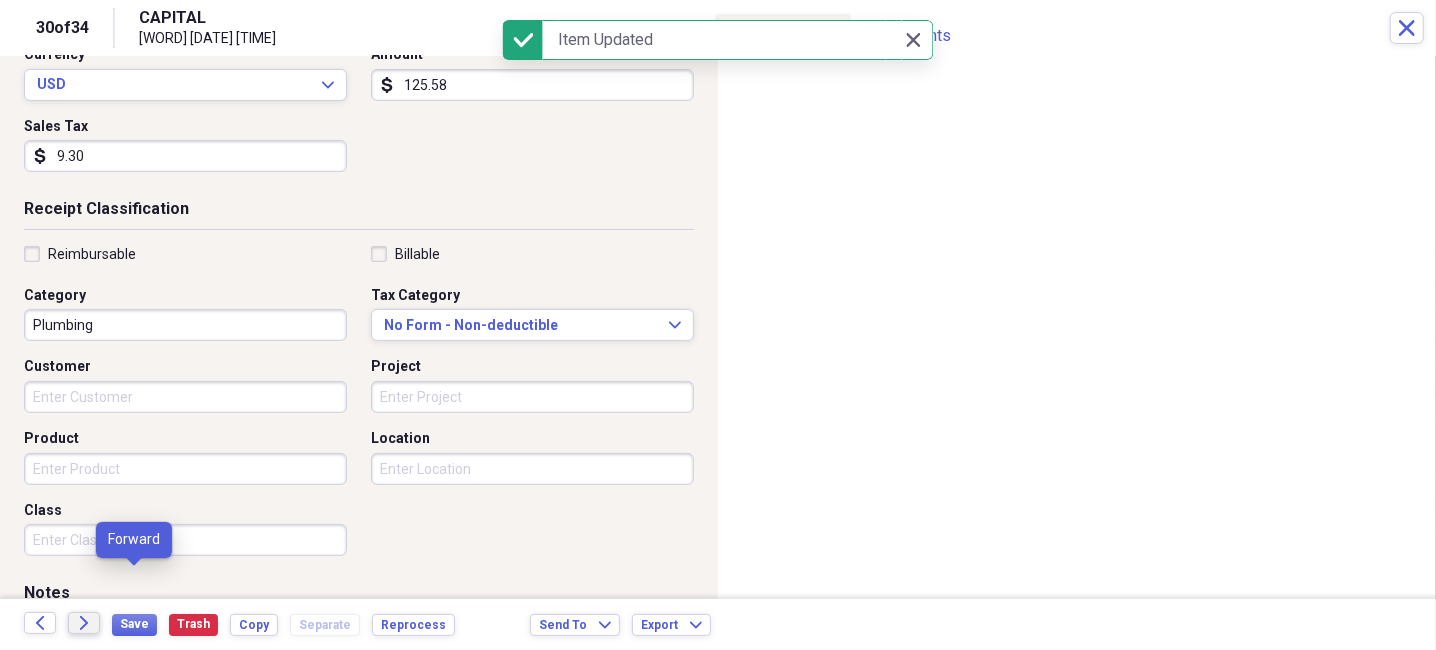 click on "Forward" at bounding box center (84, 623) 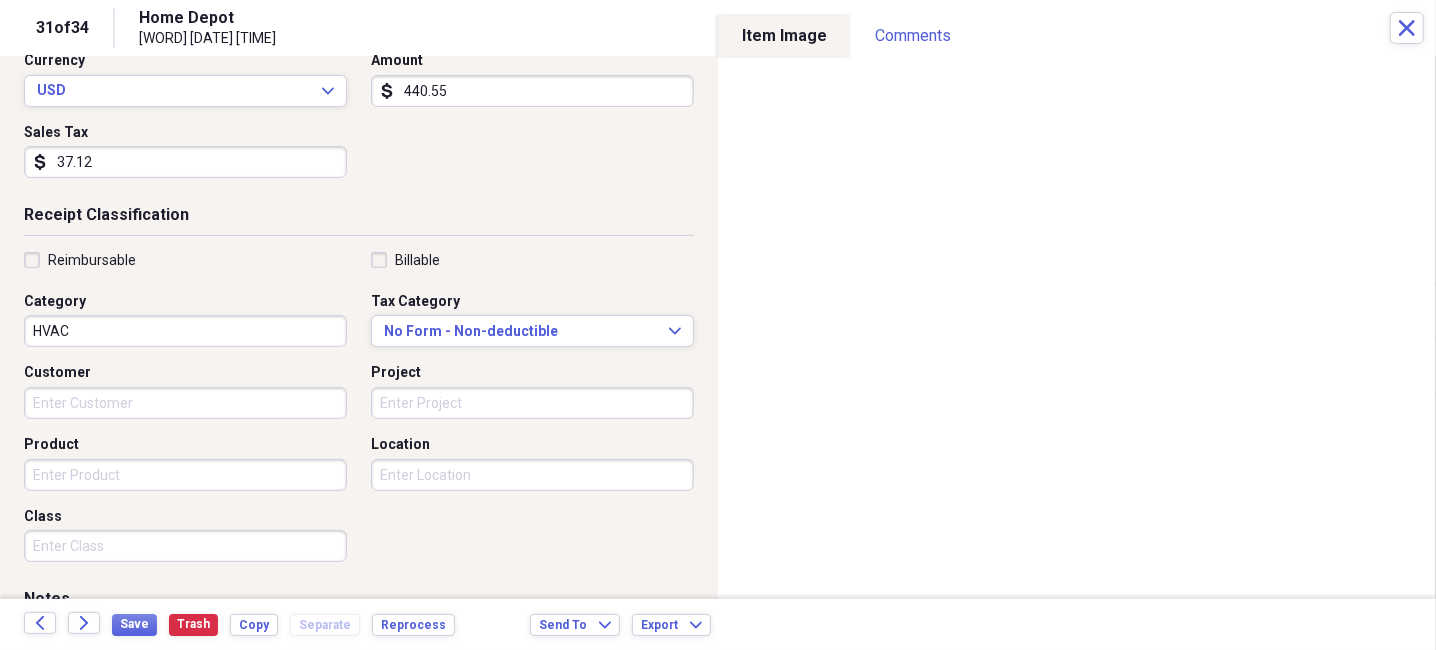 scroll, scrollTop: 299, scrollLeft: 0, axis: vertical 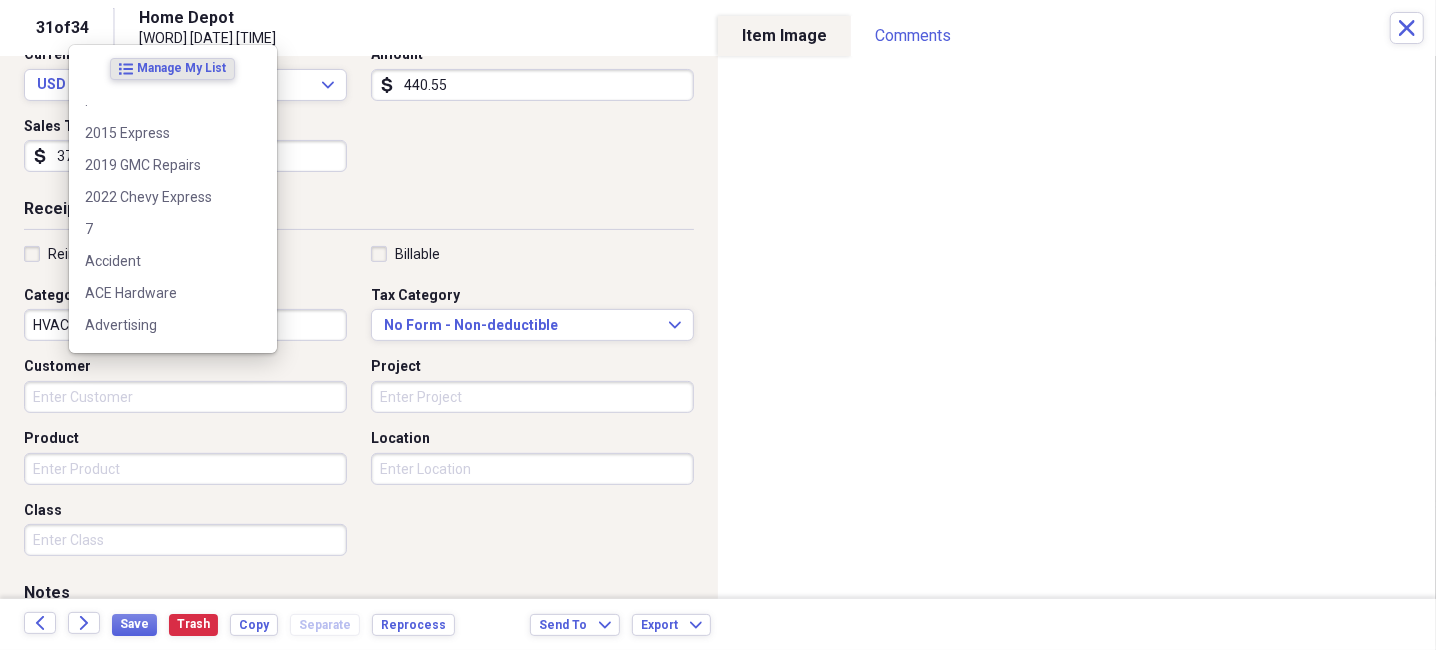click on "HVAC" at bounding box center [185, 325] 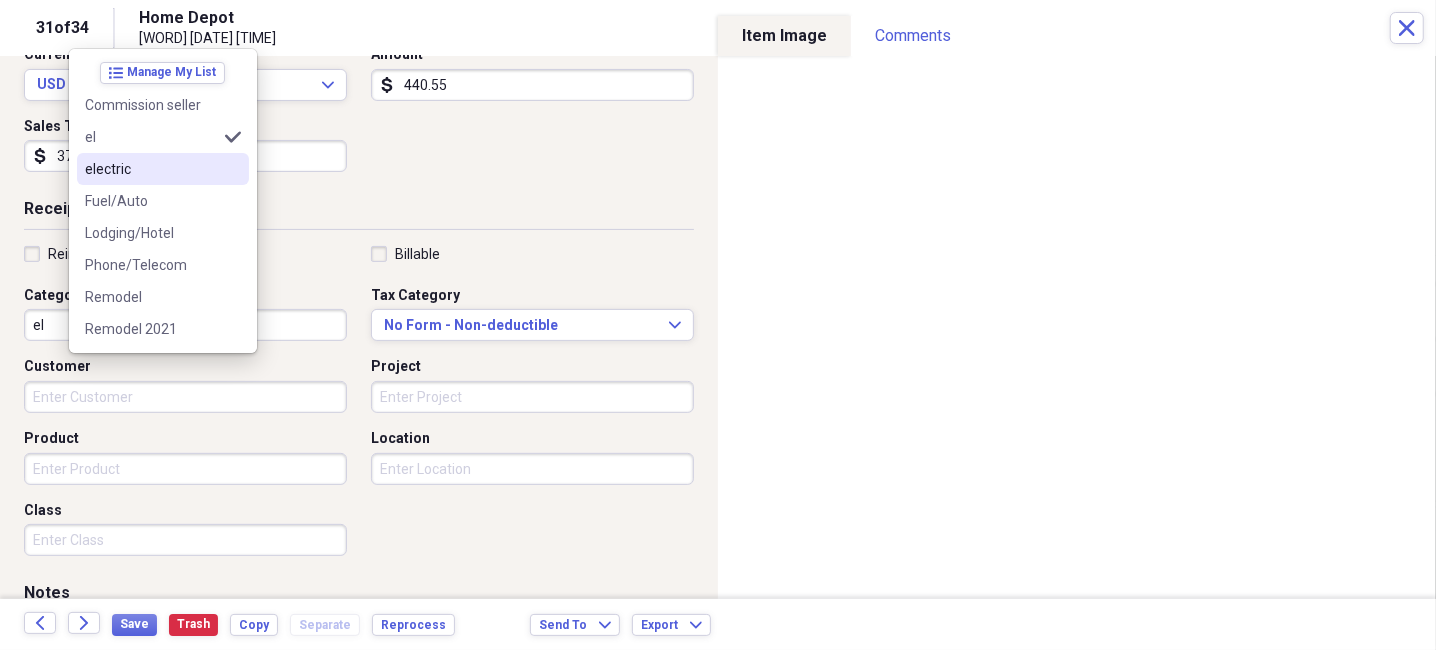 click on "electric" at bounding box center (151, 169) 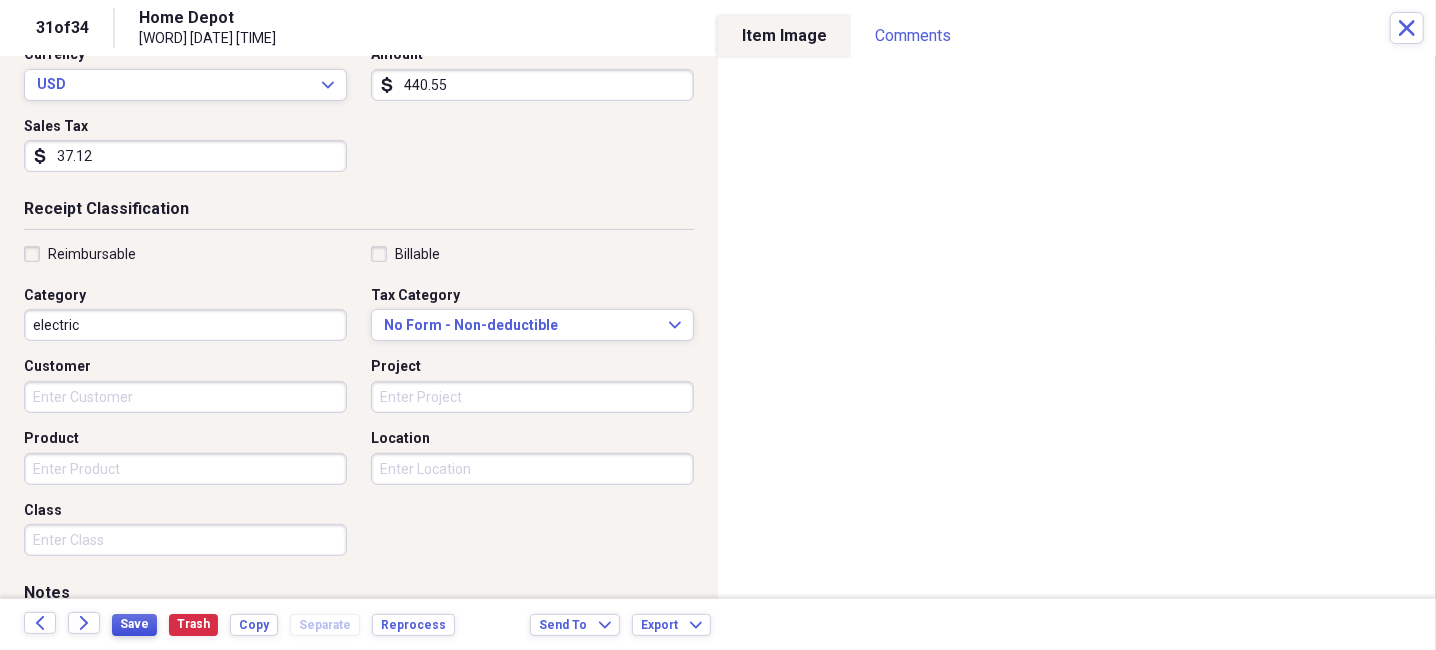 click on "Save" at bounding box center [134, 624] 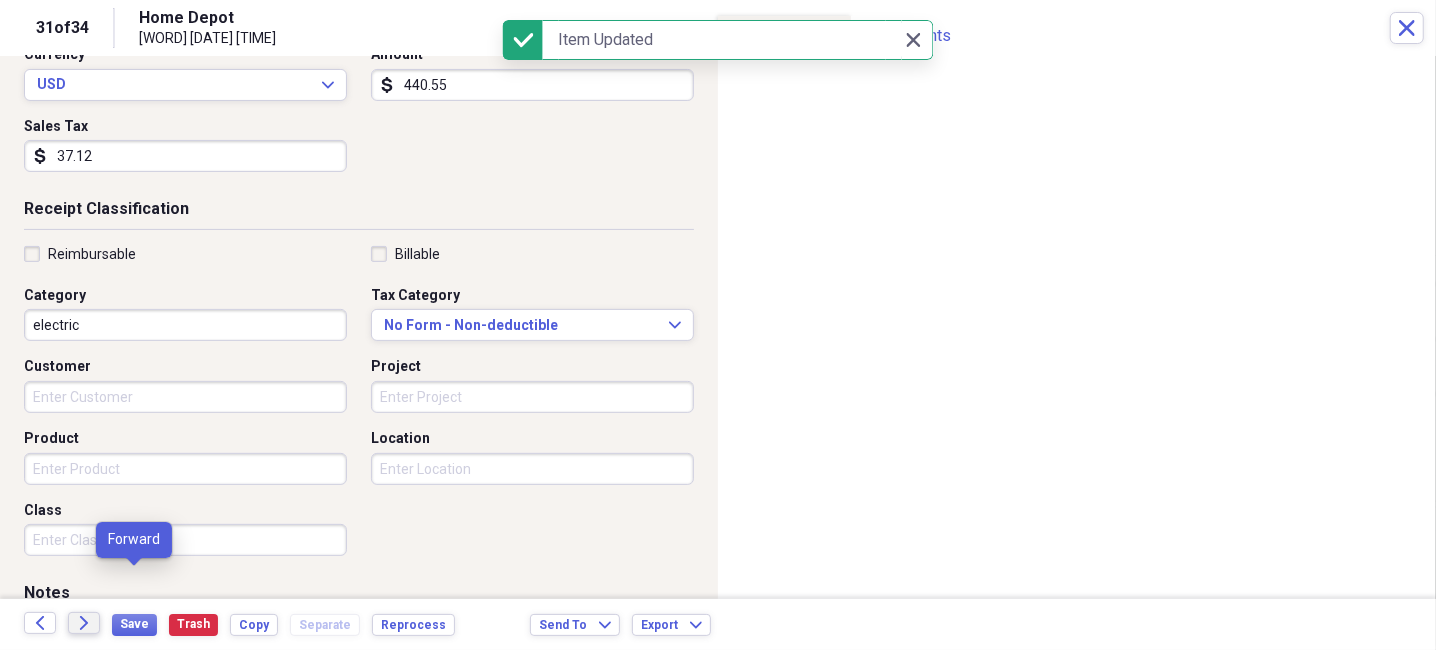 click on "Forward" at bounding box center [84, 623] 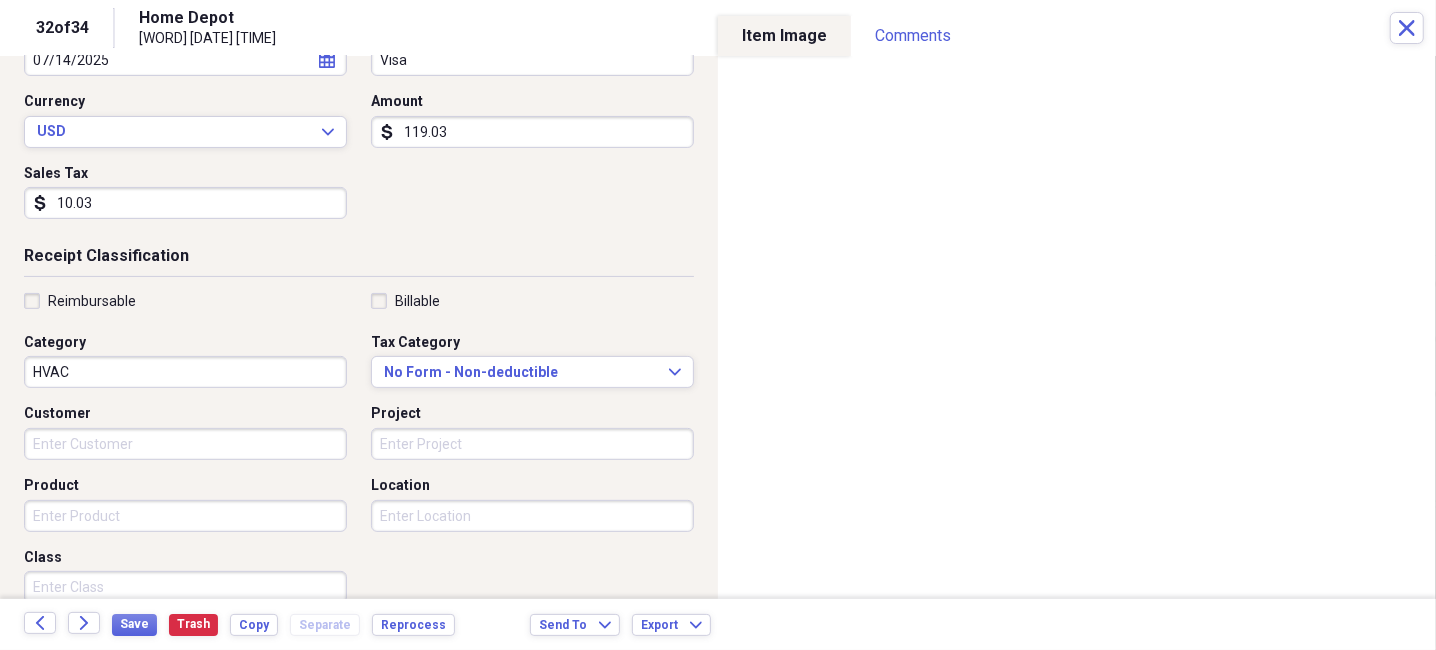 scroll, scrollTop: 299, scrollLeft: 0, axis: vertical 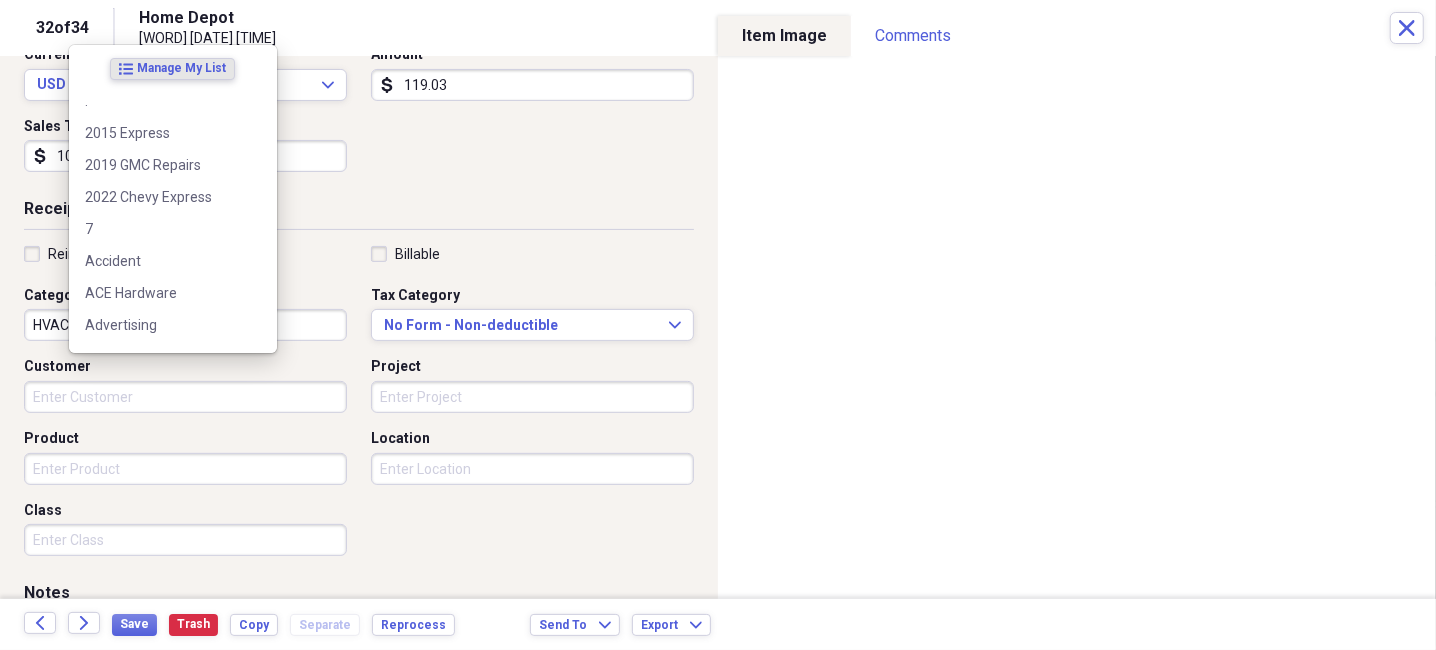 click on "HVAC" at bounding box center [185, 325] 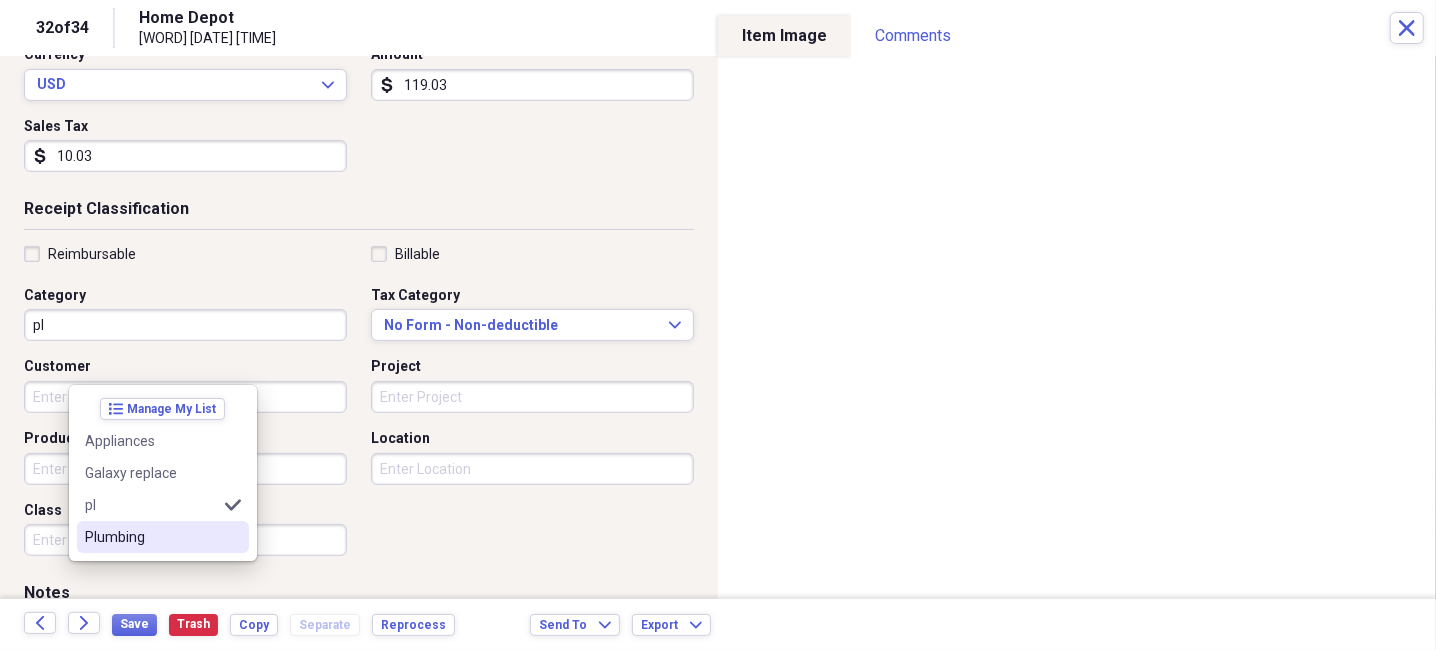 click on "Plumbing" at bounding box center (151, 537) 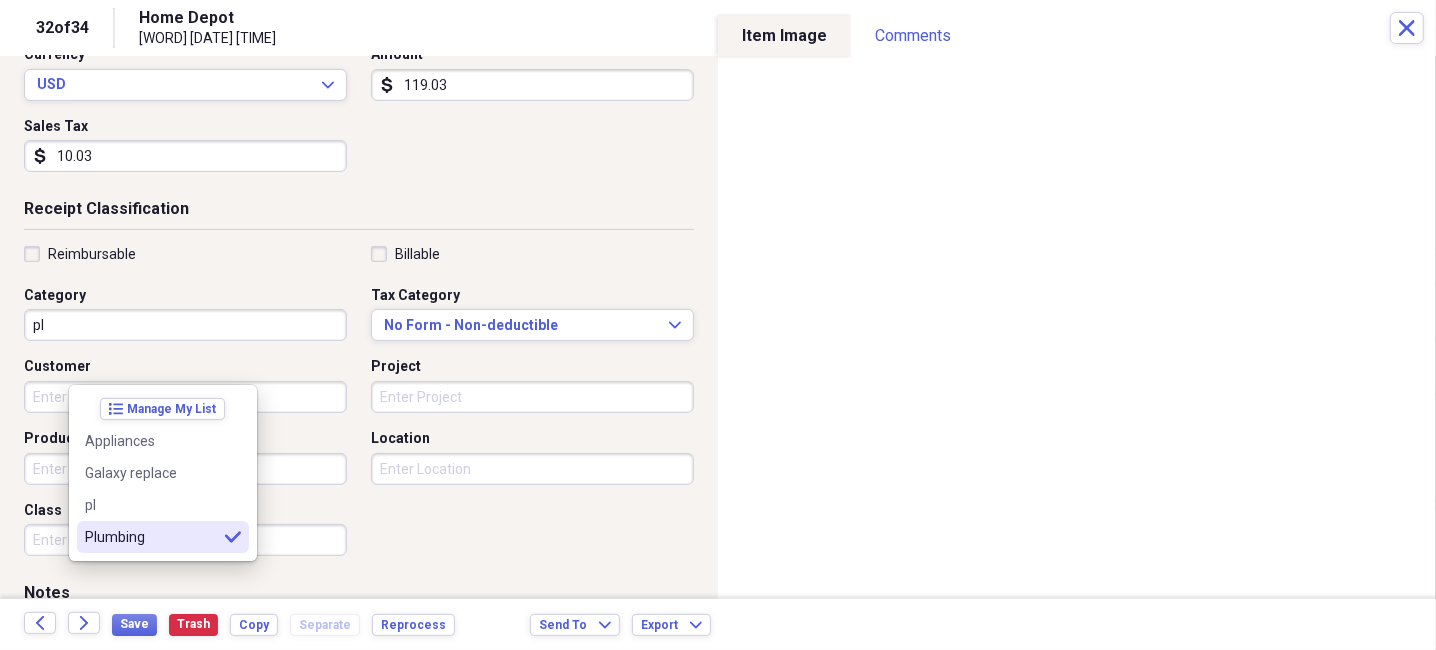 type on "Plumbing" 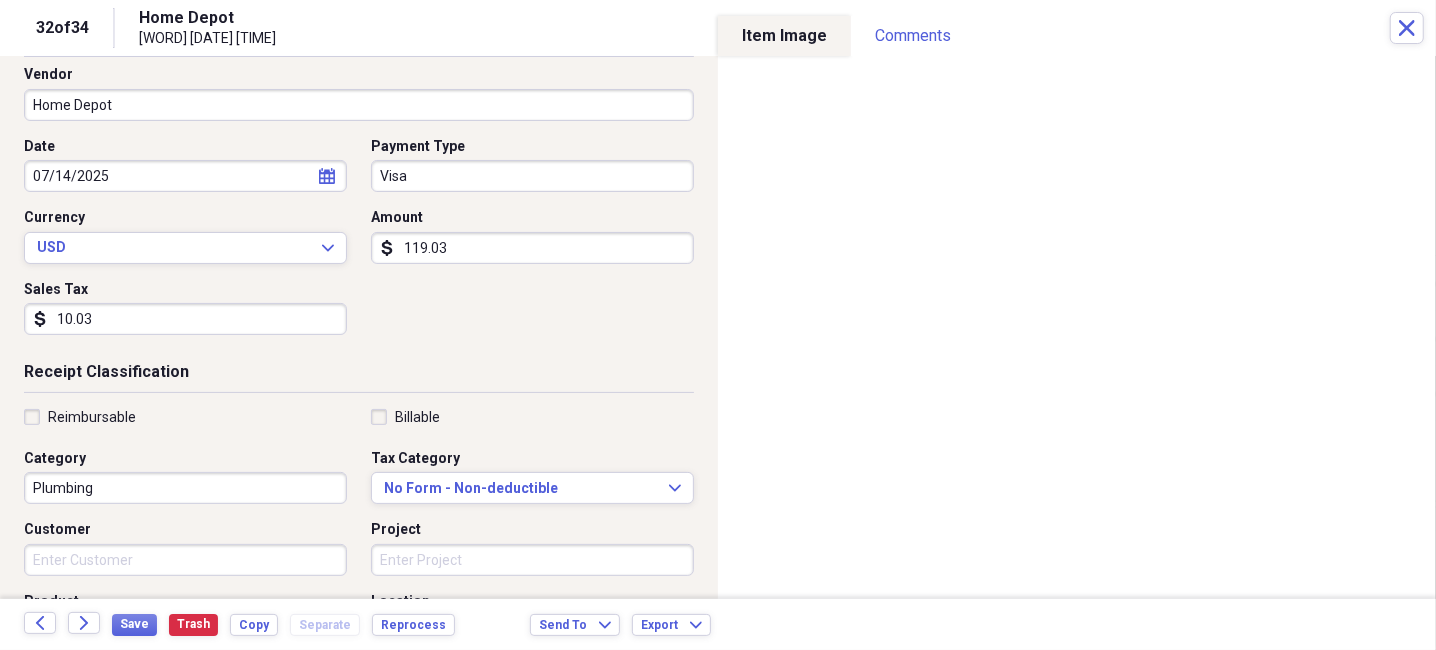 scroll, scrollTop: 100, scrollLeft: 0, axis: vertical 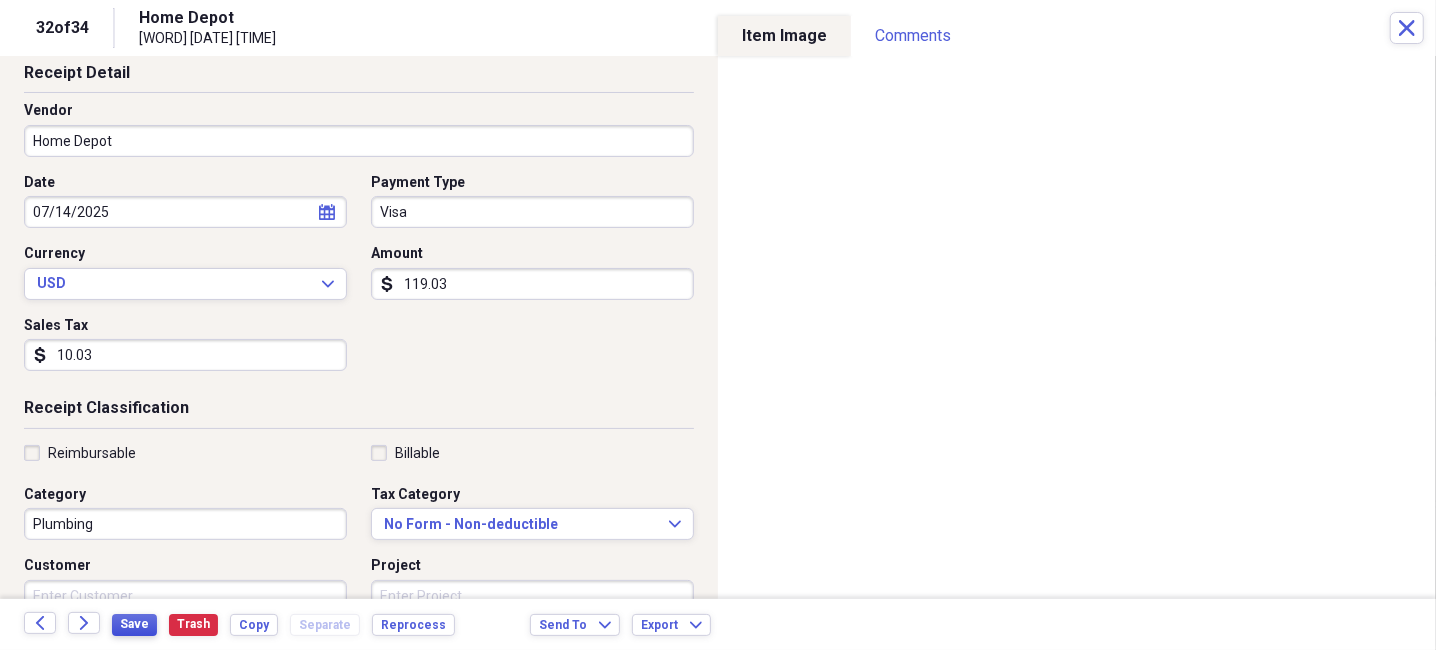 click on "Save" at bounding box center (134, 624) 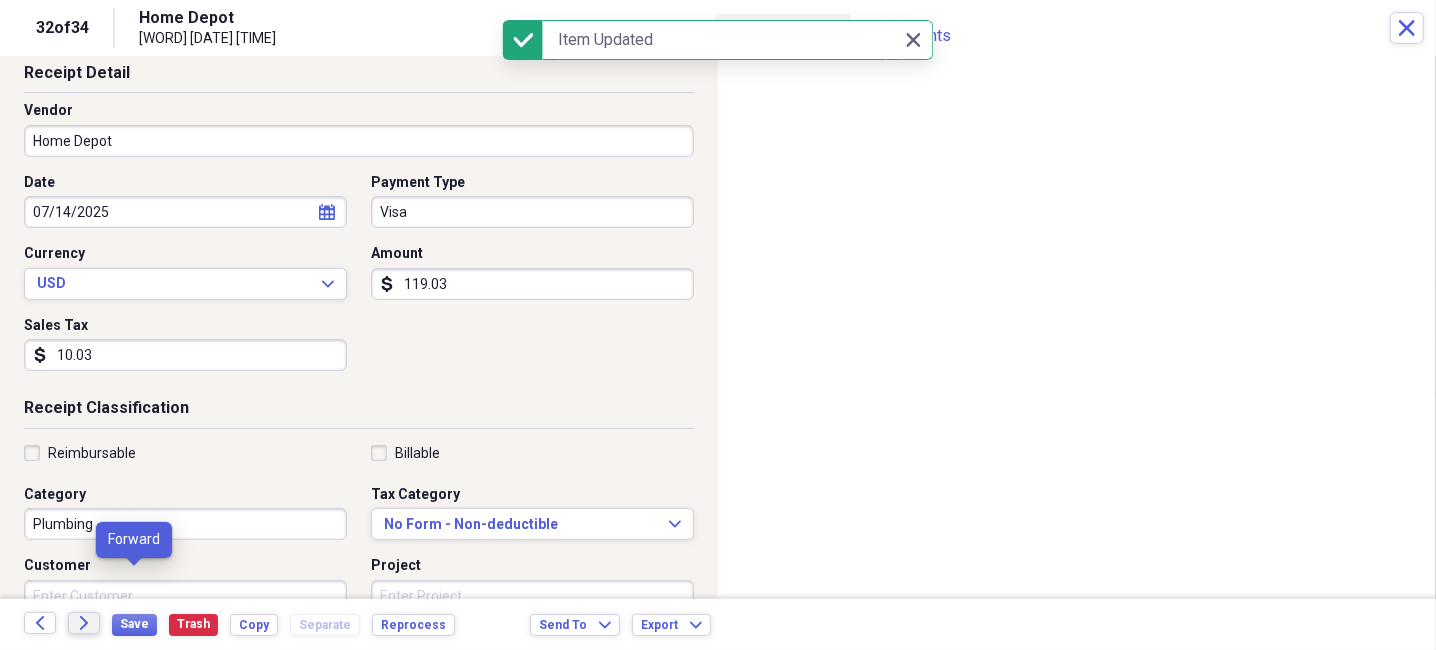 click on "Forward" 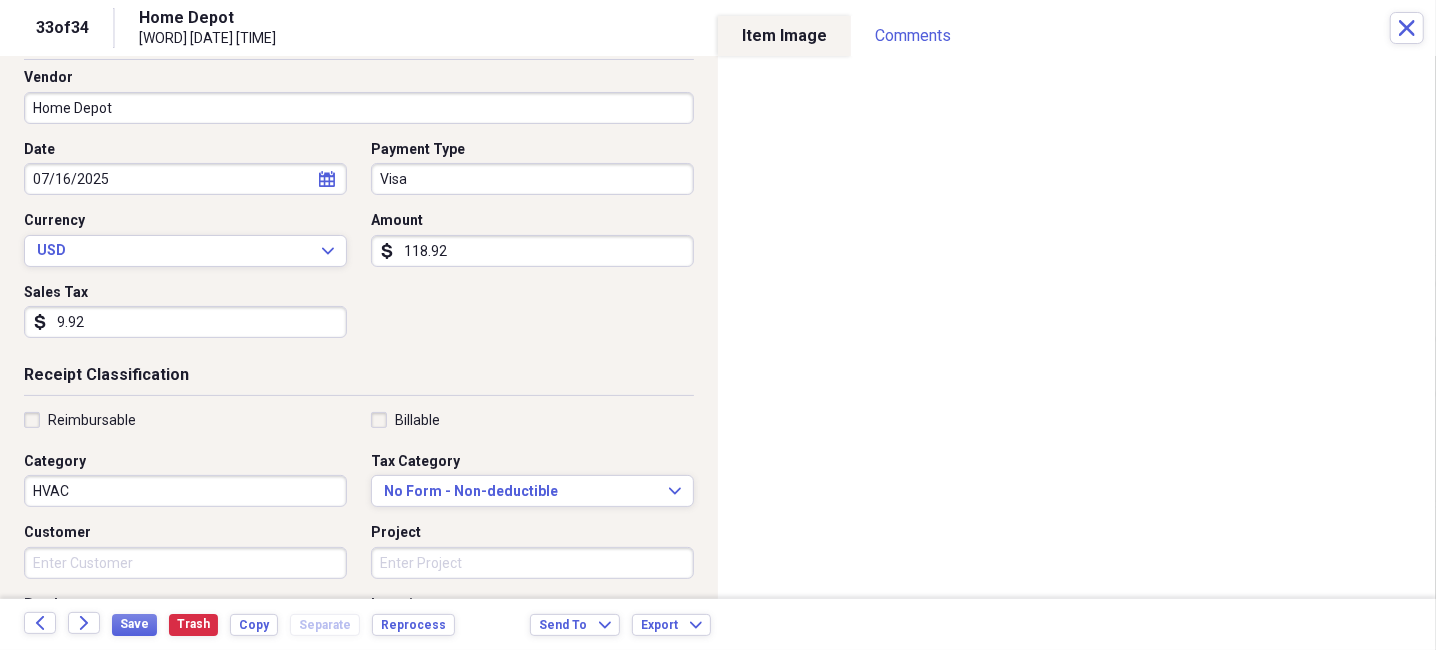 scroll, scrollTop: 200, scrollLeft: 0, axis: vertical 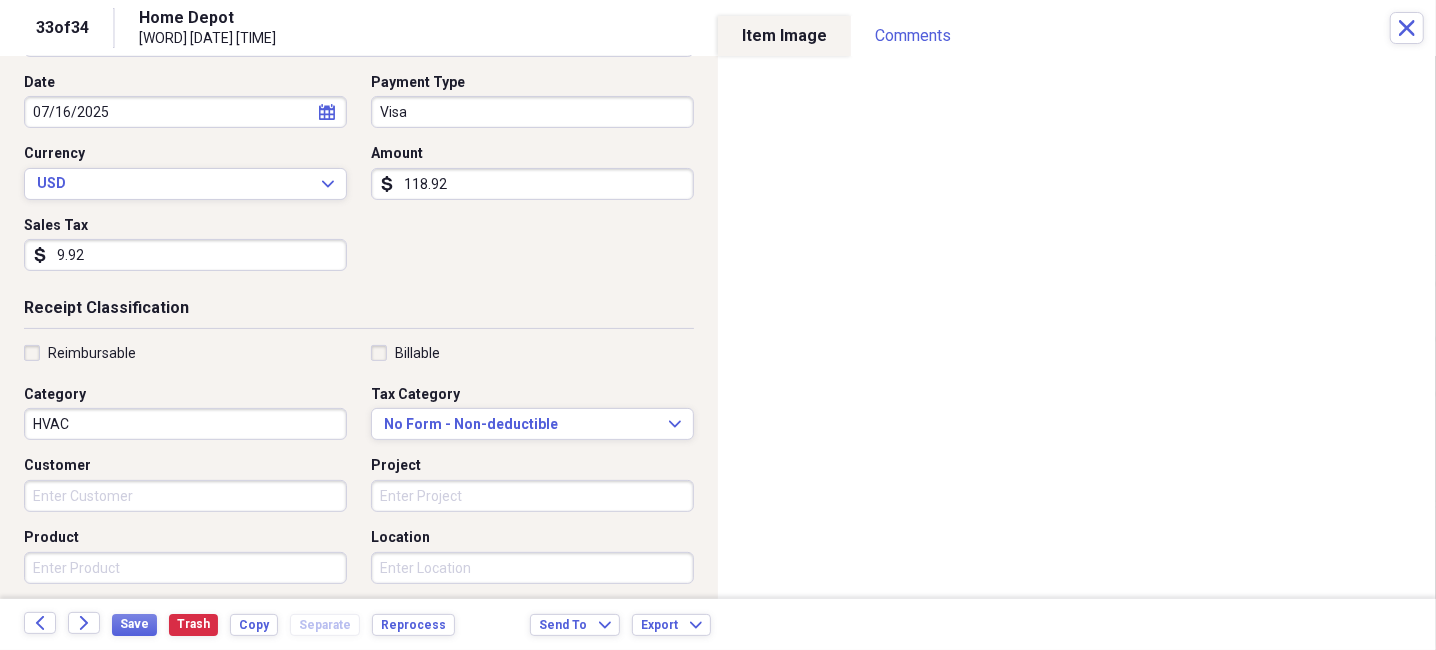 click on "HVAC" at bounding box center (185, 424) 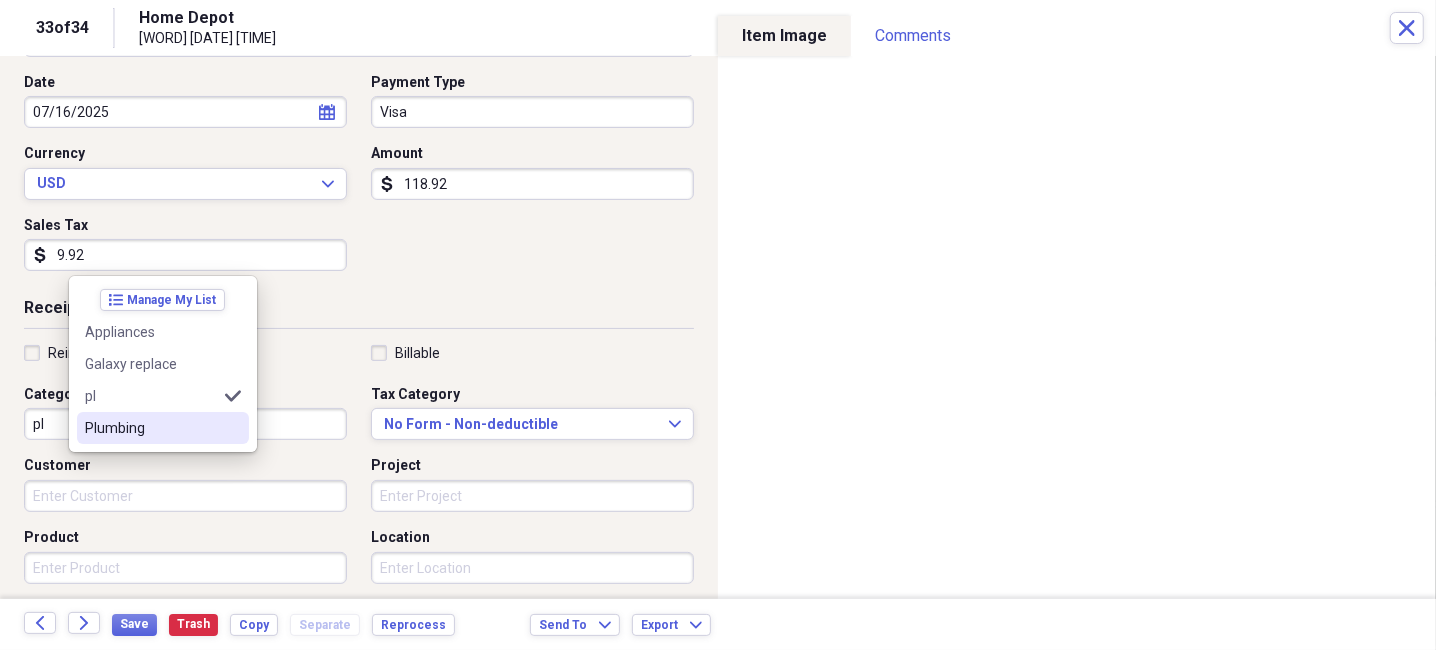 click on "Plumbing" at bounding box center [151, 428] 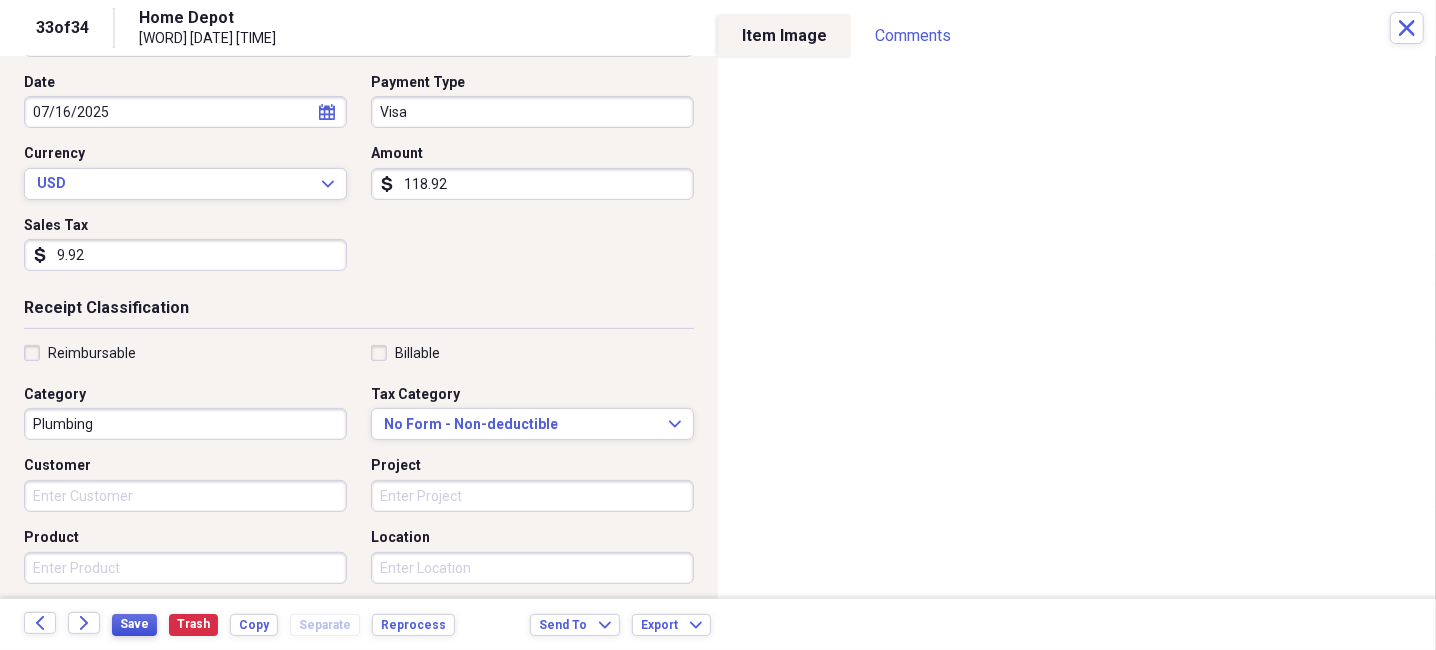 click on "Save" at bounding box center [134, 624] 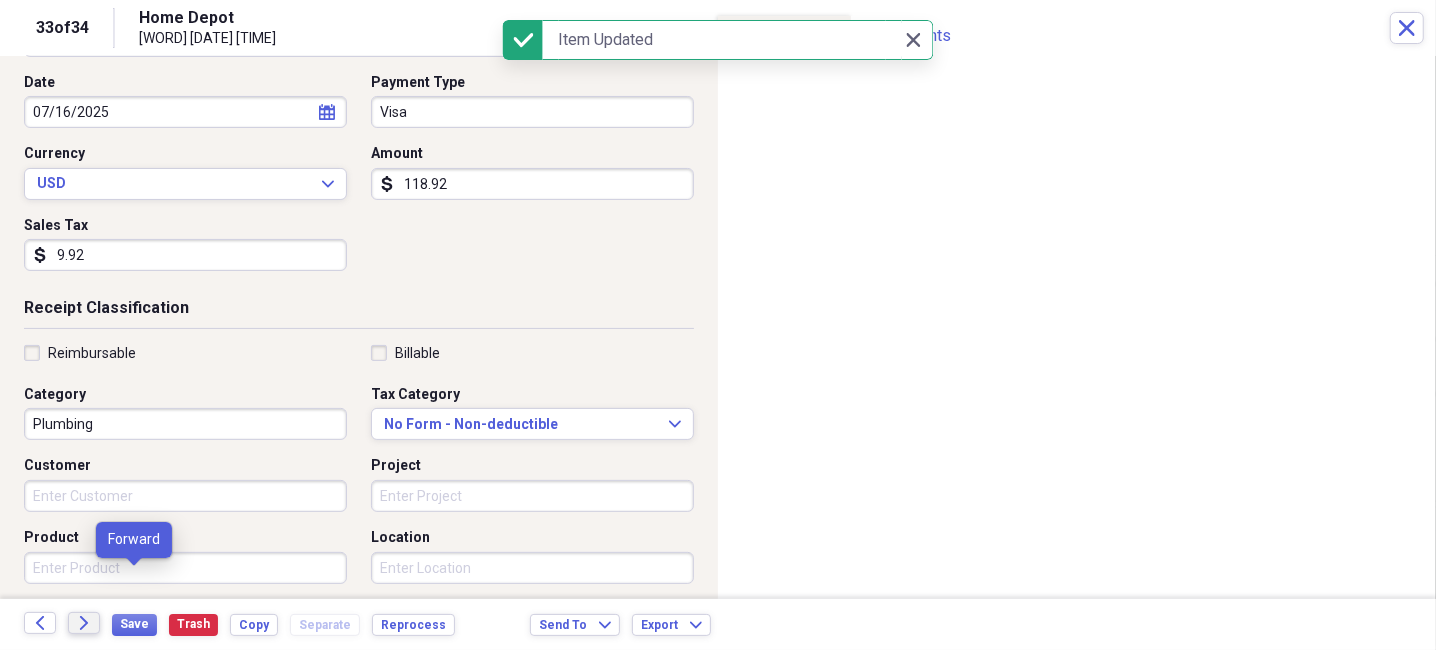 click on "Forward" 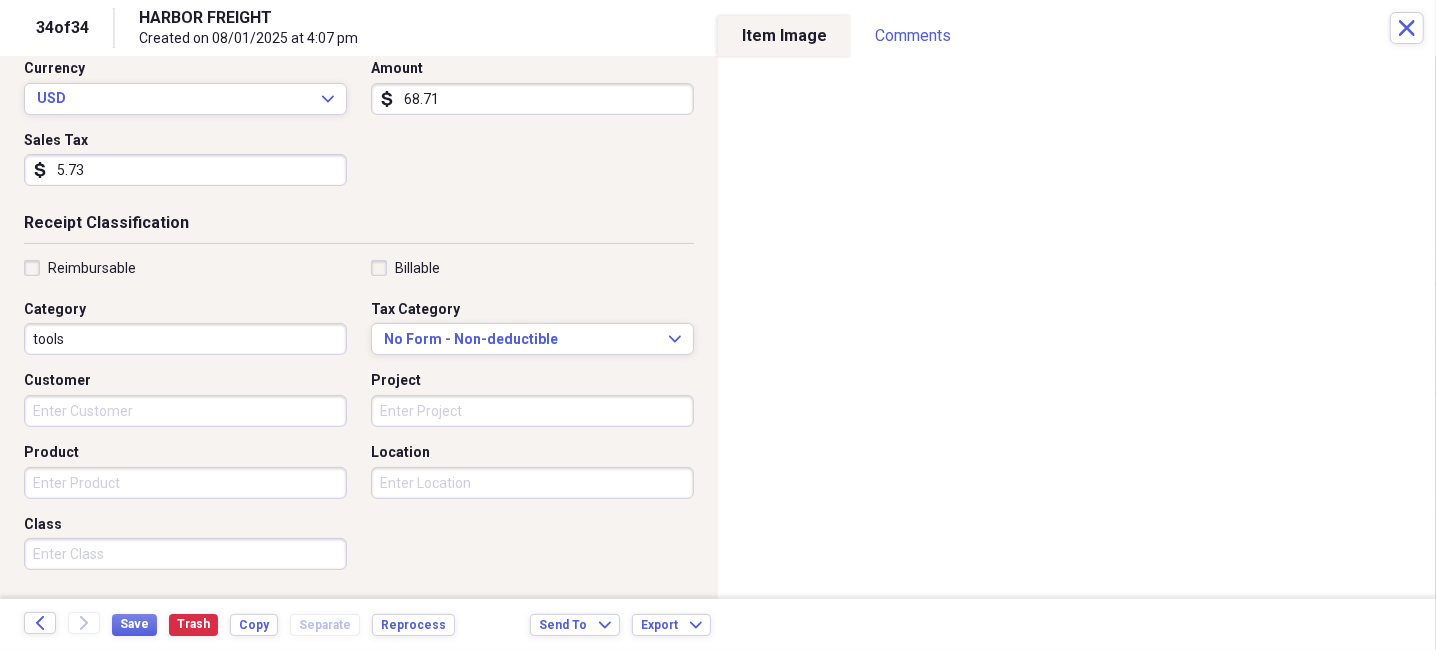 scroll, scrollTop: 299, scrollLeft: 0, axis: vertical 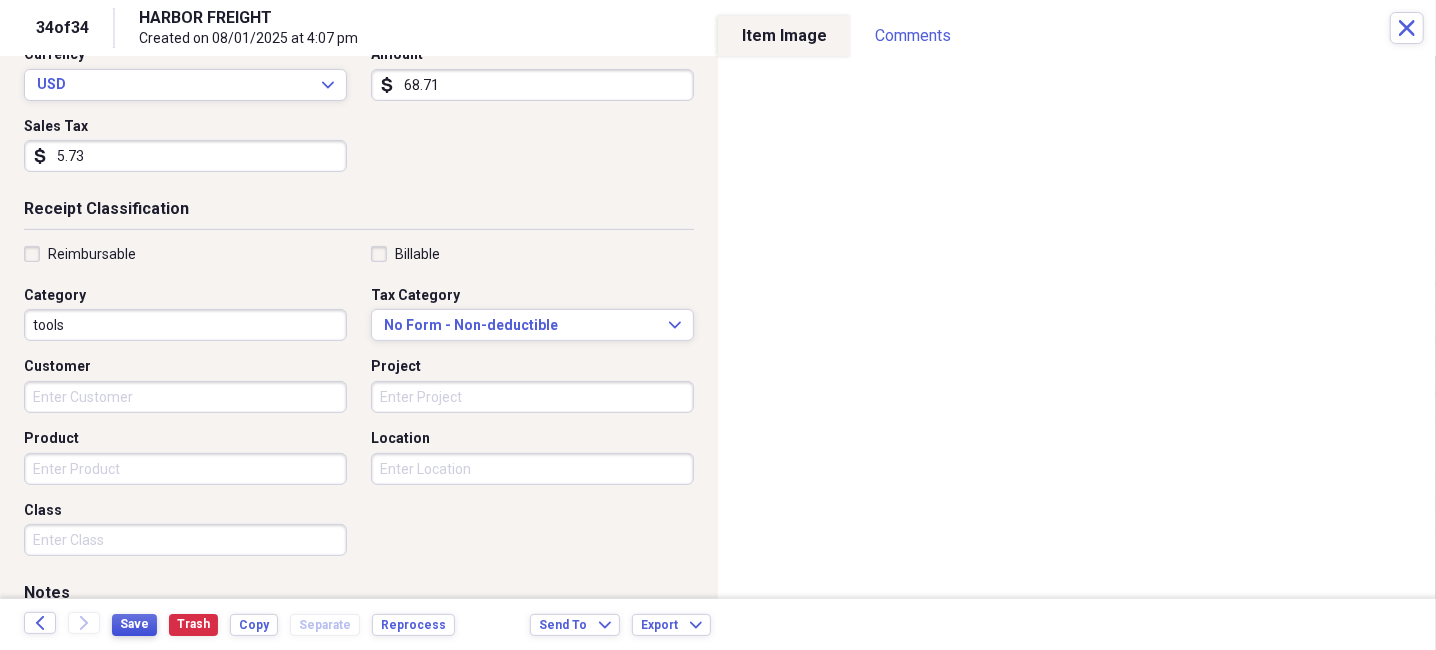 click on "Save" at bounding box center (134, 624) 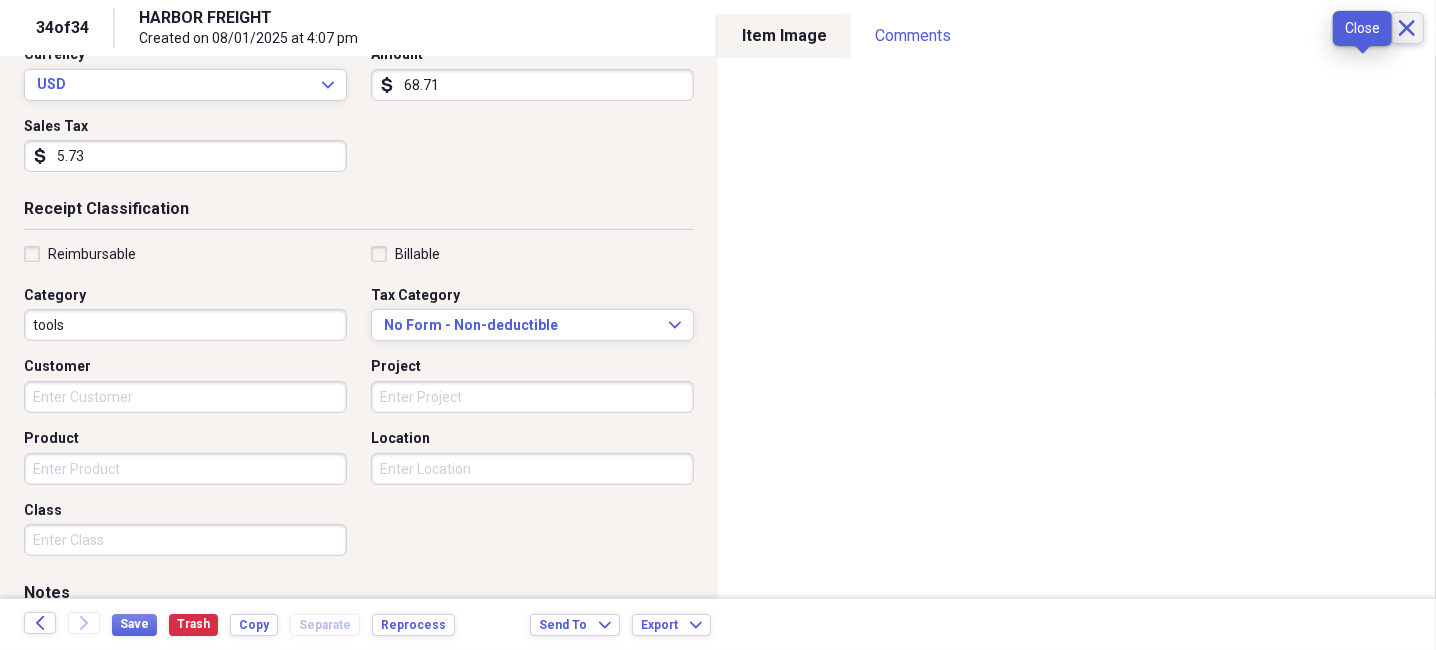 click 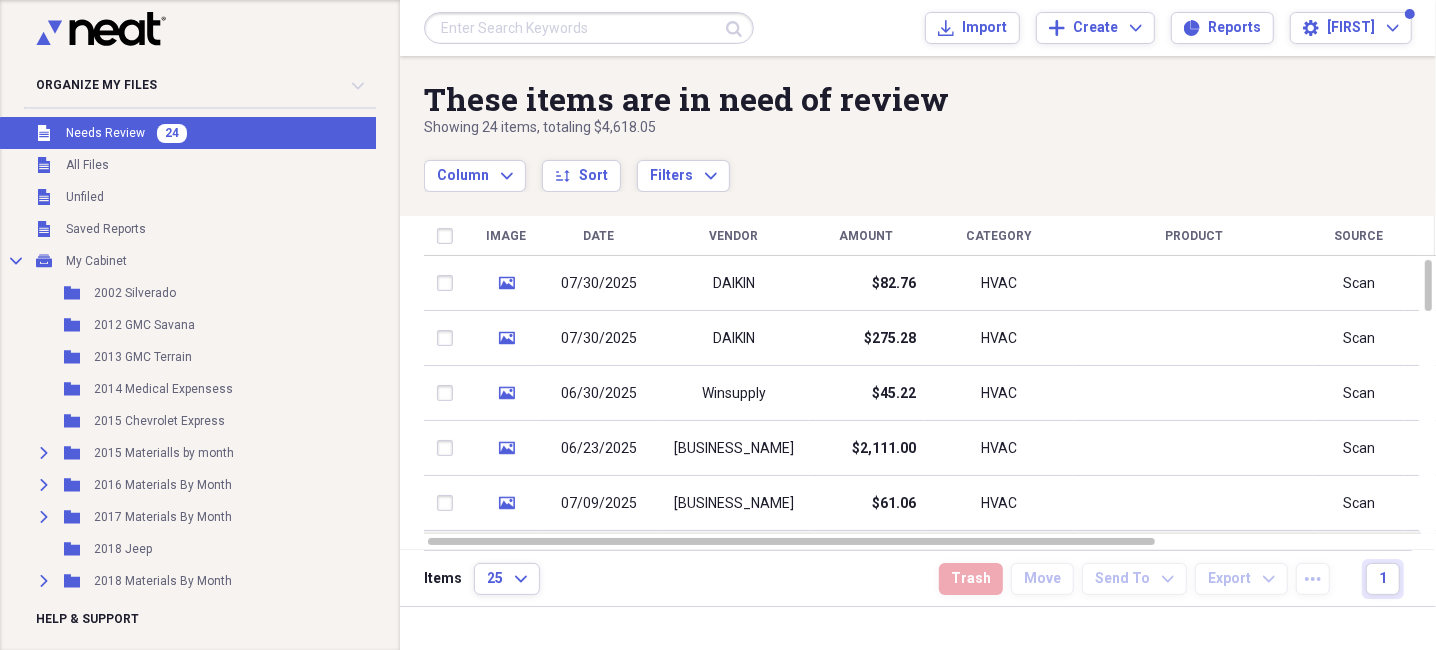click on "Unfiled Needs Review 24" at bounding box center [258, 133] 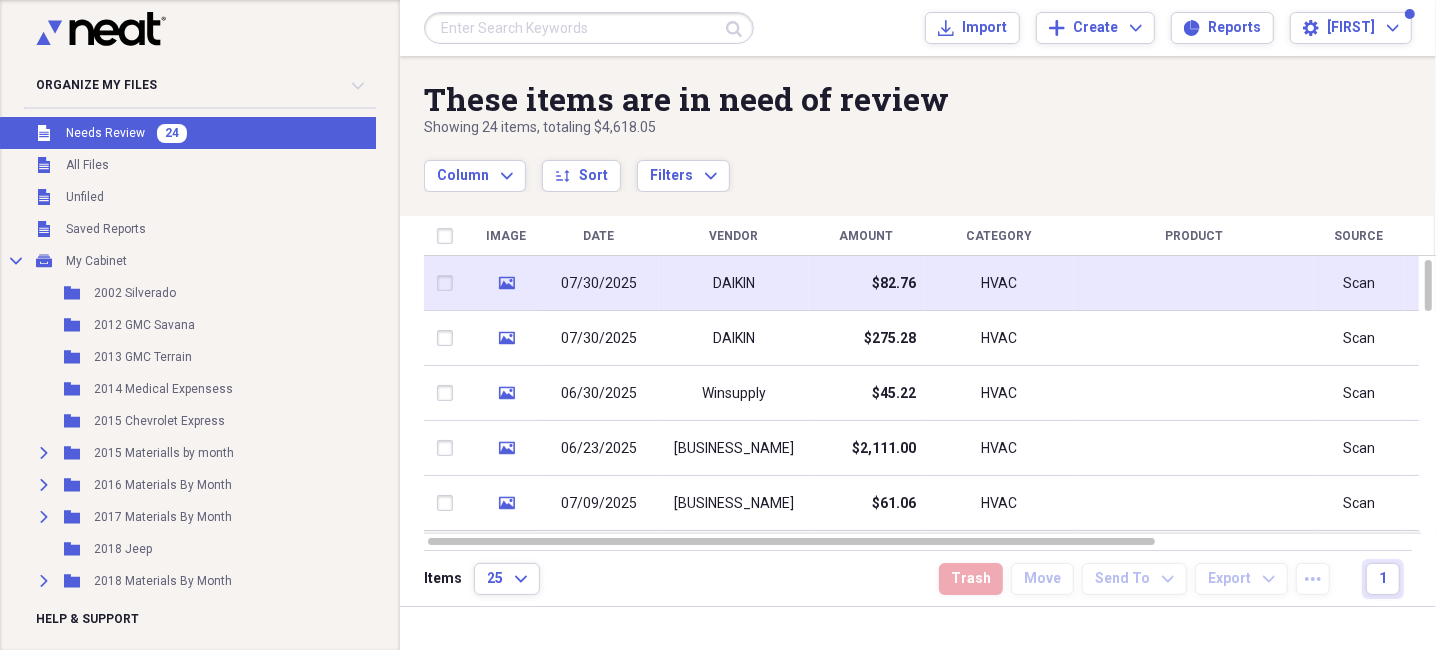 click at bounding box center [1194, 283] 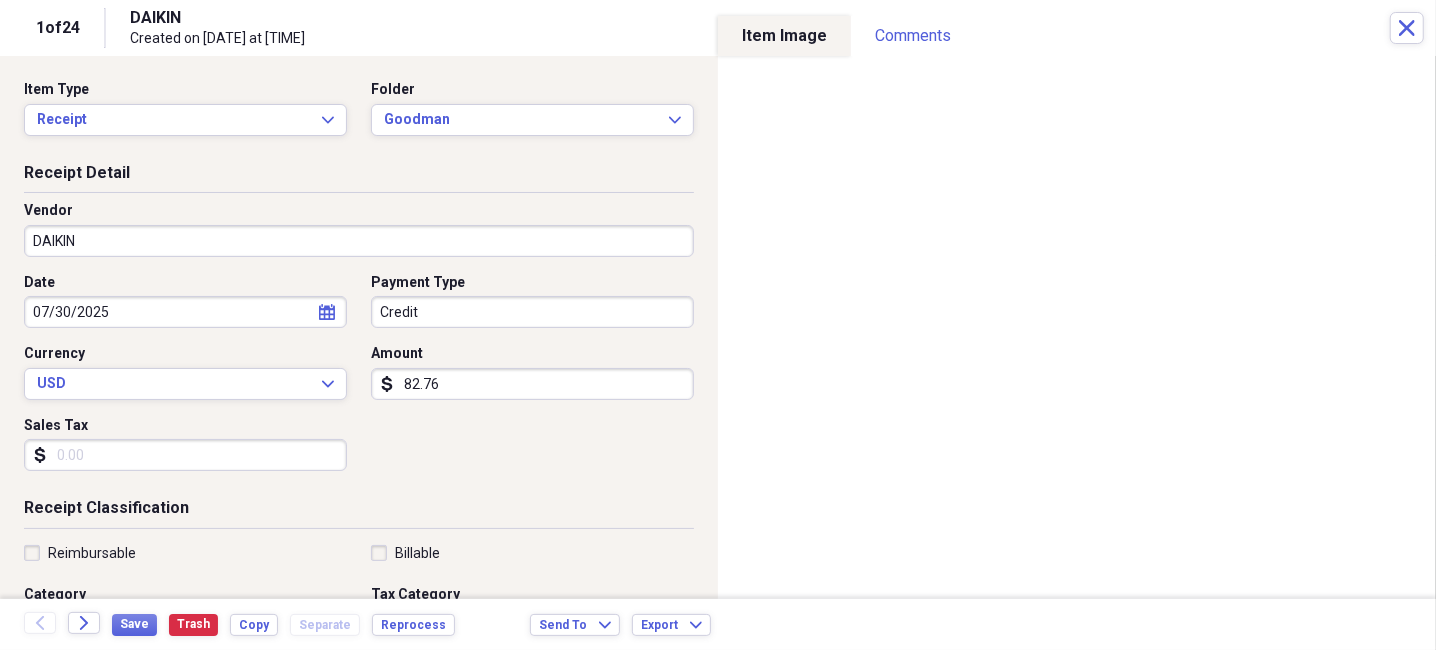 click on "Sales Tax" at bounding box center (185, 455) 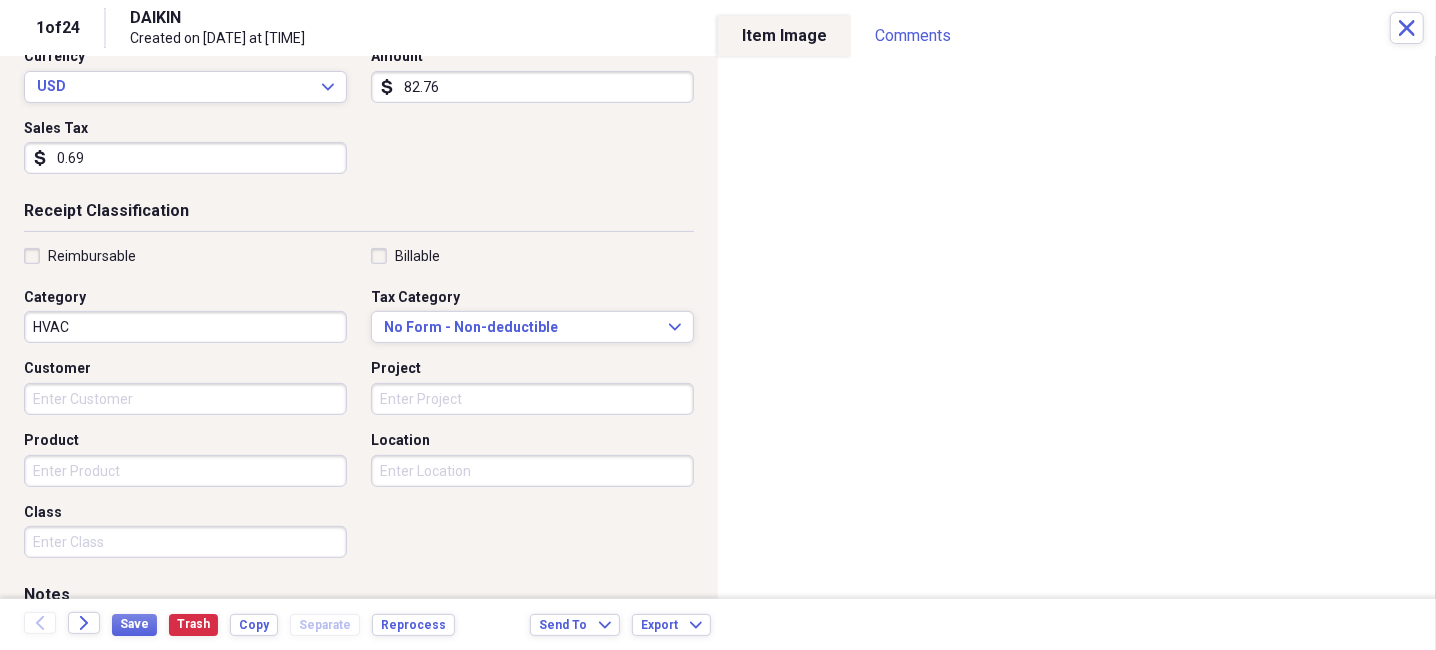 scroll, scrollTop: 299, scrollLeft: 0, axis: vertical 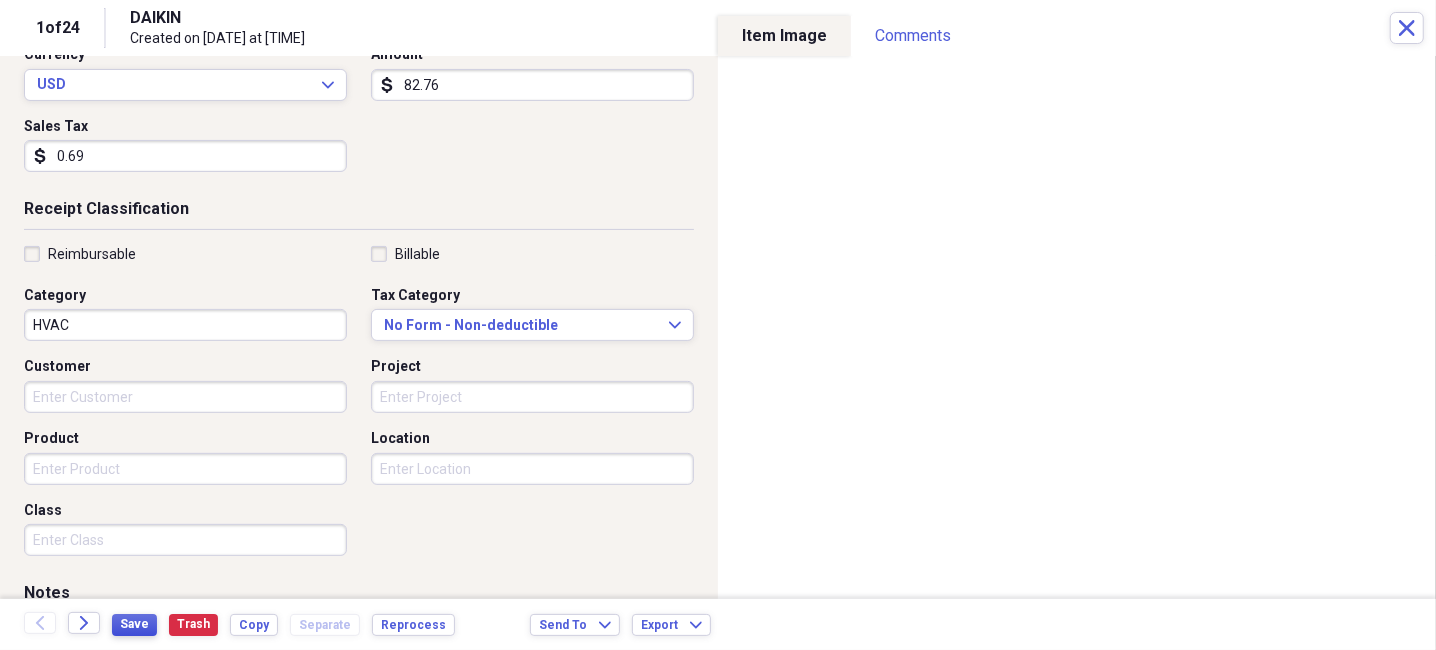 type on "0.69" 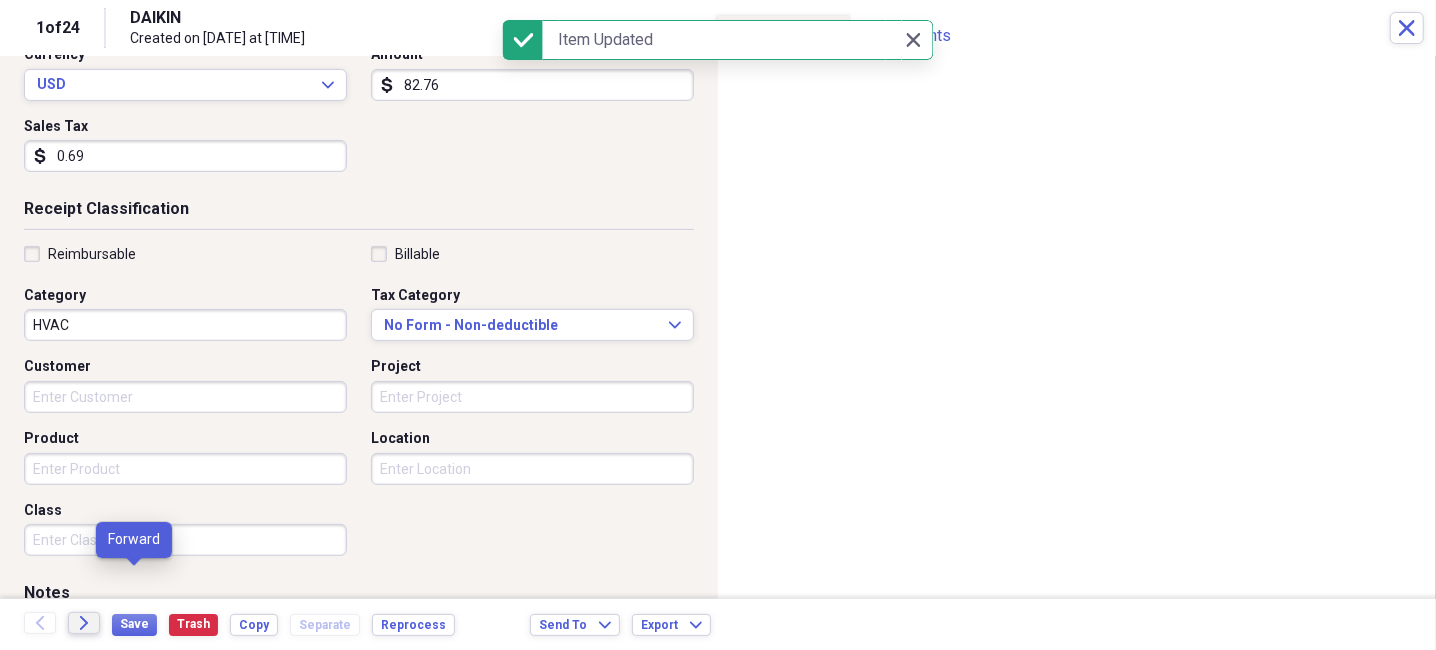 click on "Forward" 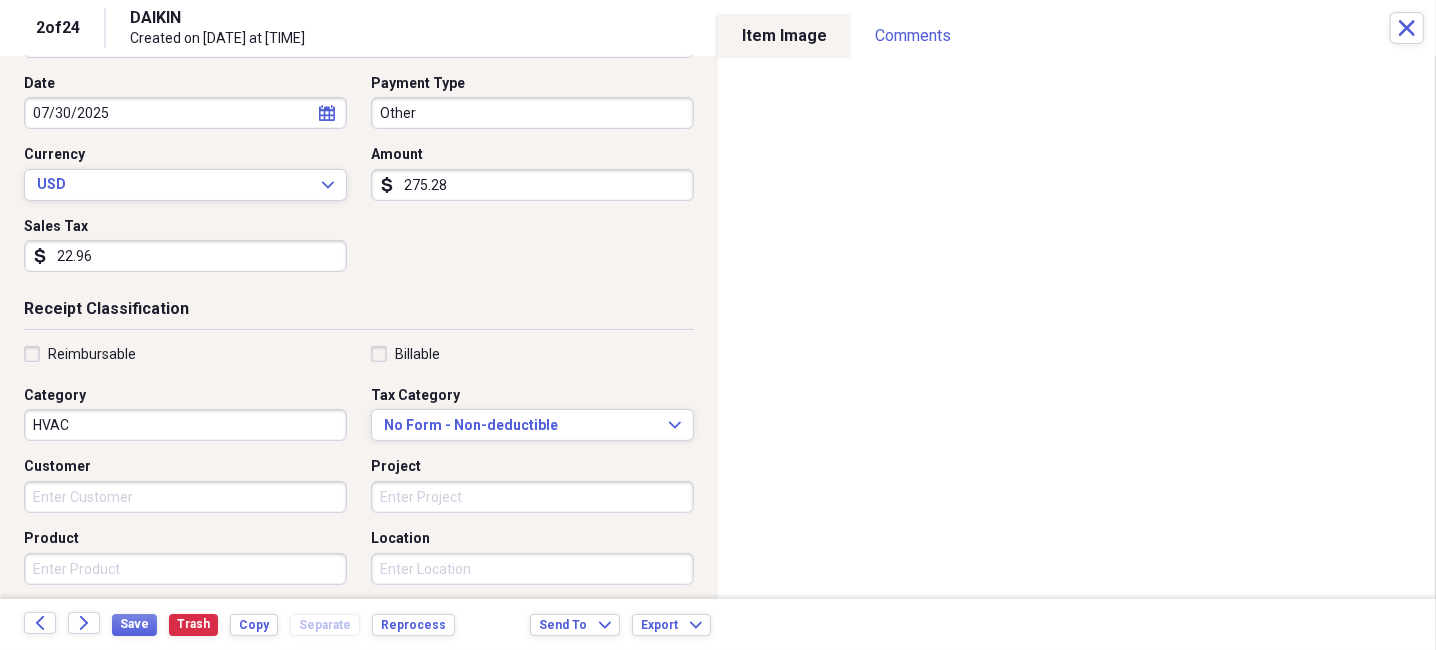 scroll, scrollTop: 200, scrollLeft: 0, axis: vertical 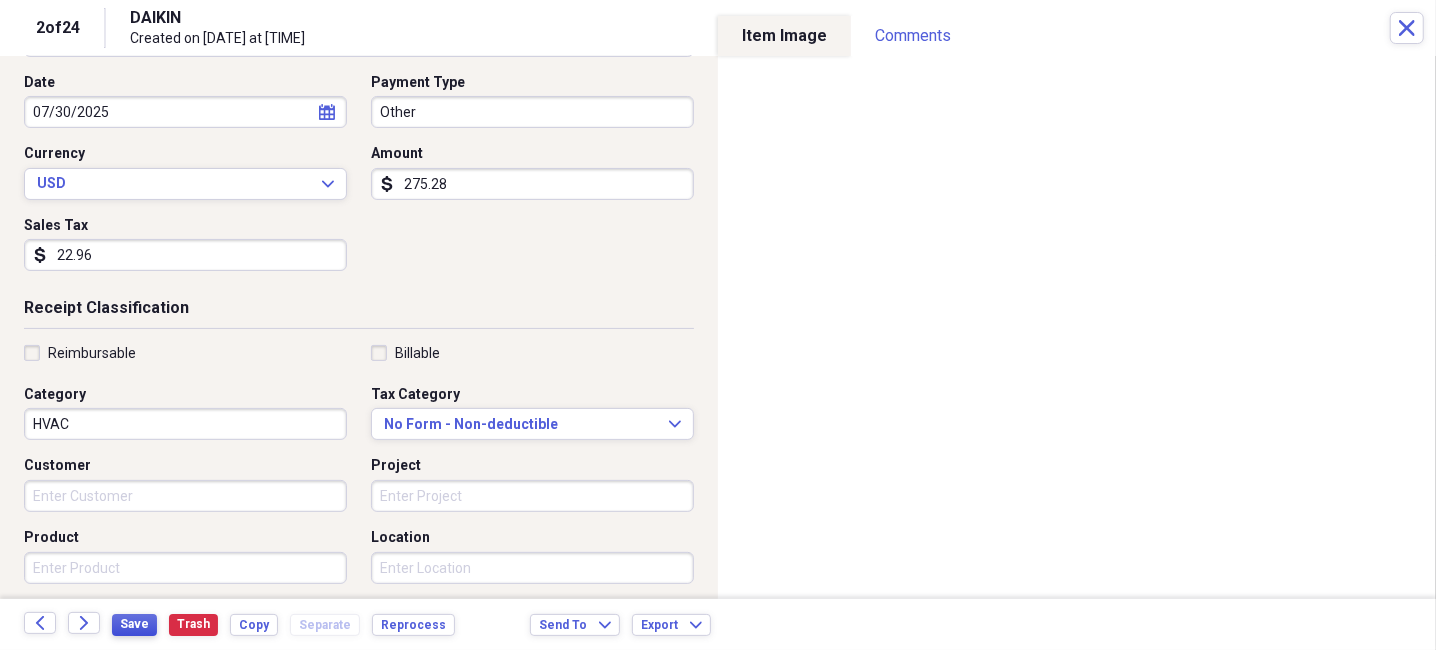 click on "Save" at bounding box center (134, 624) 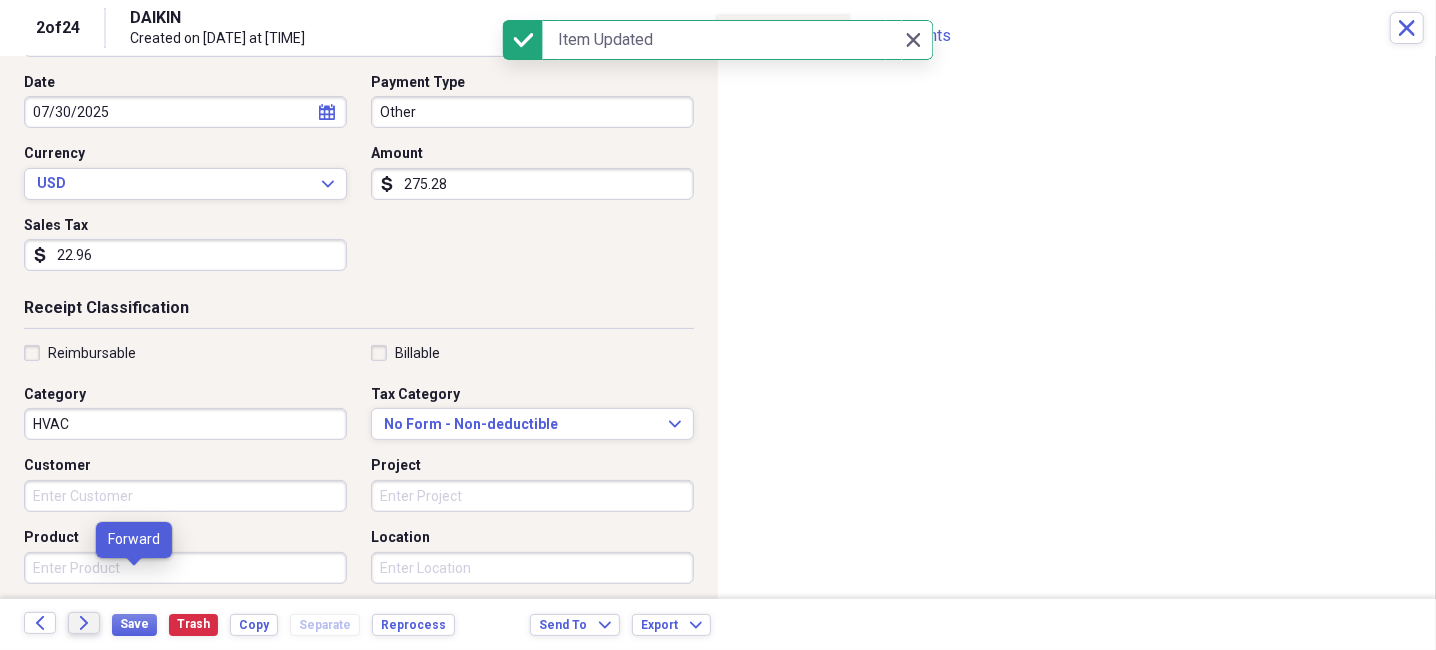 click 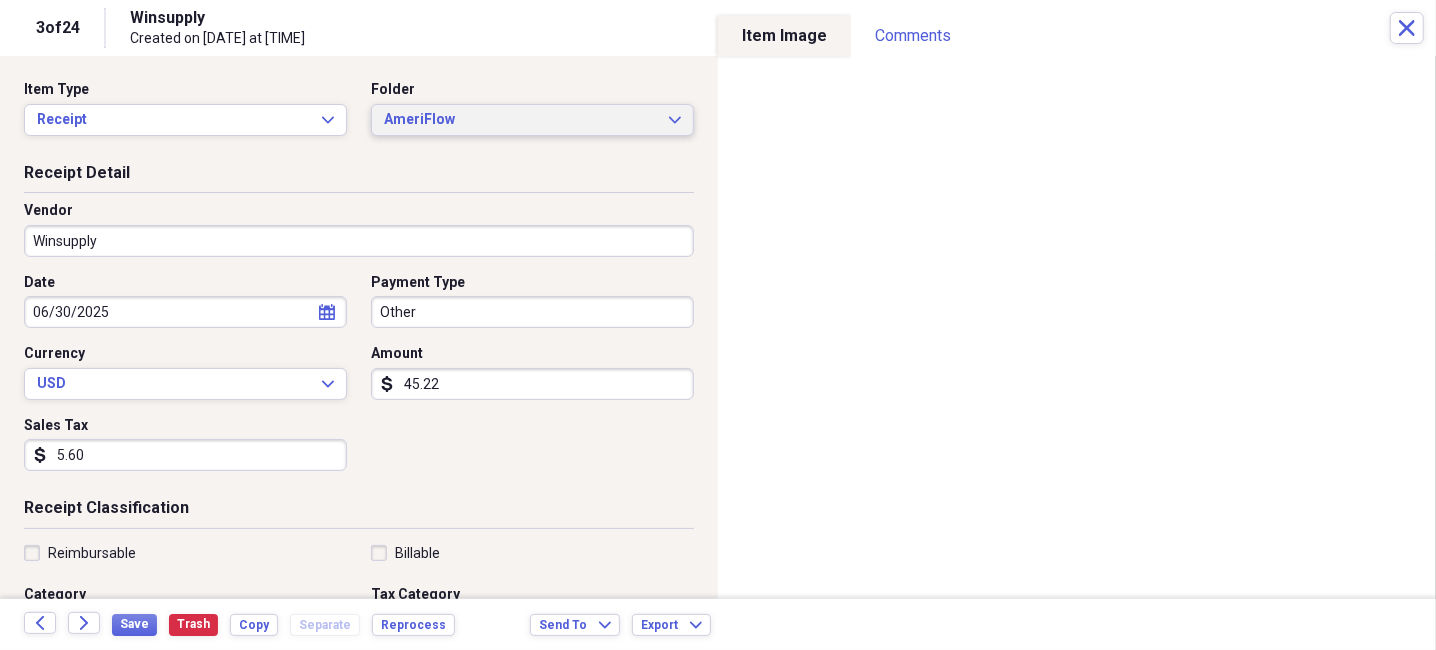 click on "AmeriFlow Expand" at bounding box center [532, 120] 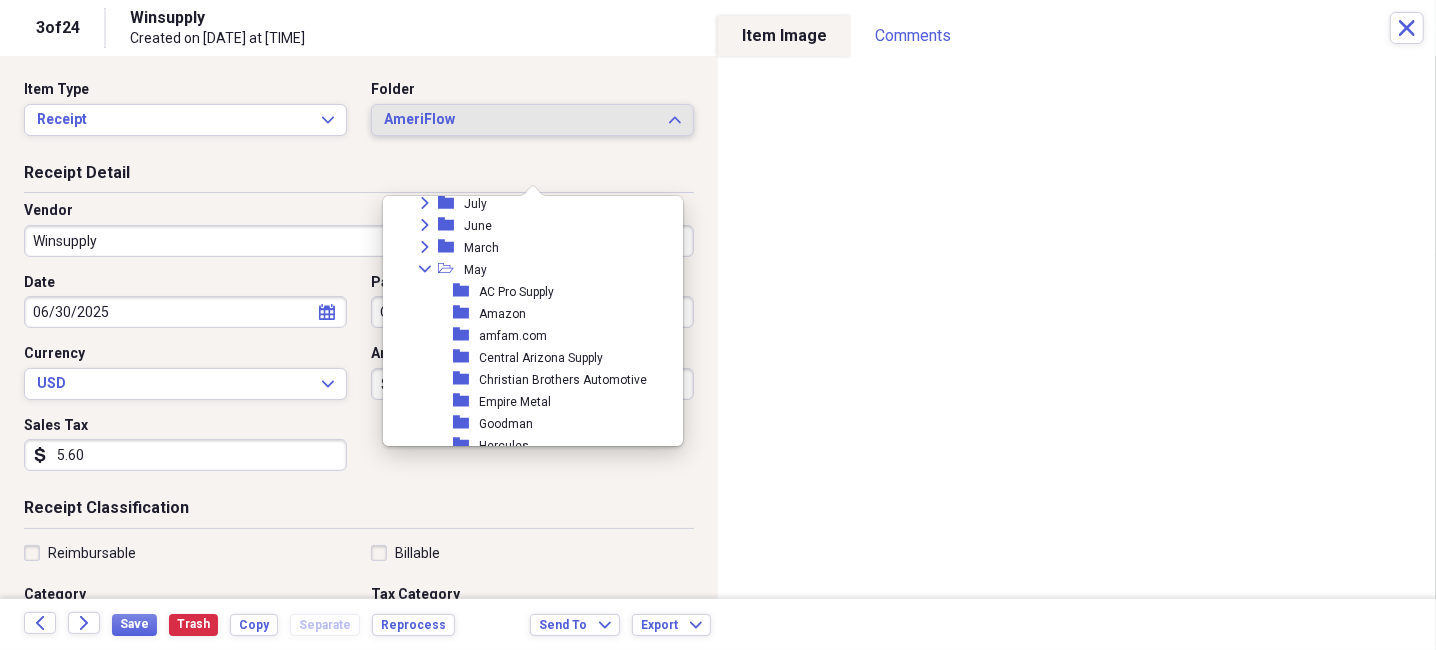 scroll, scrollTop: 2438, scrollLeft: 0, axis: vertical 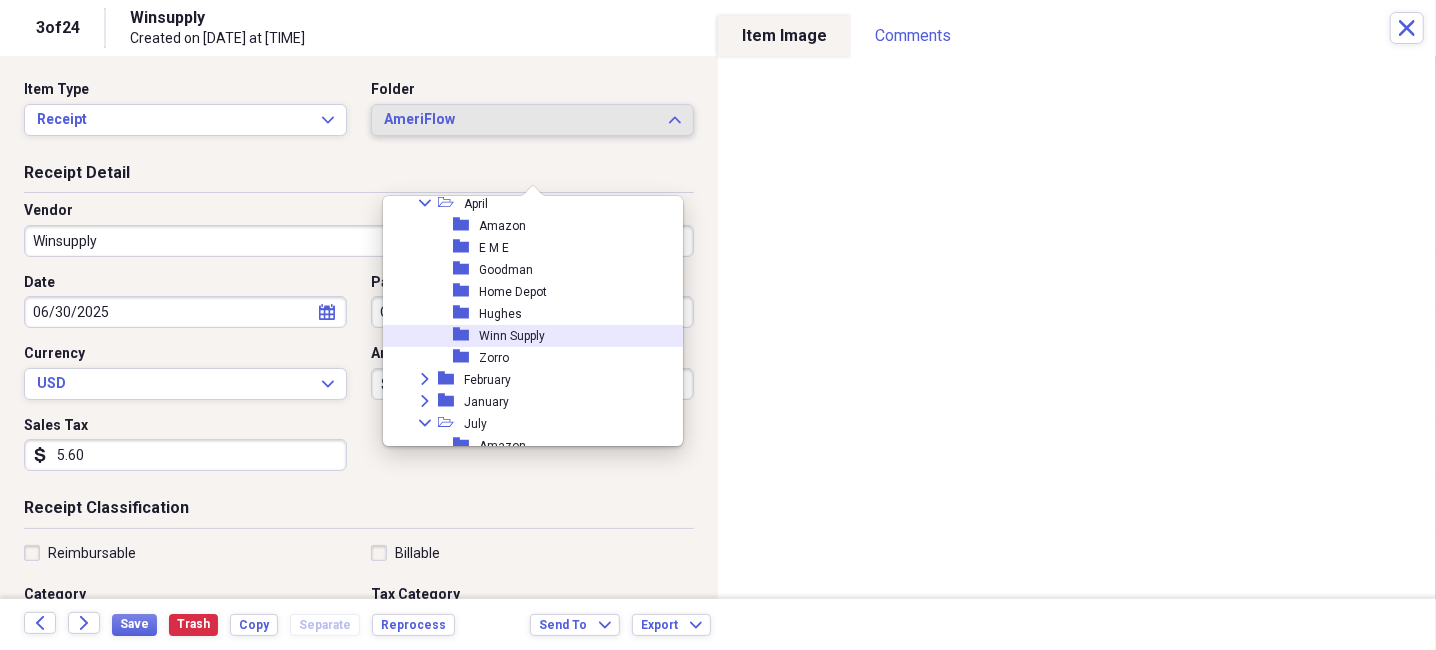 click on "Winn Supply" at bounding box center (512, 336) 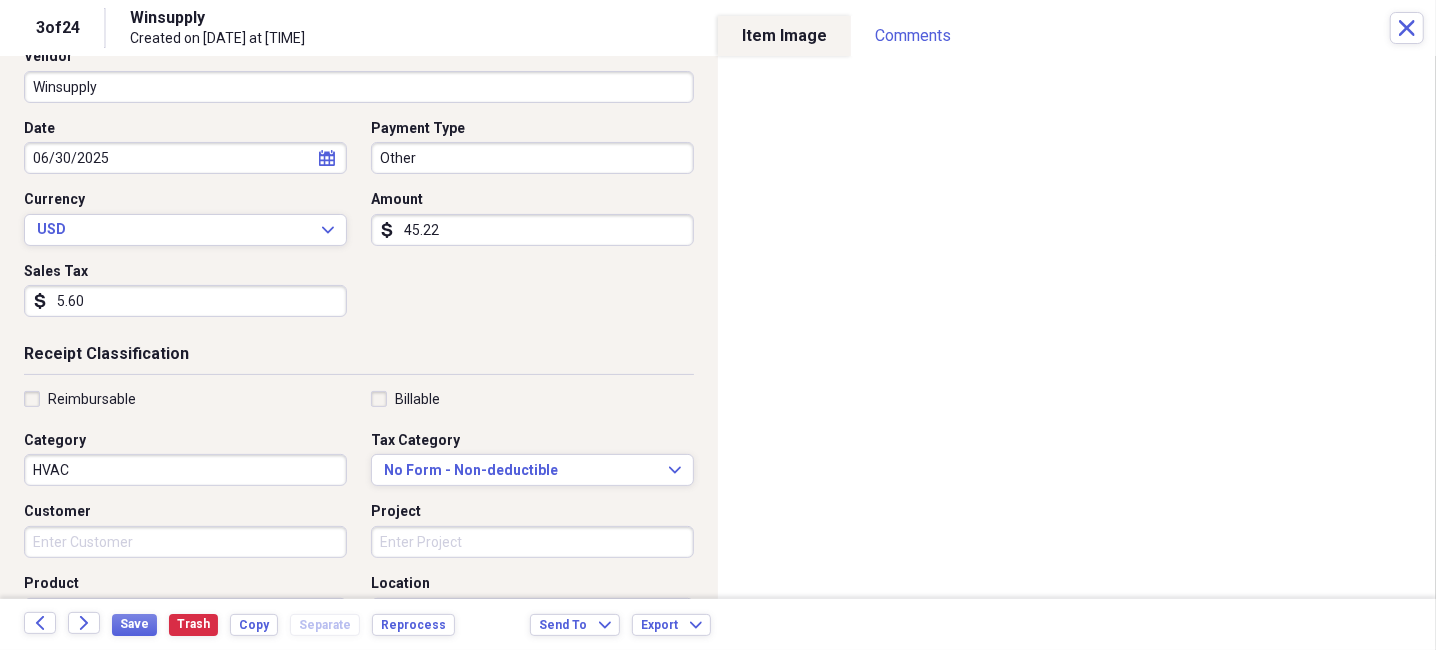 scroll, scrollTop: 200, scrollLeft: 0, axis: vertical 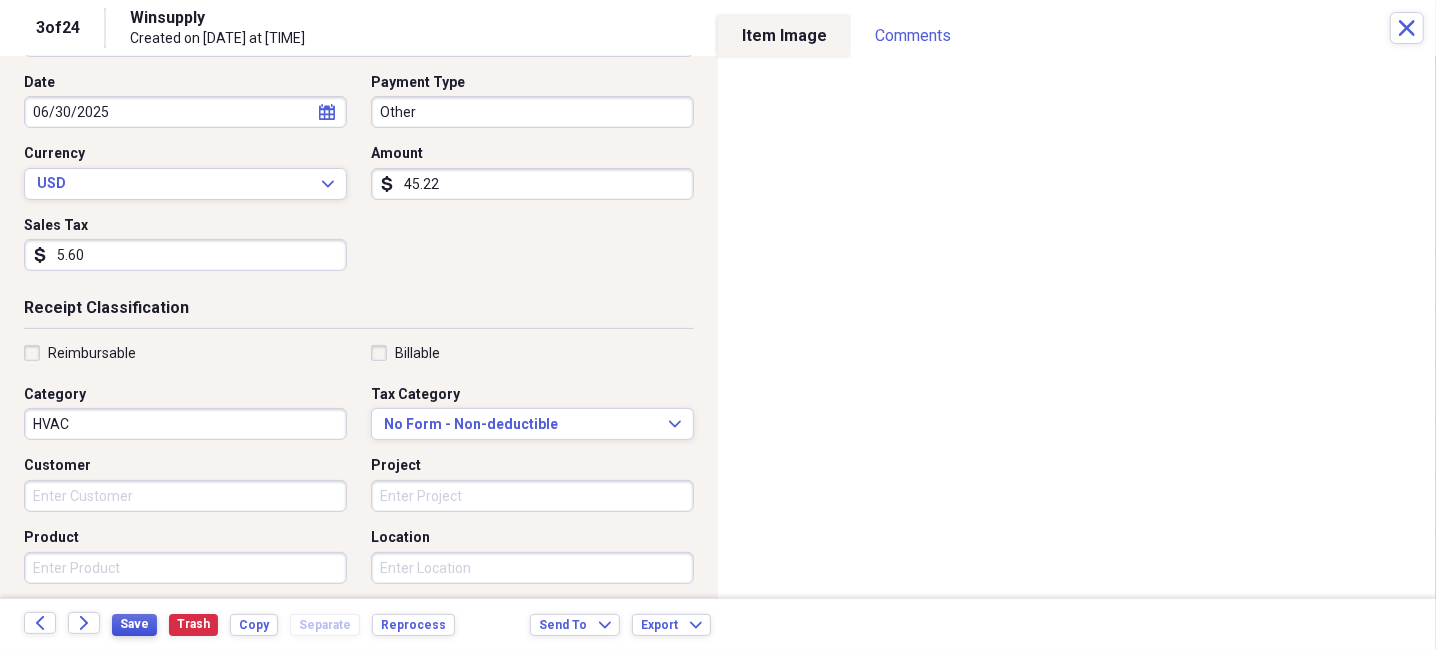 click on "Save" at bounding box center [134, 624] 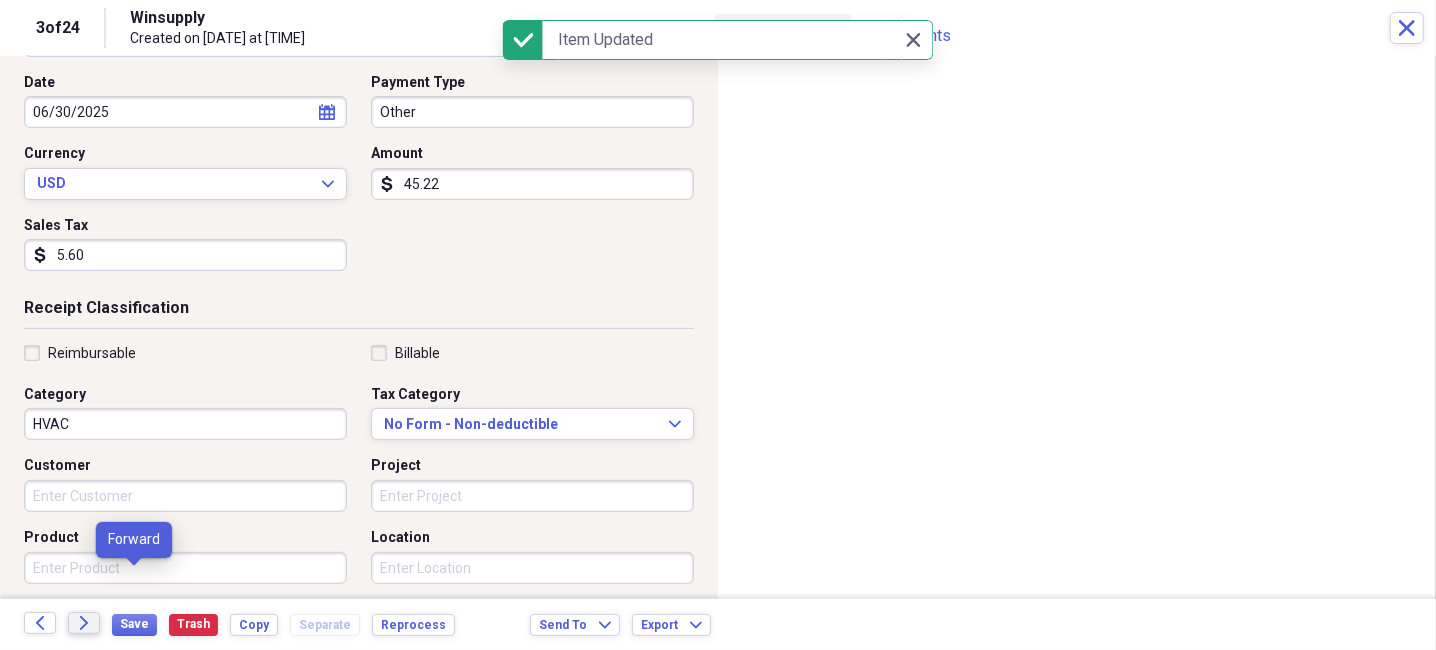 click on "Forward" 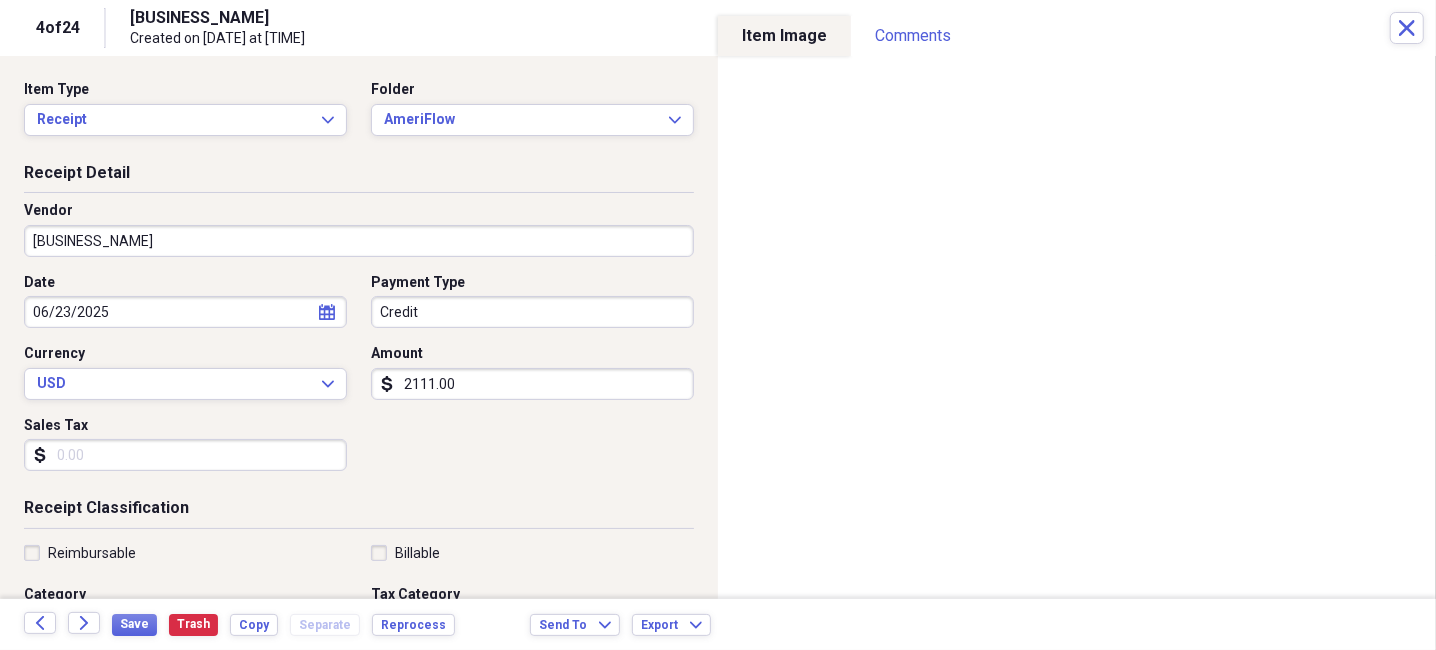 click on "[BUSINESS_NAME]" at bounding box center [359, 241] 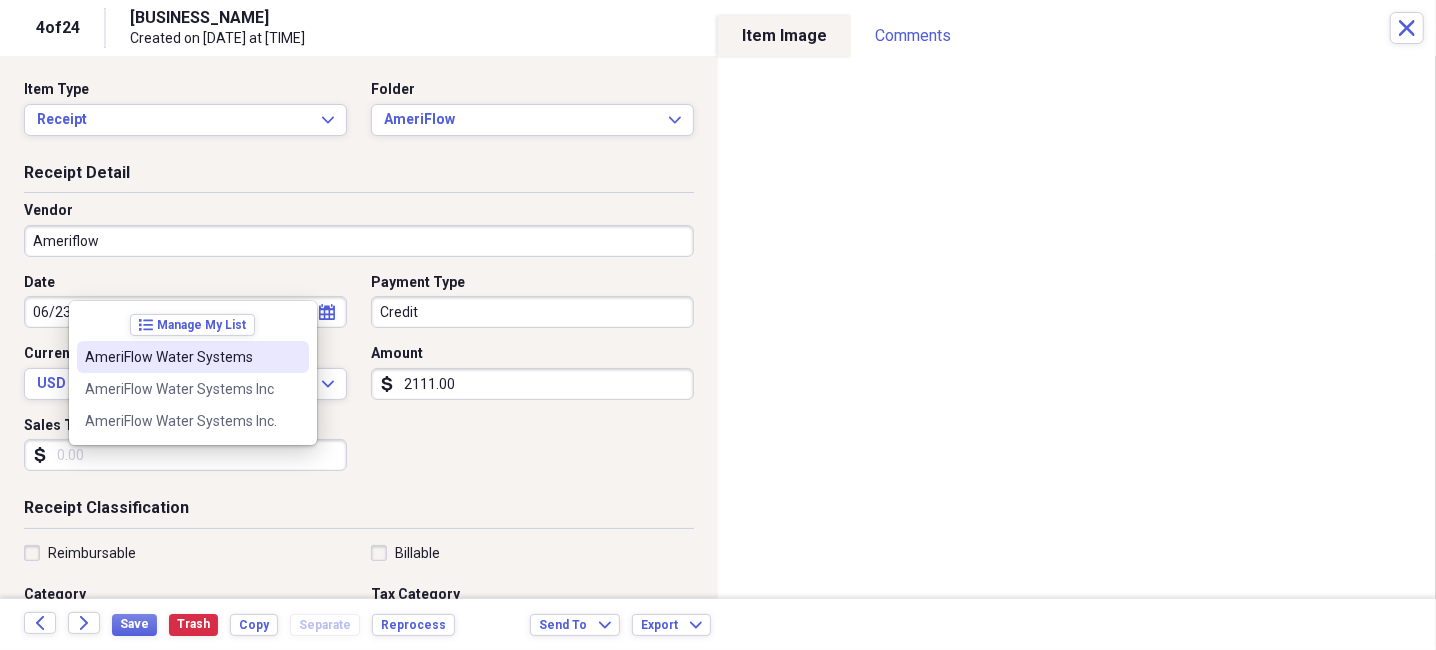 click on "AmeriFlow Water Systems" at bounding box center [181, 357] 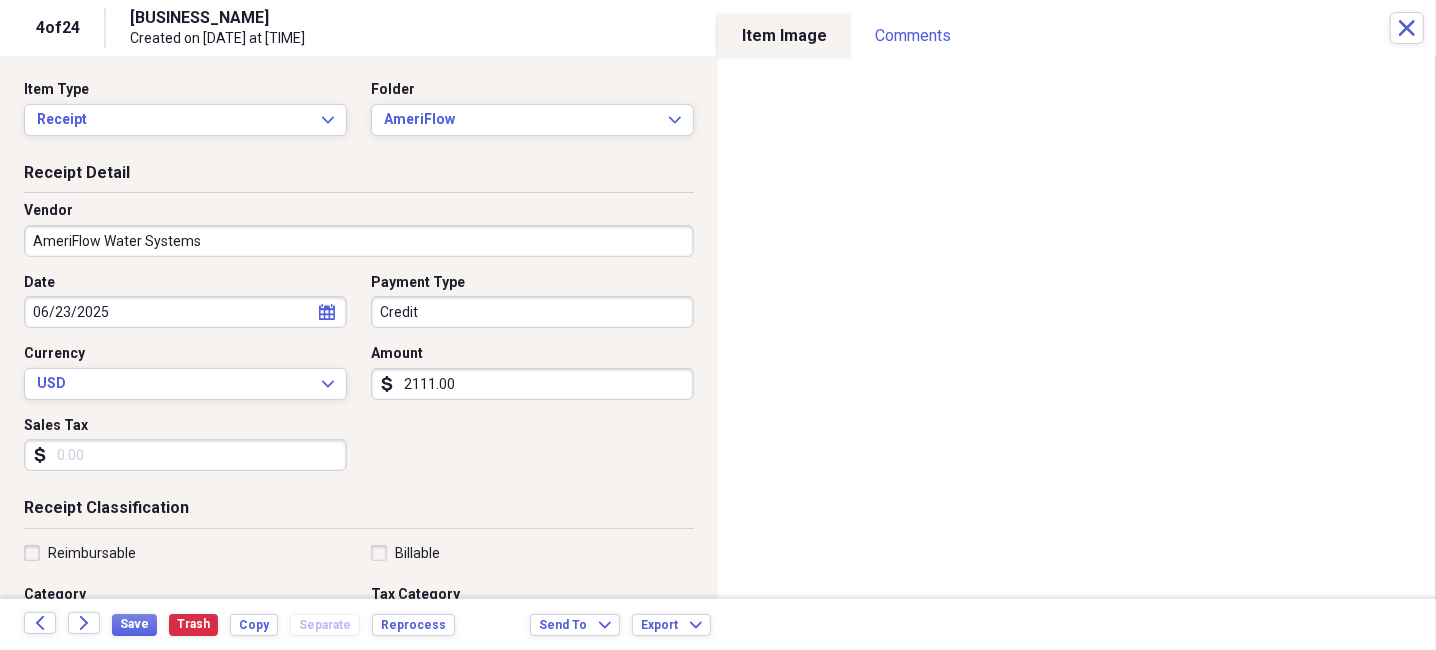 type on "Plumbing" 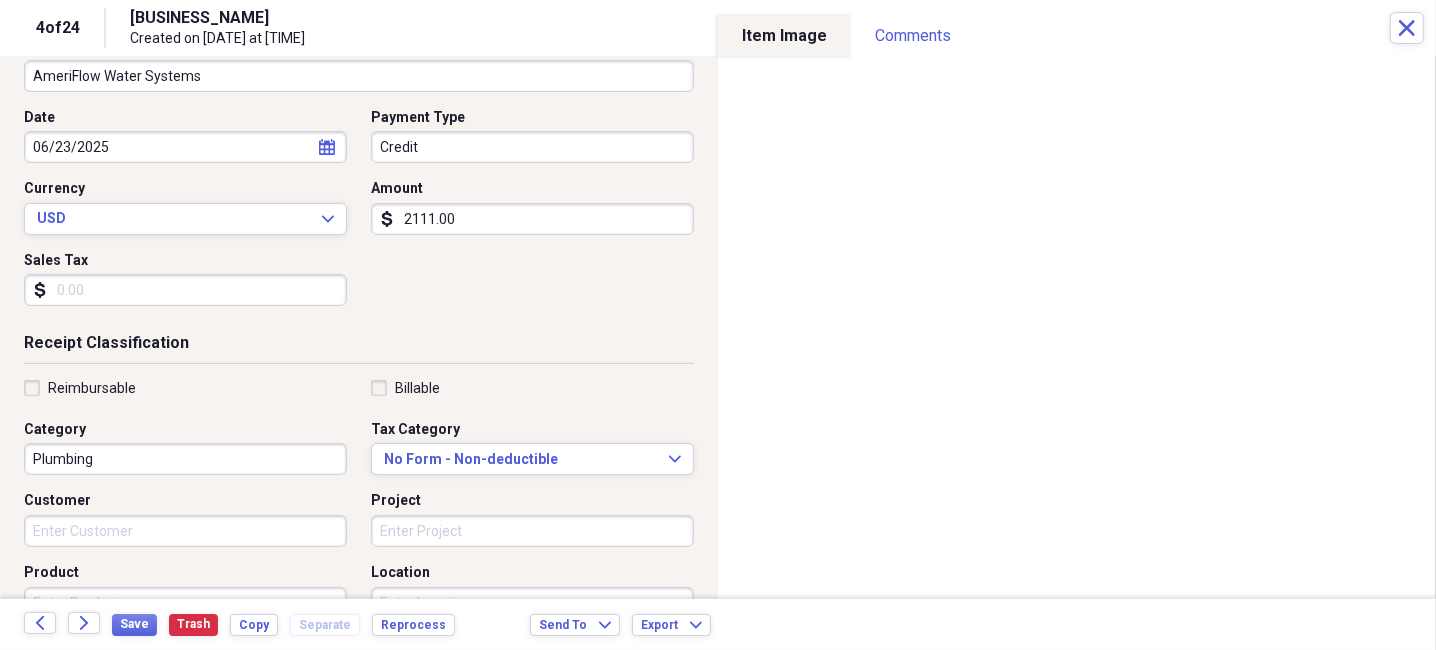 scroll, scrollTop: 200, scrollLeft: 0, axis: vertical 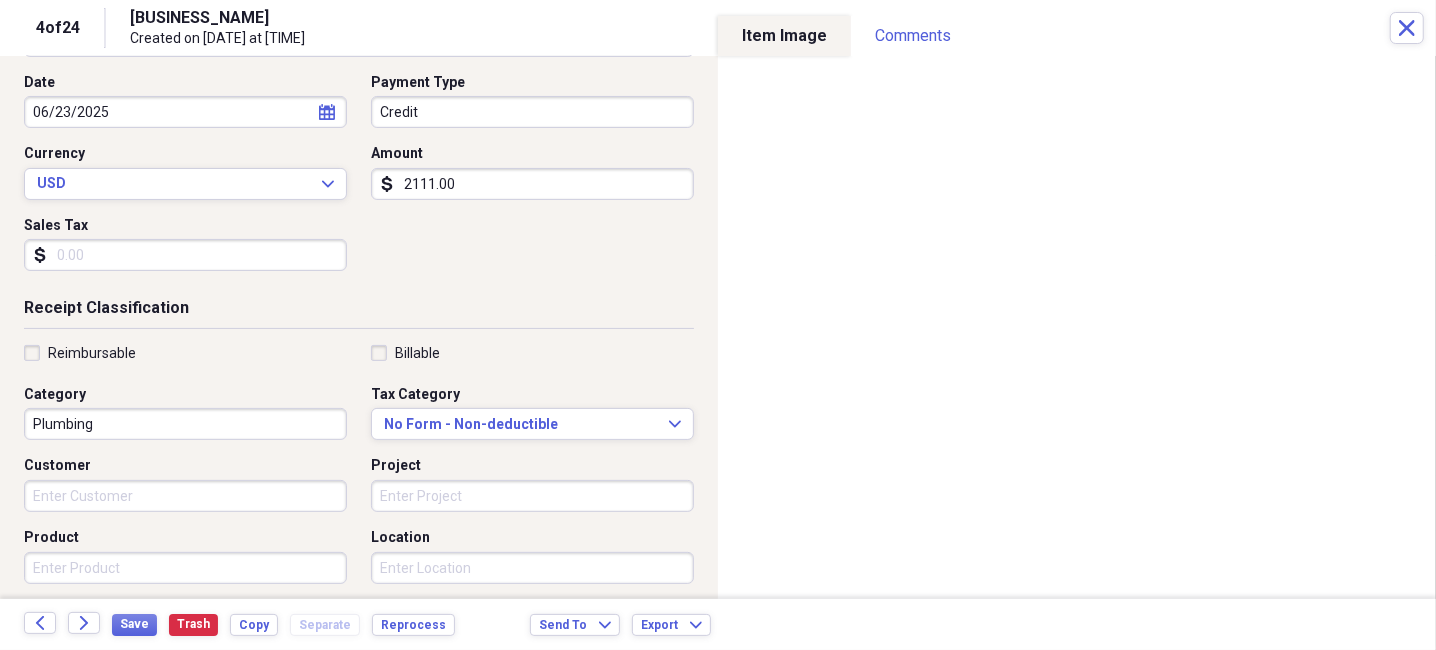 select on "5" 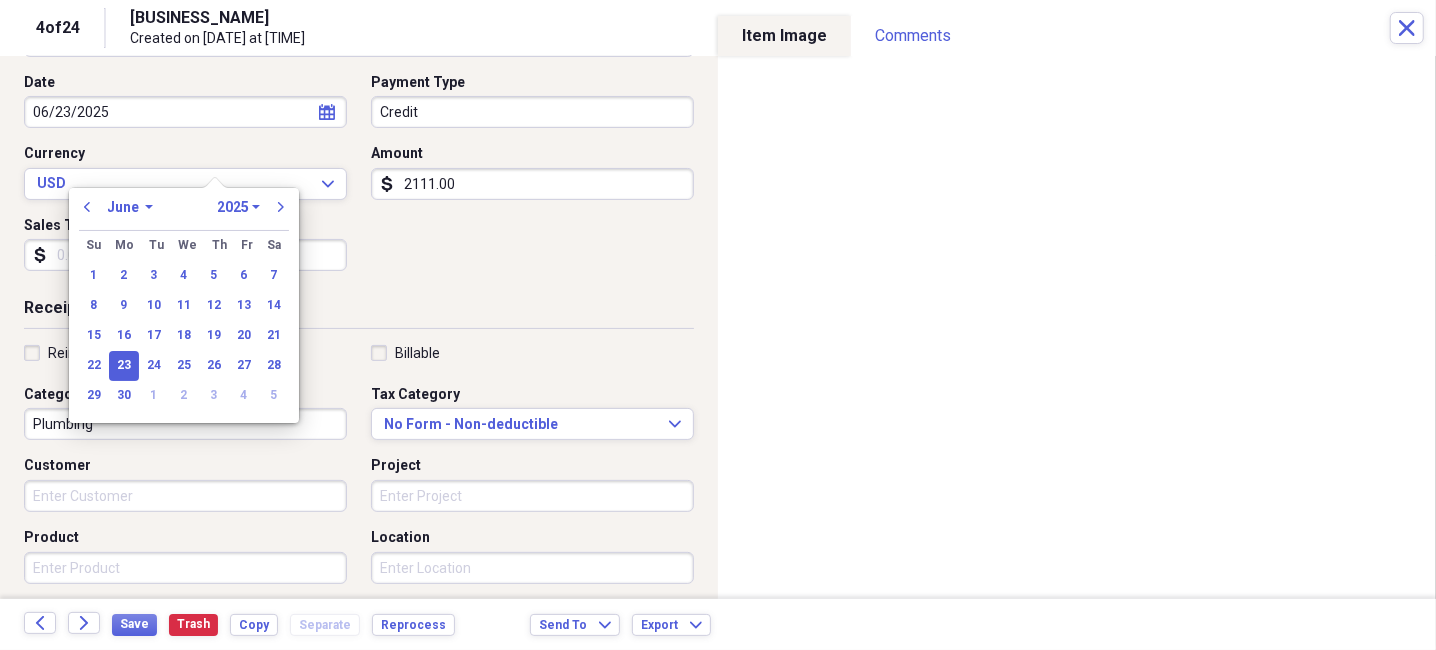 click on "06/23/2025" at bounding box center [185, 112] 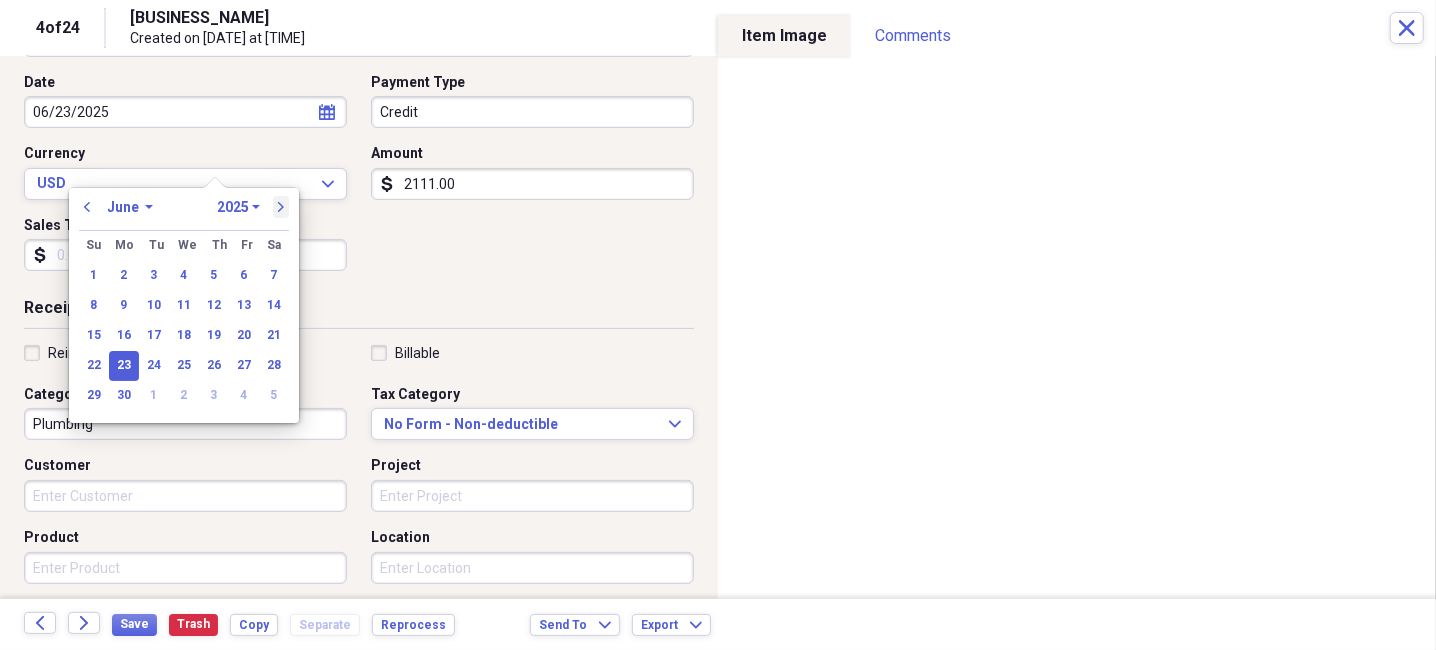 click on "next" at bounding box center (281, 207) 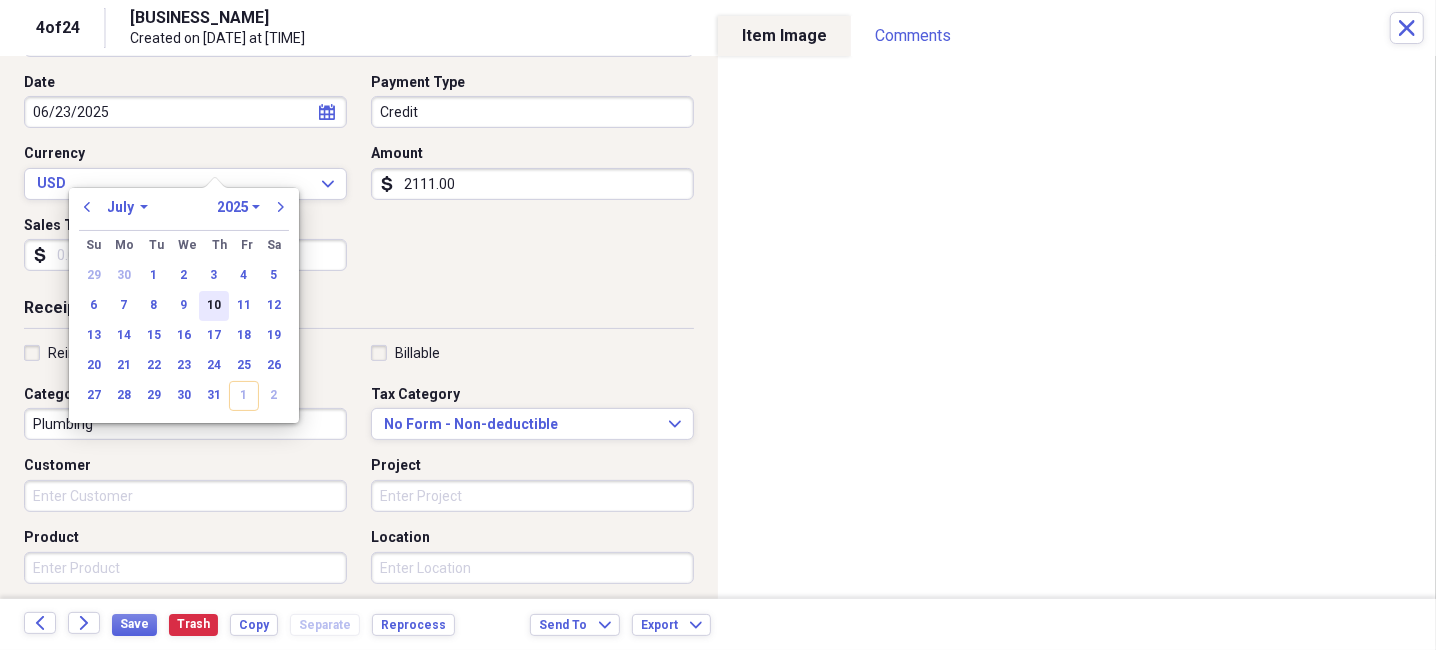 click on "10" at bounding box center [214, 306] 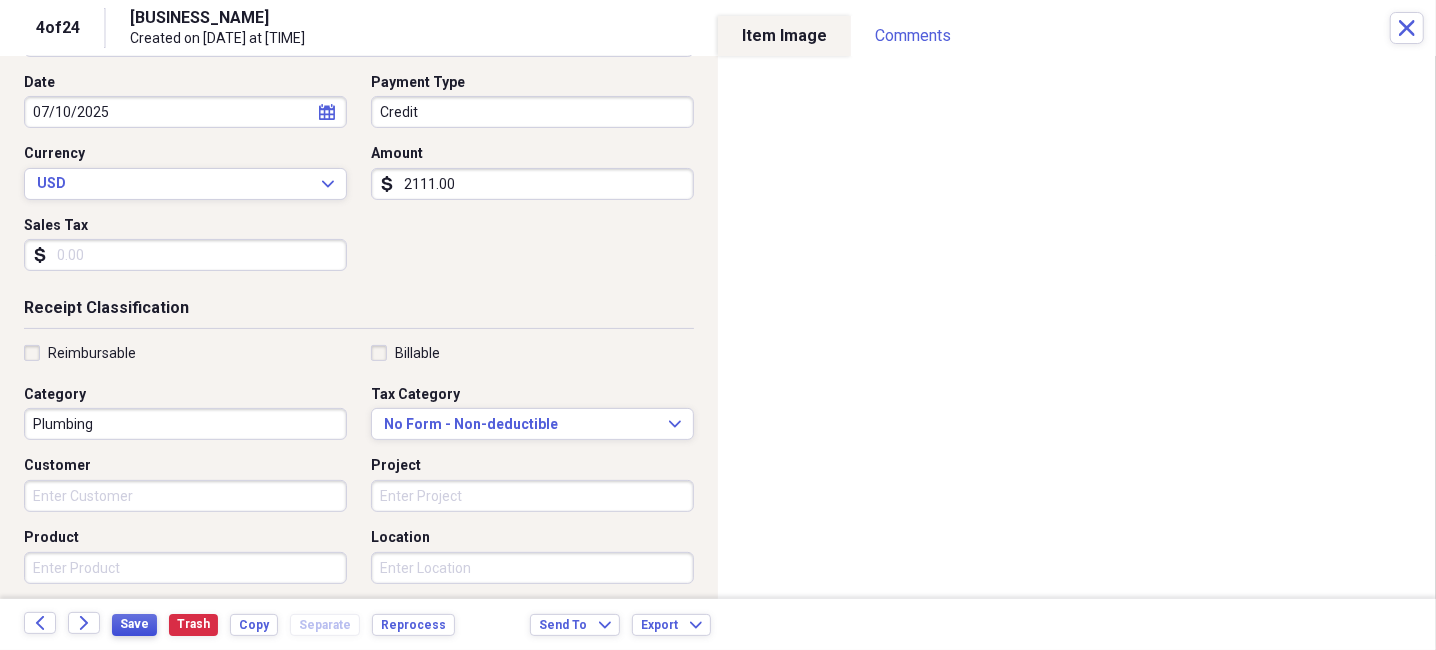 click on "Save" at bounding box center (134, 624) 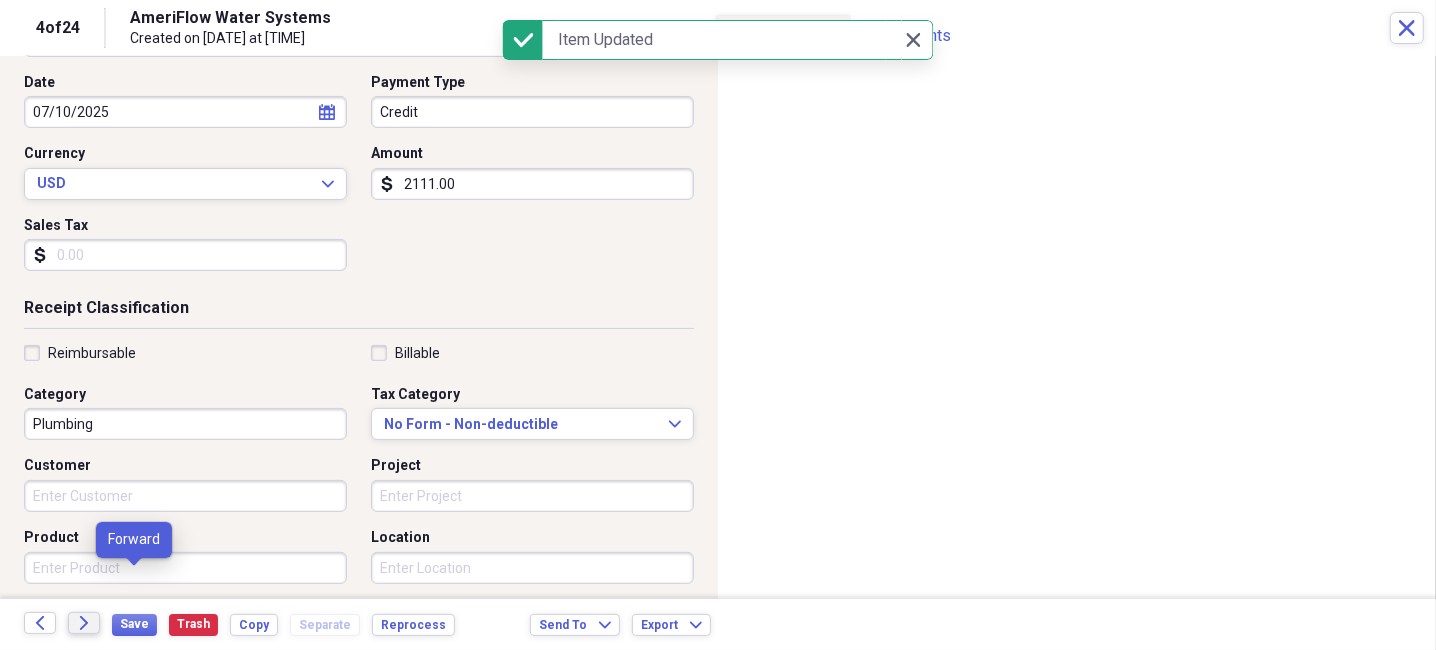 click on "Forward" 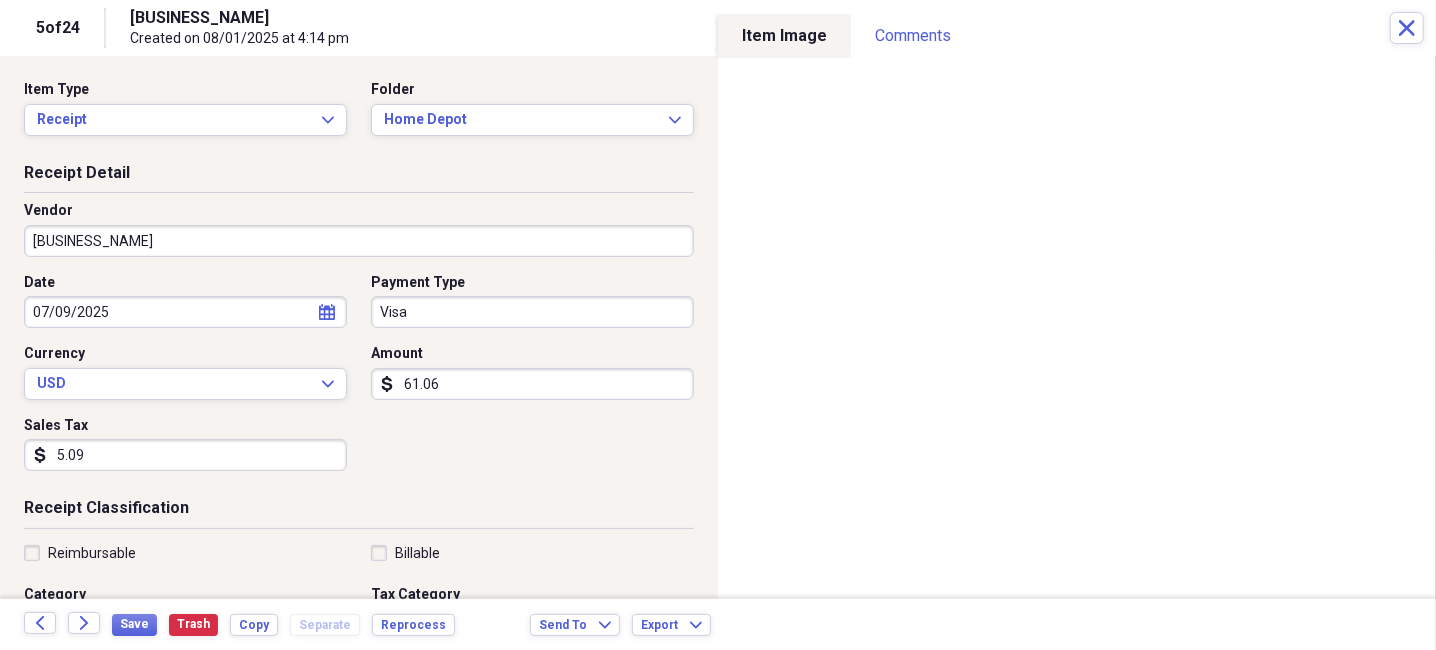 click on "[BUSINESS_NAME]" at bounding box center [359, 241] 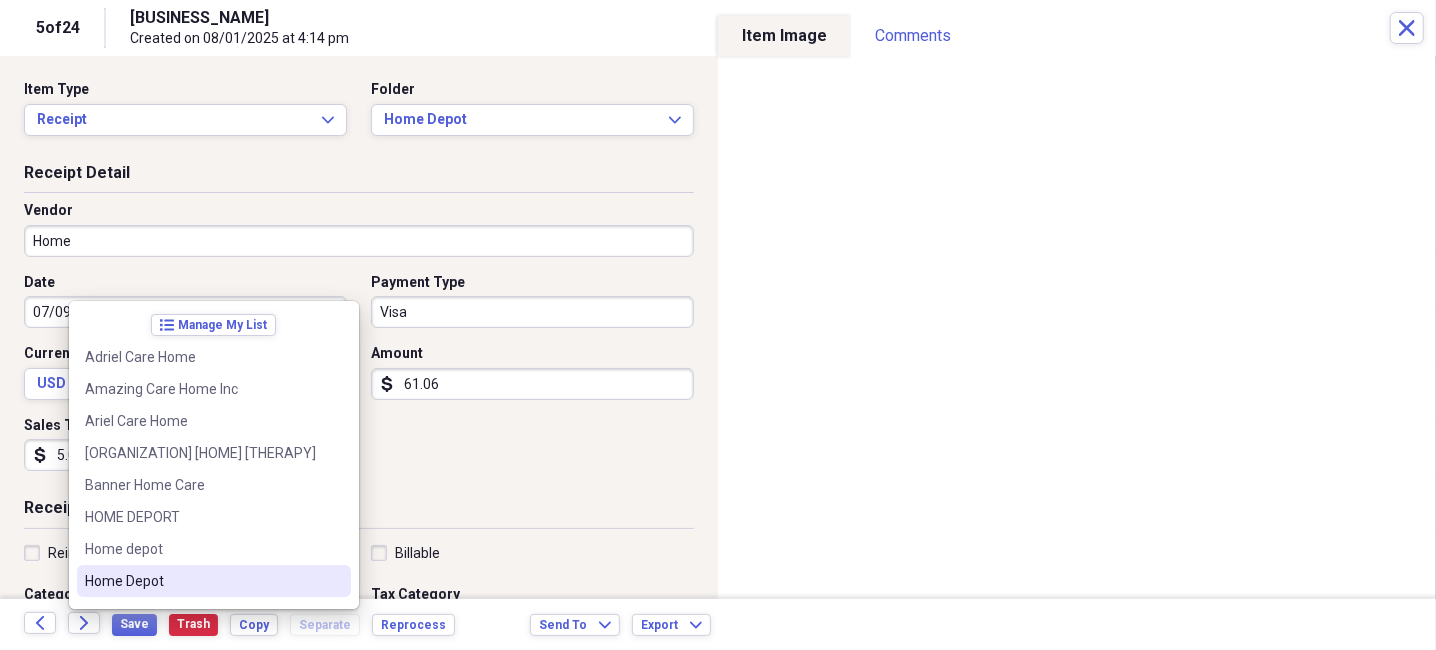 click on "Home Depot" at bounding box center [214, 581] 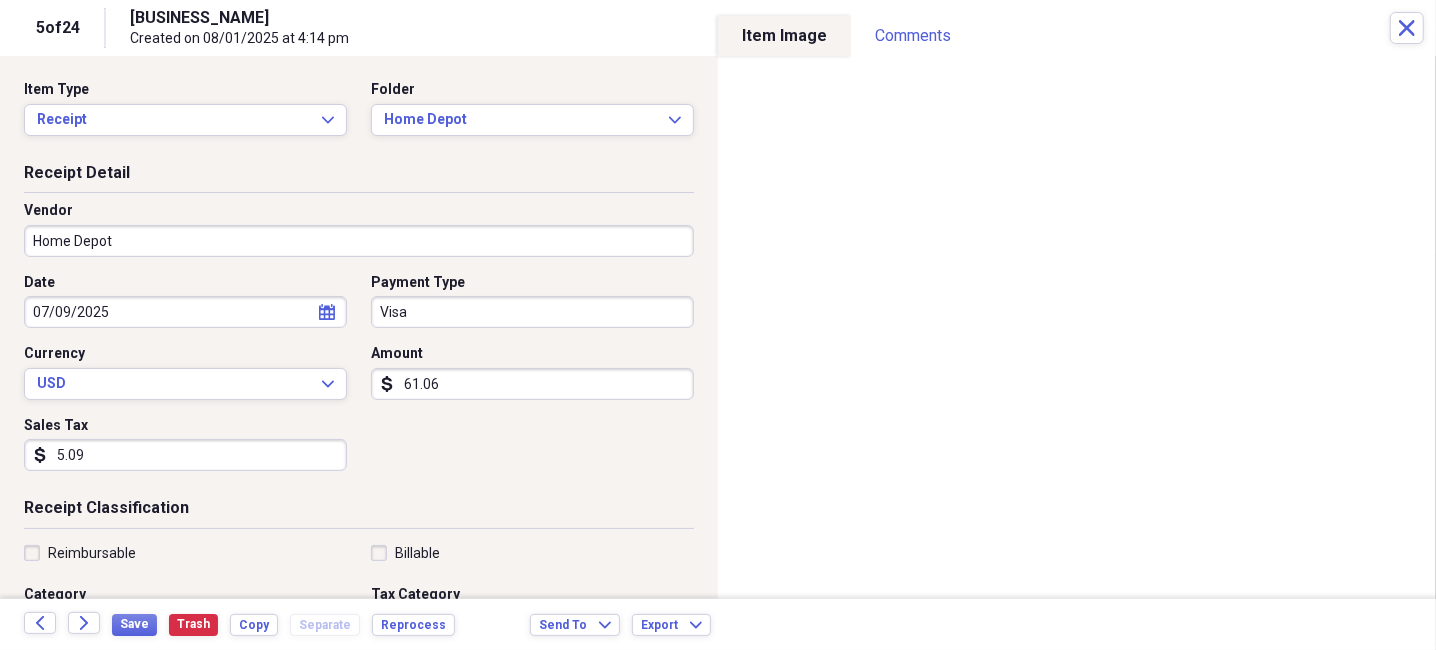 type on "Plumbing" 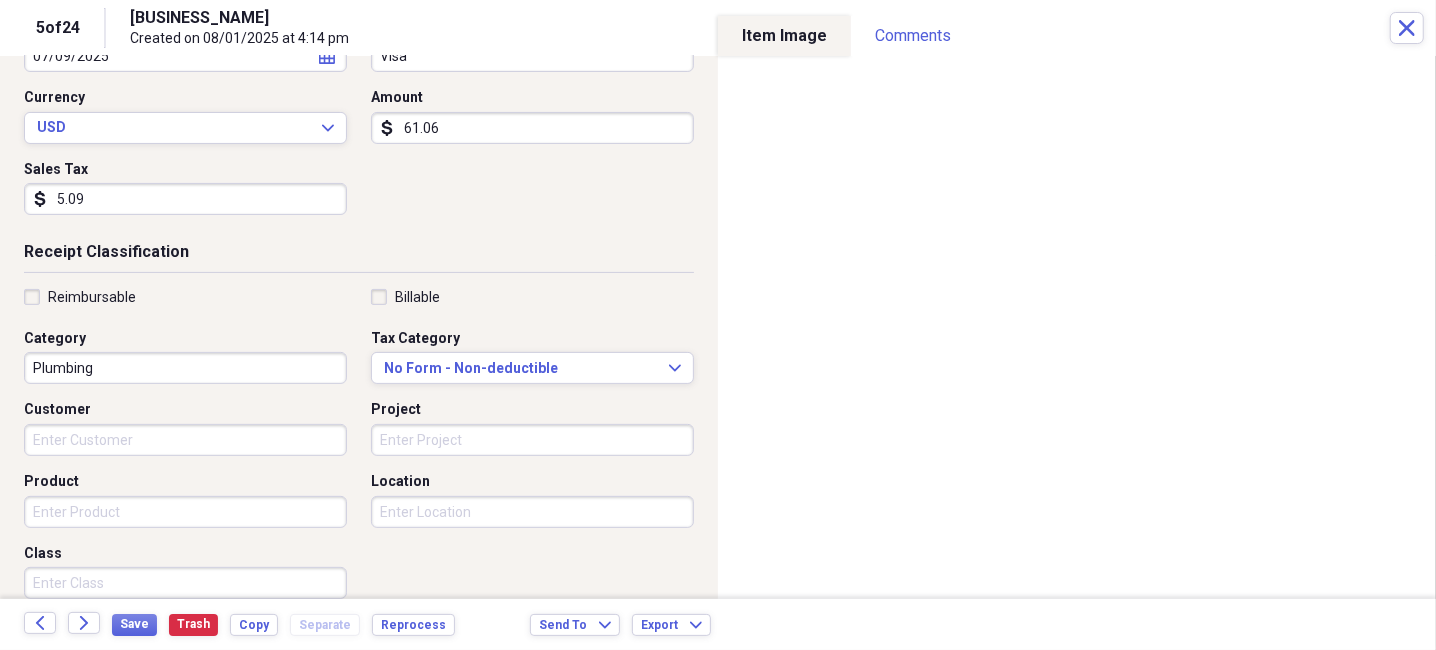 scroll, scrollTop: 299, scrollLeft: 0, axis: vertical 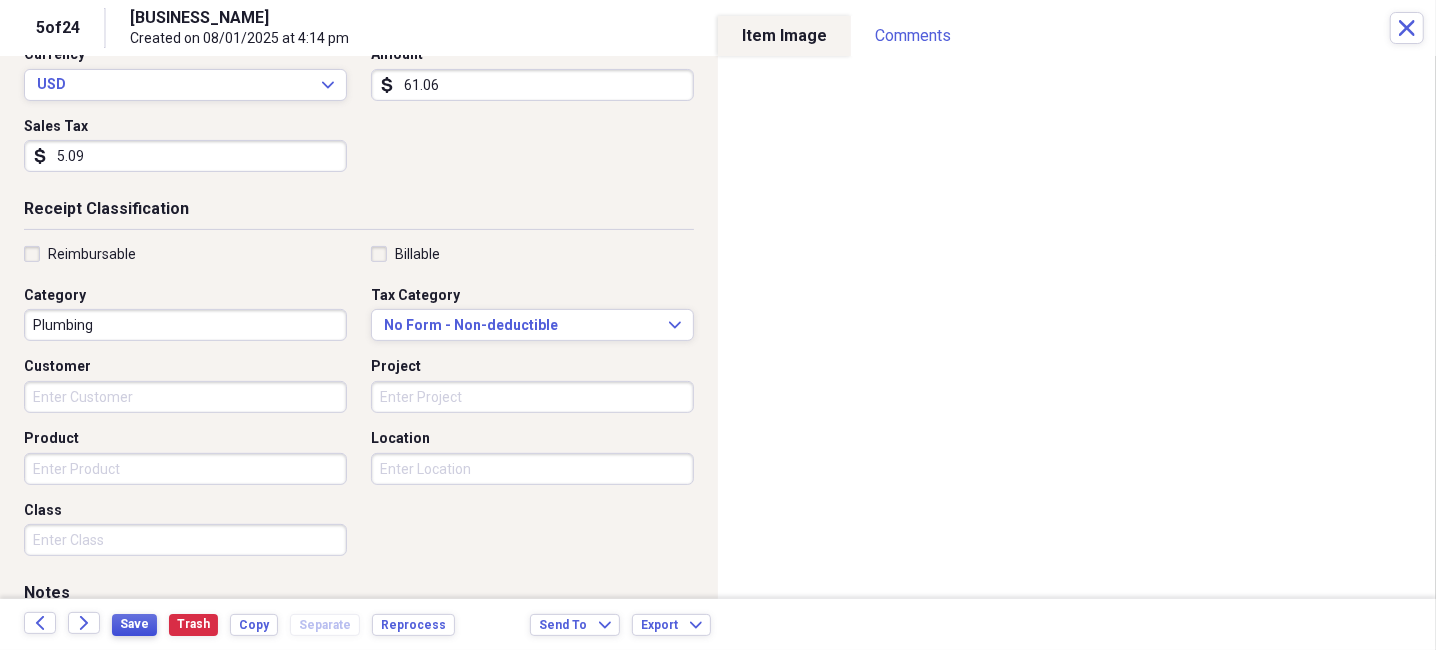 click on "Save" at bounding box center (134, 624) 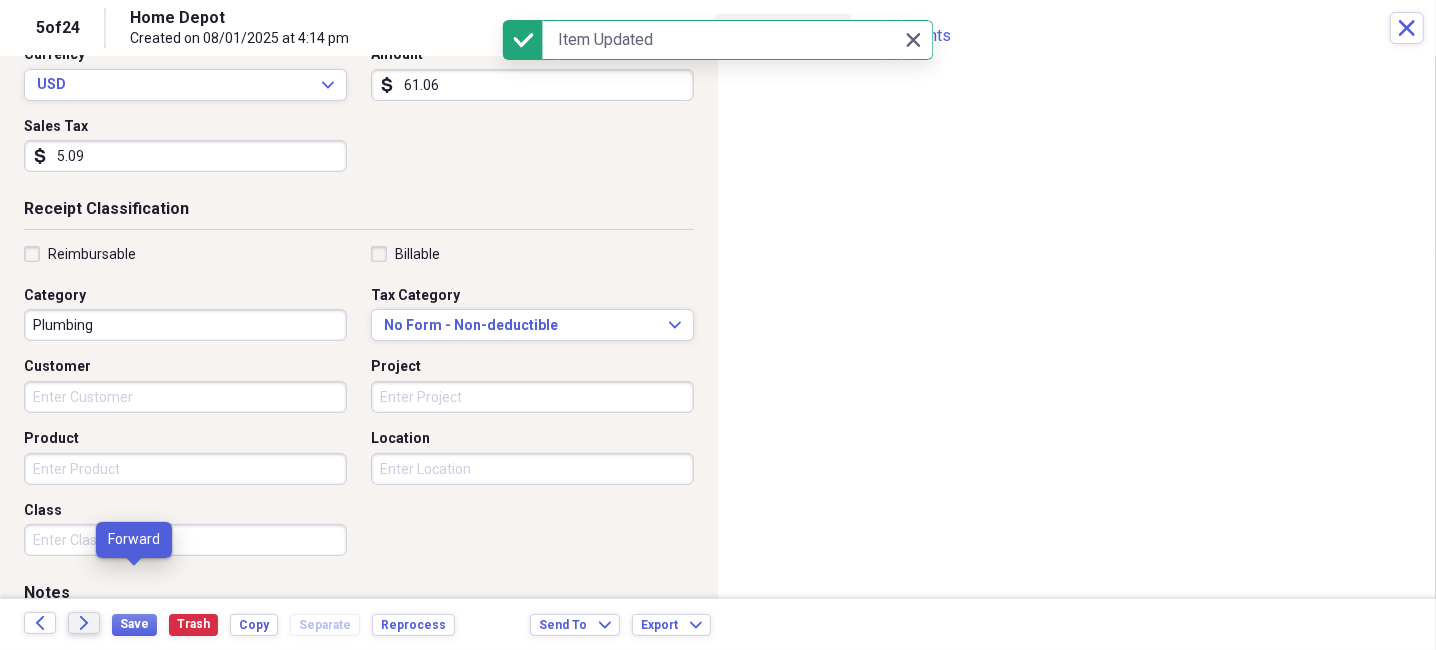 click on "Forward" at bounding box center [84, 623] 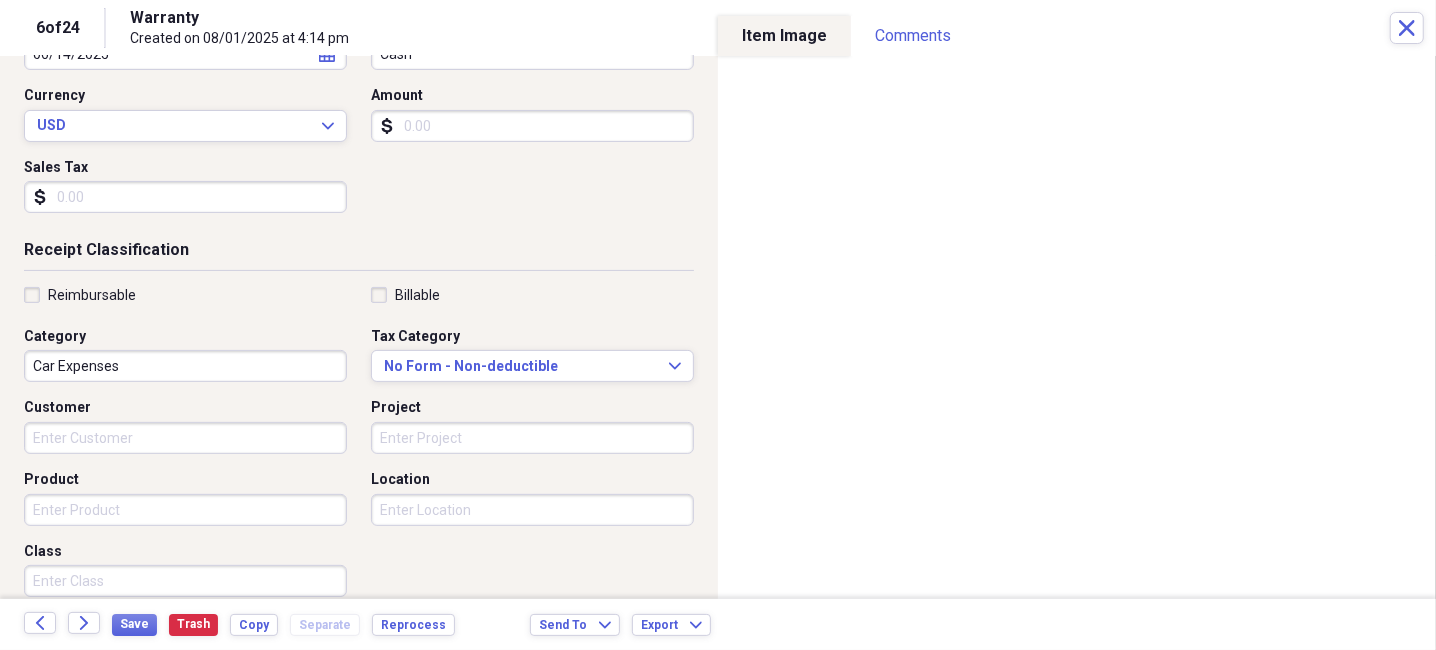 scroll, scrollTop: 399, scrollLeft: 0, axis: vertical 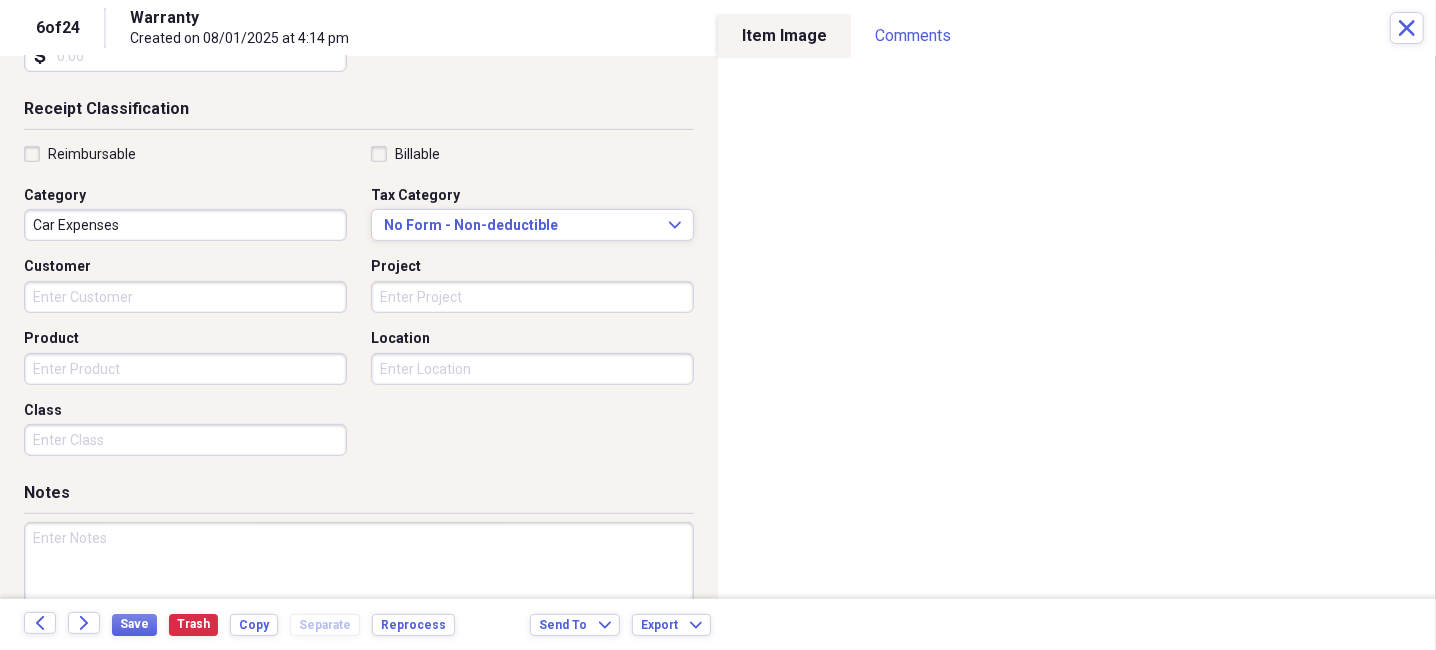 click on "Car Expenses" at bounding box center (185, 225) 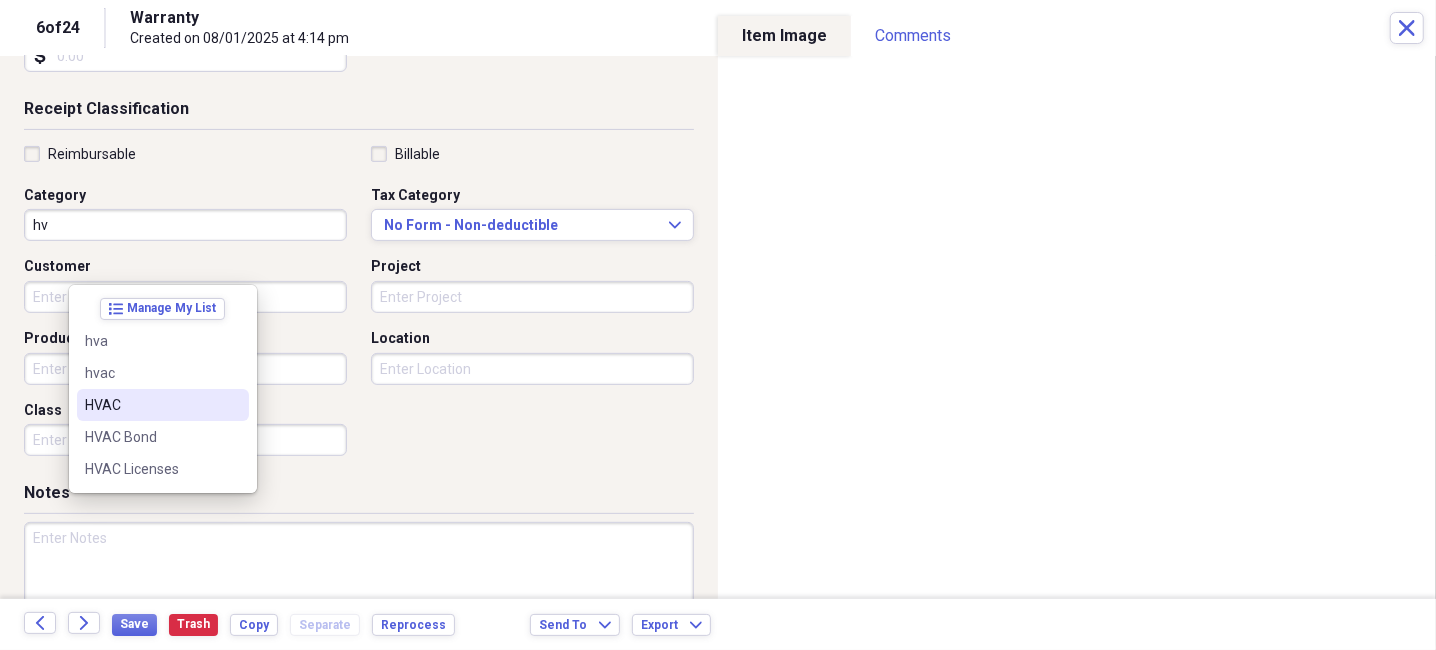 click on "HVAC" at bounding box center (163, 405) 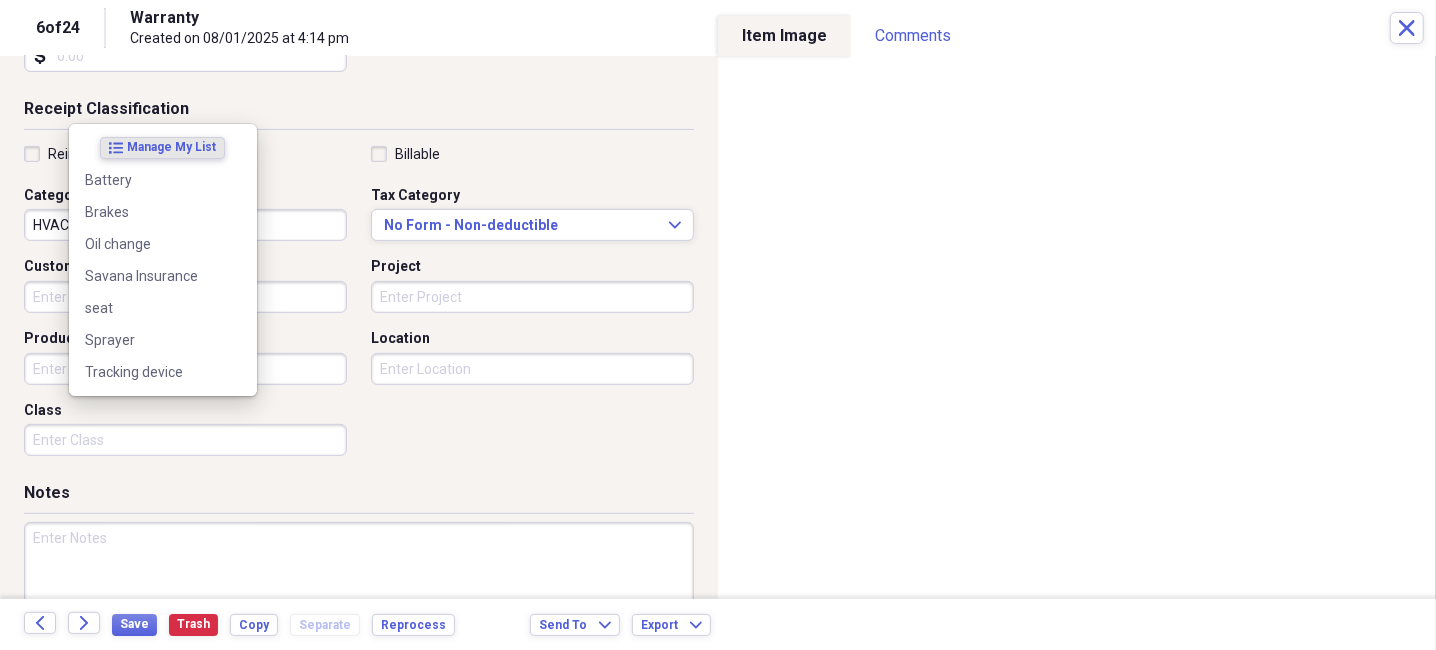 click on "Product" at bounding box center [185, 369] 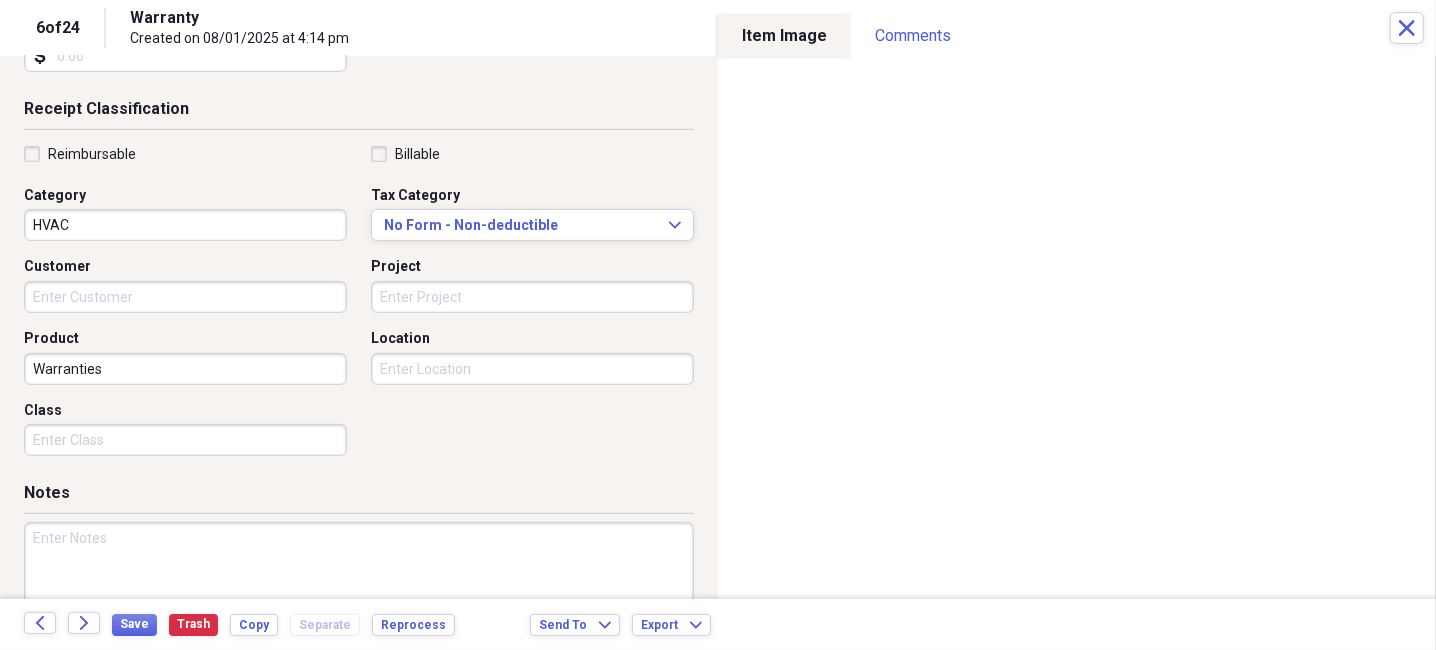 type on "Warranties" 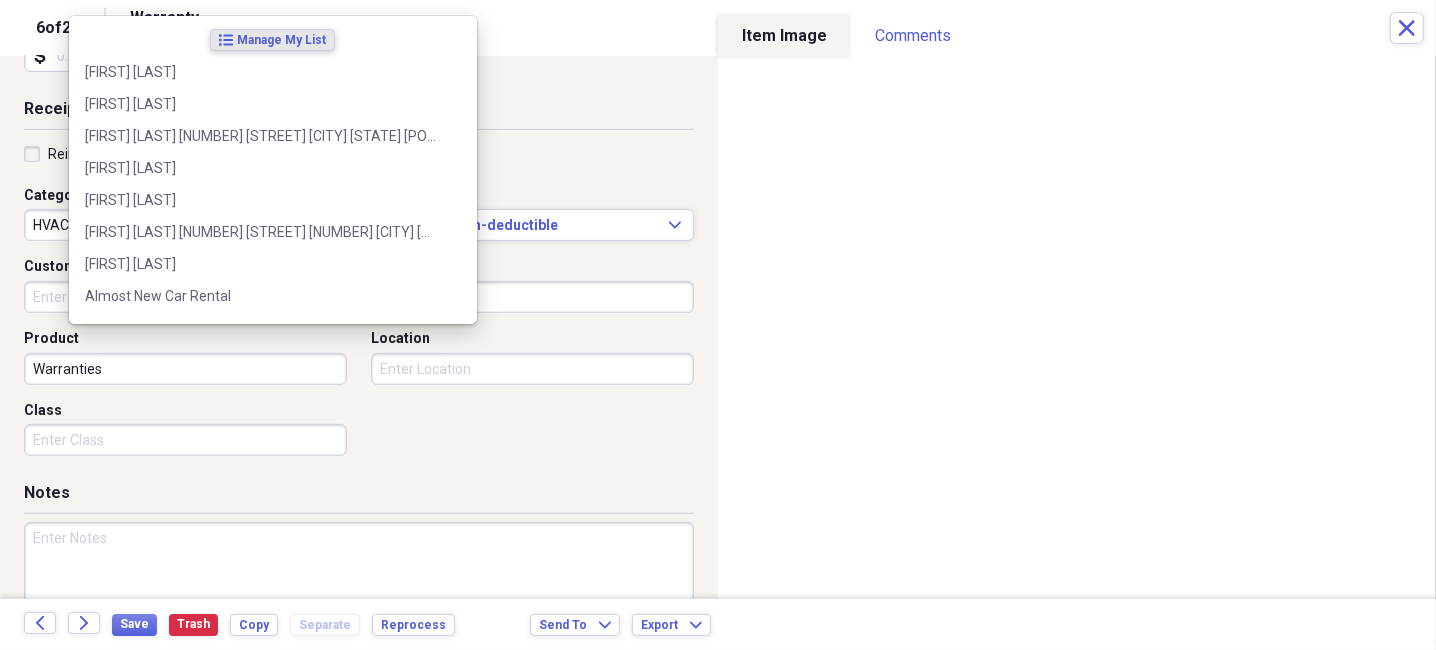 click on "Customer" at bounding box center (185, 297) 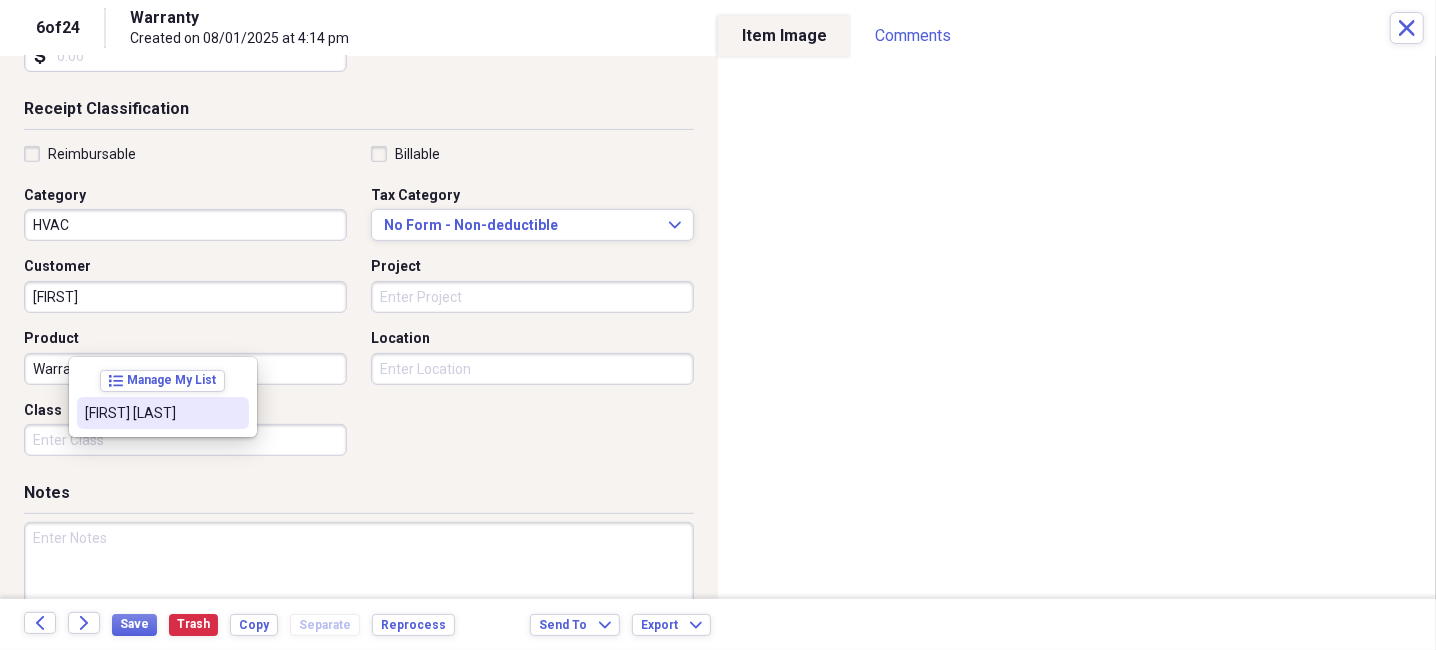 click on "[FIRST] [LAST]" at bounding box center (151, 413) 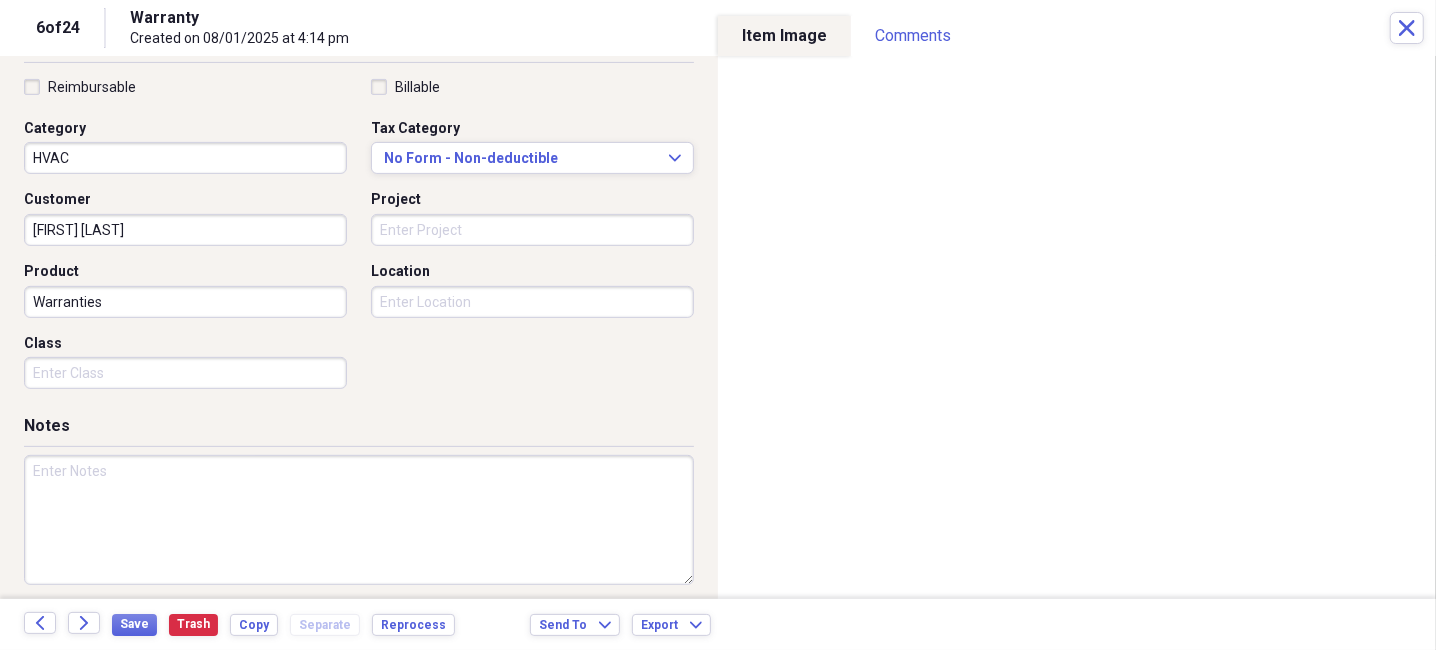 scroll, scrollTop: 500, scrollLeft: 0, axis: vertical 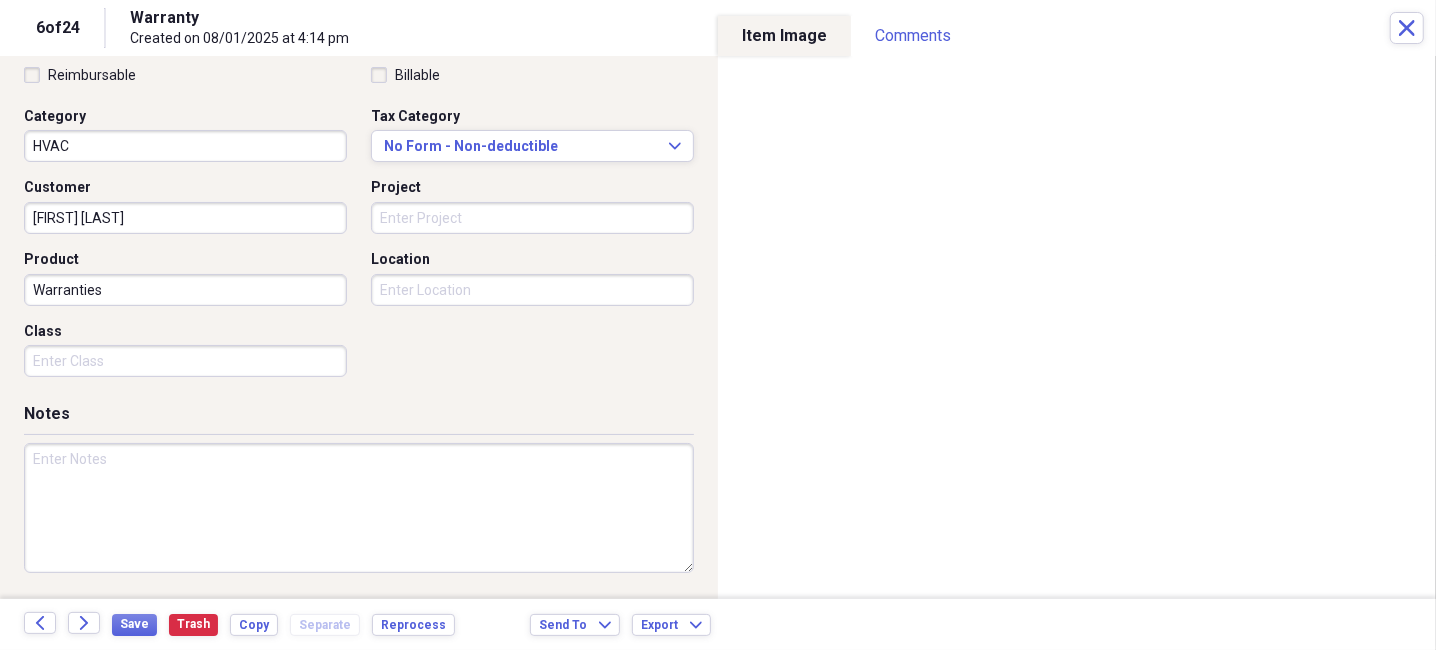 click on "Location" at bounding box center (532, 290) 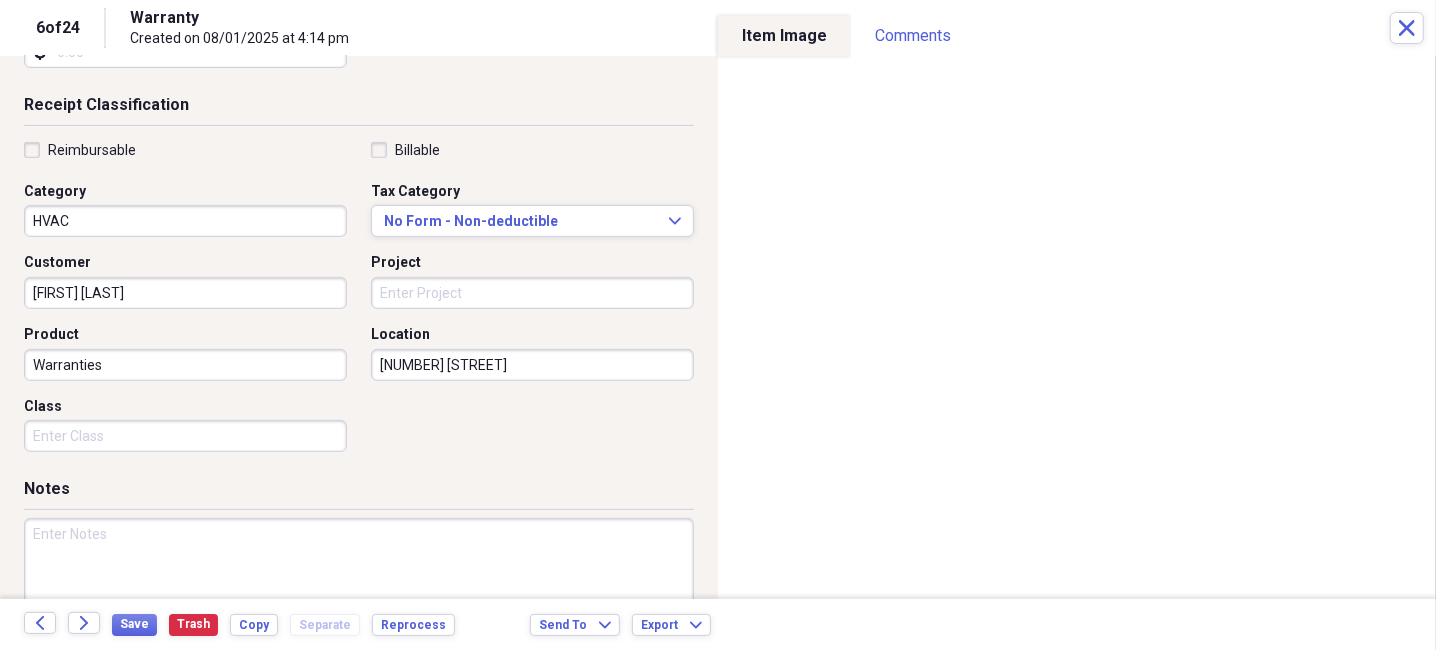 scroll, scrollTop: 264, scrollLeft: 0, axis: vertical 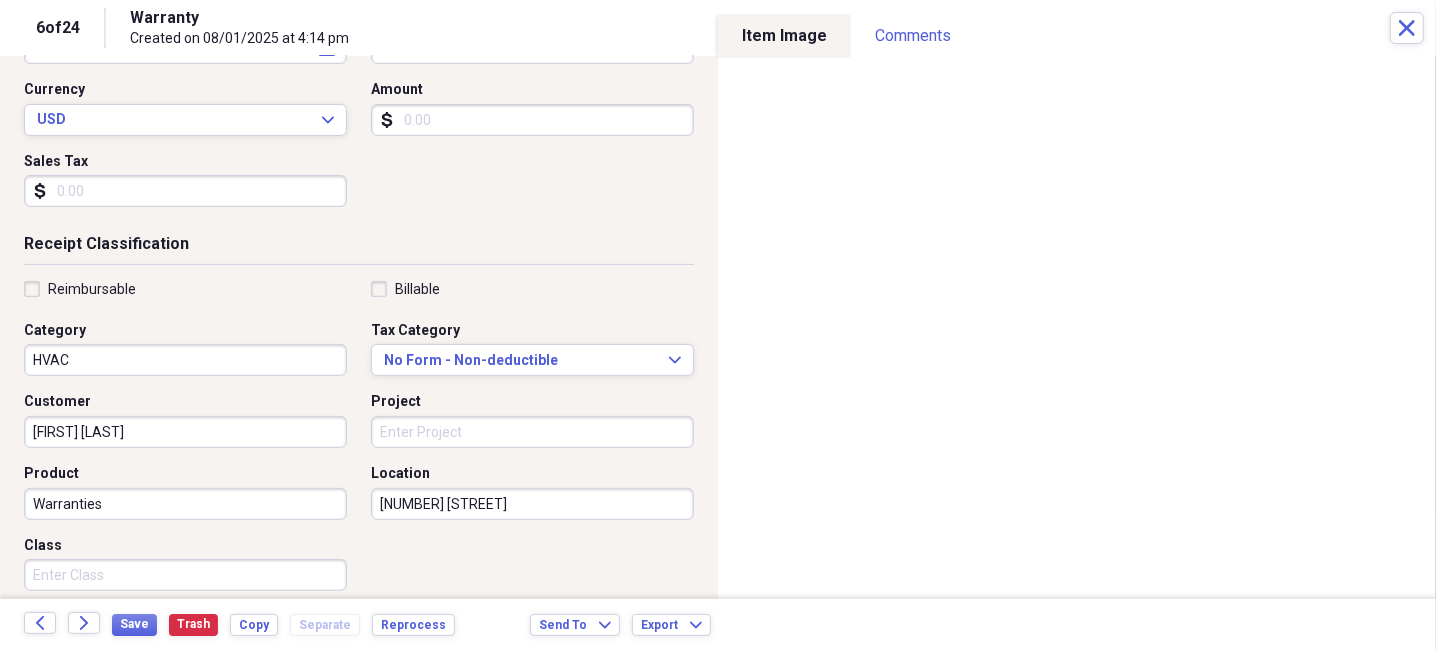 type on "[NUMBER] [STREET]" 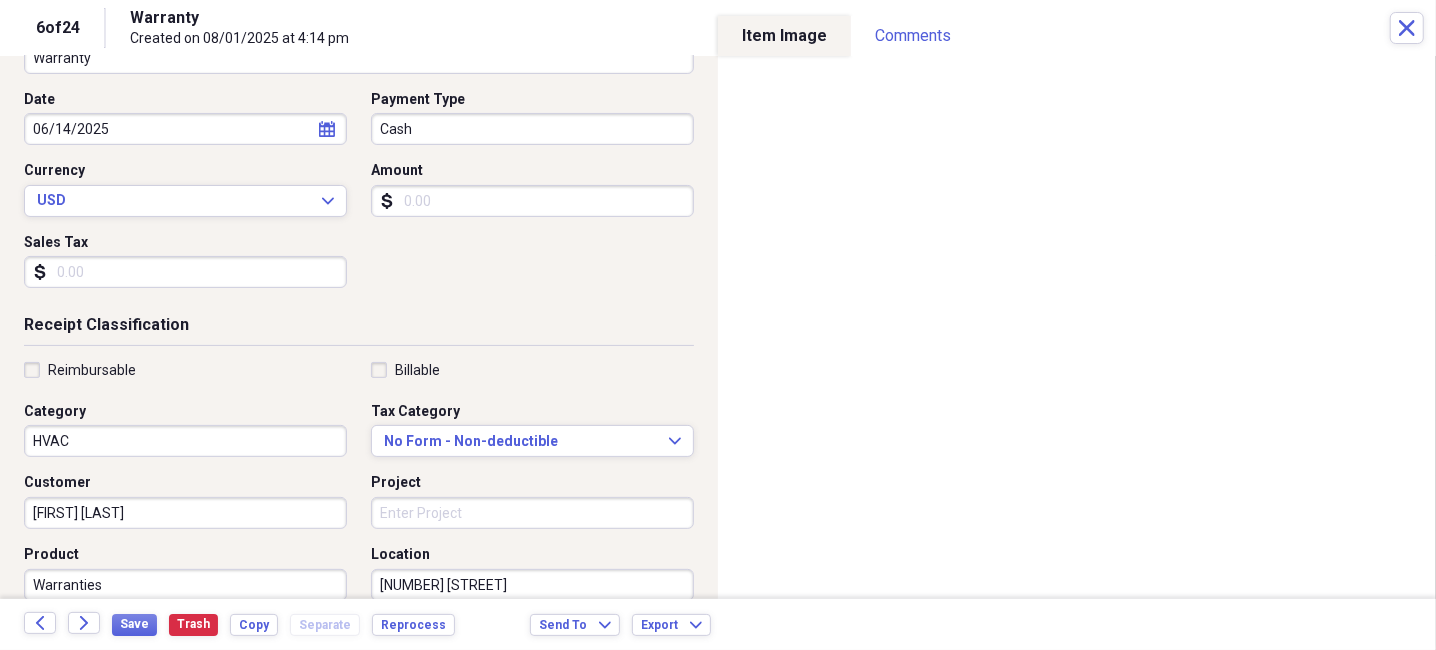 scroll, scrollTop: 164, scrollLeft: 0, axis: vertical 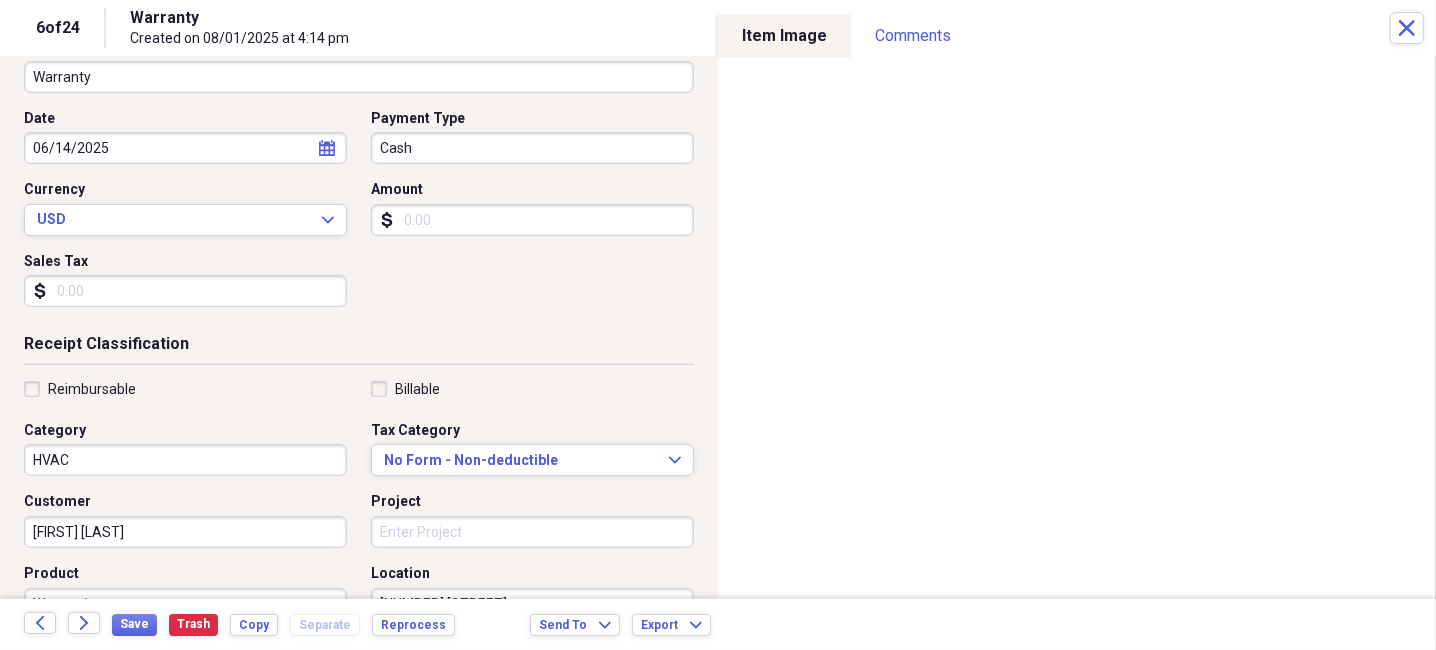 click on "calendar" 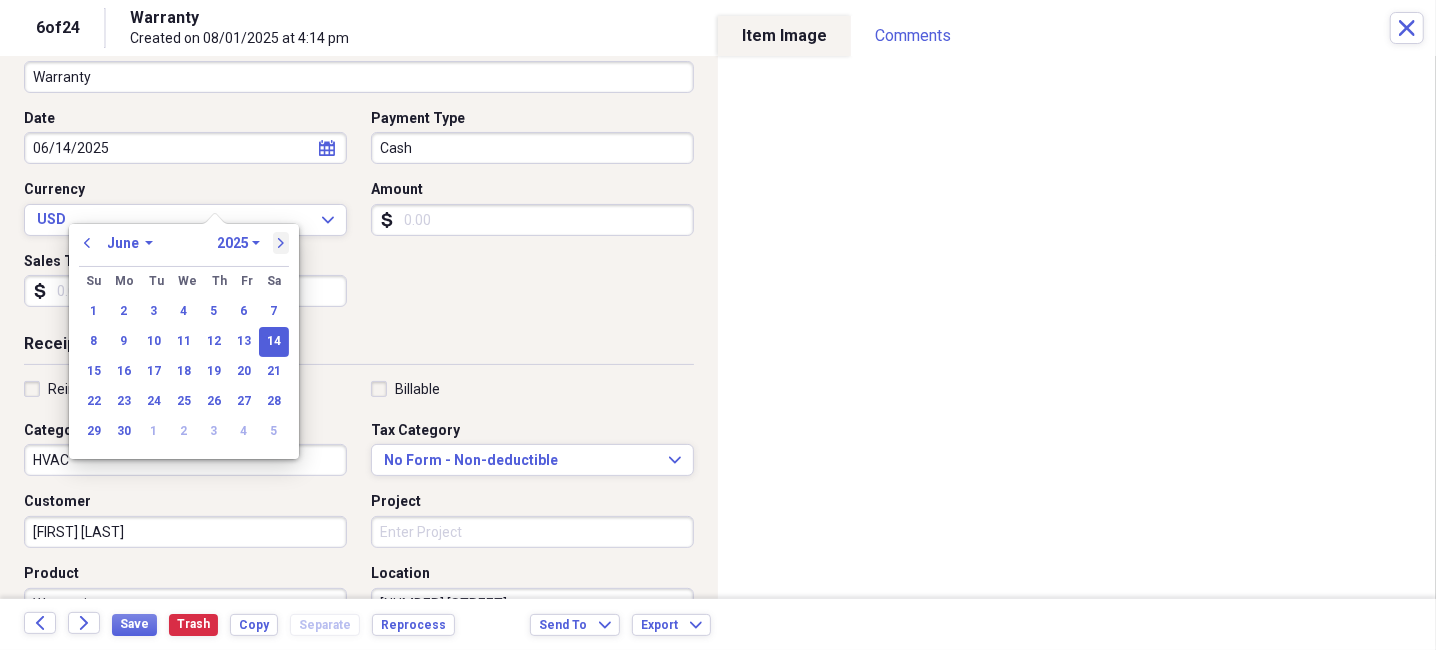 click on "next" at bounding box center [281, 243] 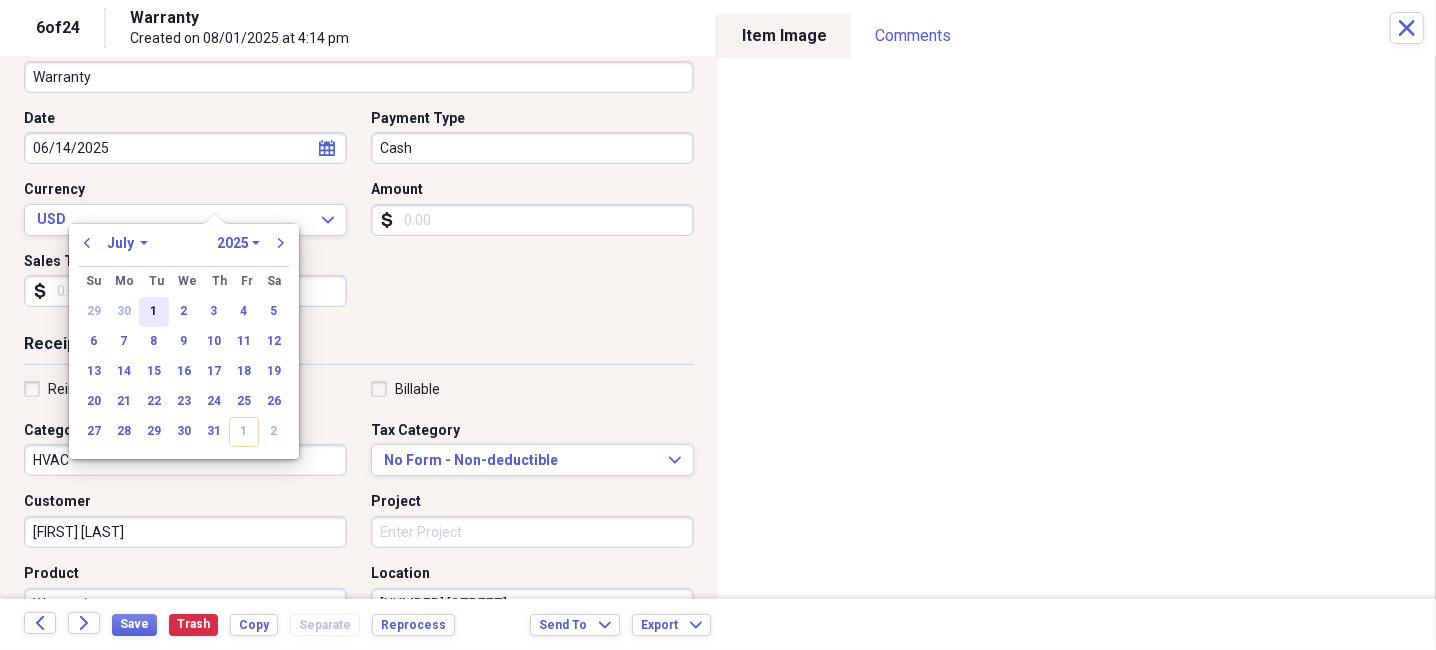 click on "1" at bounding box center (154, 312) 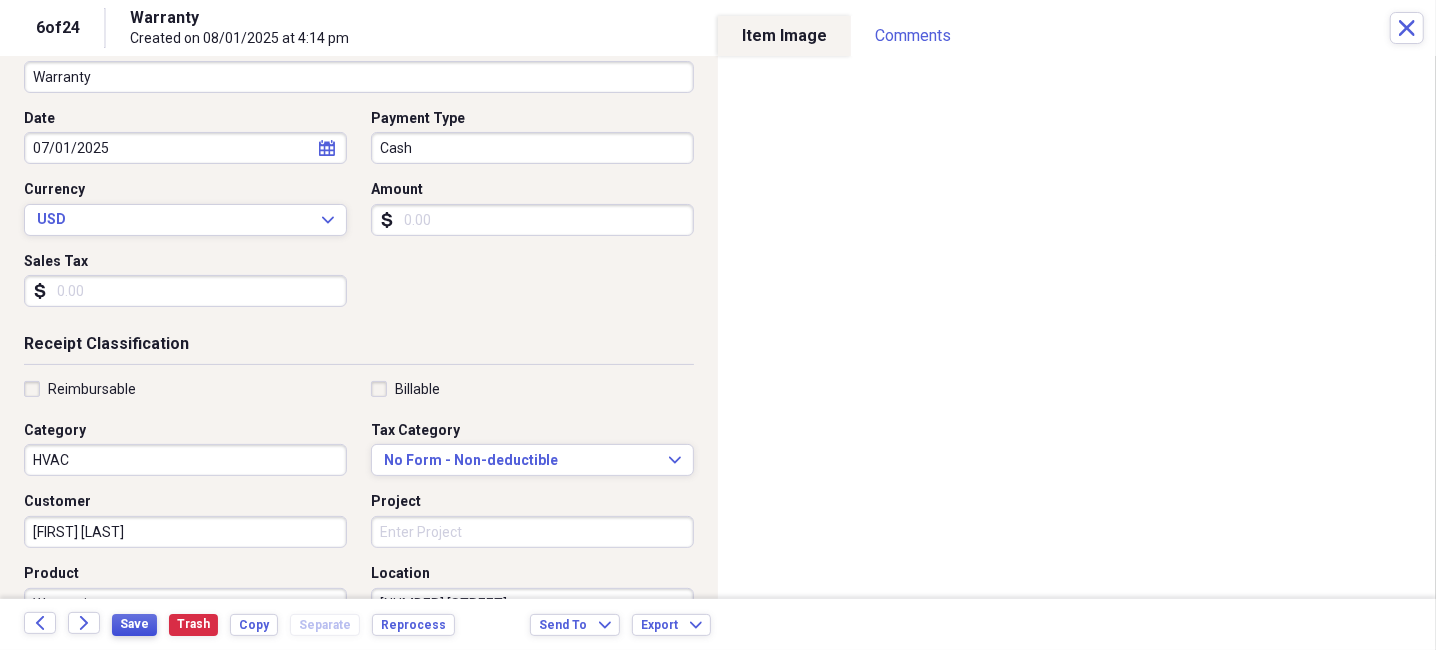 click on "Save" at bounding box center (134, 625) 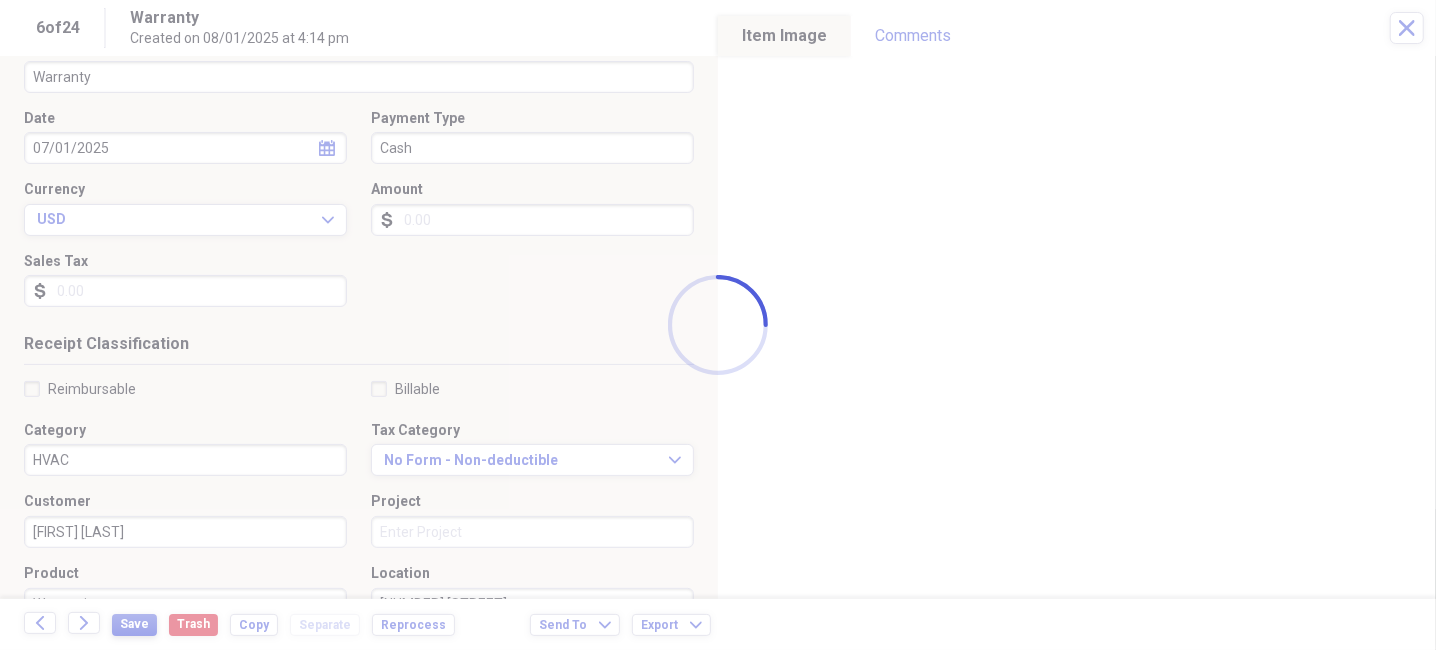 type on "[NUMBER] [STREET]" 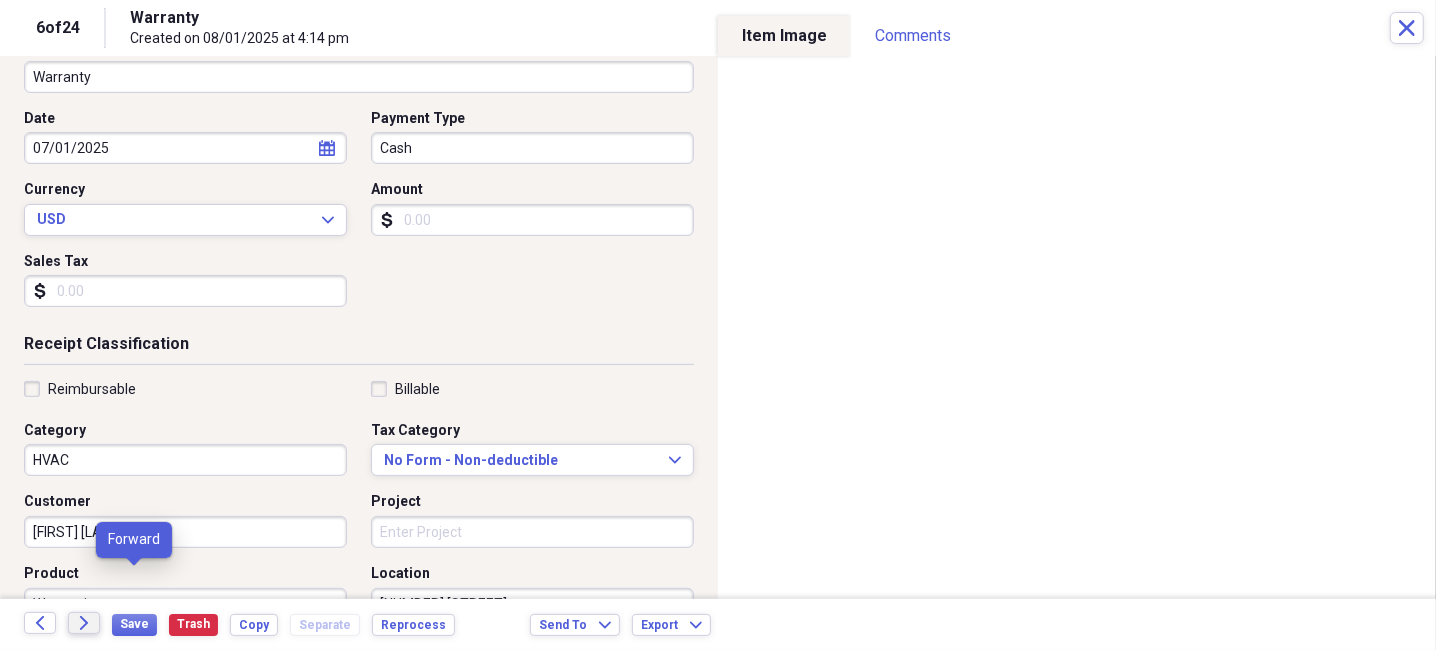 click 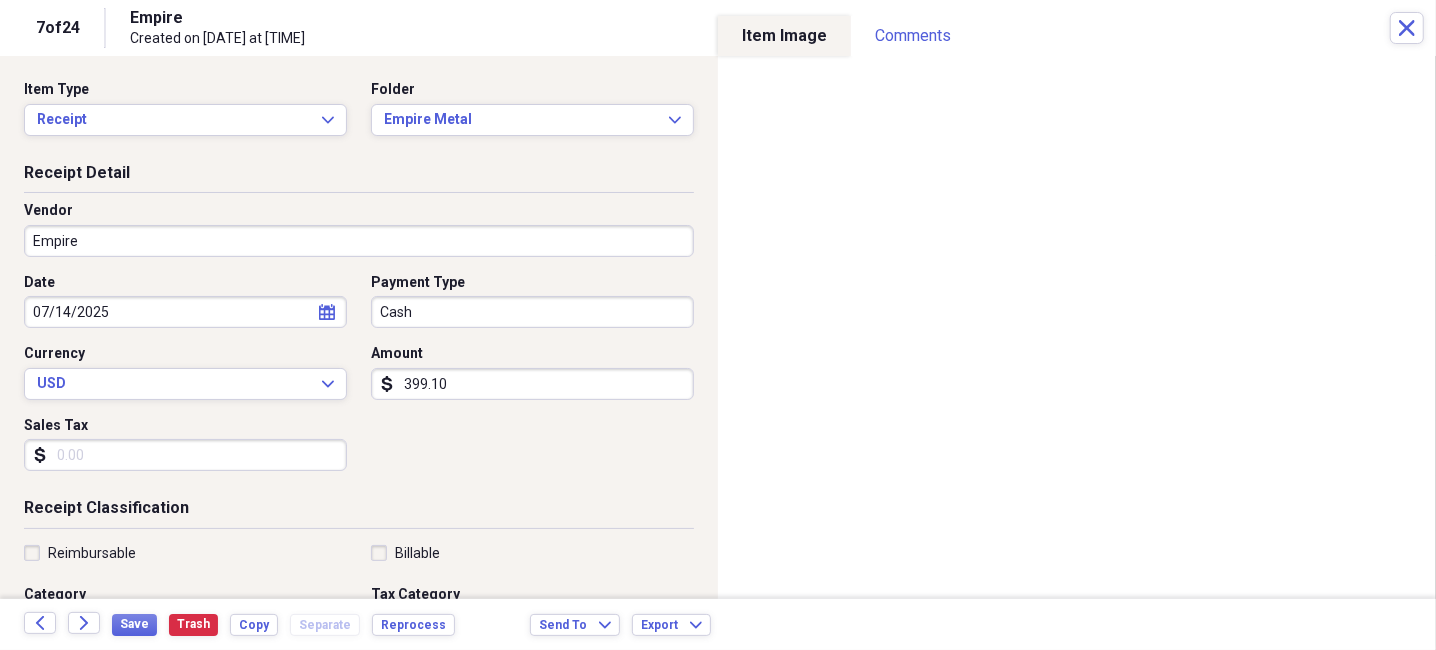 click on "Sales Tax" at bounding box center [185, 455] 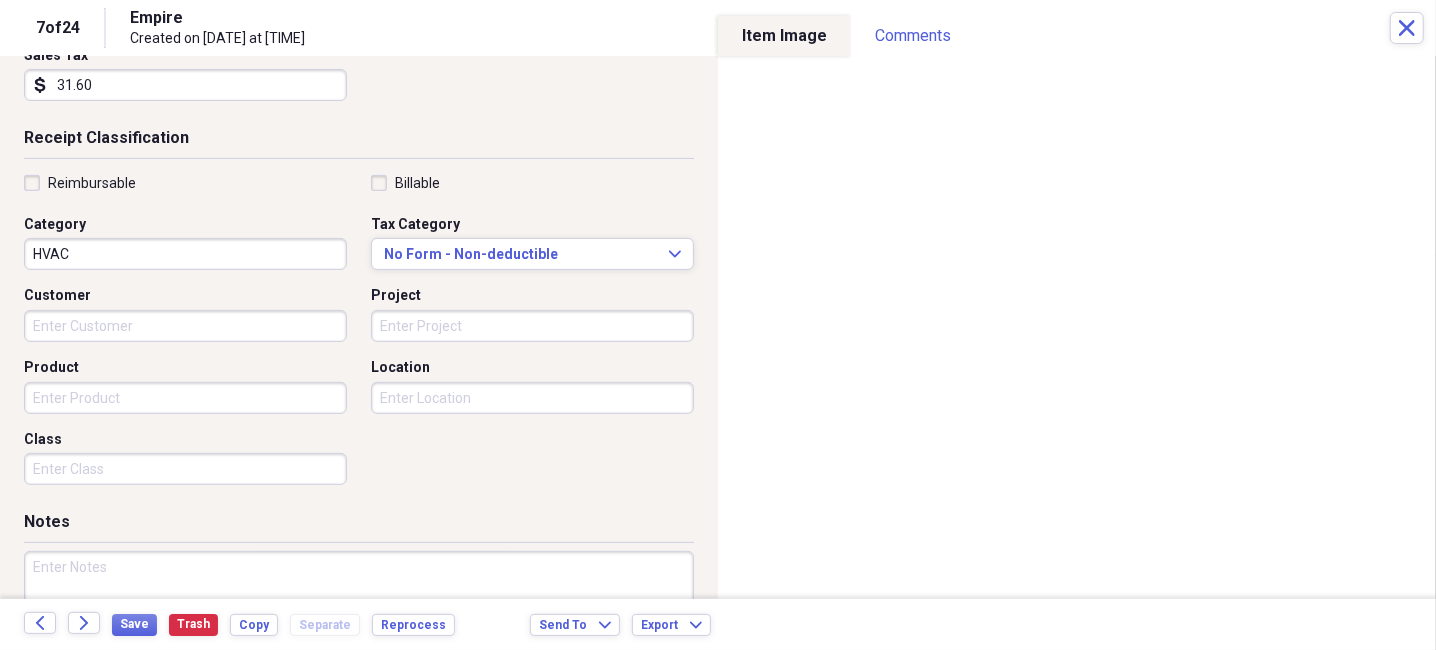 scroll, scrollTop: 399, scrollLeft: 0, axis: vertical 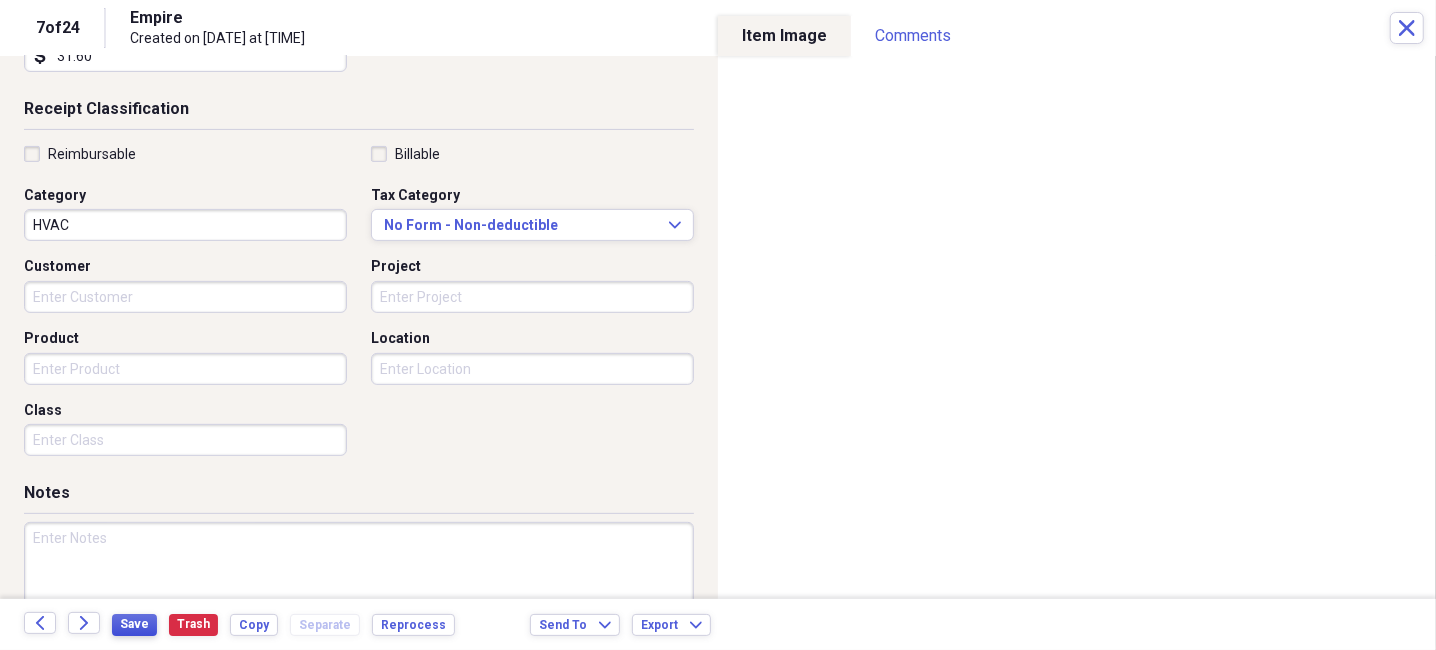 type on "31.60" 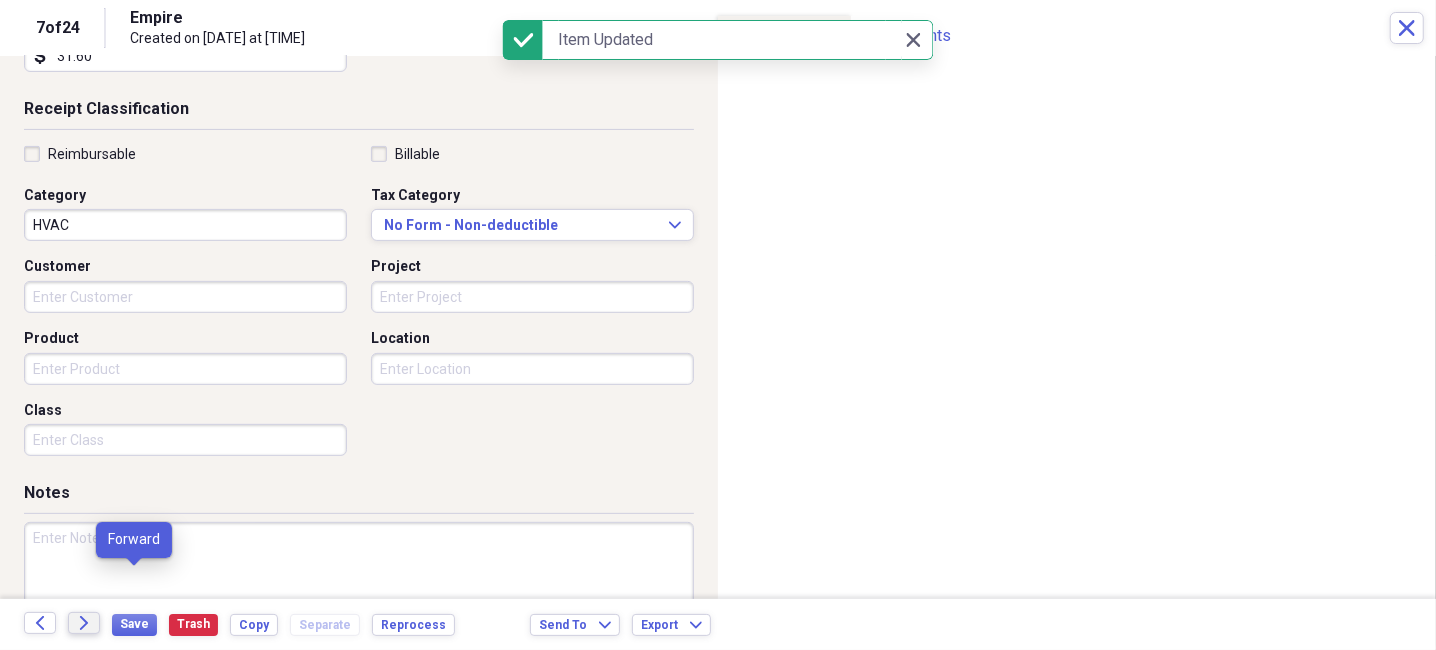 click on "Forward" 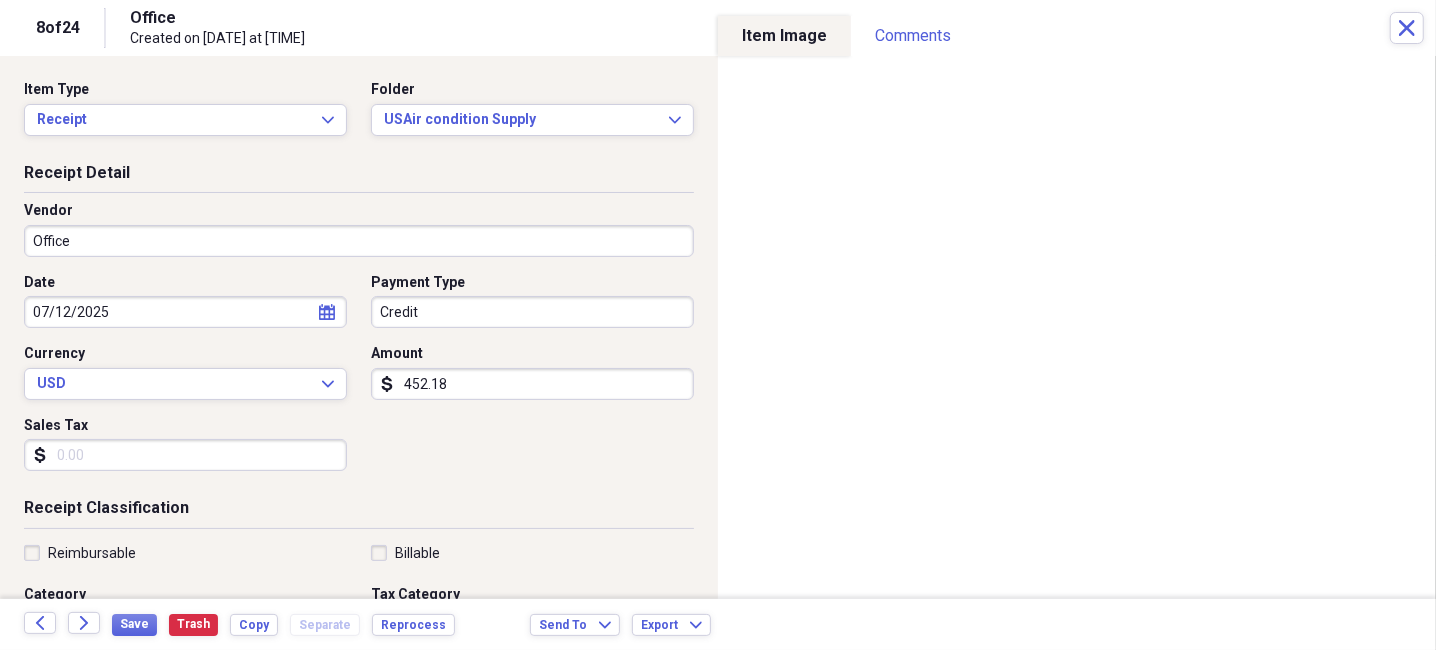 click on "Sales Tax" at bounding box center [185, 455] 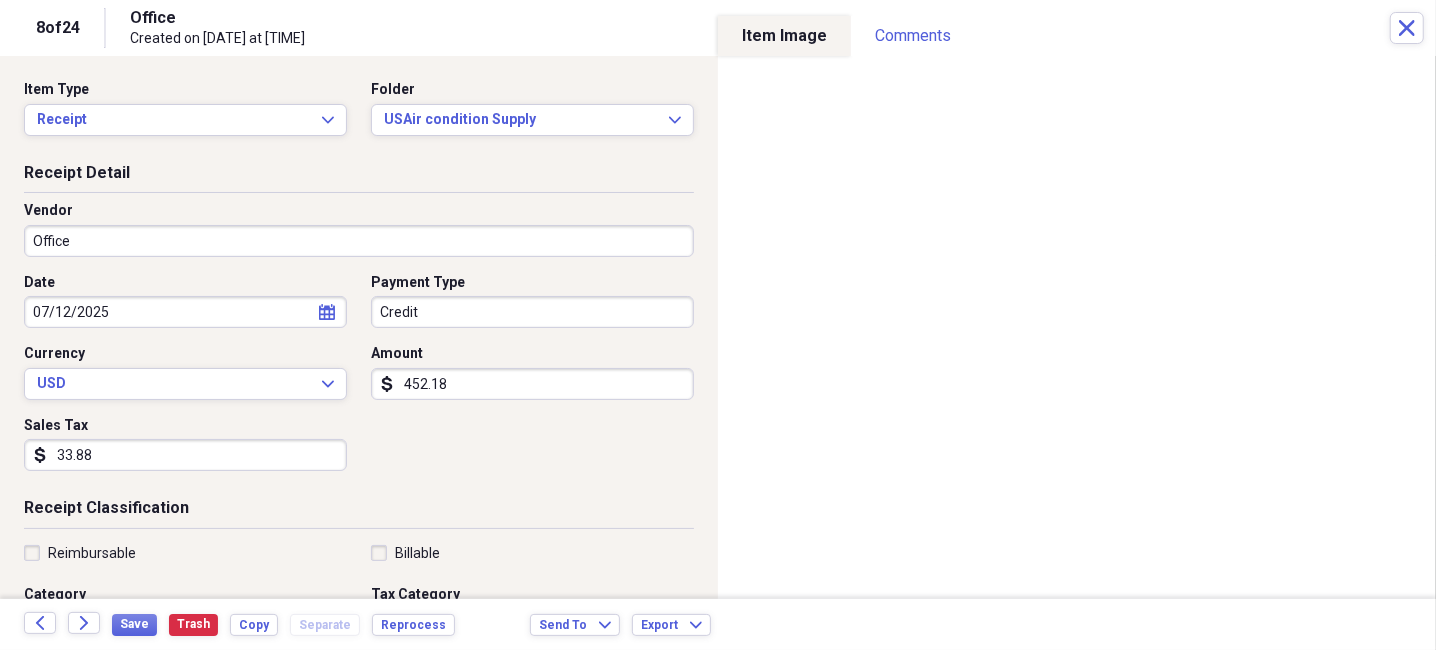 type on "33.88" 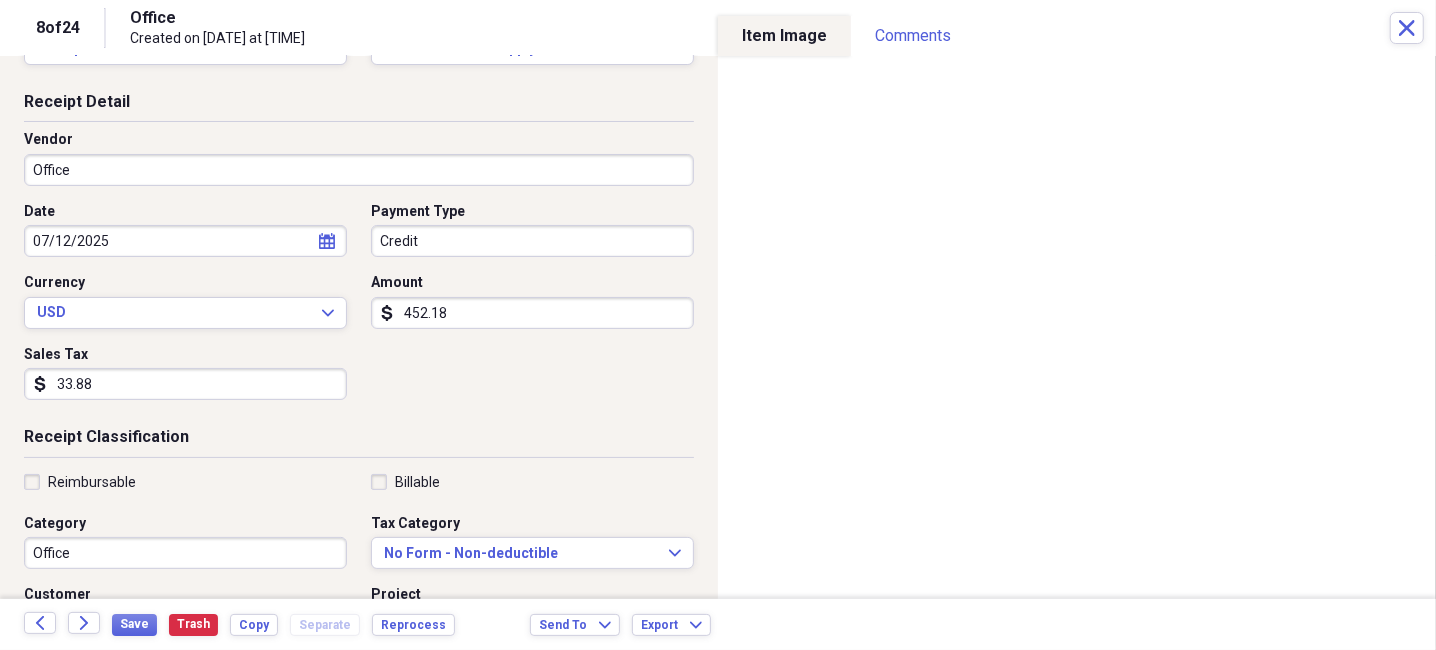 scroll, scrollTop: 200, scrollLeft: 0, axis: vertical 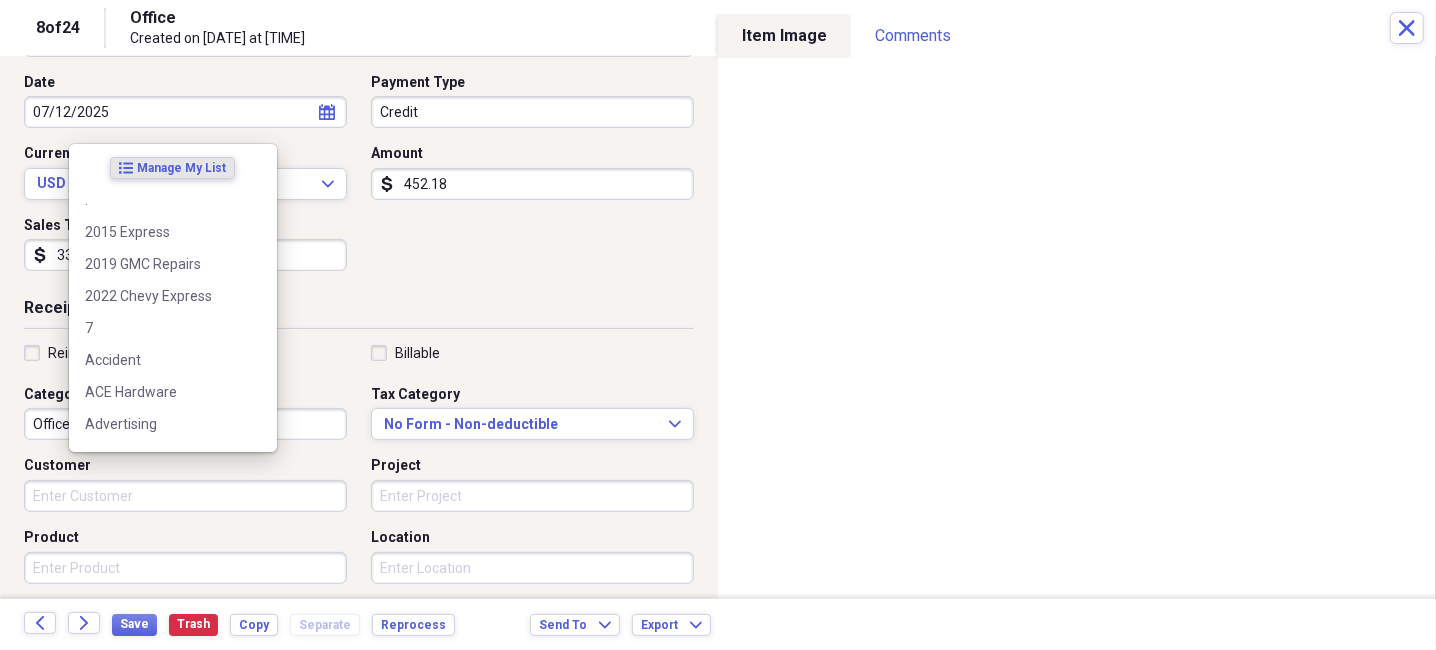 click on "Office" at bounding box center (185, 424) 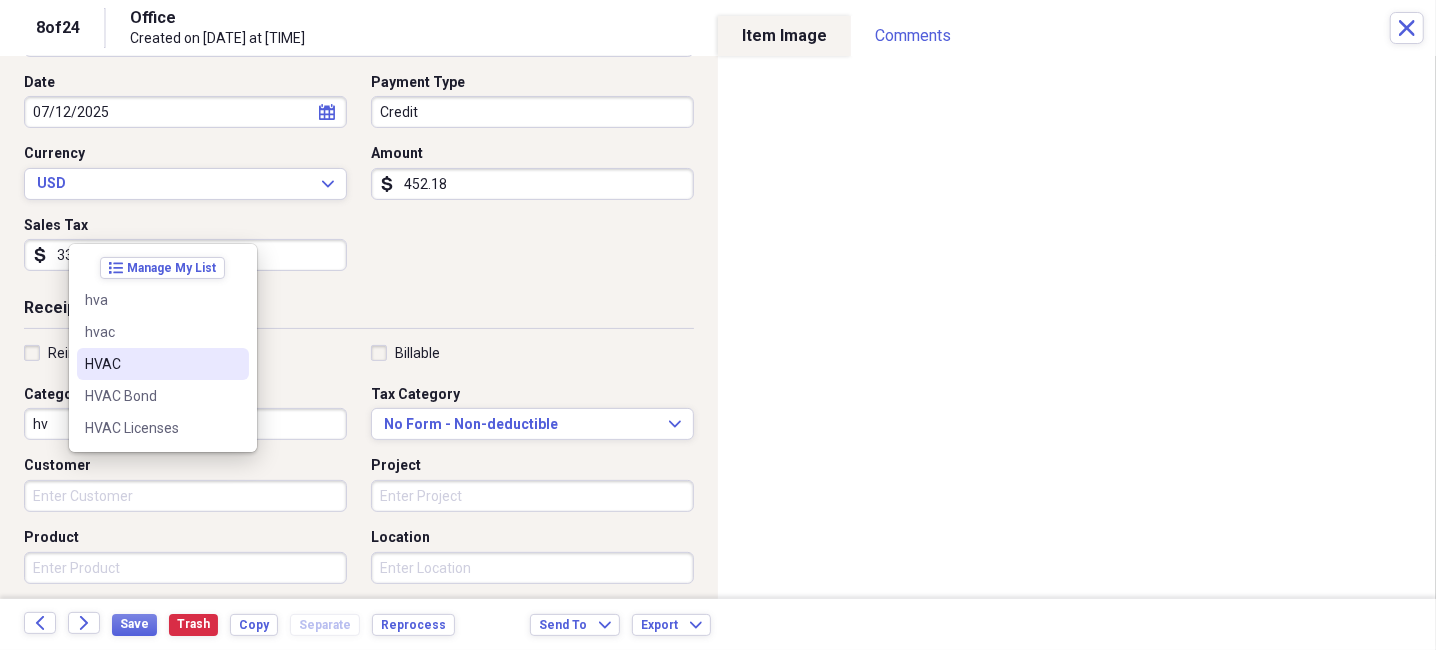 click on "HVAC" at bounding box center (151, 364) 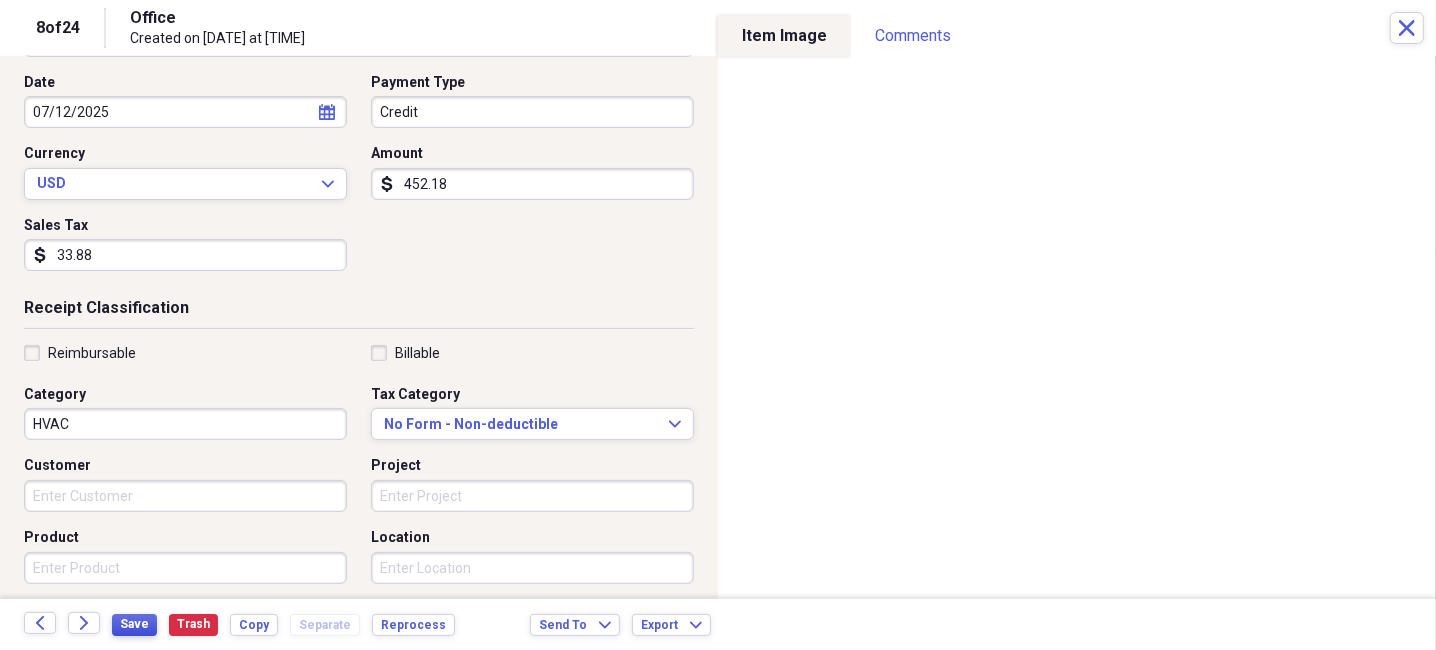 click on "Save" at bounding box center [134, 624] 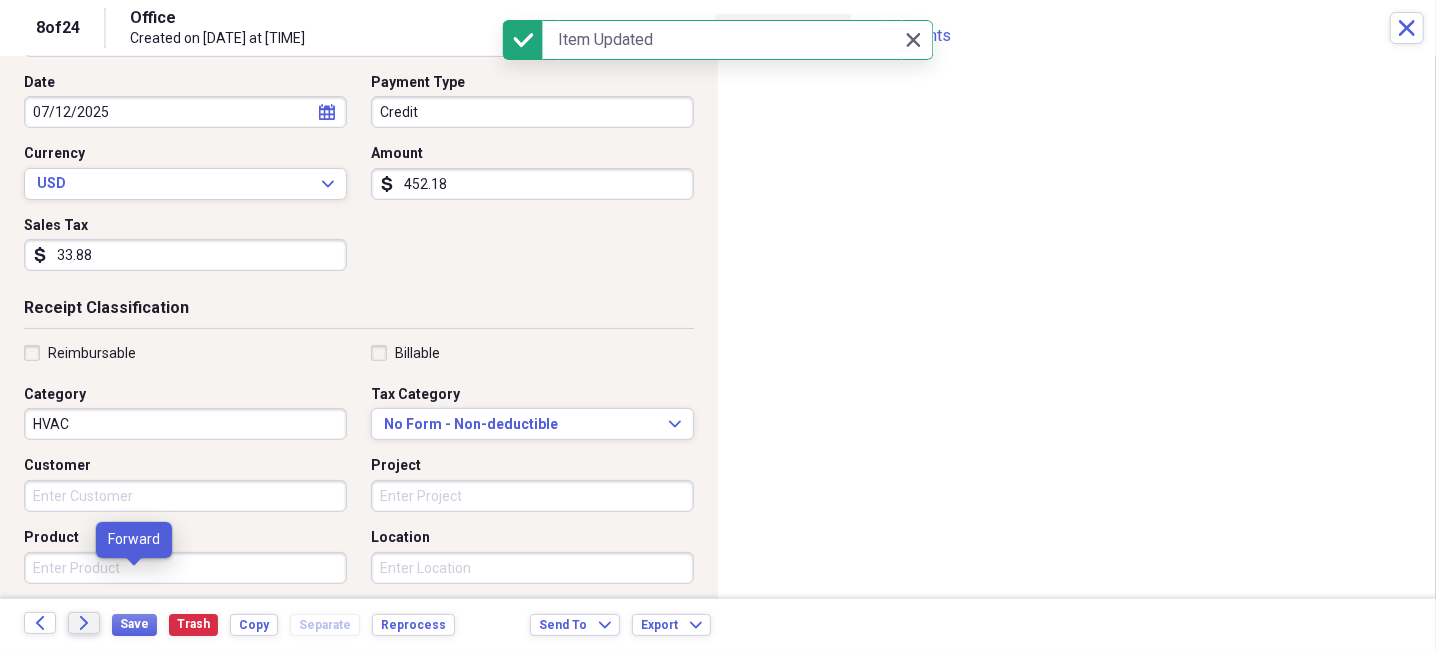 click on "Forward" 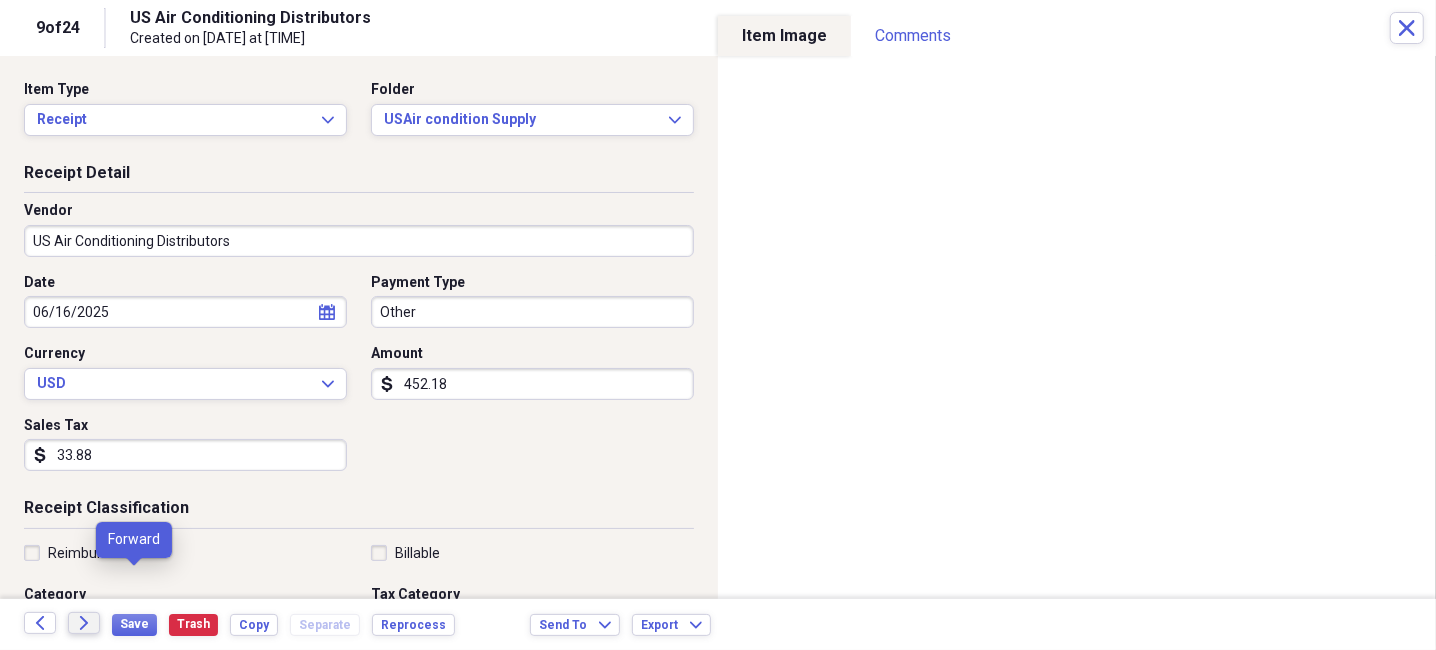 click on "Forward" 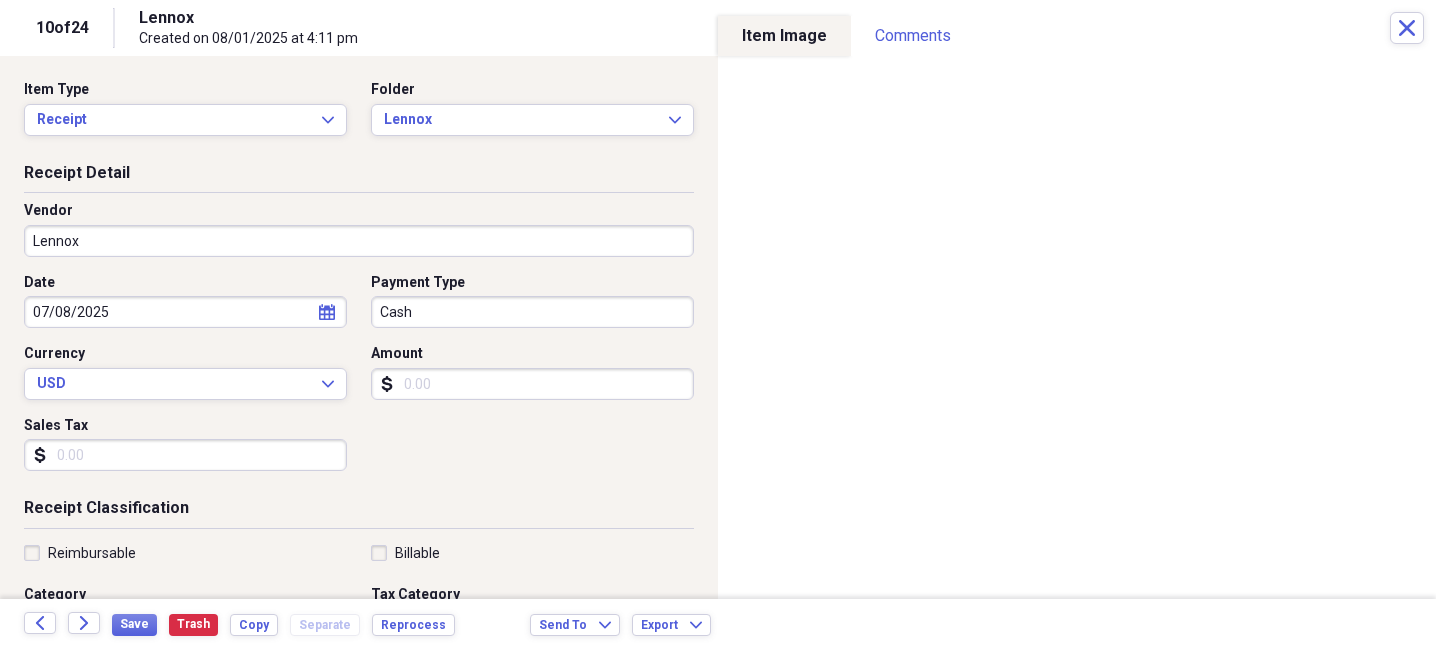 scroll, scrollTop: 0, scrollLeft: 0, axis: both 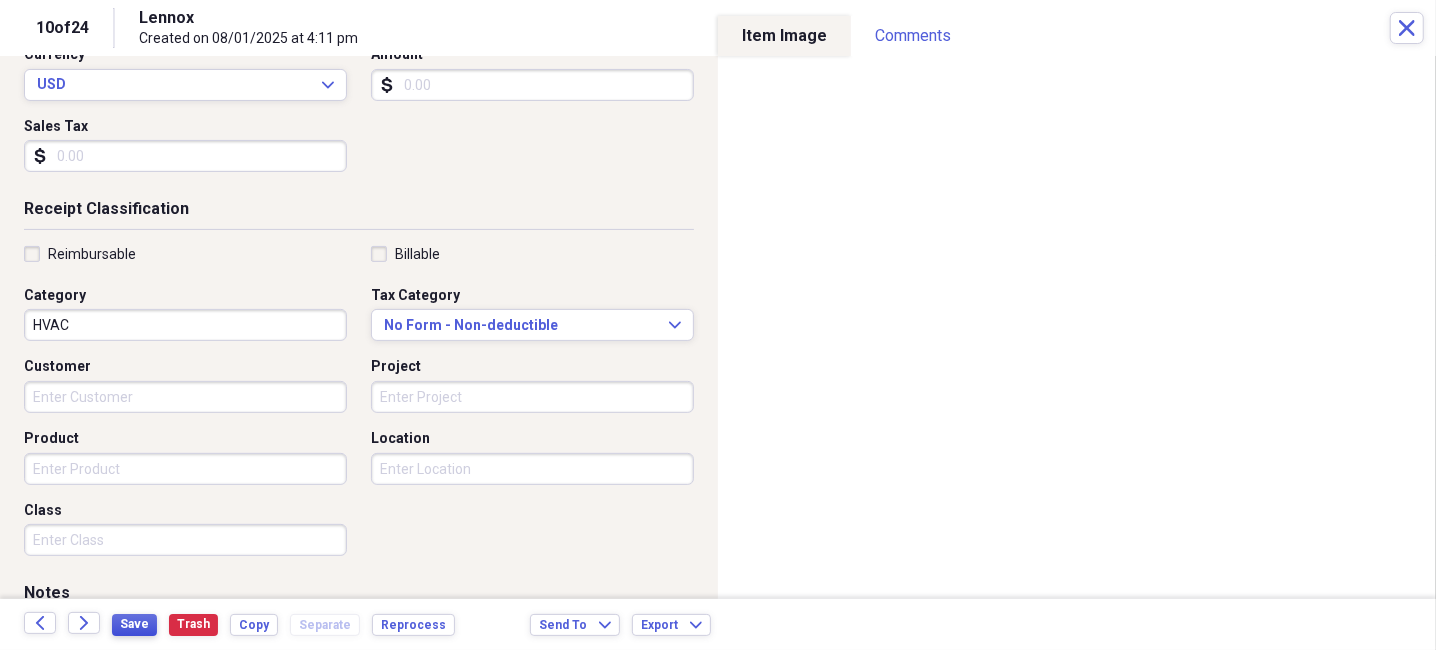 click on "Save" at bounding box center (134, 624) 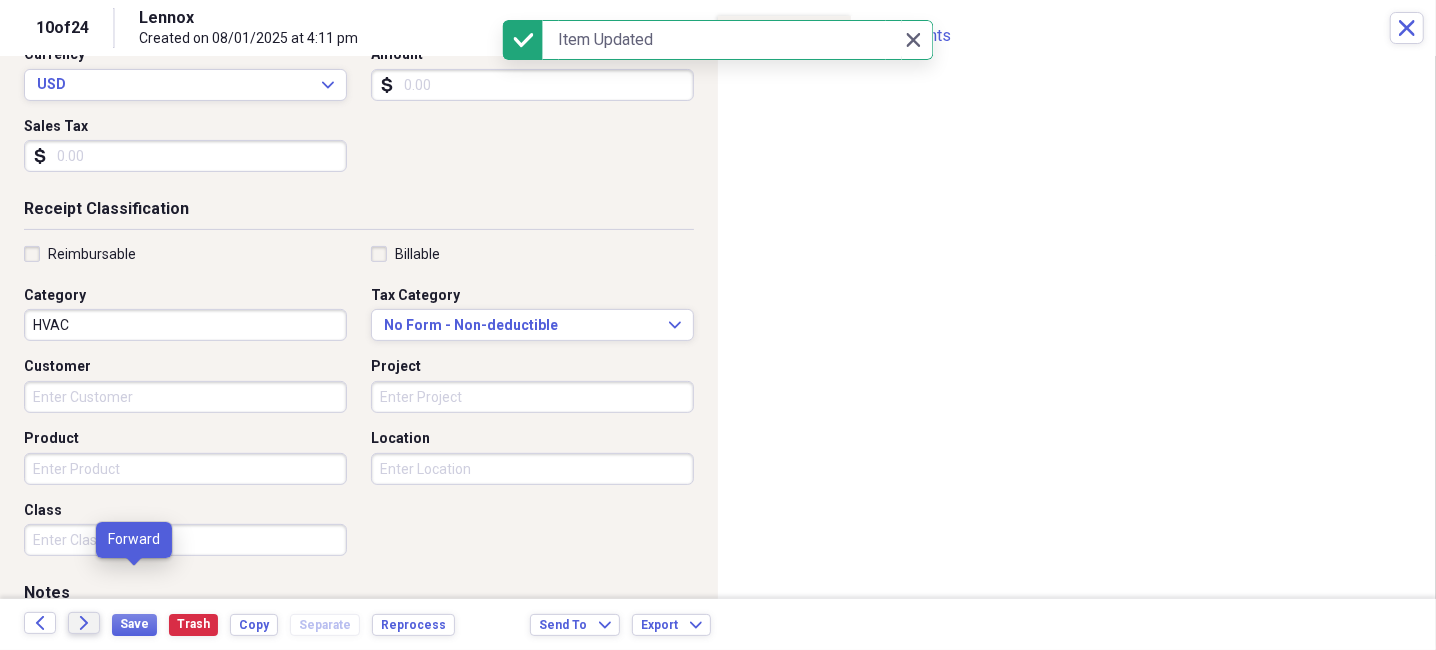 click on "Forward" at bounding box center [84, 623] 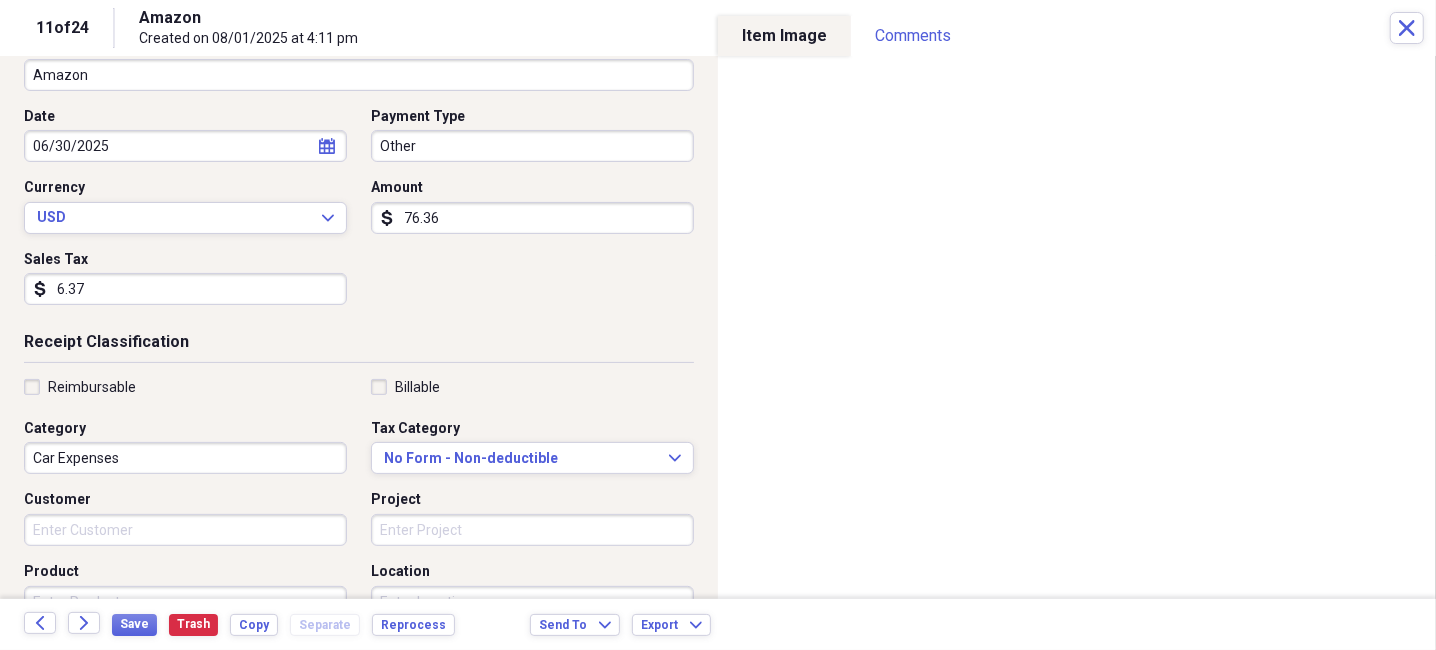 scroll, scrollTop: 200, scrollLeft: 0, axis: vertical 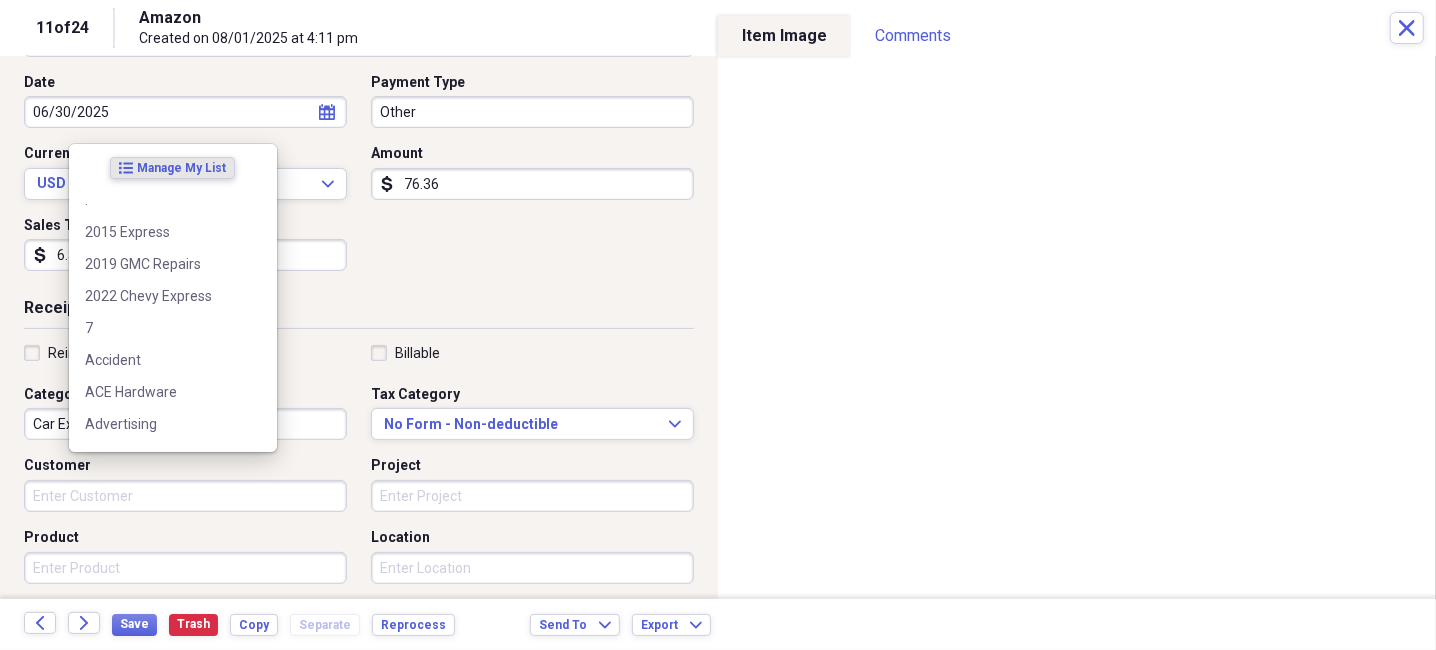 click on "Car Expenses" at bounding box center [185, 424] 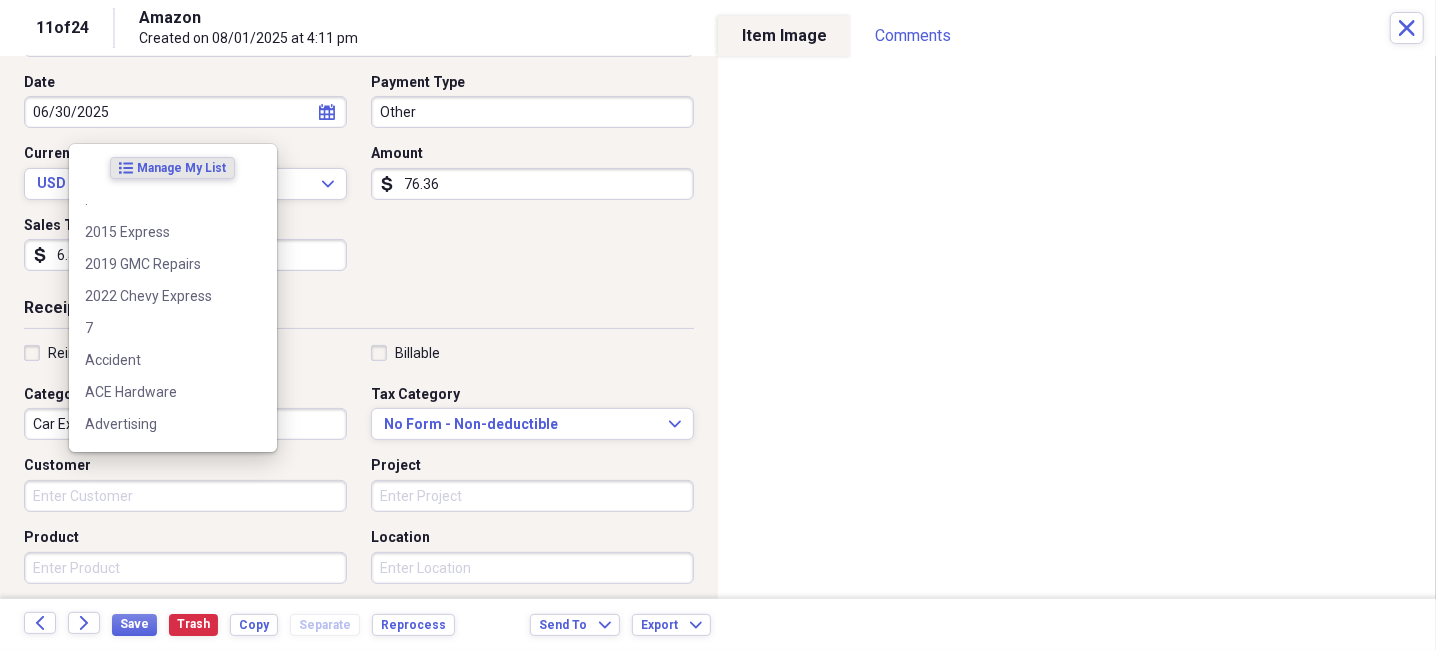 type on "o" 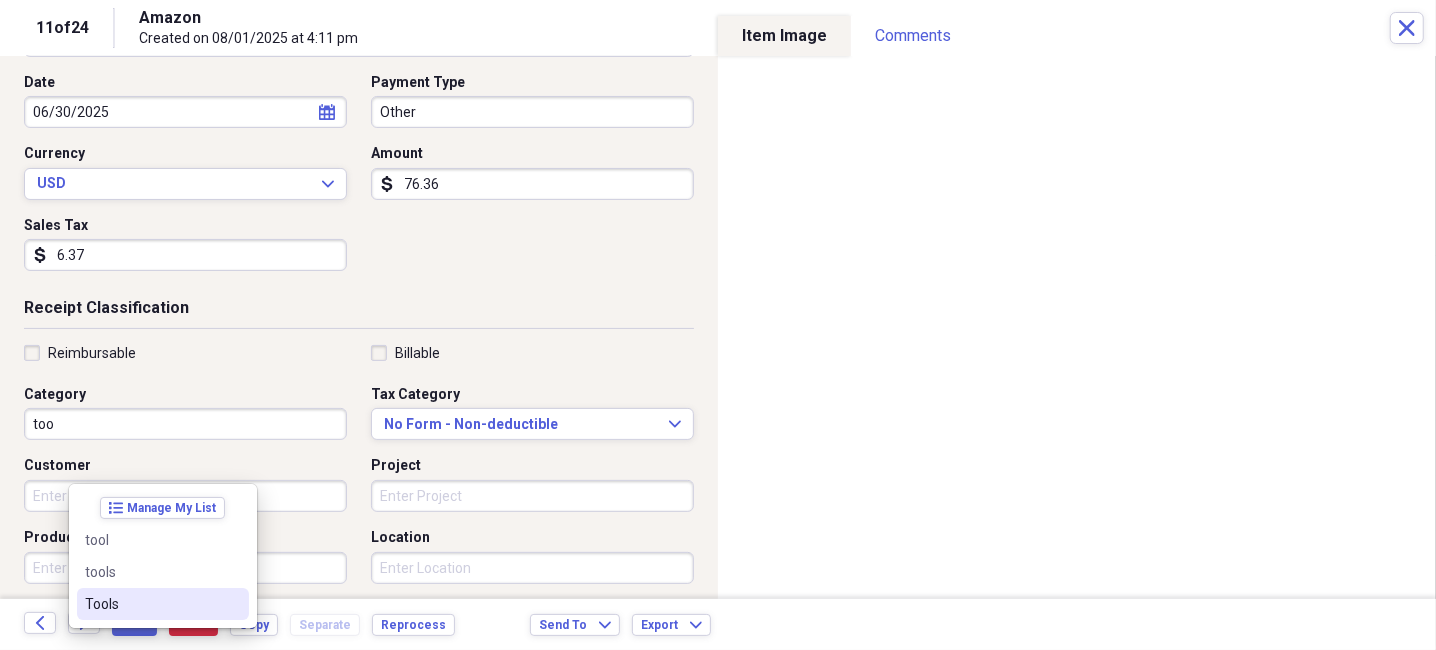 click on "Tools" at bounding box center [151, 604] 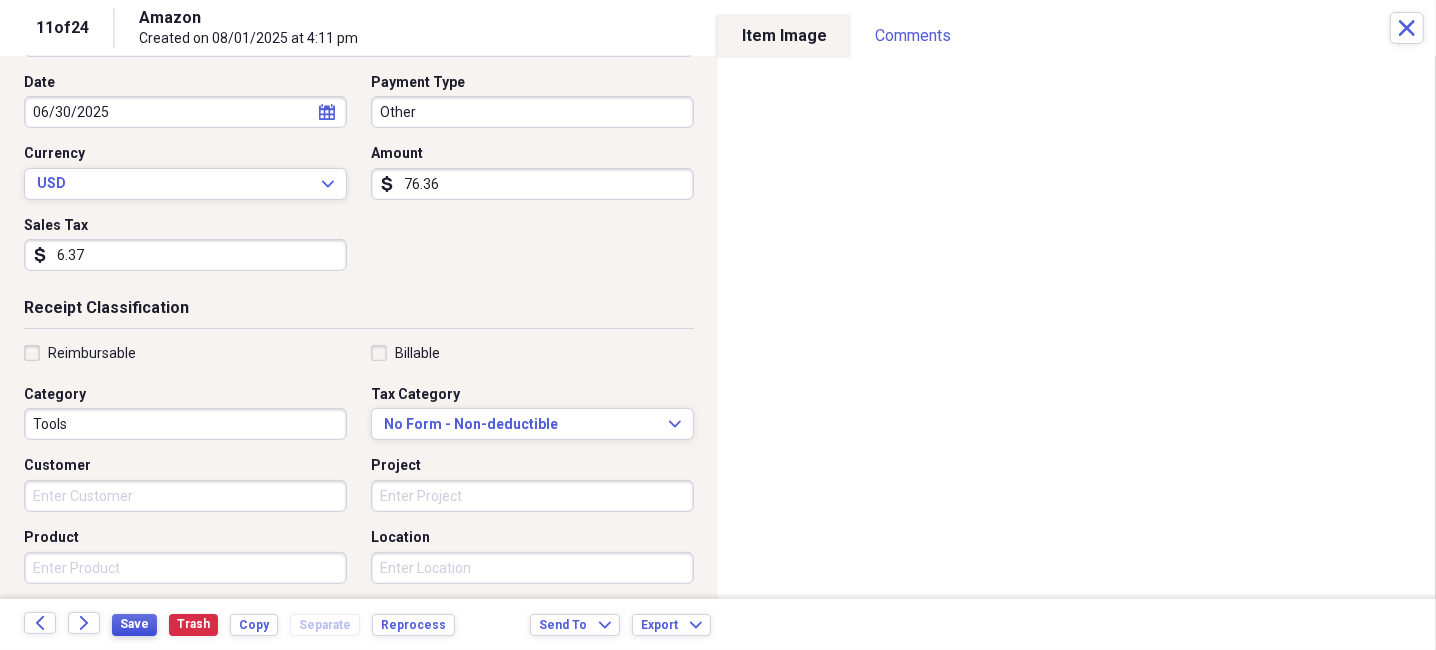click on "Save" at bounding box center [134, 624] 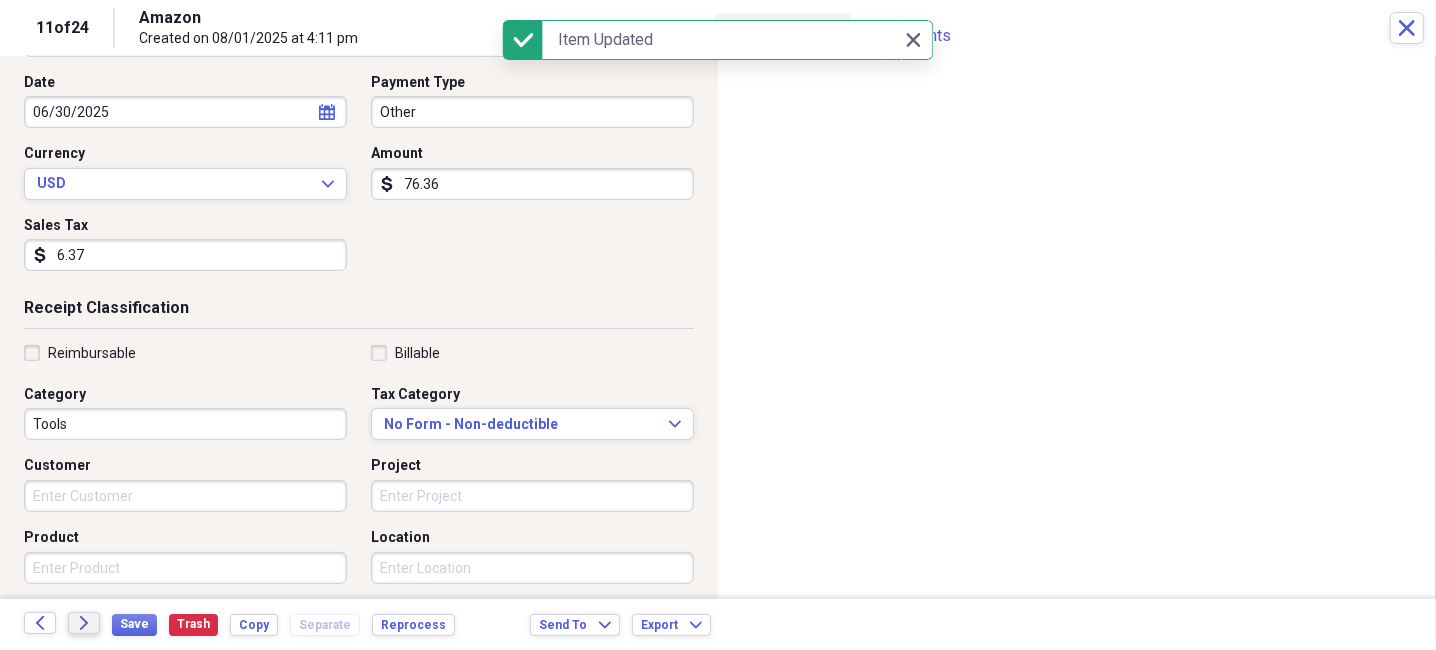 click on "Forward" 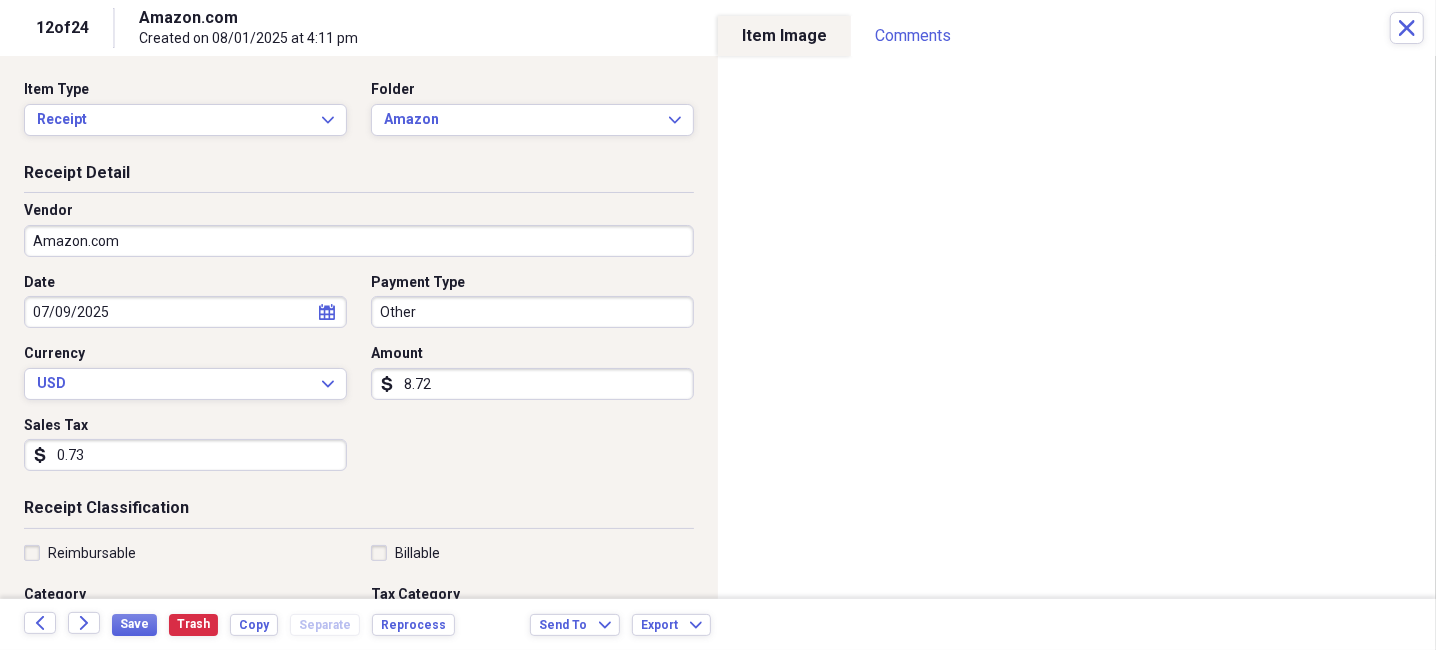 scroll, scrollTop: 299, scrollLeft: 0, axis: vertical 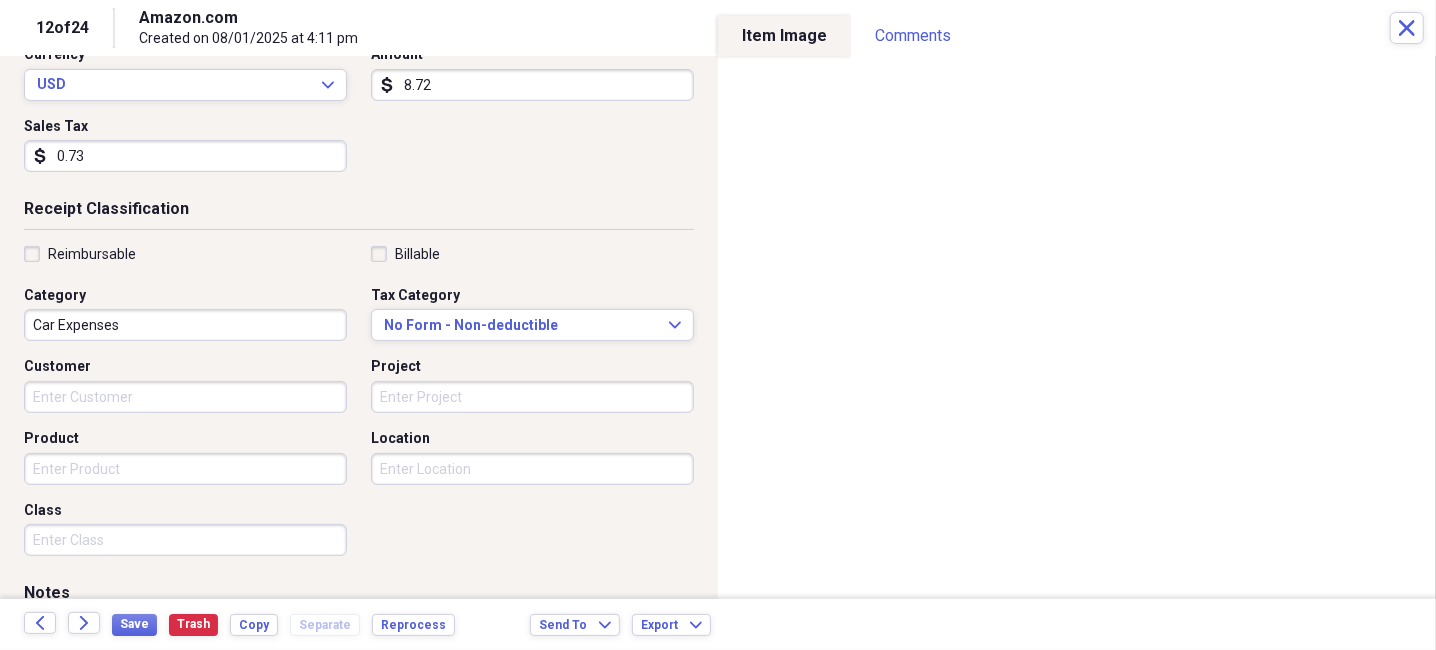 click on "Car Expenses" at bounding box center (185, 325) 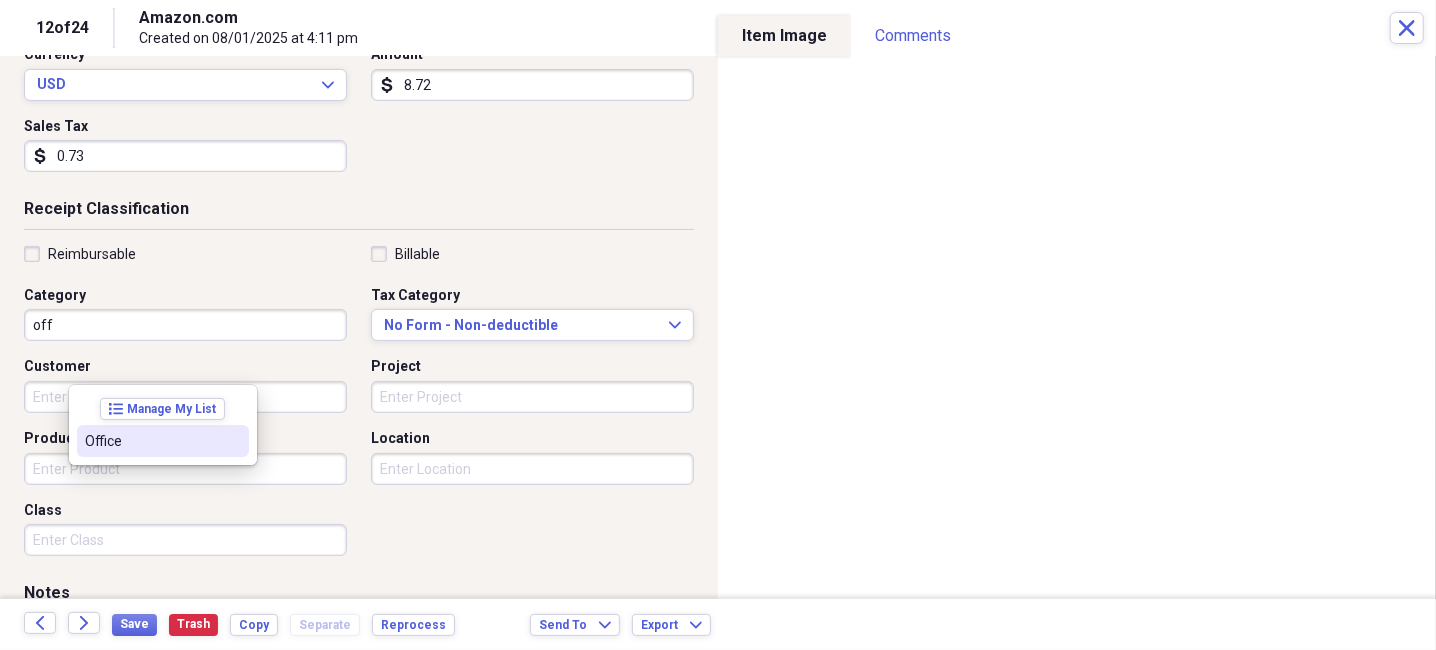 click on "Office" at bounding box center (151, 441) 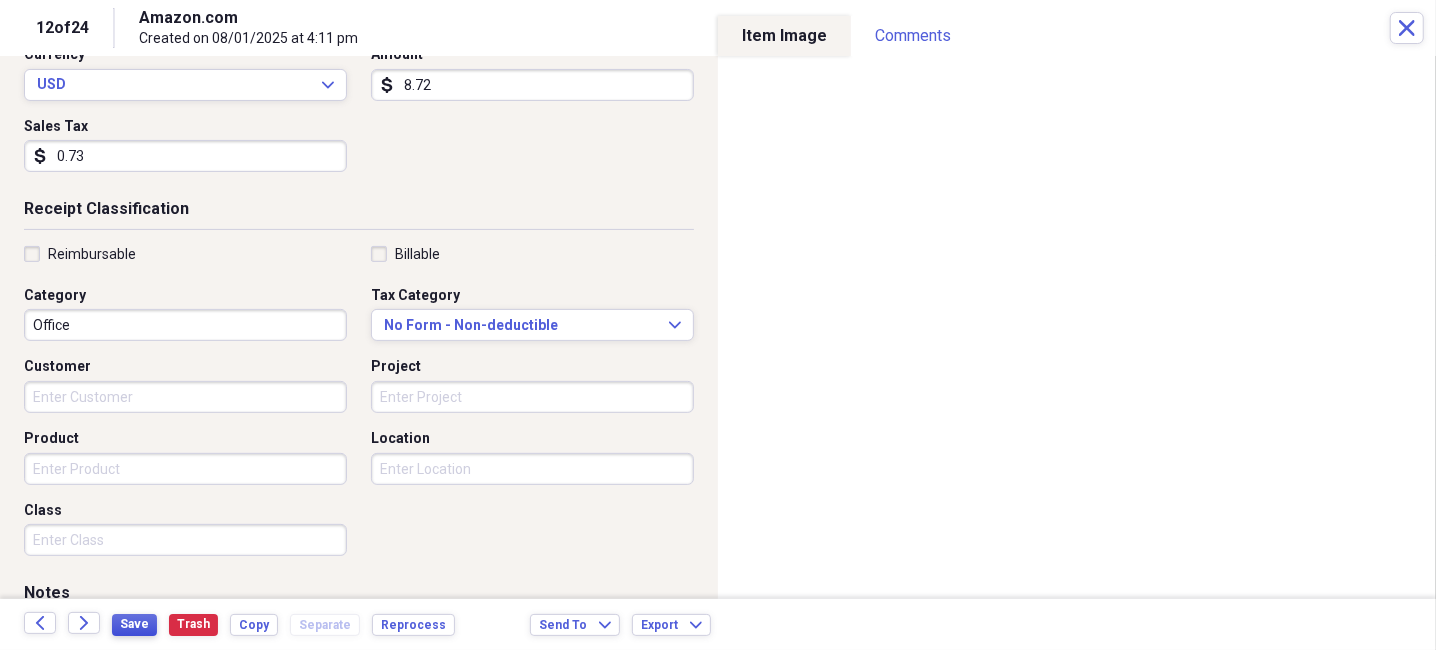 click on "Save" at bounding box center [134, 624] 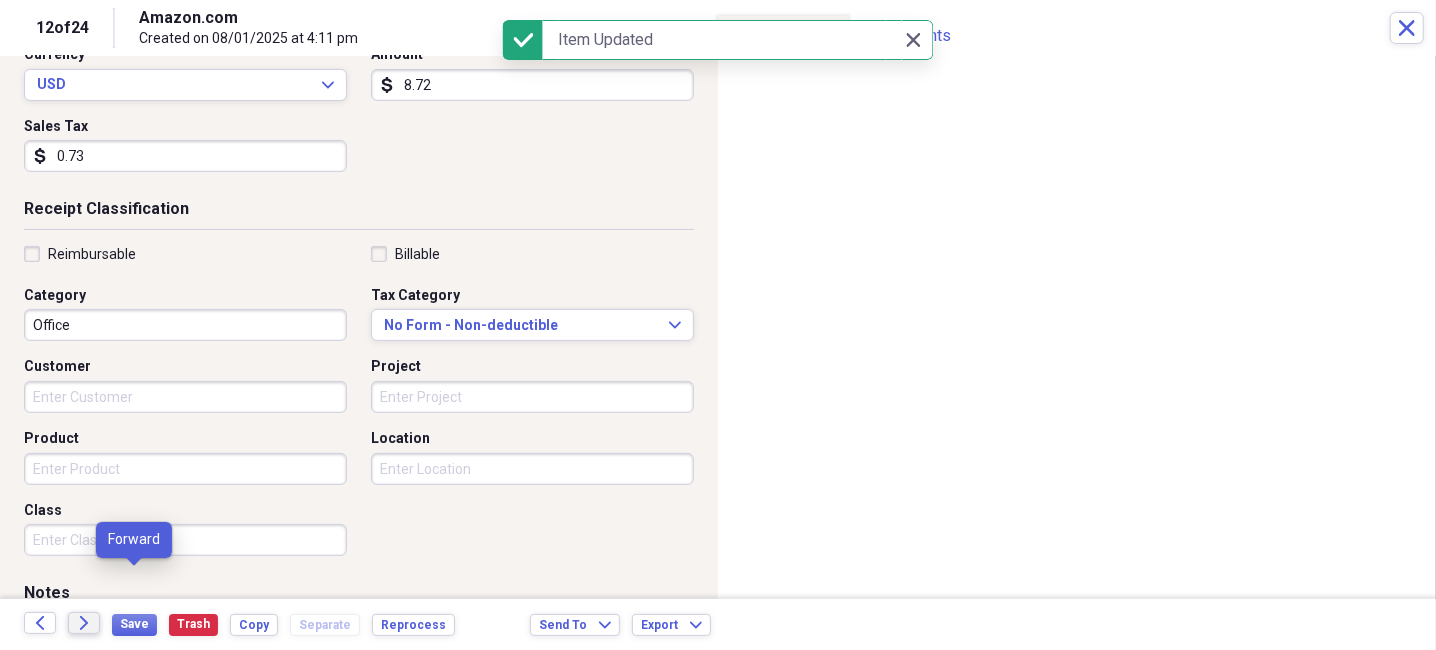 click on "Forward" 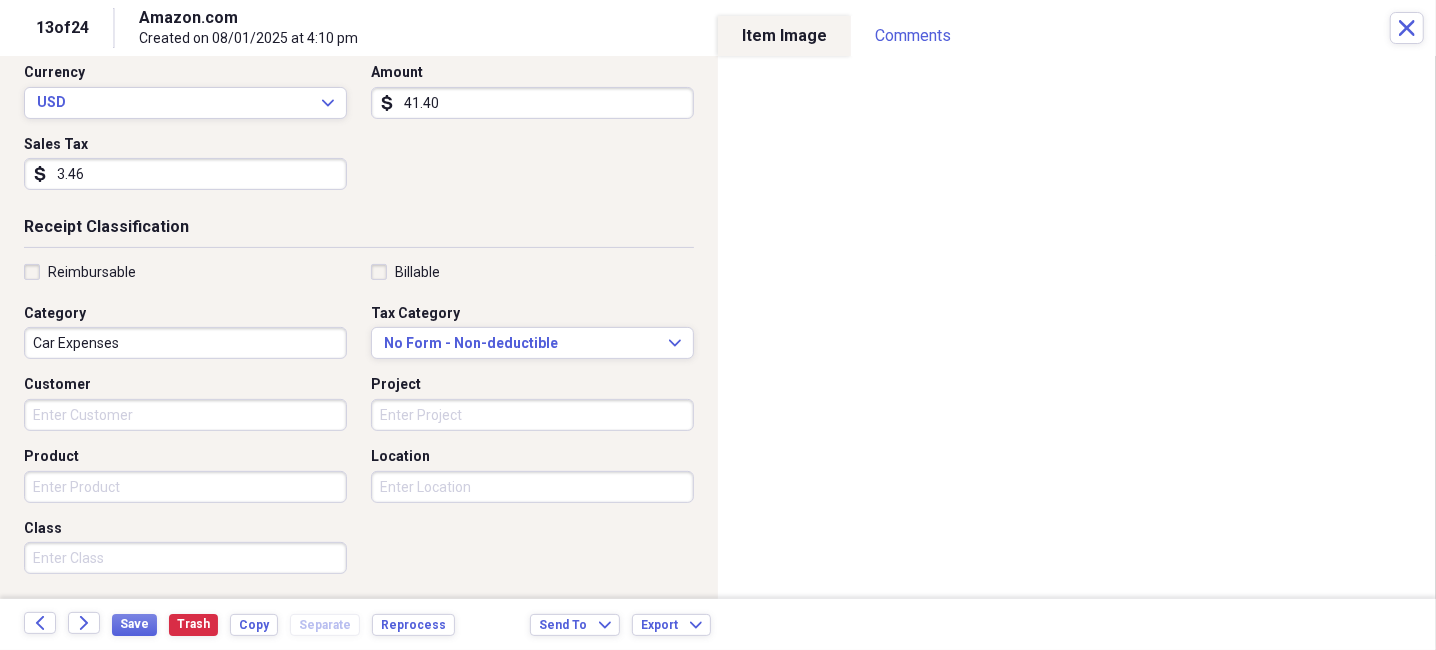 scroll, scrollTop: 299, scrollLeft: 0, axis: vertical 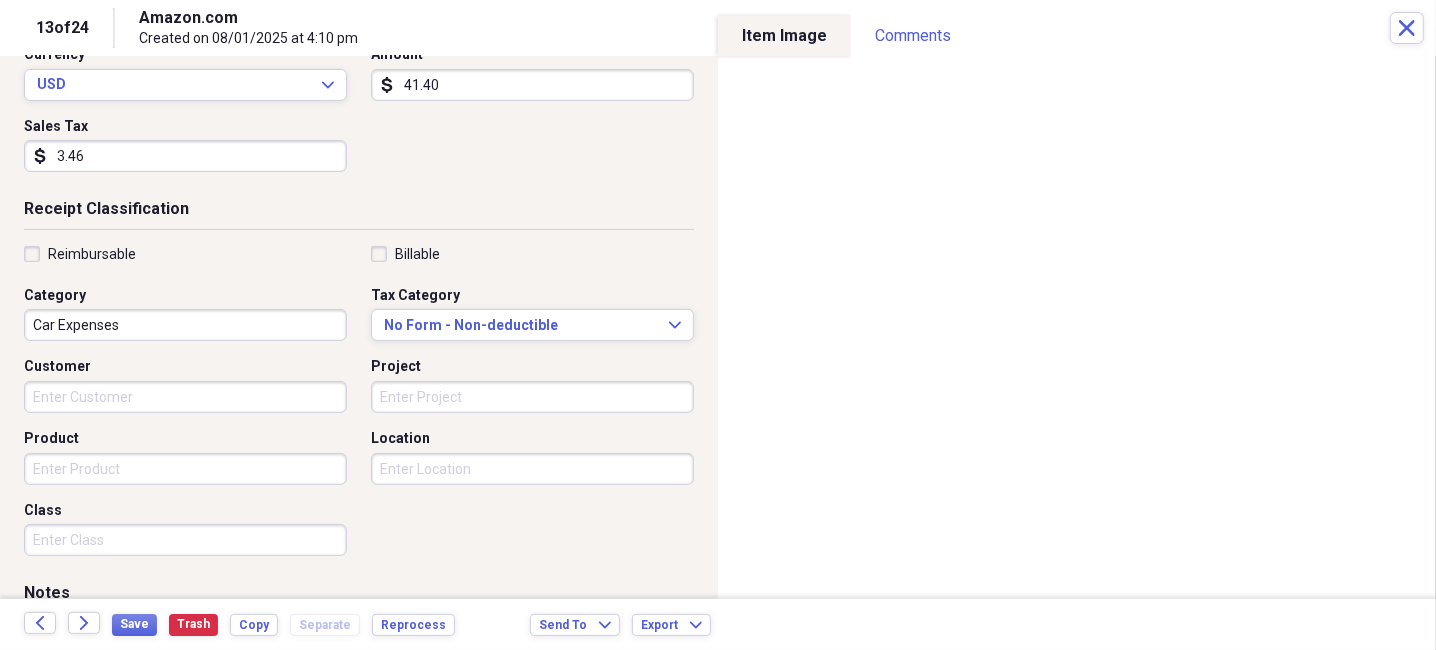 click on "Car Expenses" at bounding box center (185, 325) 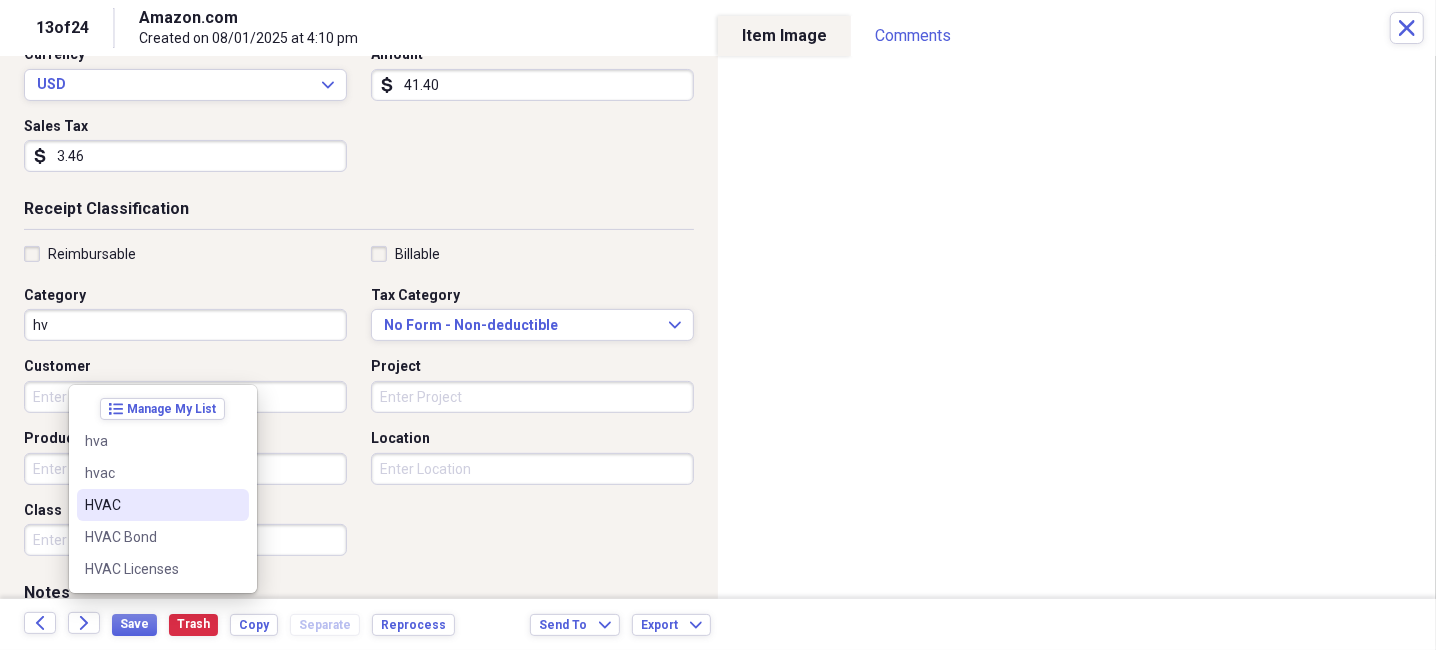 click on "HVAC" at bounding box center (163, 505) 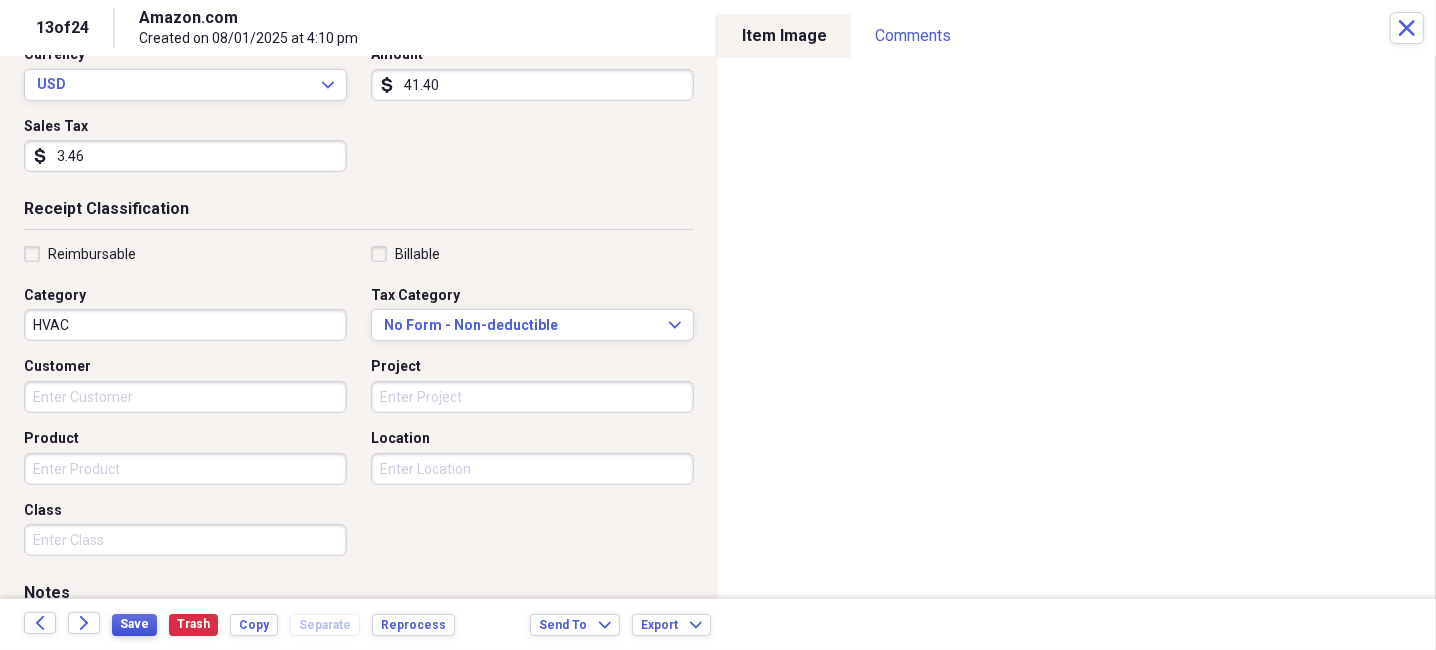 click on "Save" at bounding box center [134, 624] 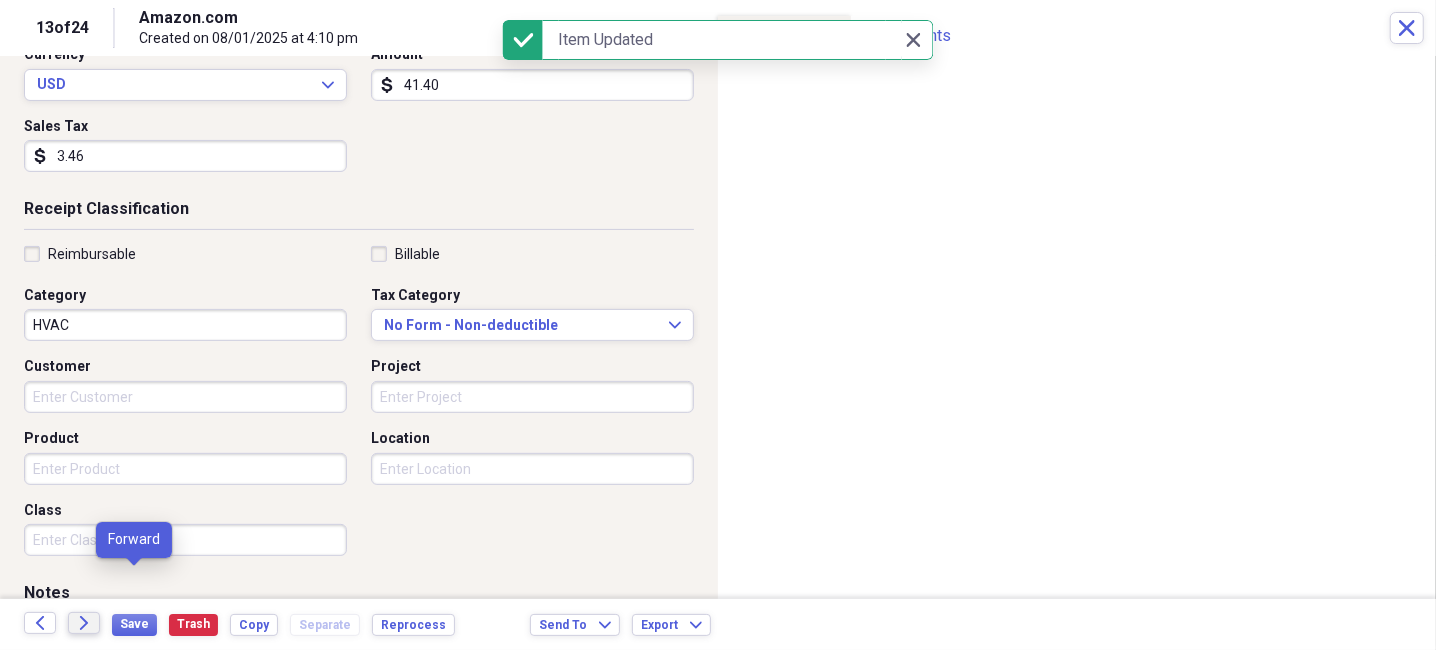 click on "Forward" 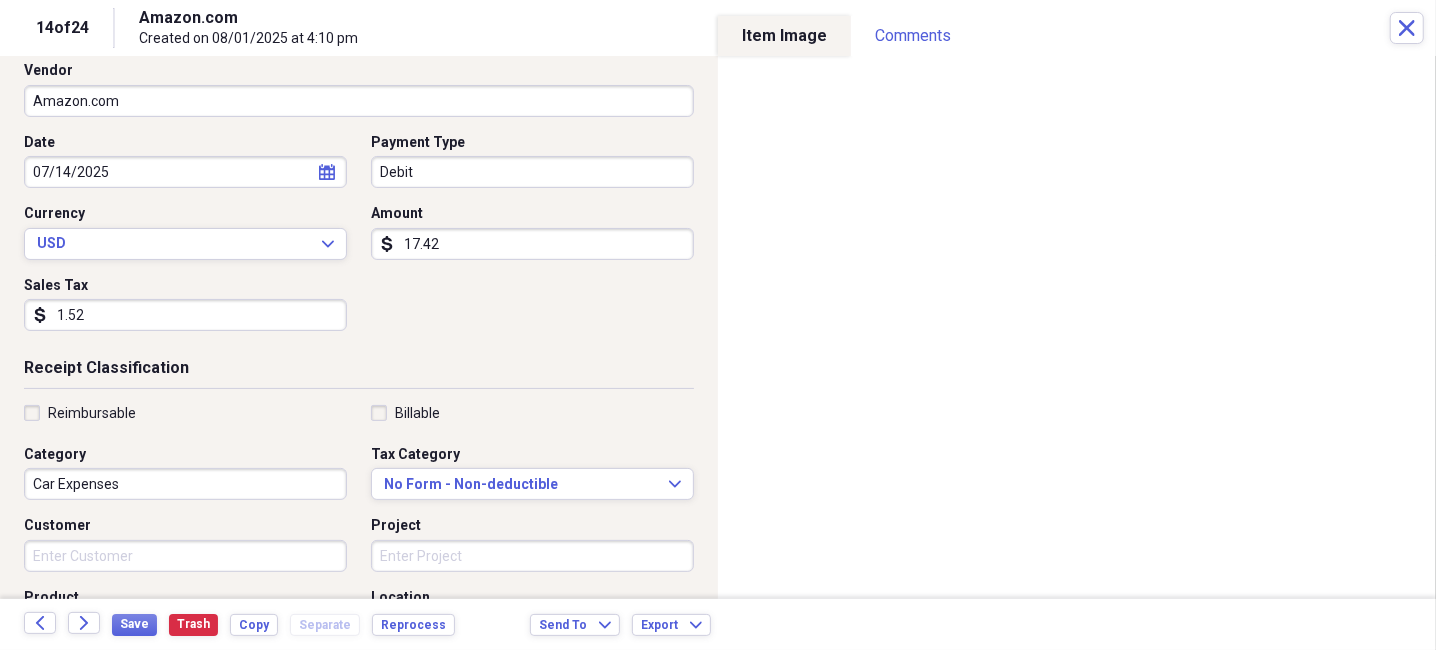 scroll, scrollTop: 200, scrollLeft: 0, axis: vertical 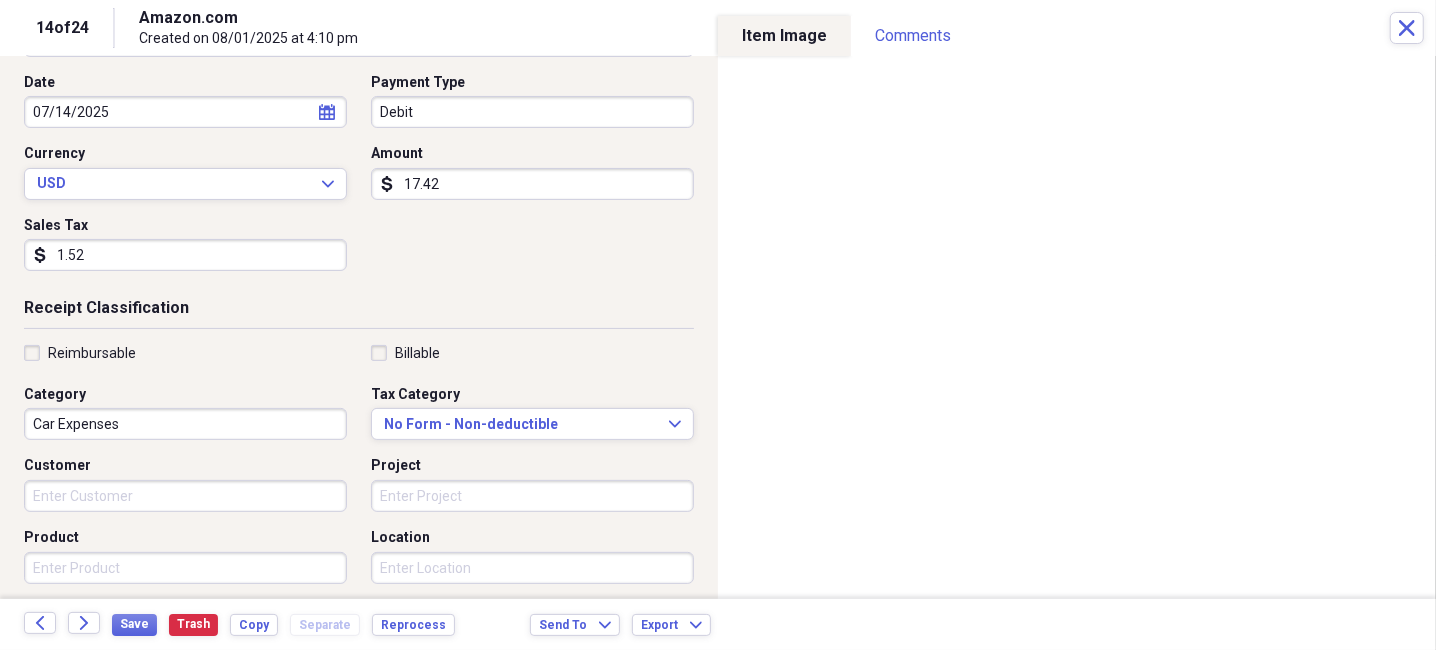 click on "Car Expenses" at bounding box center (185, 424) 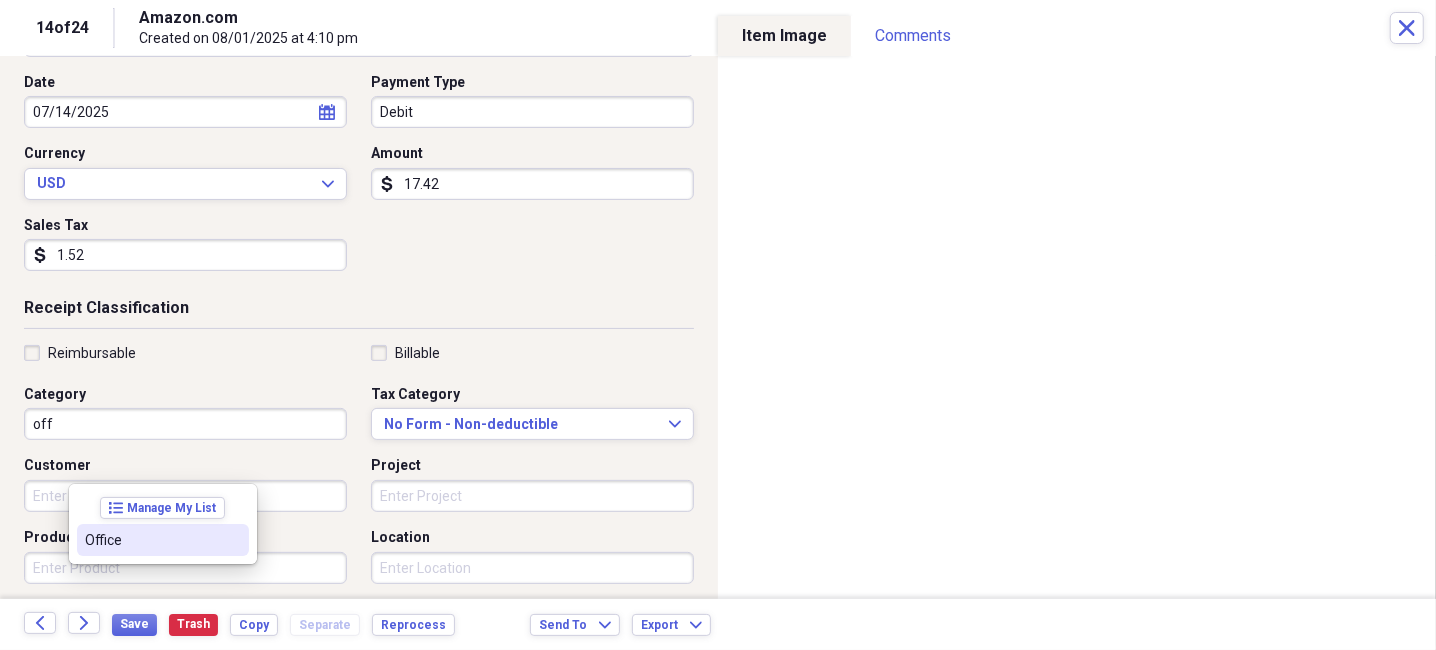 click on "Office" at bounding box center [151, 540] 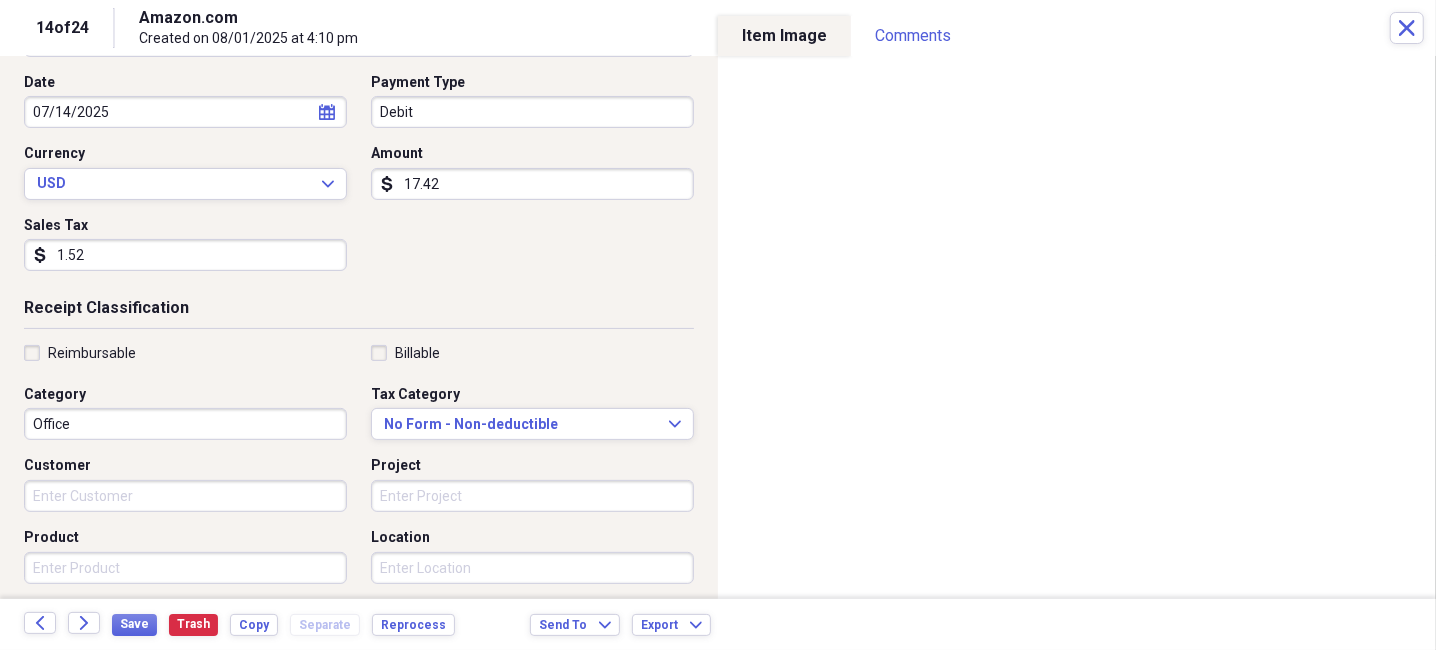 scroll, scrollTop: 299, scrollLeft: 0, axis: vertical 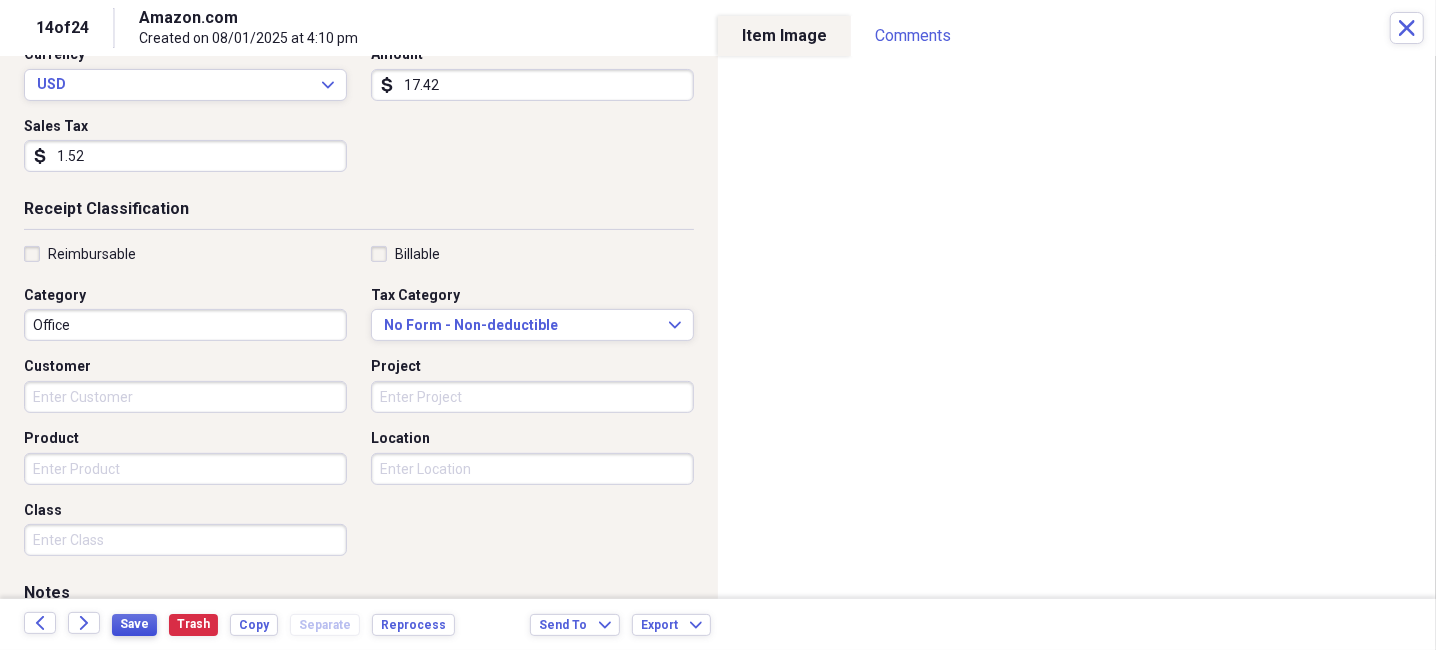 click on "Save" at bounding box center [134, 625] 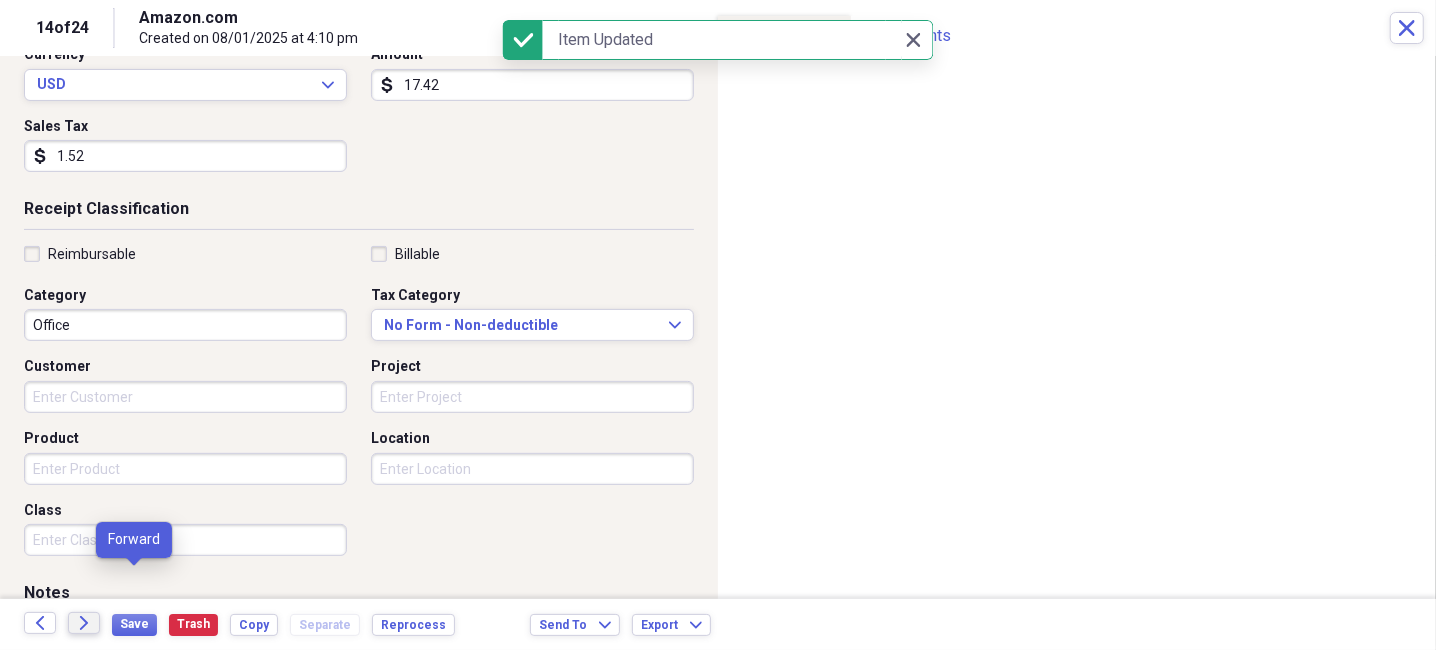 click on "Forward" 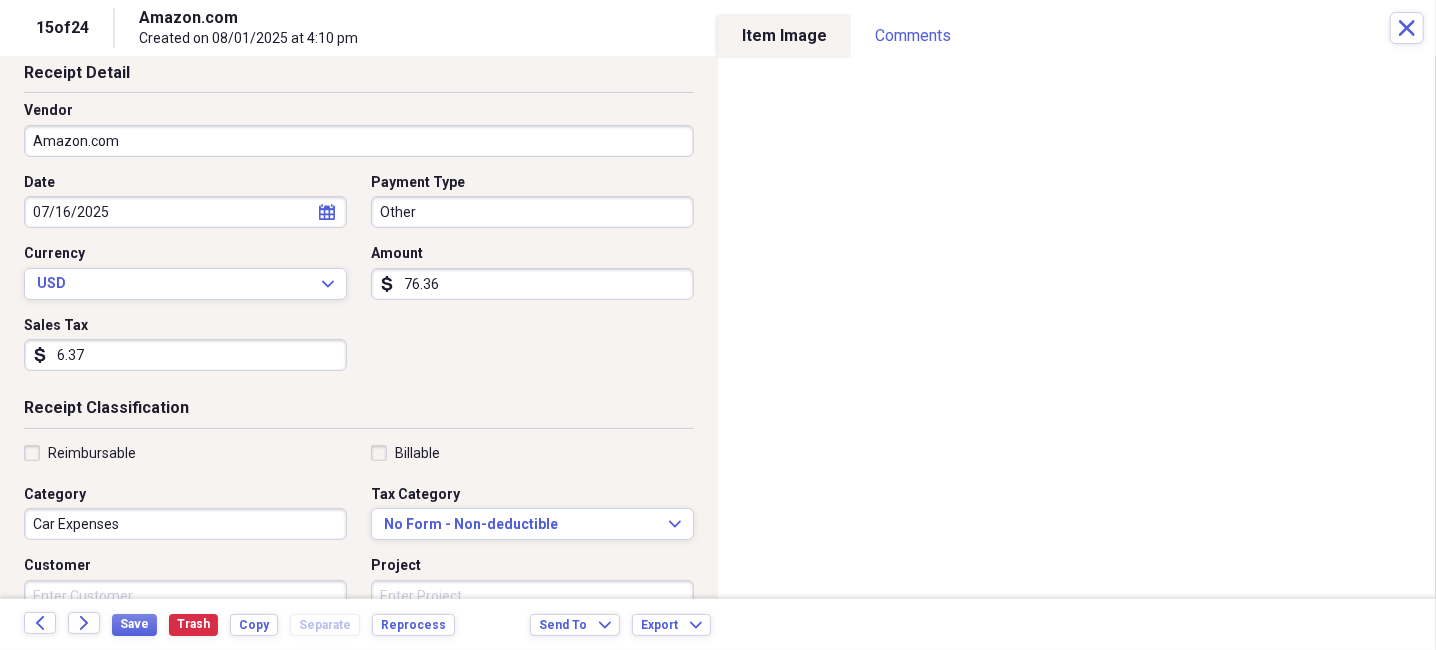 scroll, scrollTop: 200, scrollLeft: 0, axis: vertical 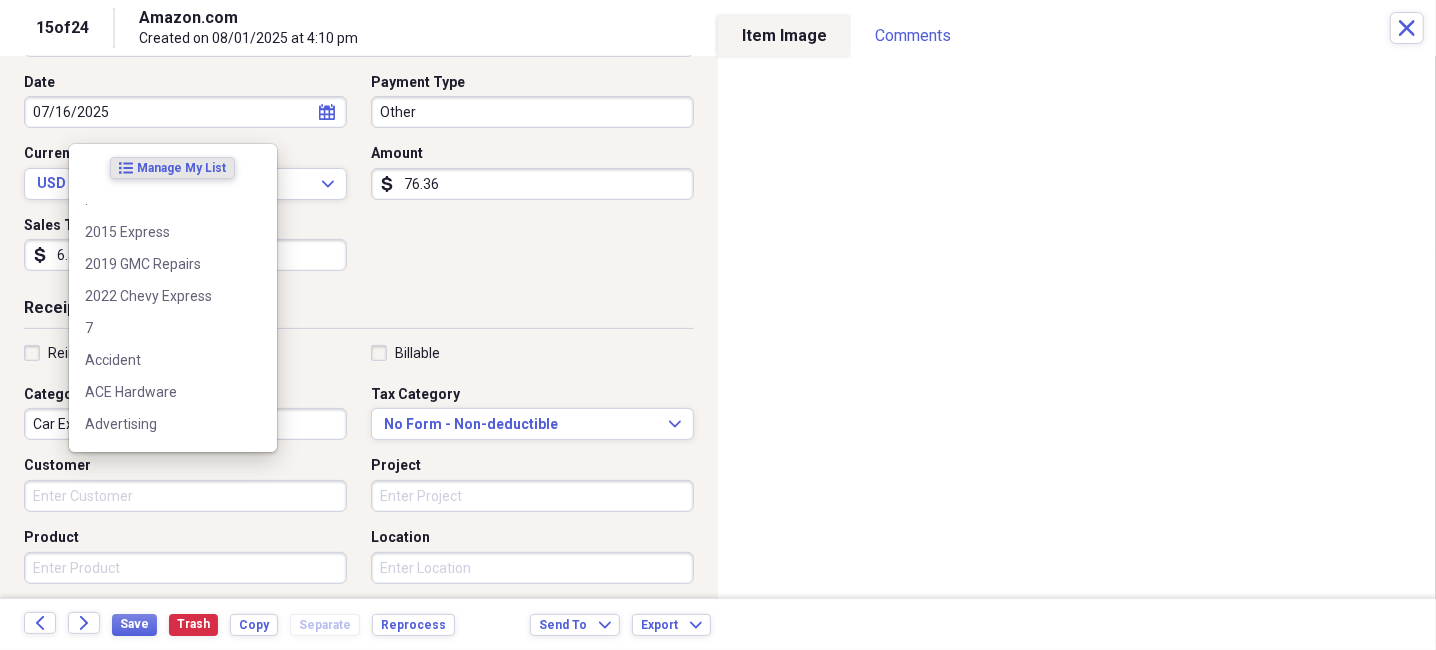 click on "Car Expenses" at bounding box center (185, 424) 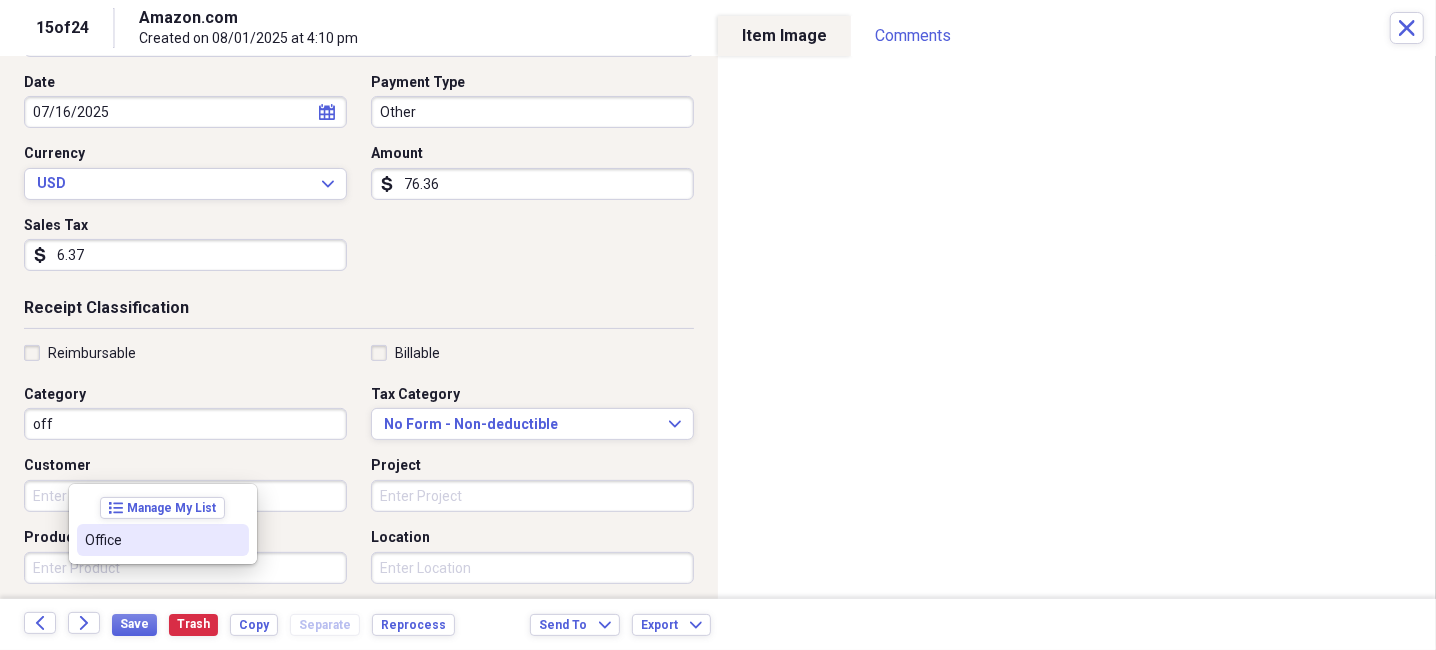 click on "Office" at bounding box center [151, 540] 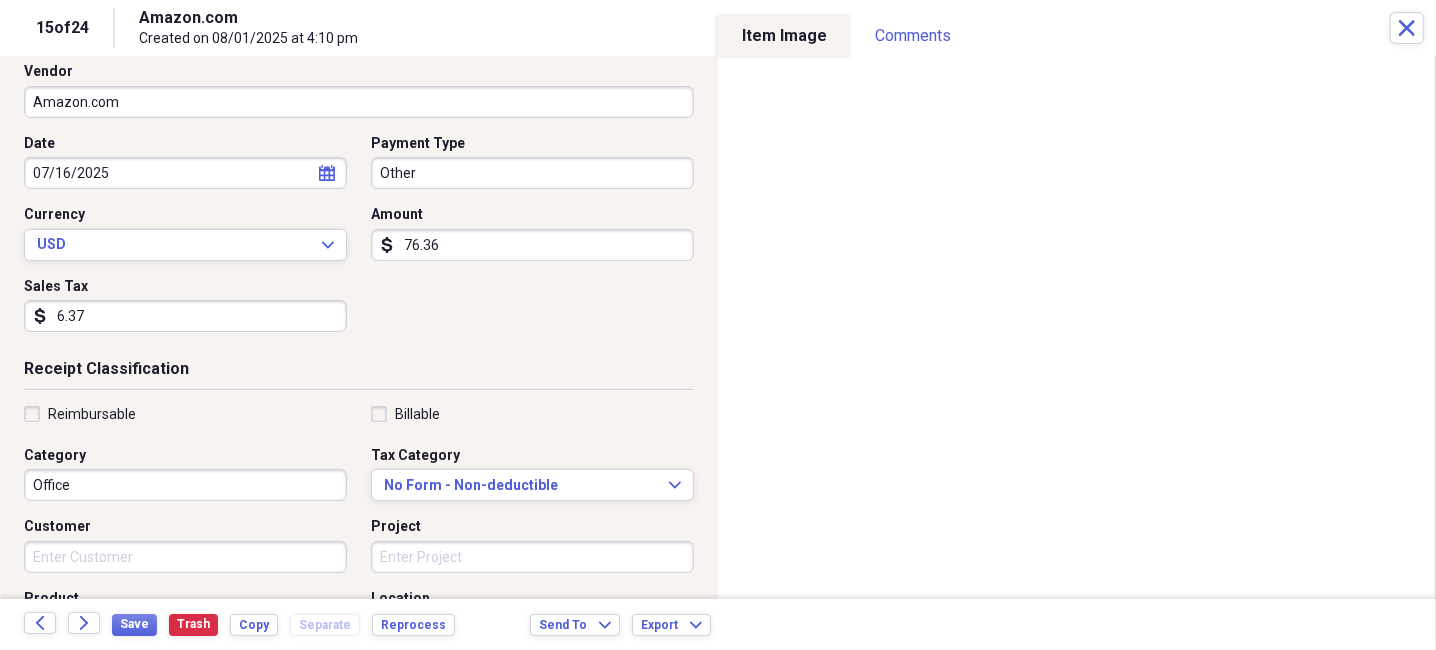 scroll, scrollTop: 200, scrollLeft: 0, axis: vertical 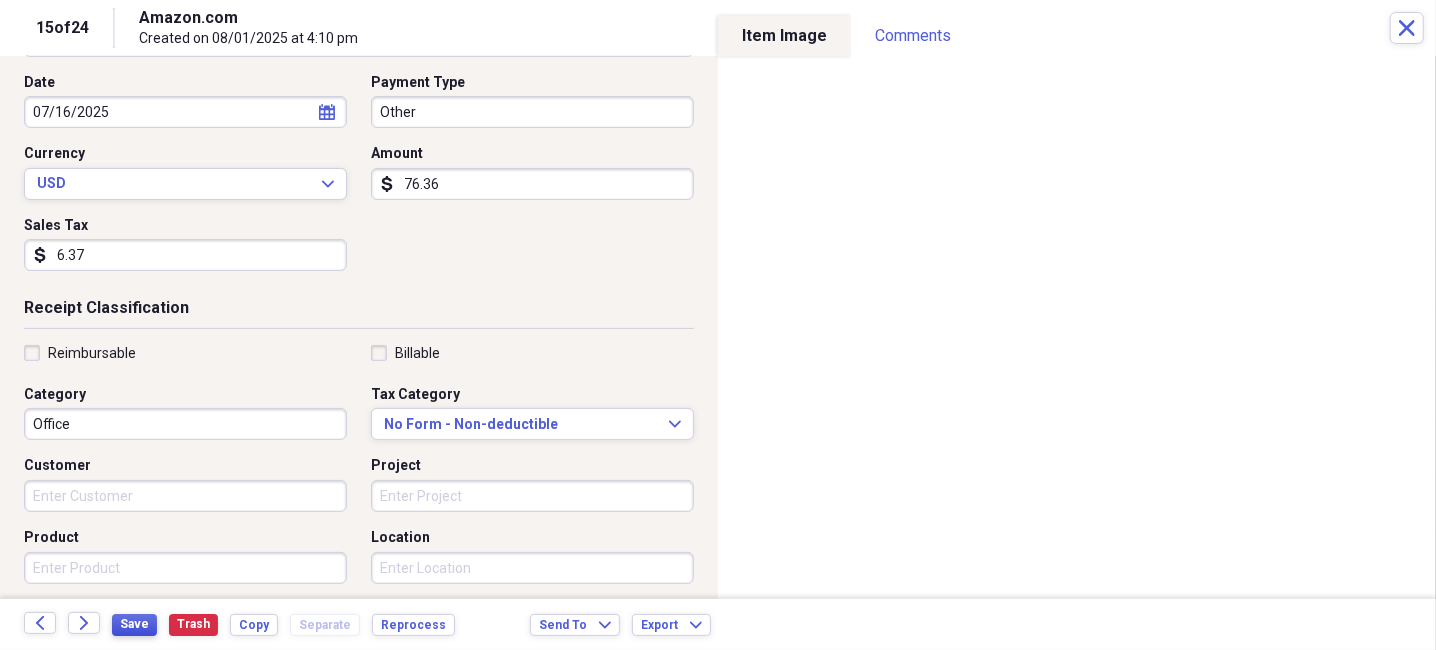 click on "Save" at bounding box center [134, 624] 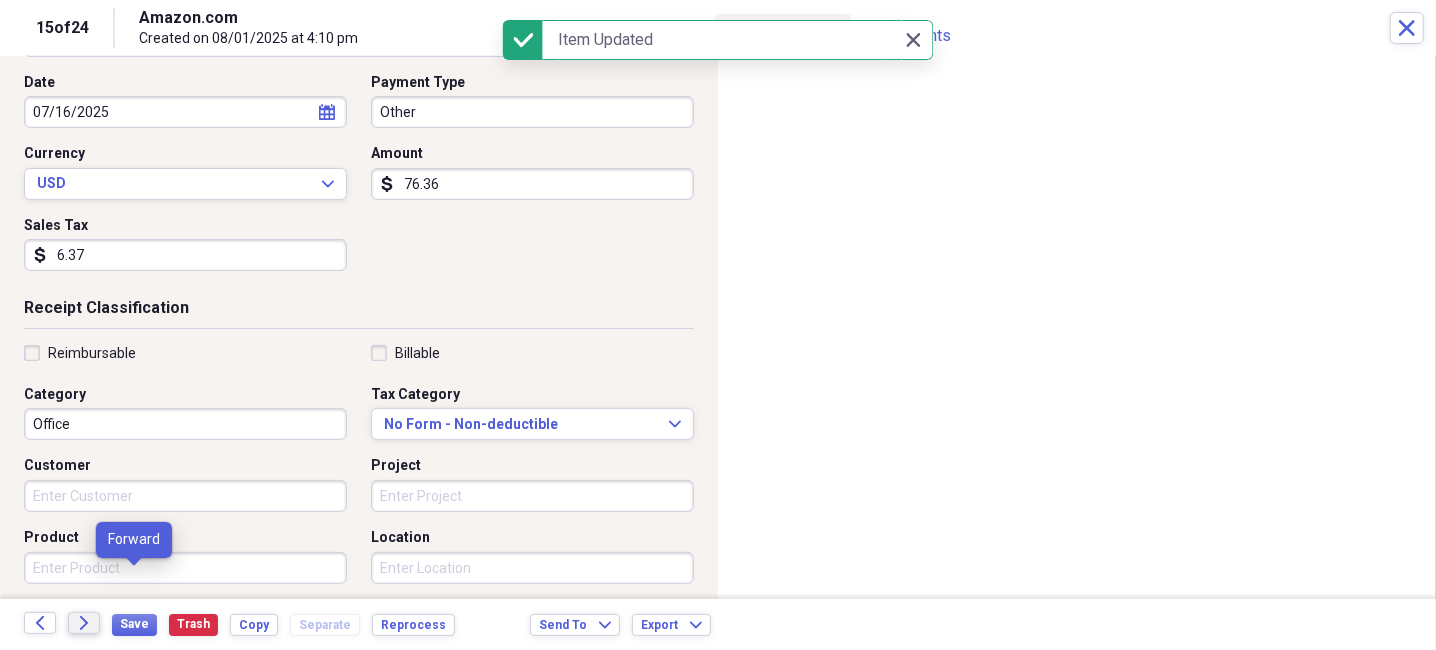 click 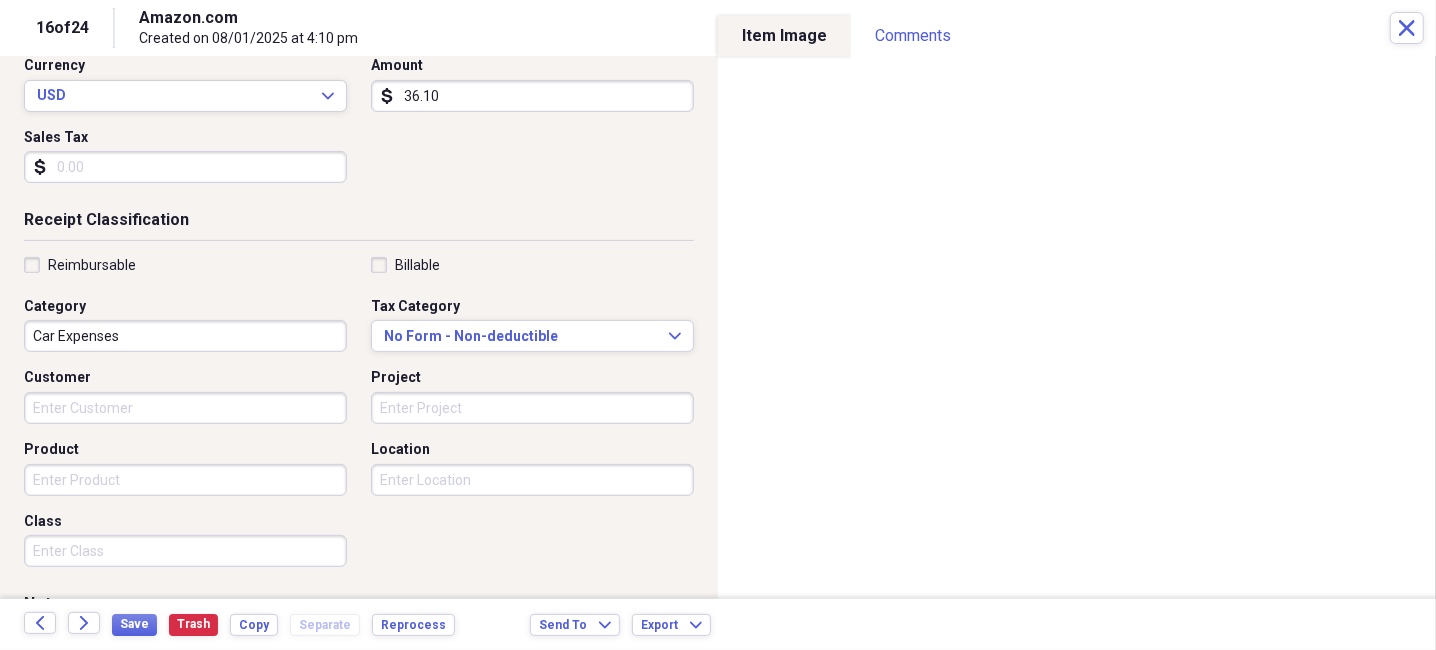 scroll, scrollTop: 299, scrollLeft: 0, axis: vertical 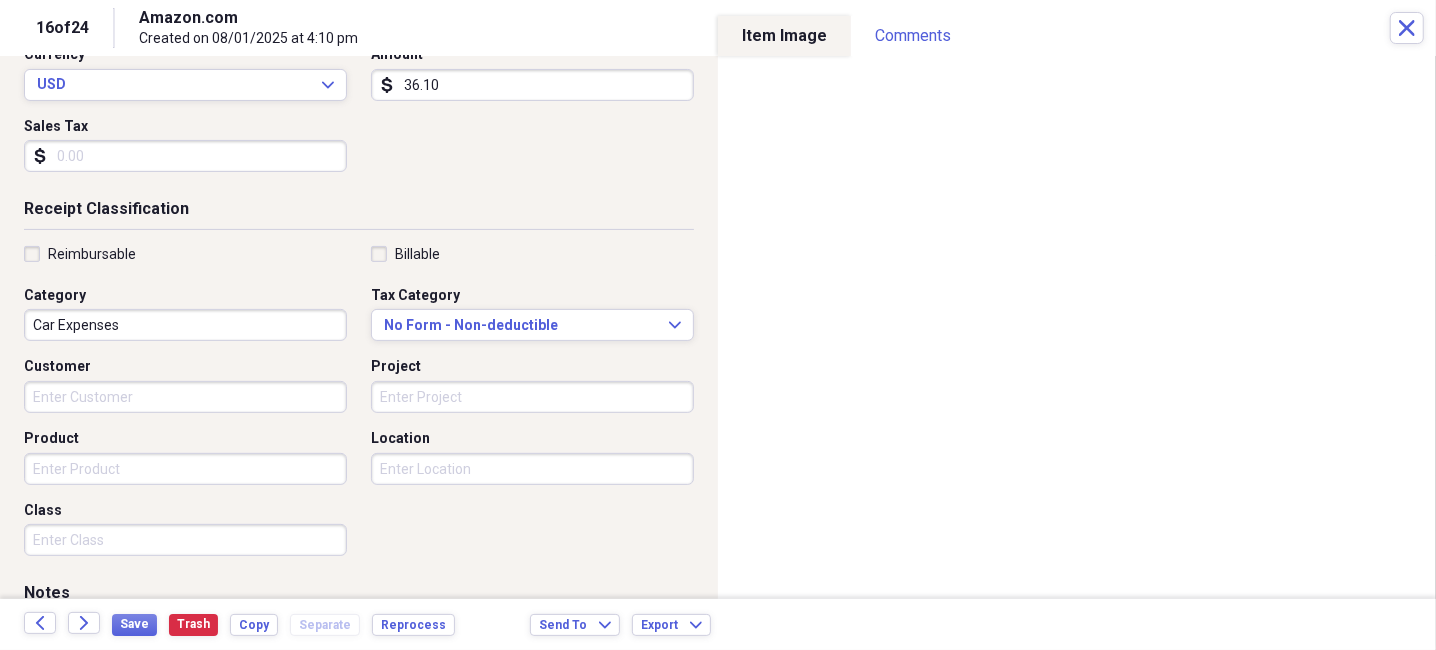 click on "Car Expenses" at bounding box center [185, 325] 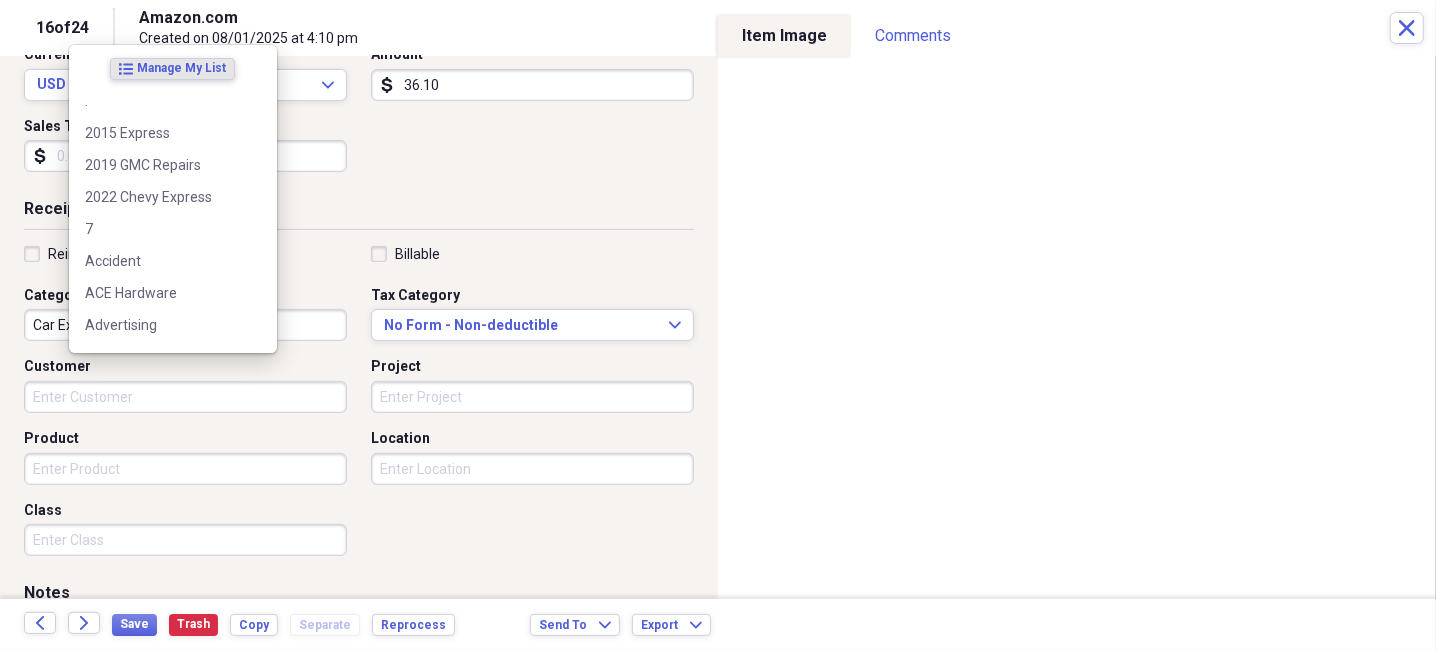 click on "Car Expenses" at bounding box center (185, 325) 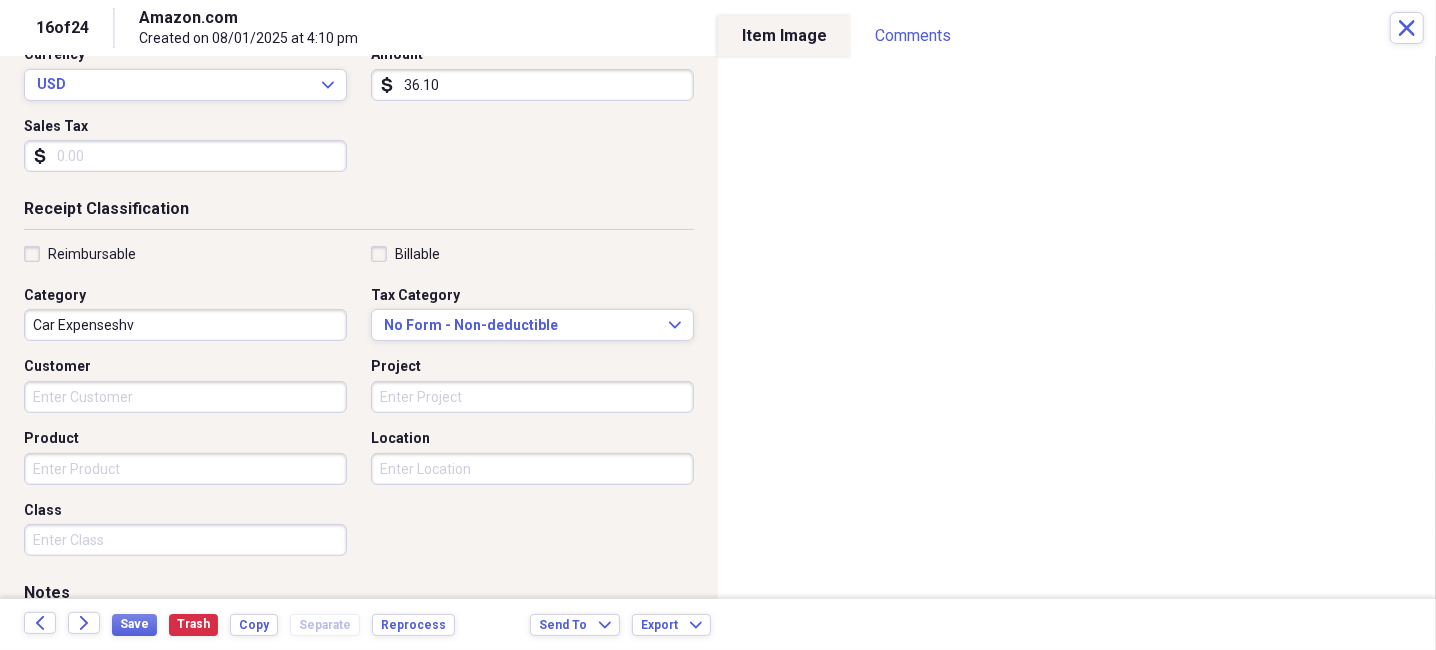 click on "Car Expenseshv" at bounding box center [185, 325] 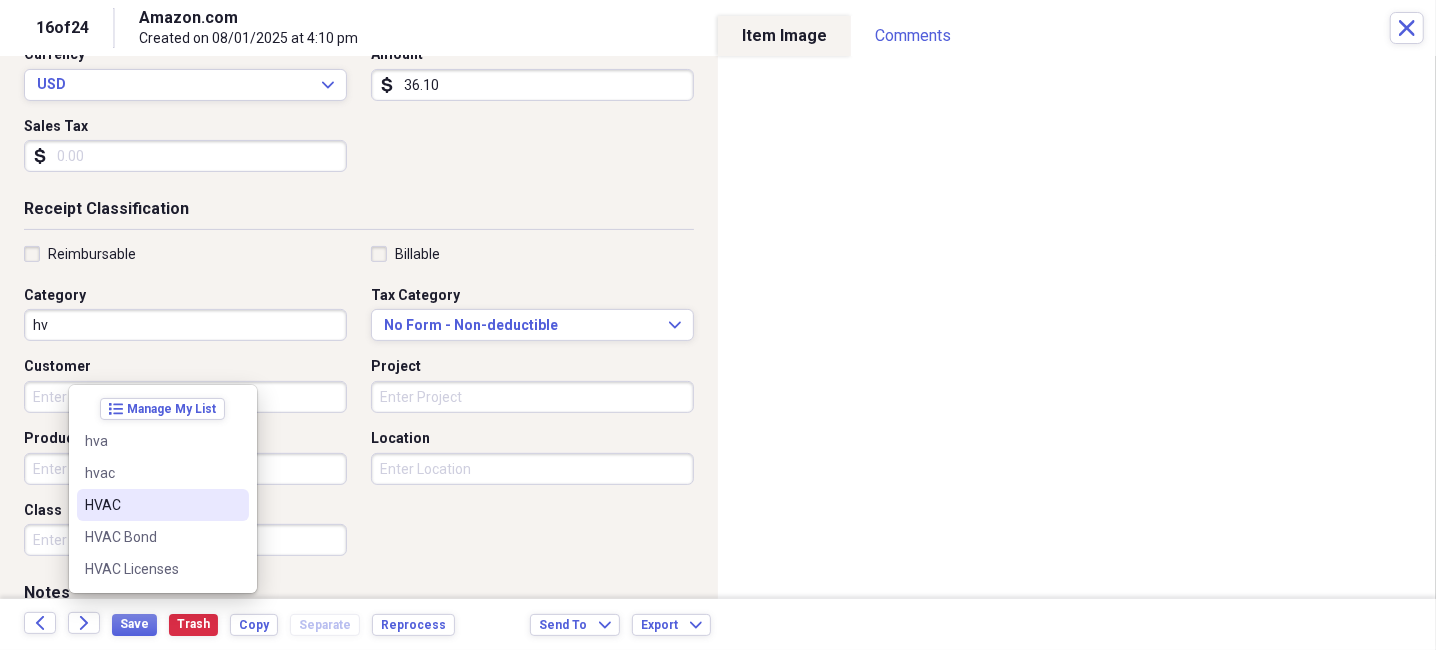 click on "HVAC" at bounding box center [163, 505] 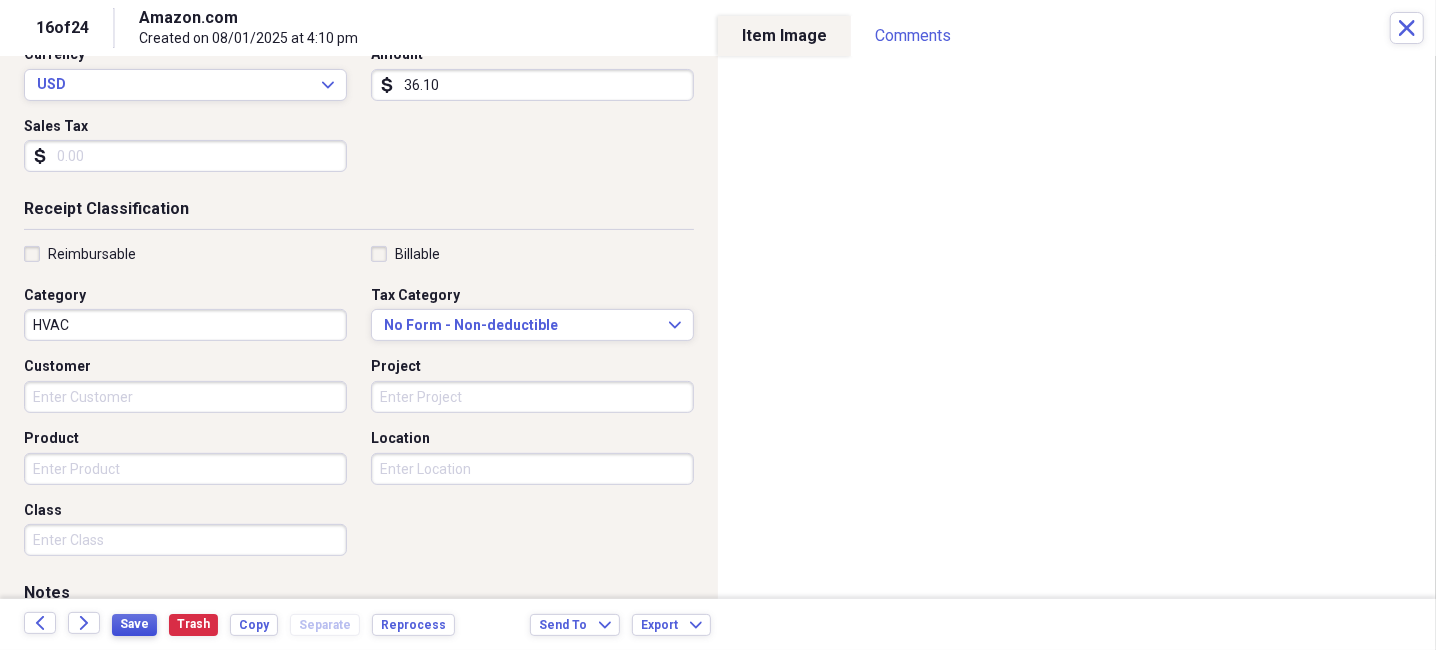 click on "Save" at bounding box center [134, 625] 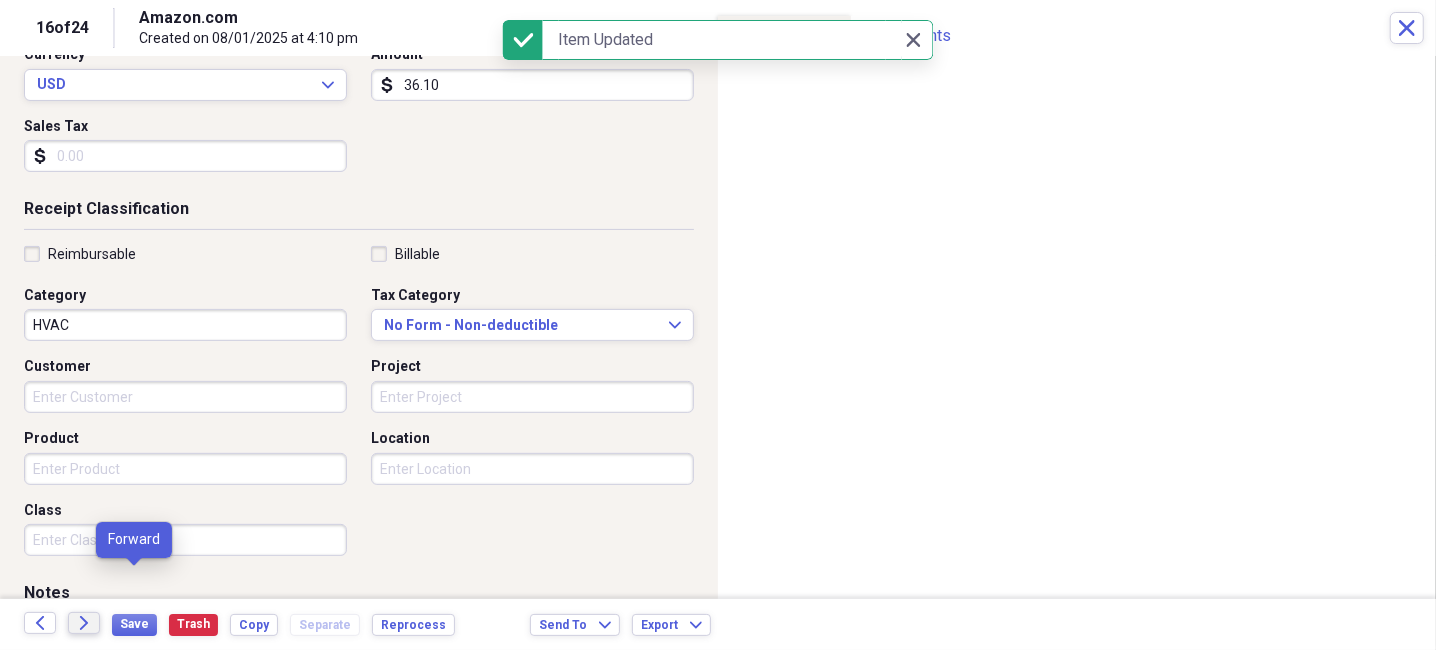 click on "Forward" 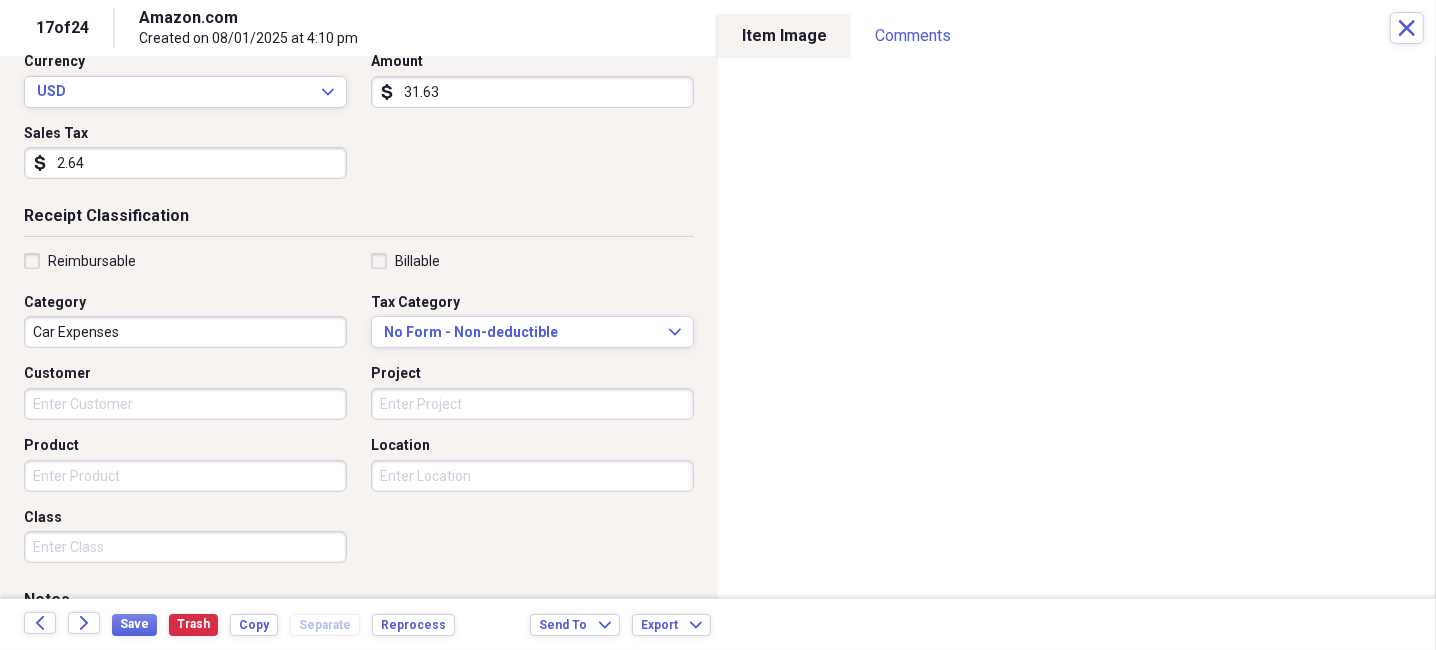 scroll, scrollTop: 299, scrollLeft: 0, axis: vertical 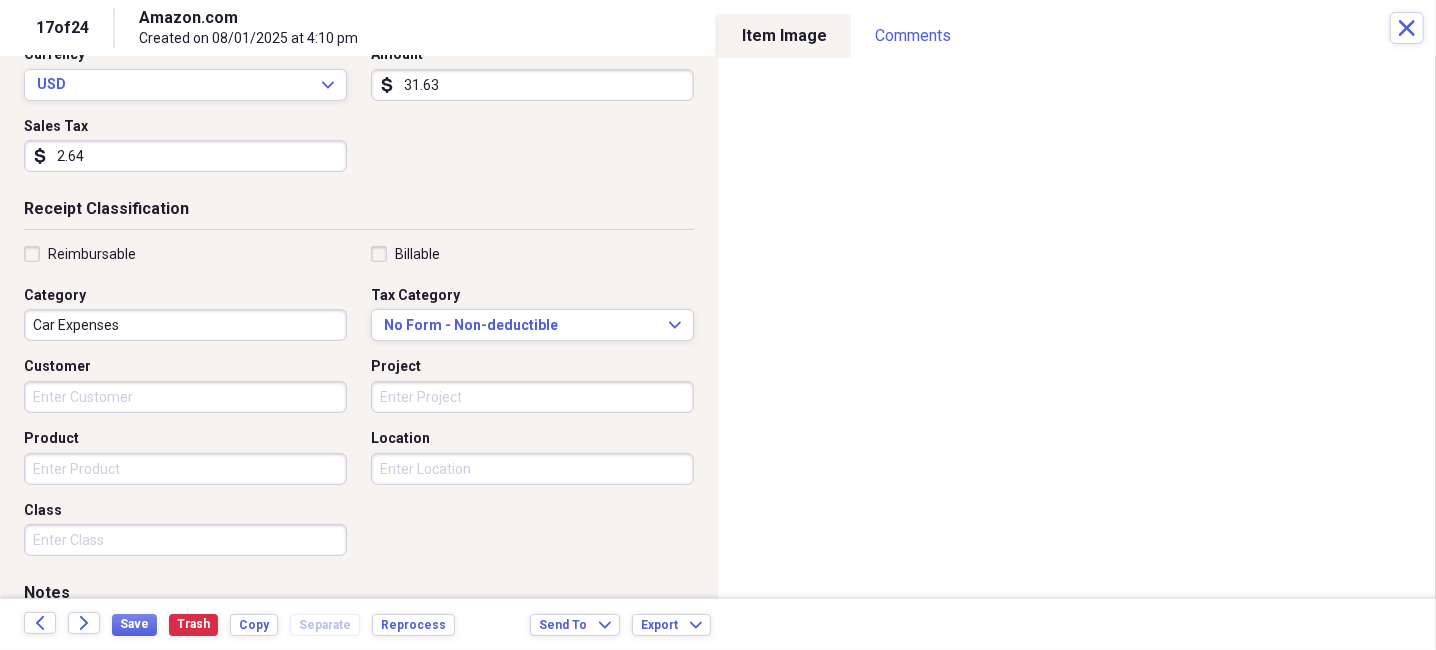 click on "Car Expenses" at bounding box center [185, 325] 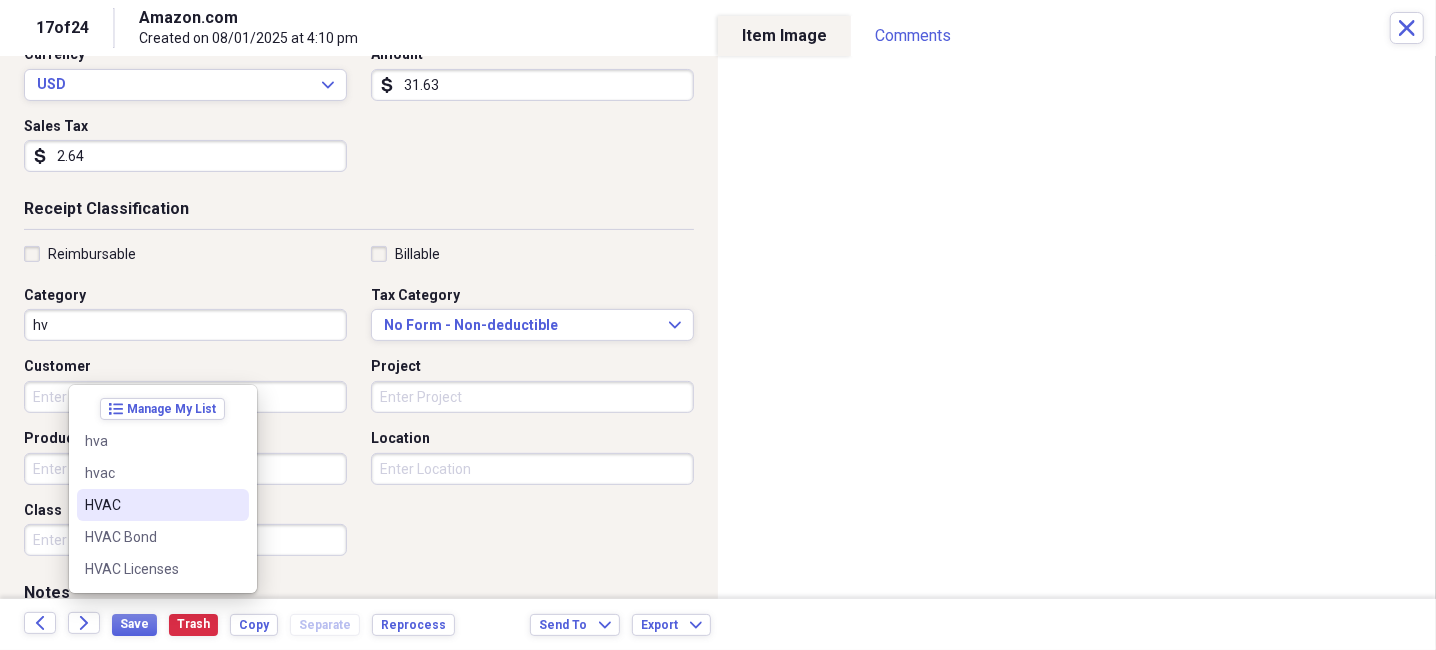 click on "HVAC" at bounding box center [151, 505] 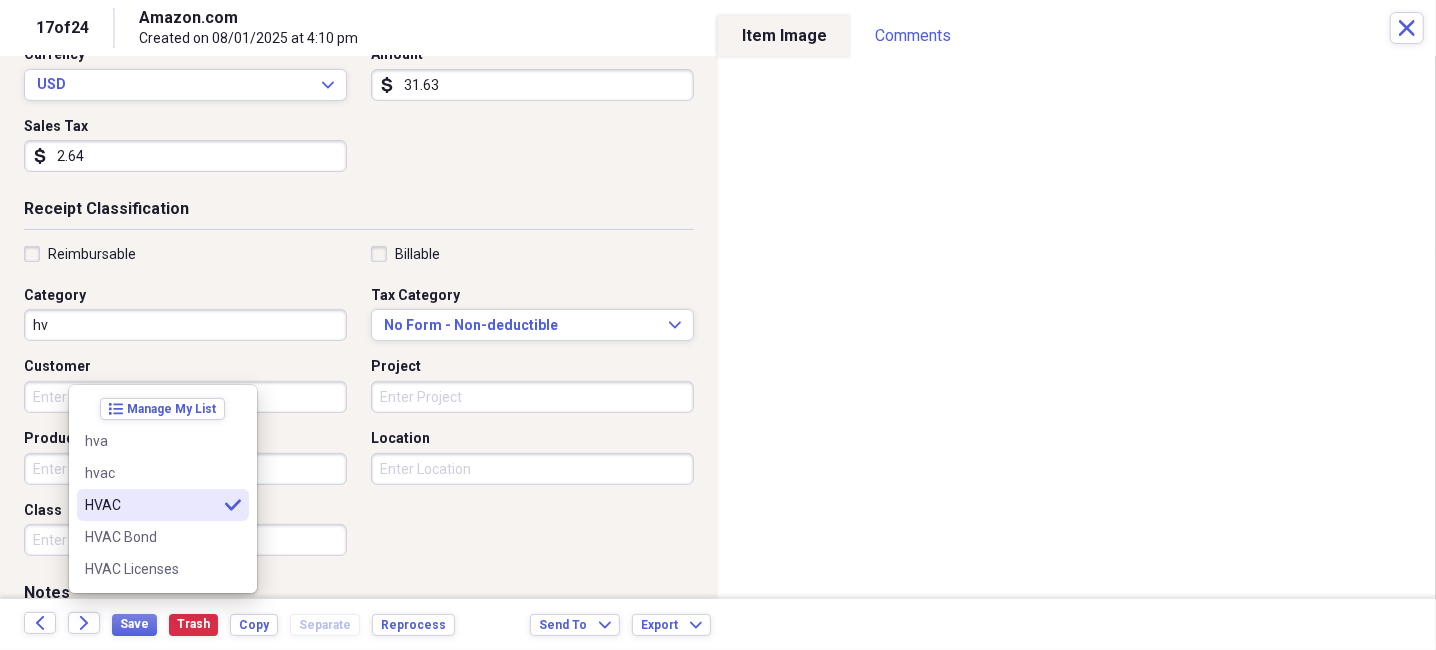 type on "HVAC" 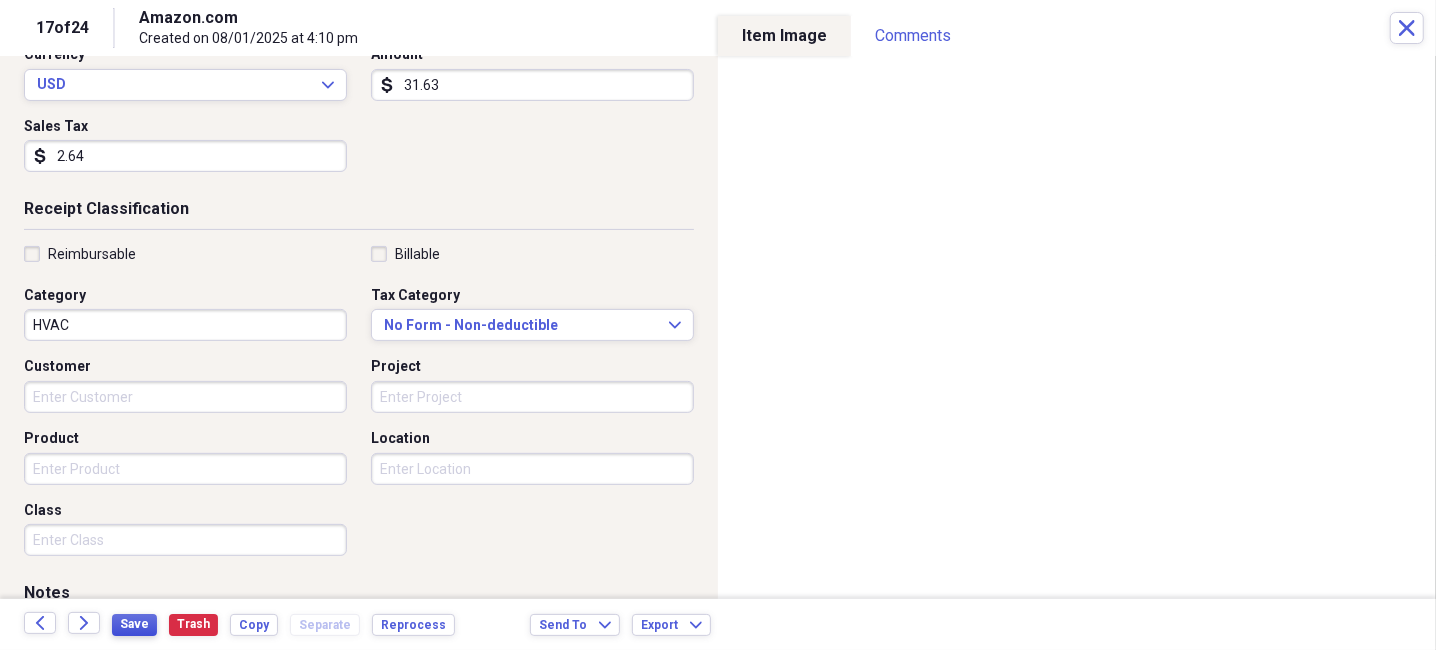 click on "Save" at bounding box center [134, 624] 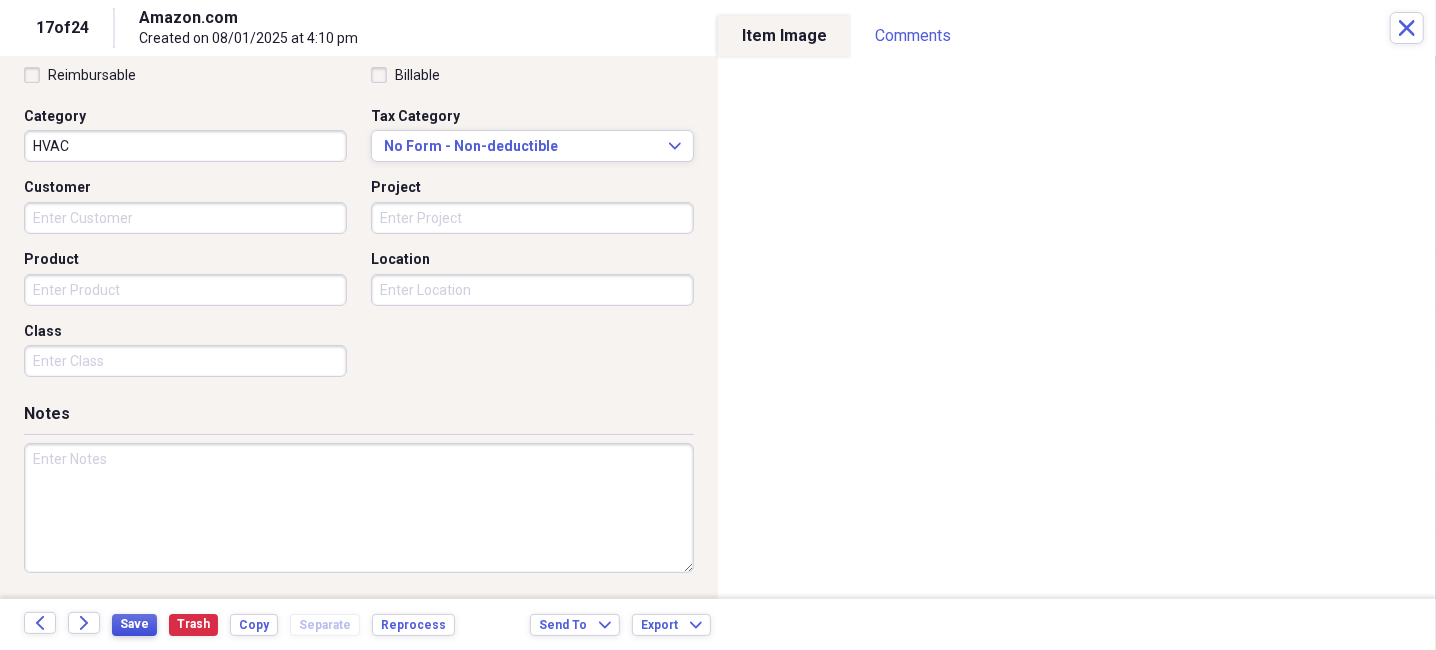 scroll, scrollTop: 364, scrollLeft: 0, axis: vertical 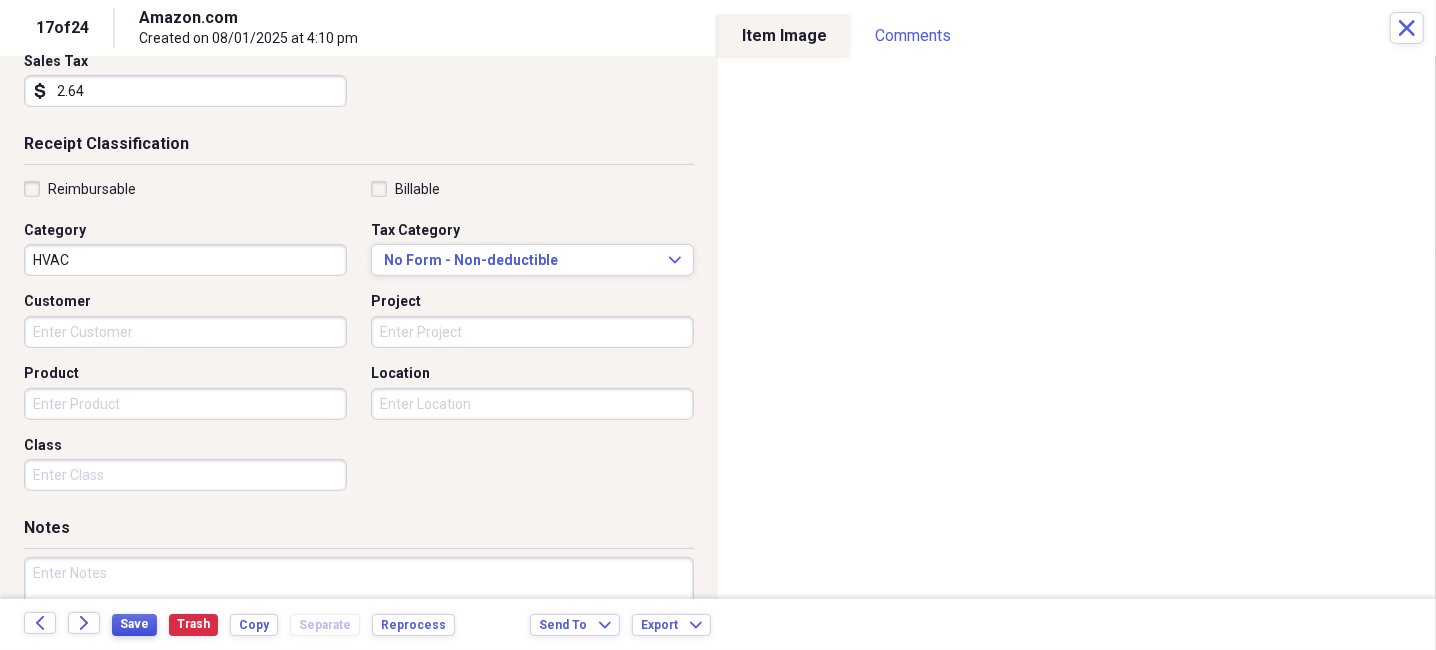 click on "Save" at bounding box center (134, 624) 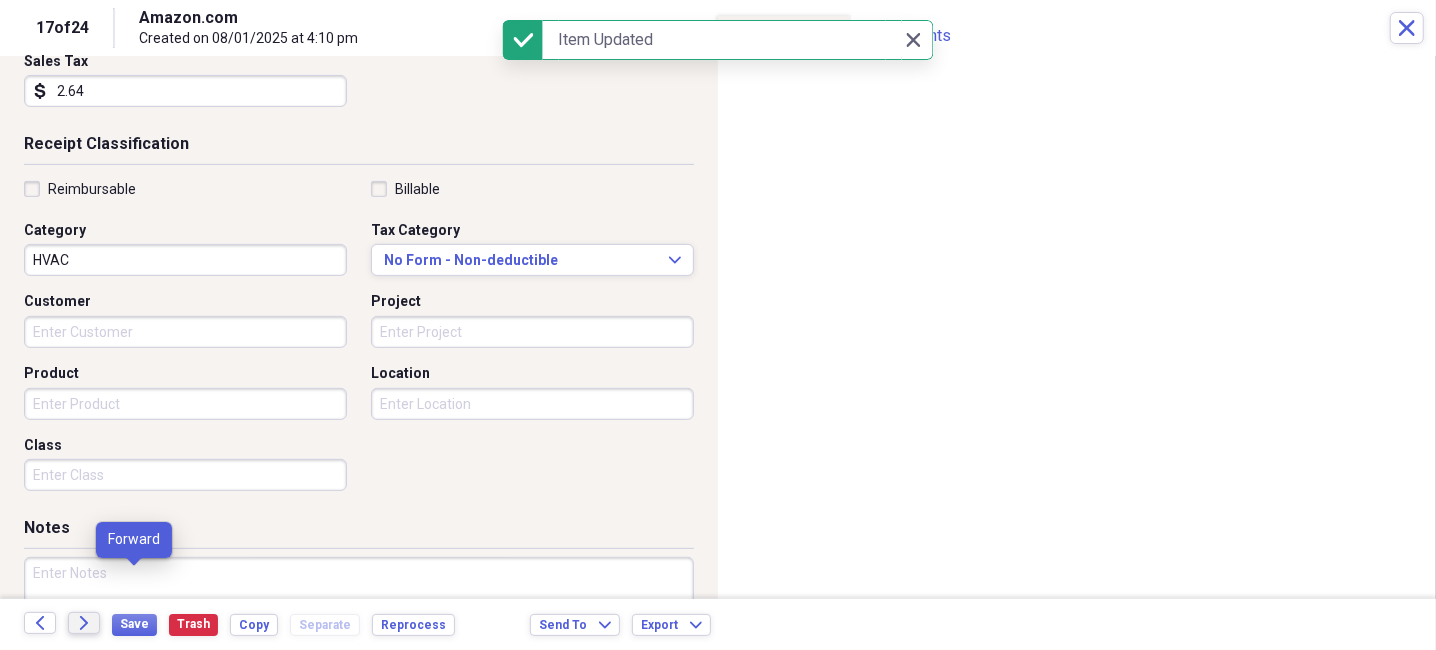 click on "Forward" 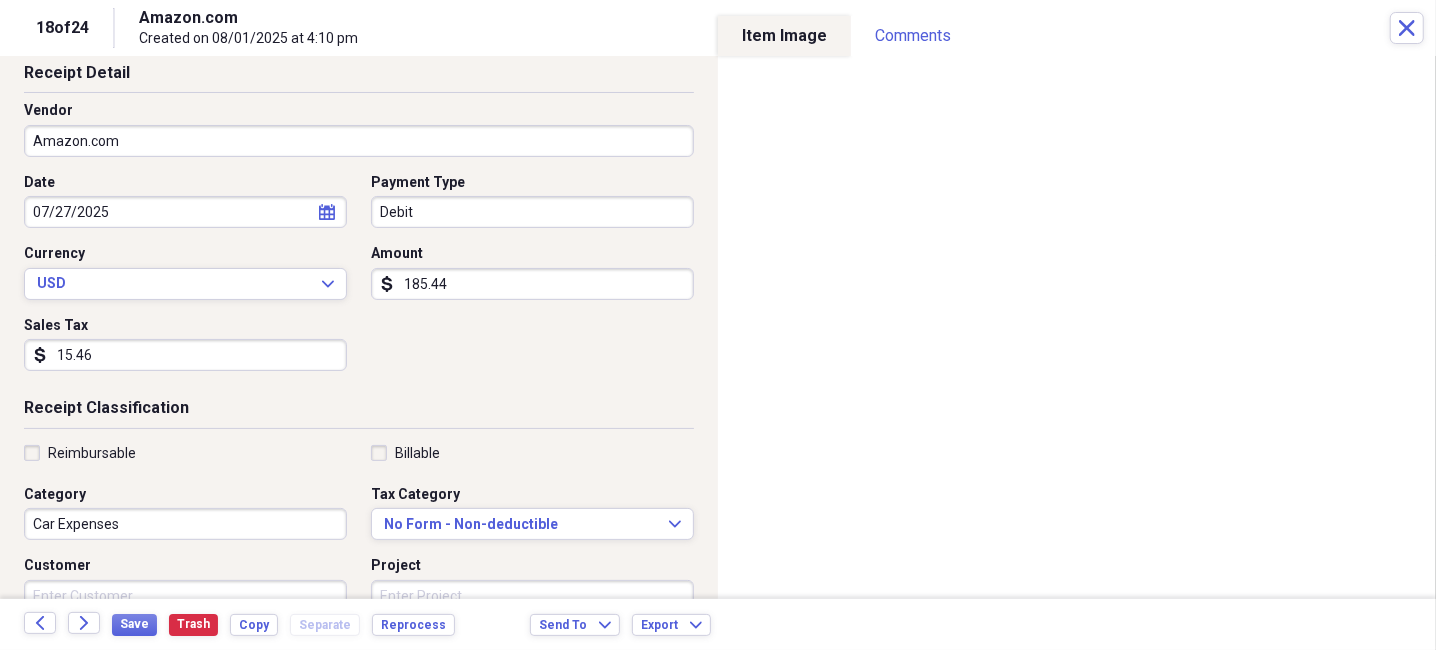 scroll, scrollTop: 200, scrollLeft: 0, axis: vertical 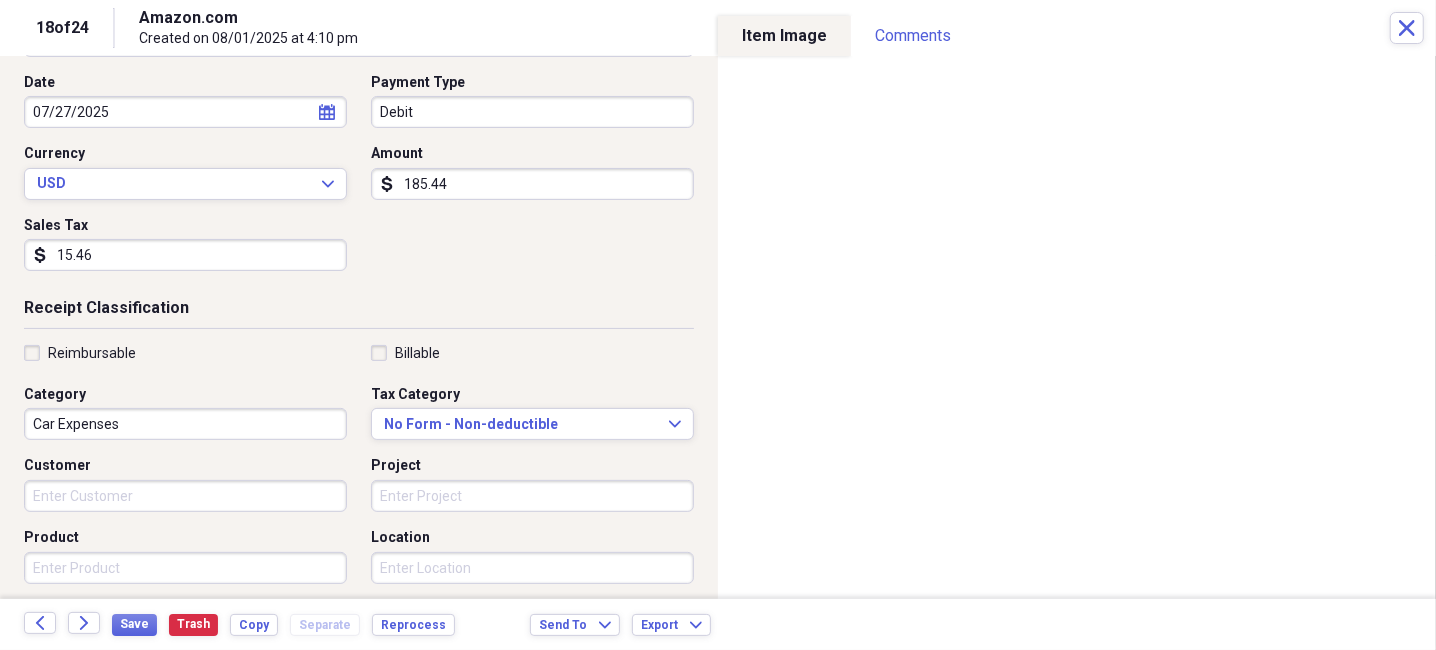 click on "Car Expenses" at bounding box center [185, 424] 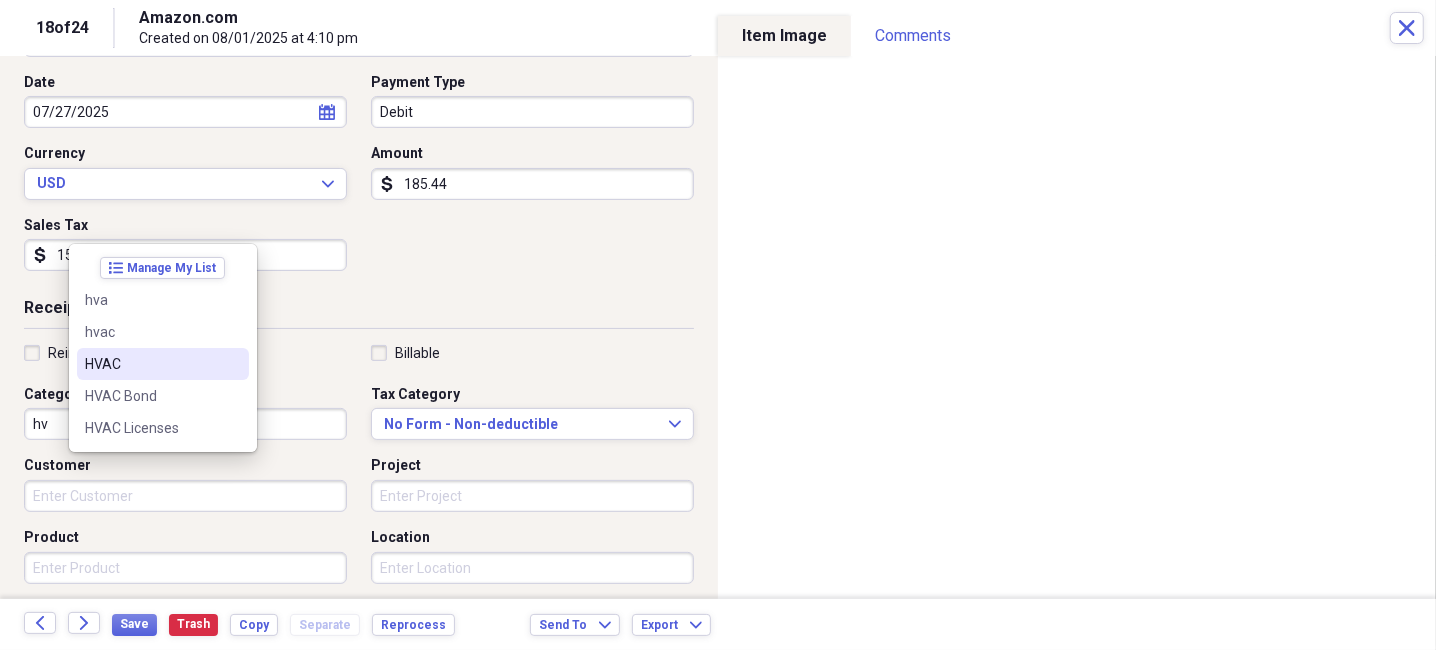 click on "HVAC" at bounding box center [151, 364] 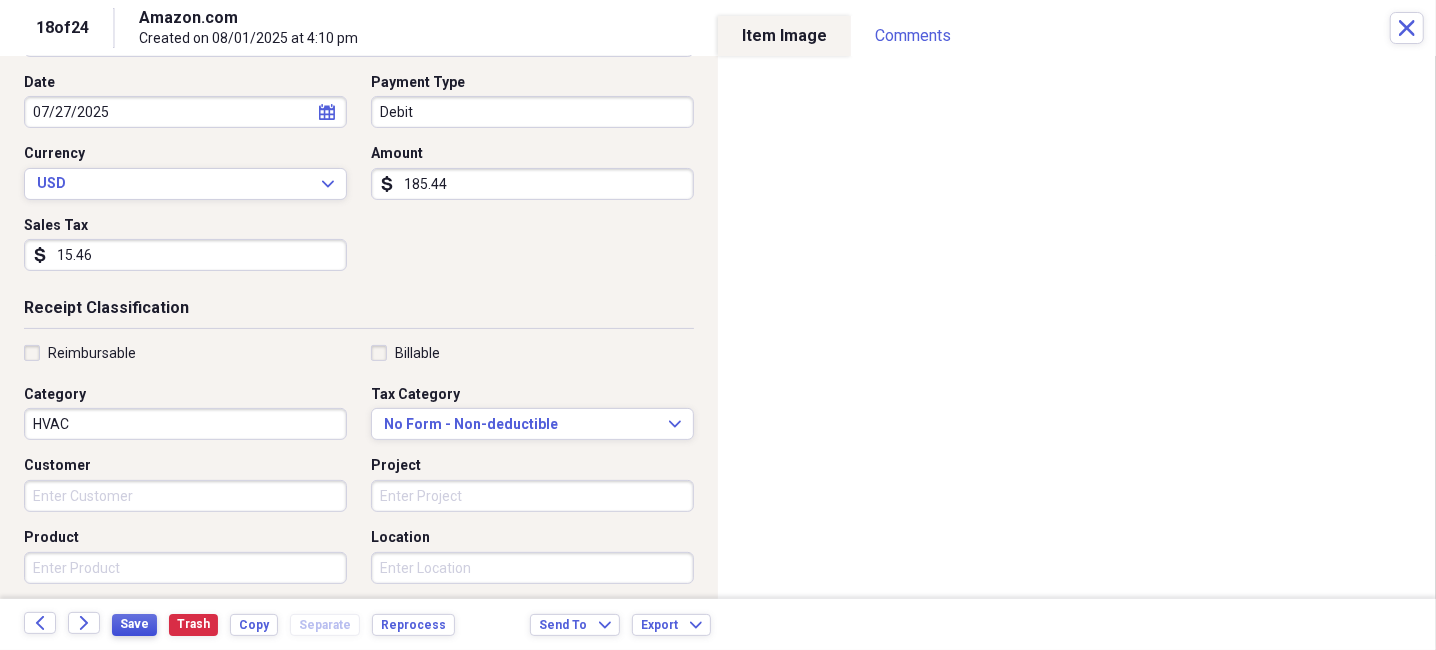click on "Save" at bounding box center (134, 624) 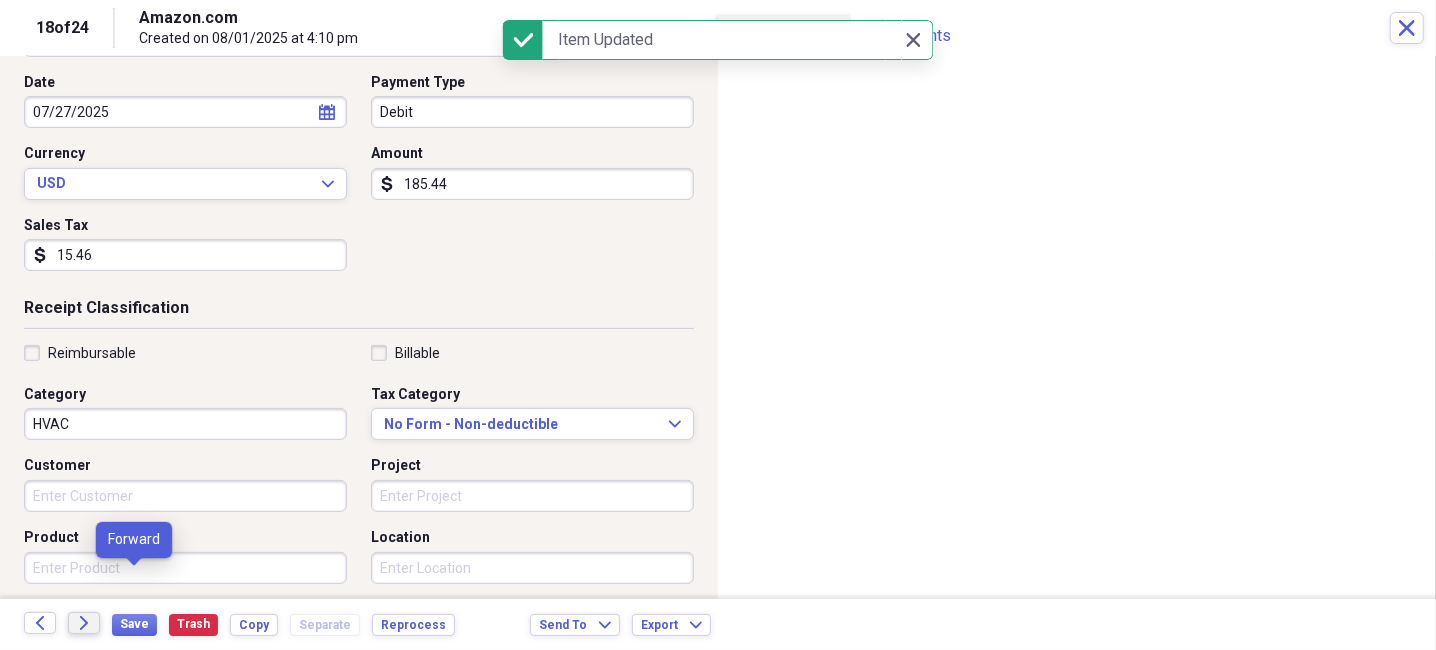 click on "Forward" 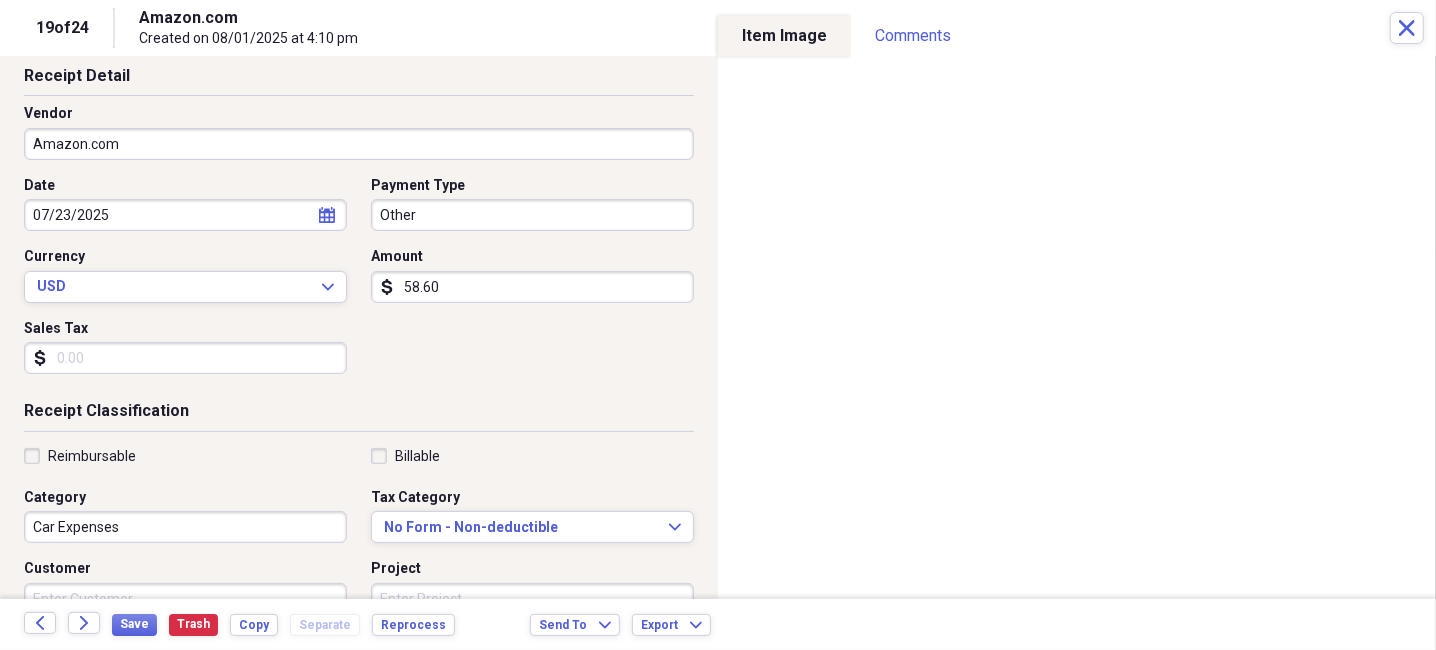 scroll, scrollTop: 200, scrollLeft: 0, axis: vertical 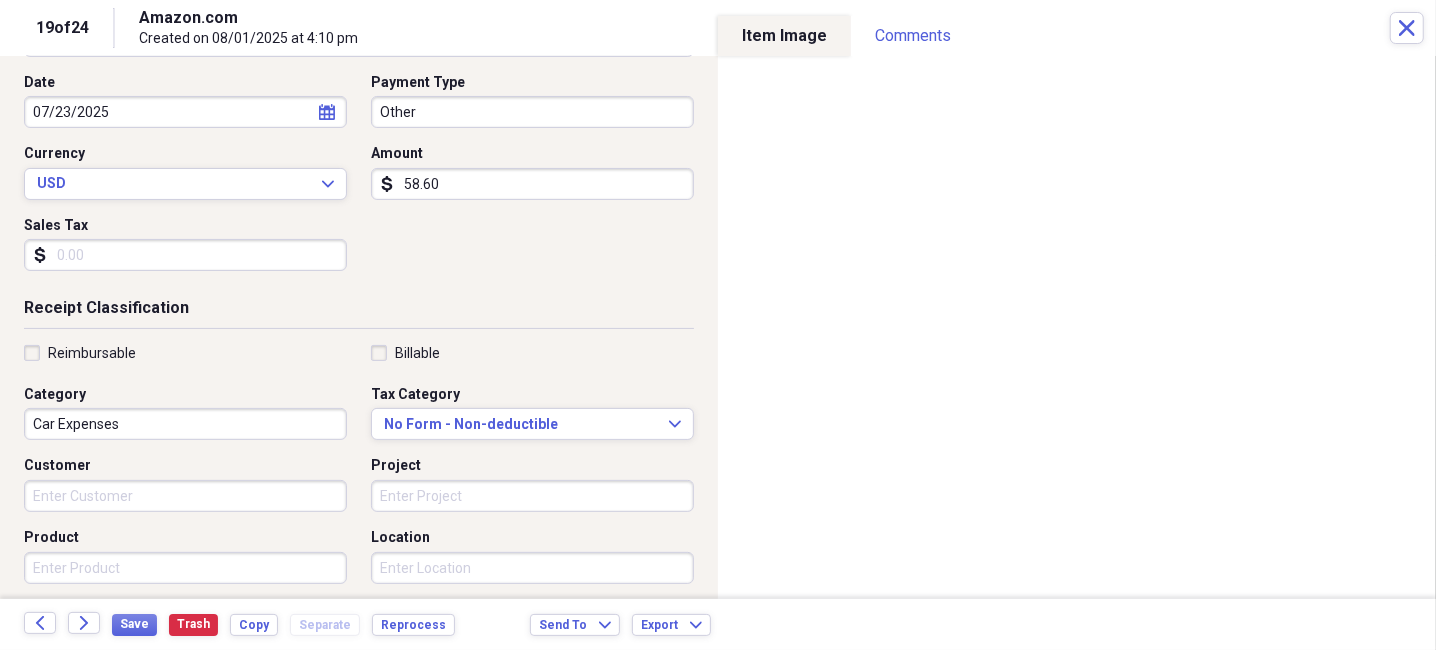 click on "Car Expenses" at bounding box center [185, 424] 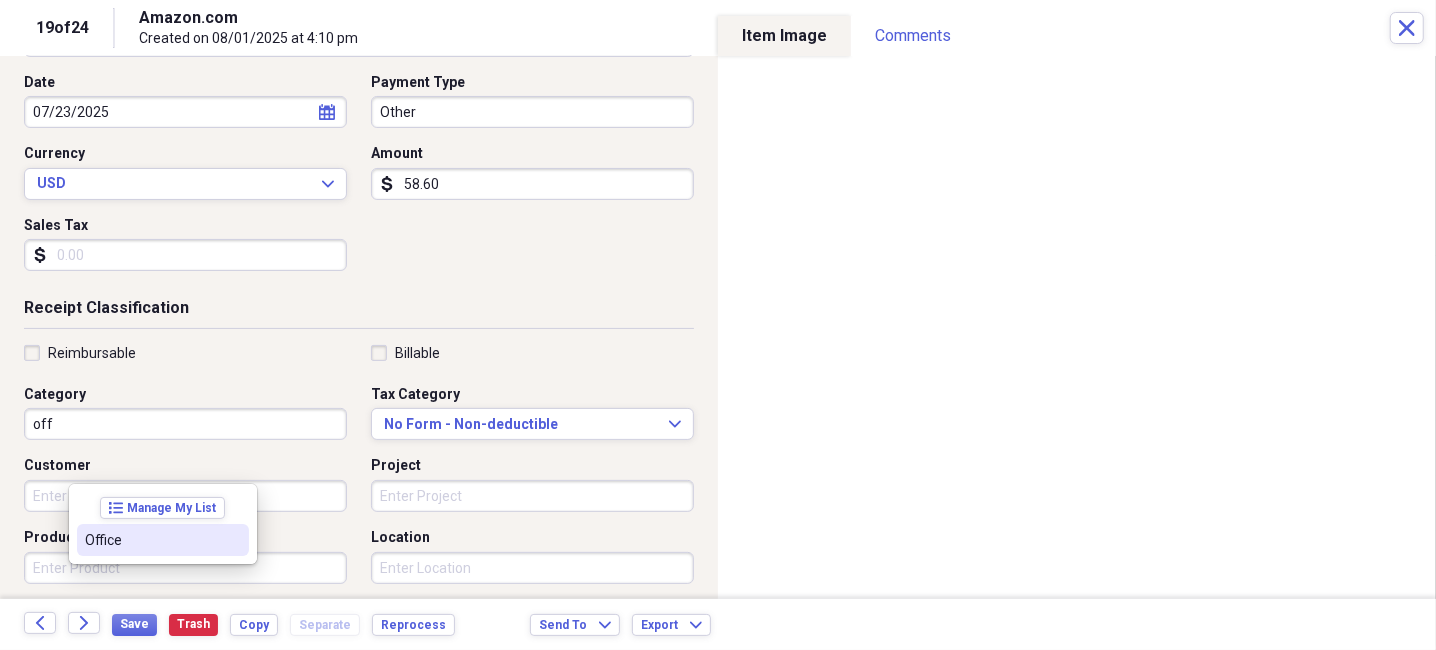 click on "Office" at bounding box center (163, 540) 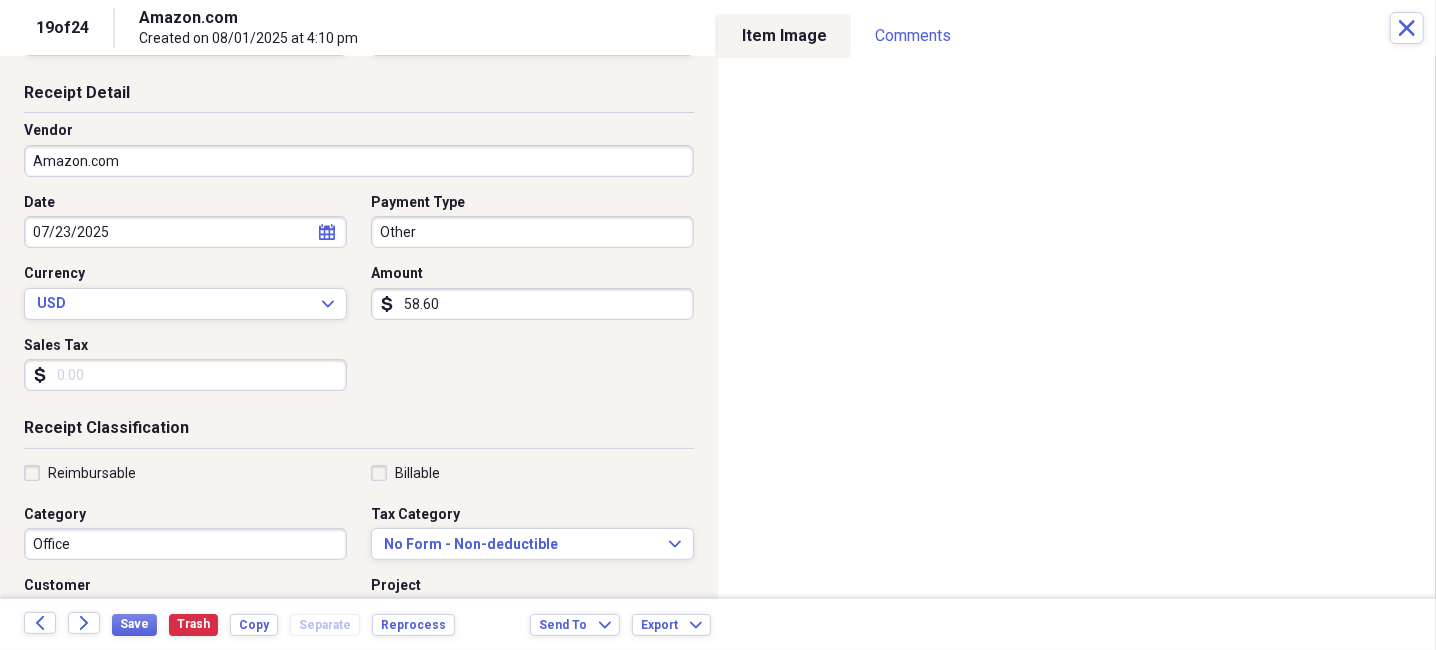 scroll, scrollTop: 0, scrollLeft: 0, axis: both 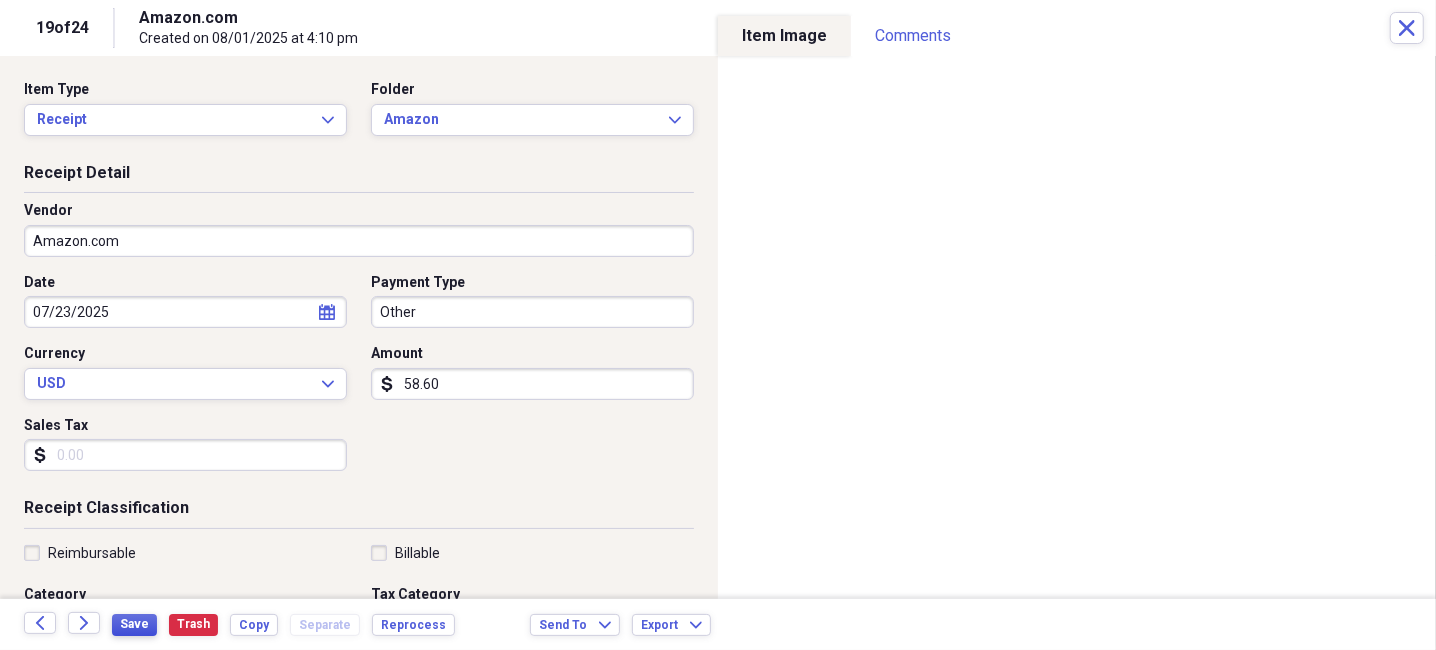 click on "Save" at bounding box center (134, 624) 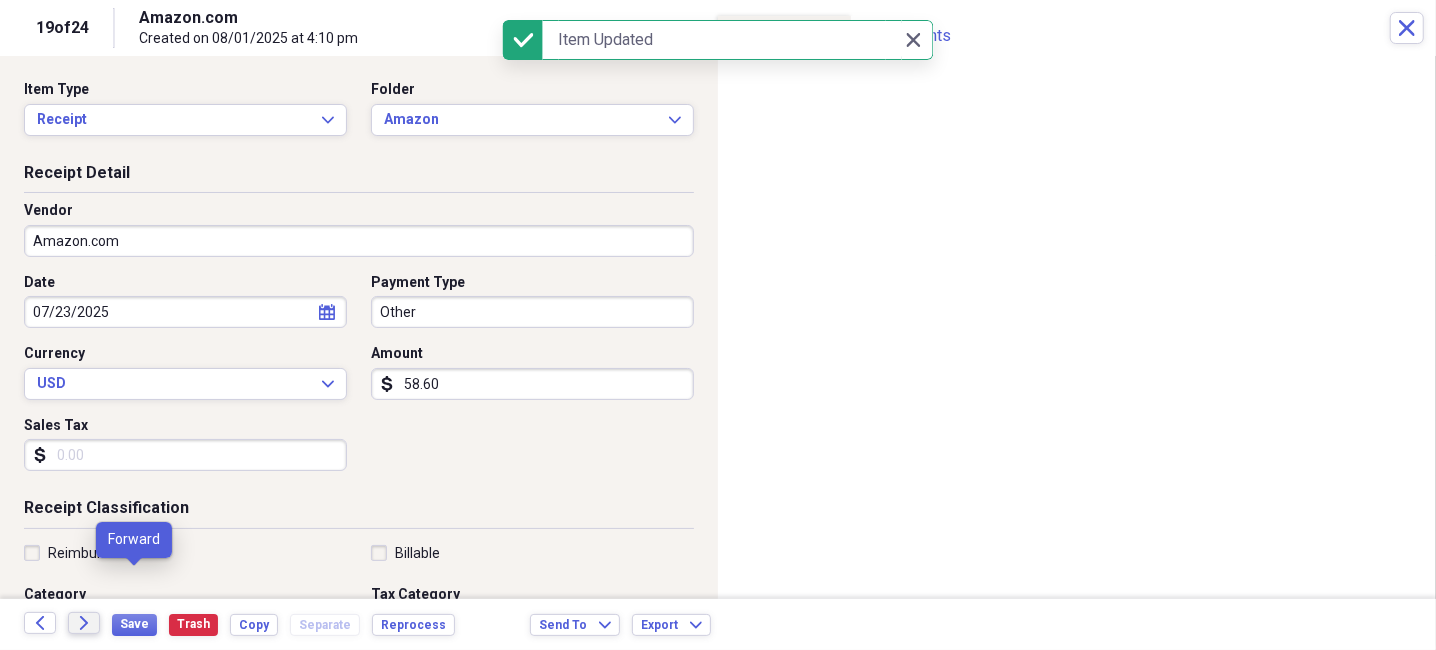 click 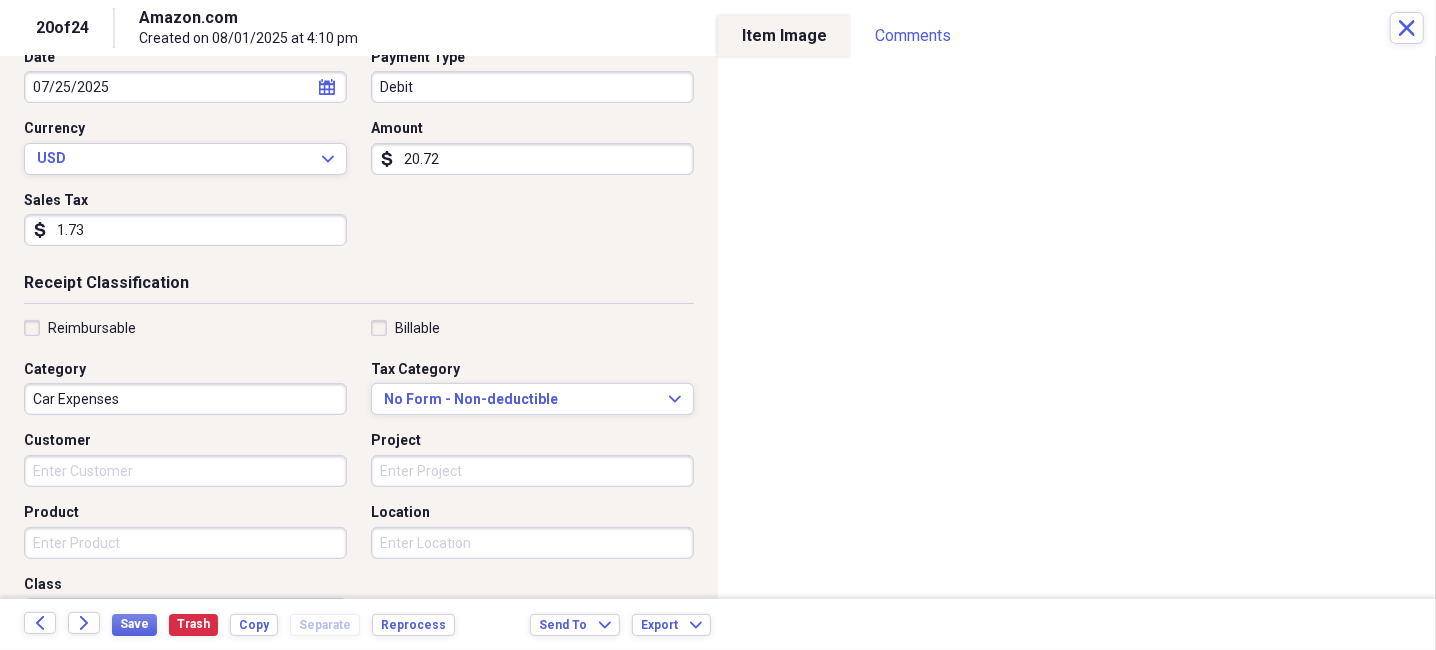 scroll, scrollTop: 299, scrollLeft: 0, axis: vertical 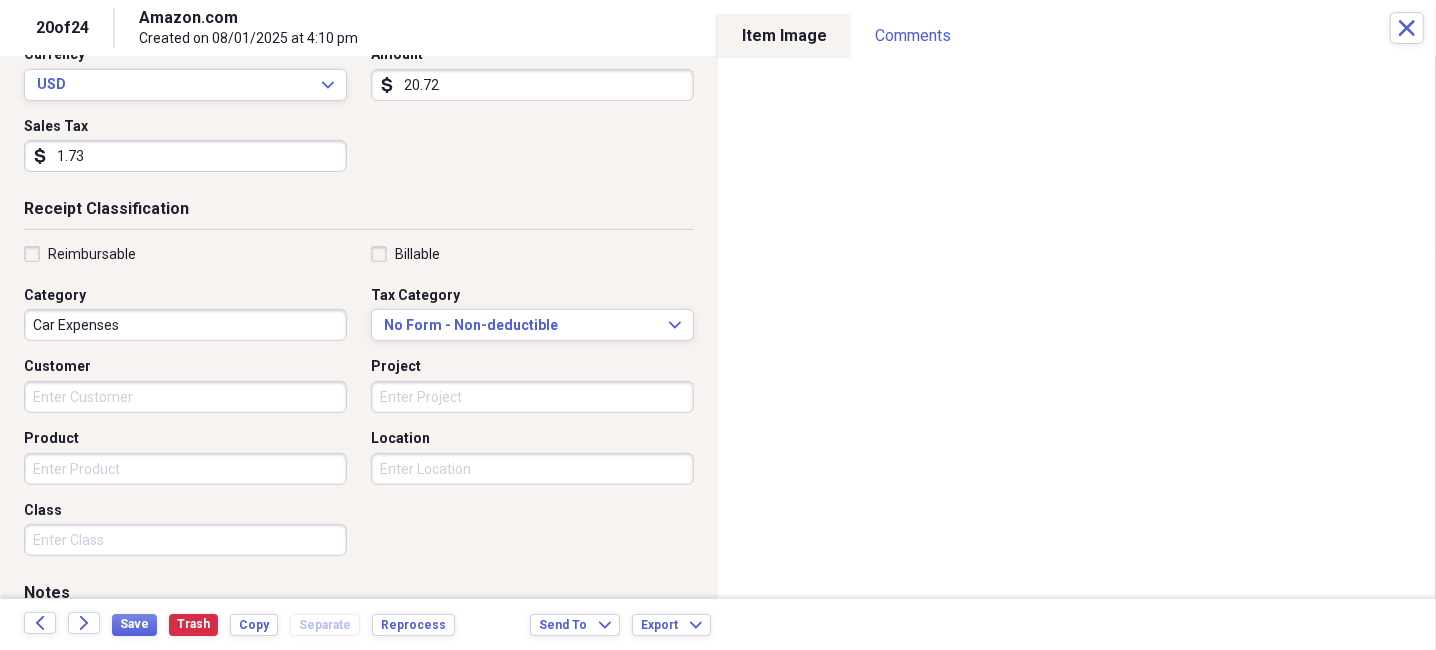 click on "Car Expenses" at bounding box center [185, 325] 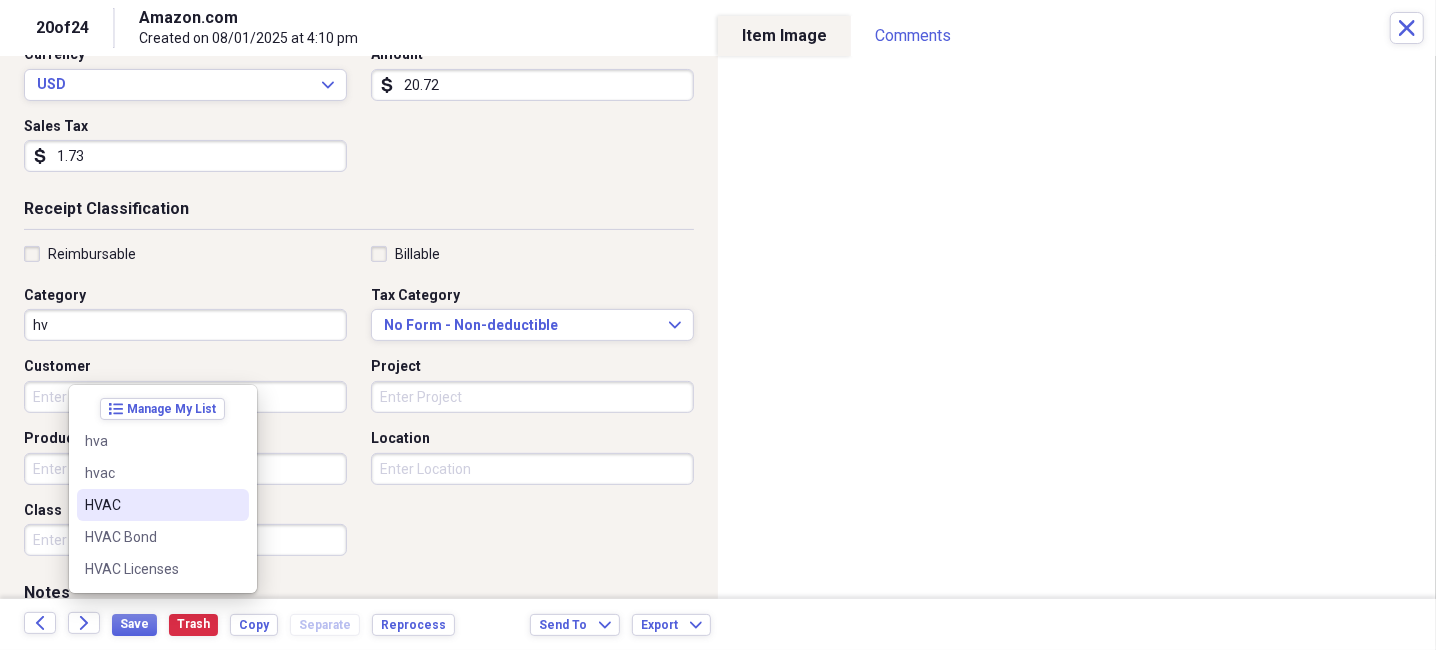 click on "HVAC" at bounding box center [151, 505] 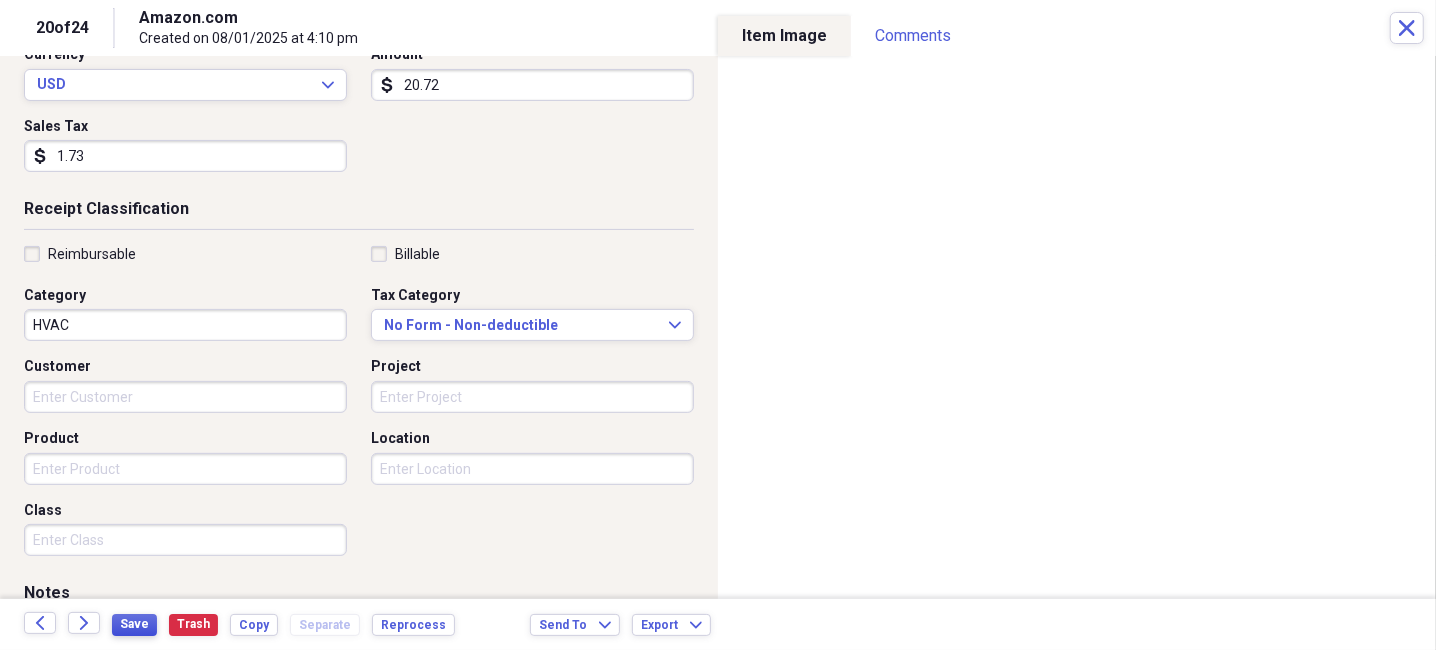 click on "Save" at bounding box center (134, 624) 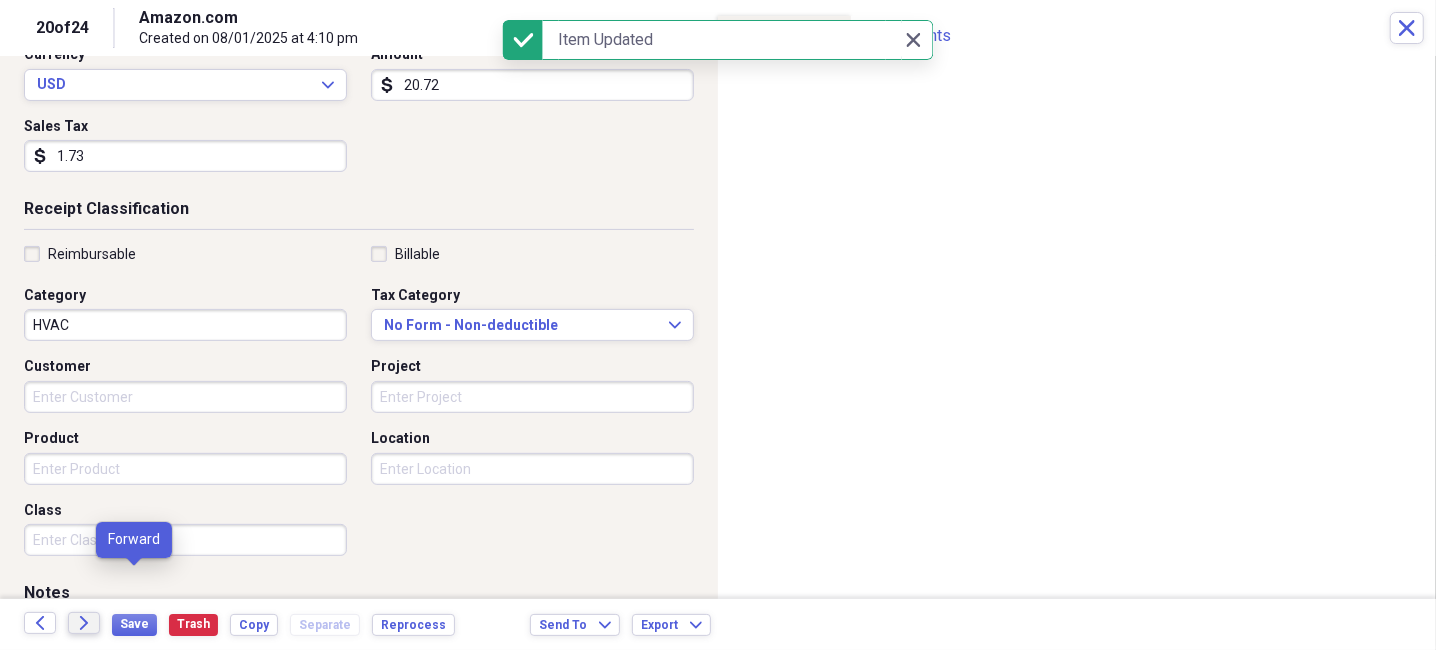 click on "Forward" at bounding box center [84, 623] 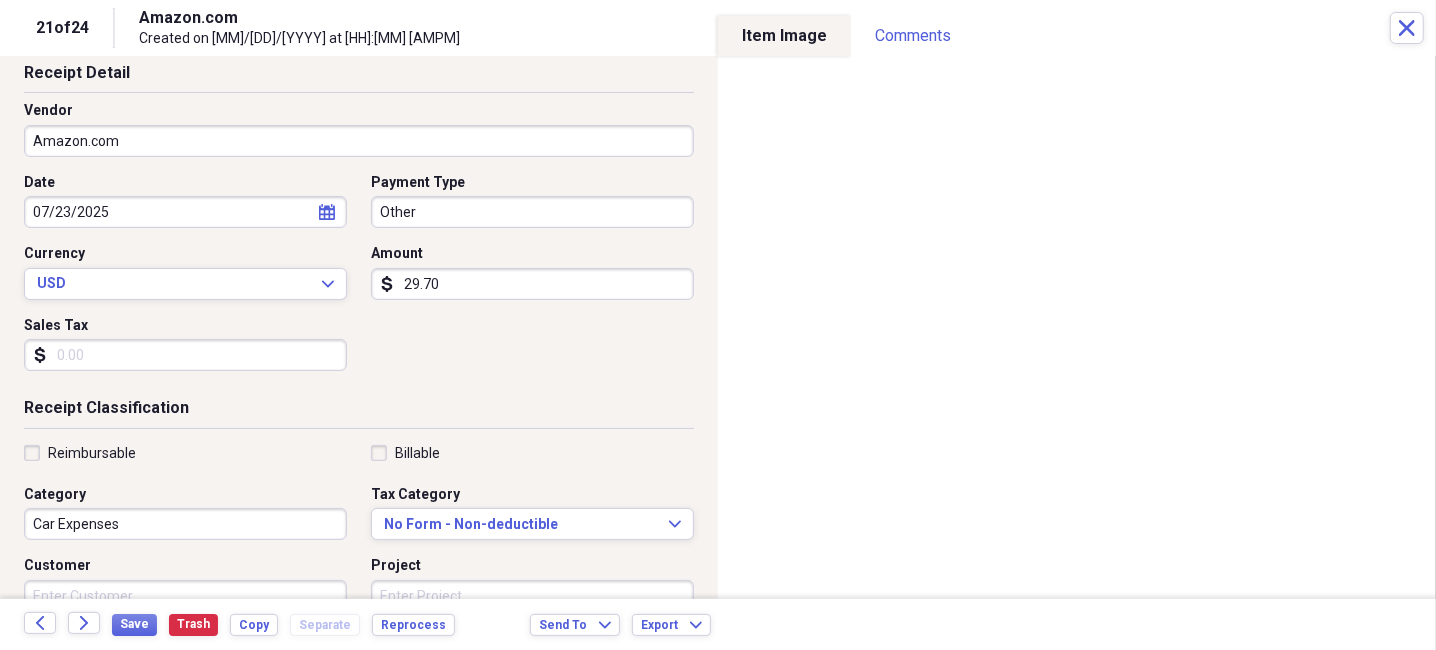 scroll, scrollTop: 200, scrollLeft: 0, axis: vertical 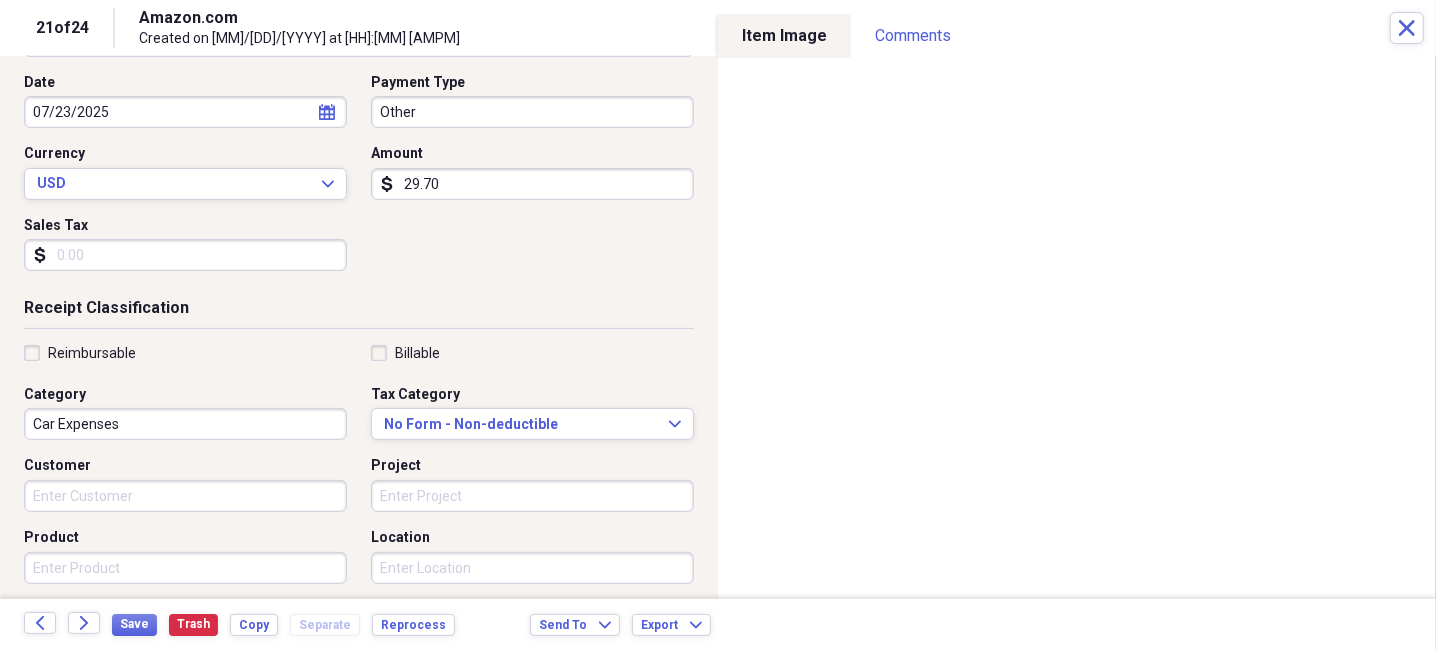 click on "Car Expenses" at bounding box center (185, 424) 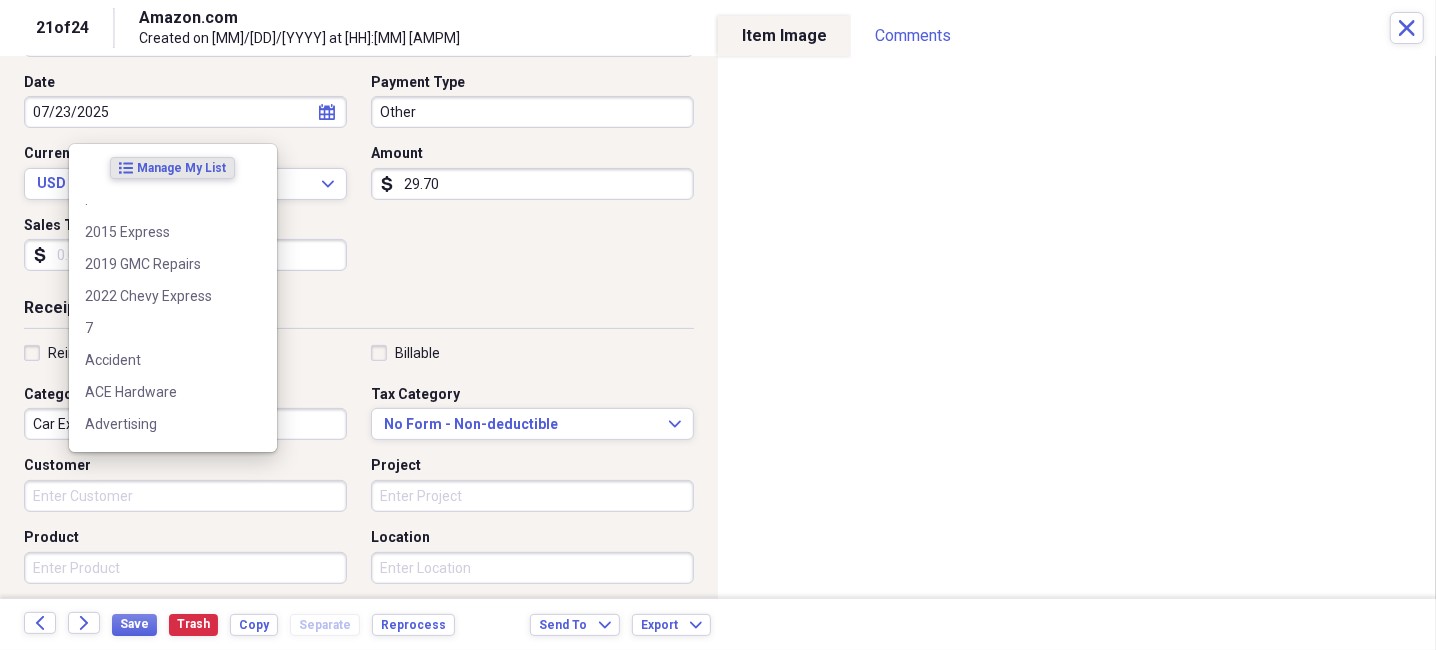 click on "Car Expenses" at bounding box center [185, 424] 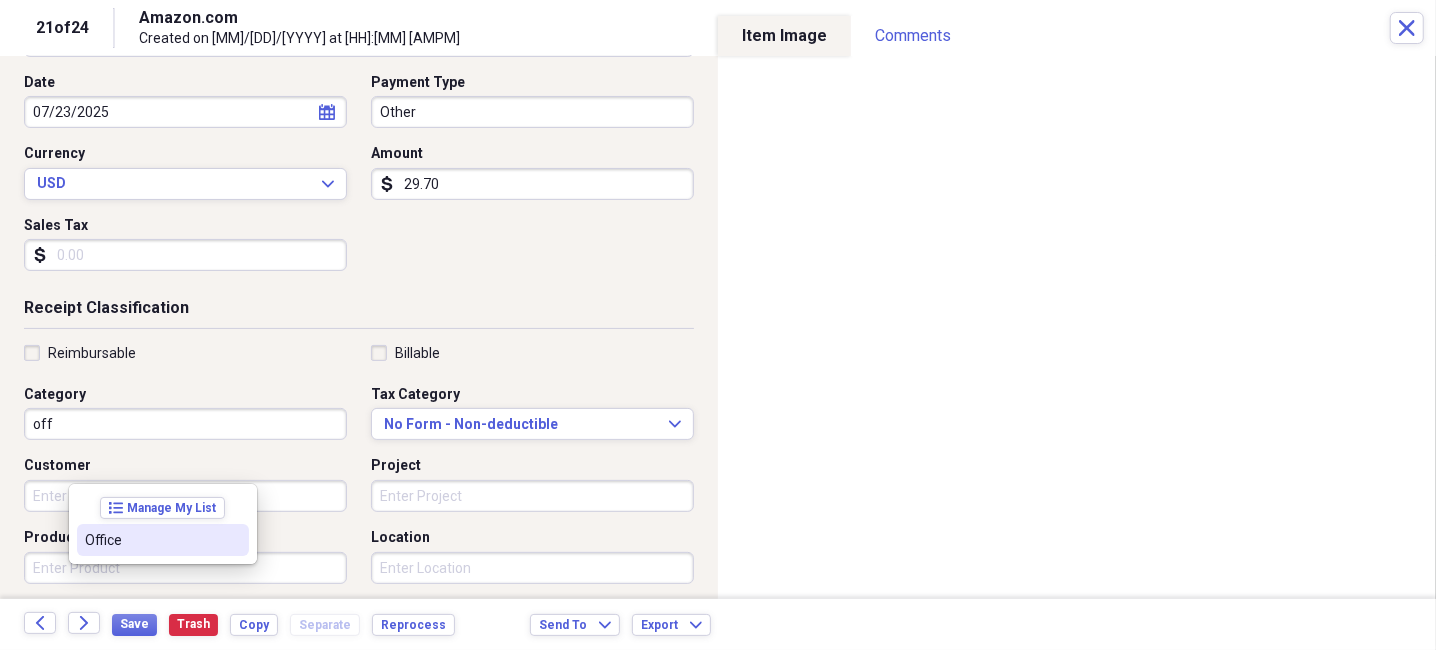 click on "Office" at bounding box center [151, 540] 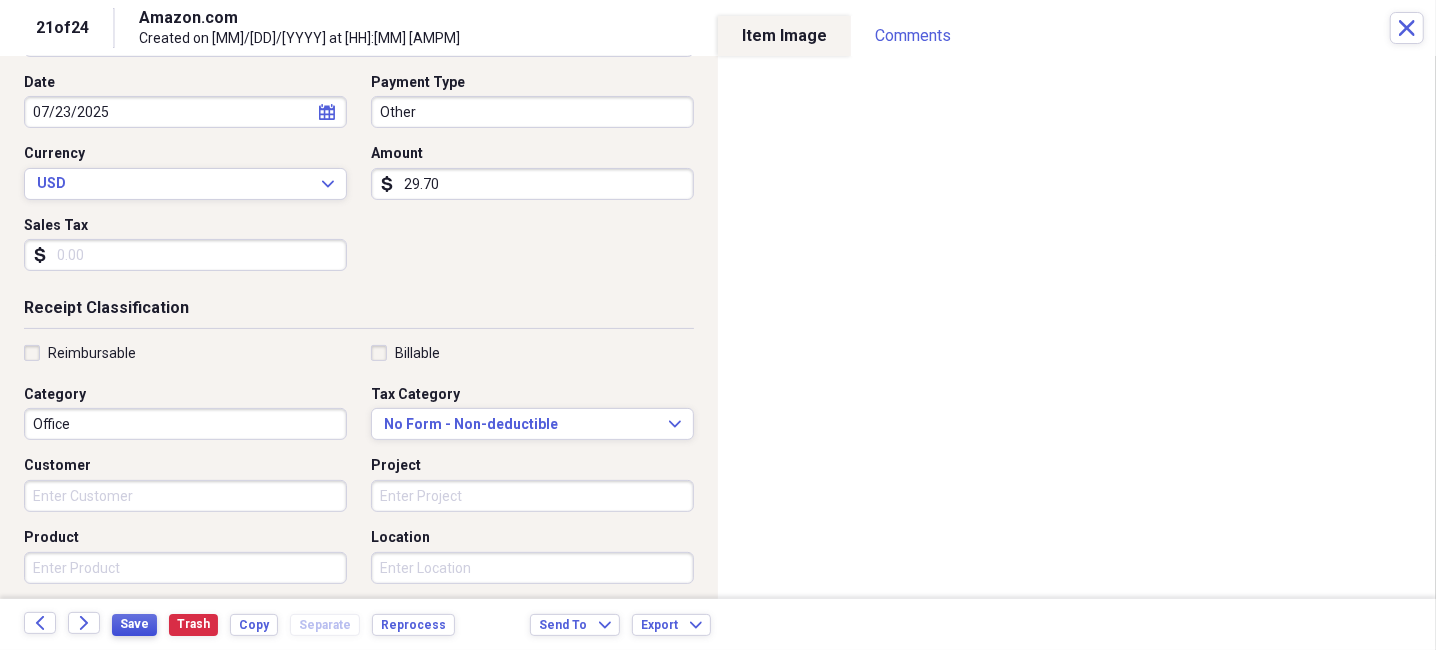 click on "Save" at bounding box center (134, 624) 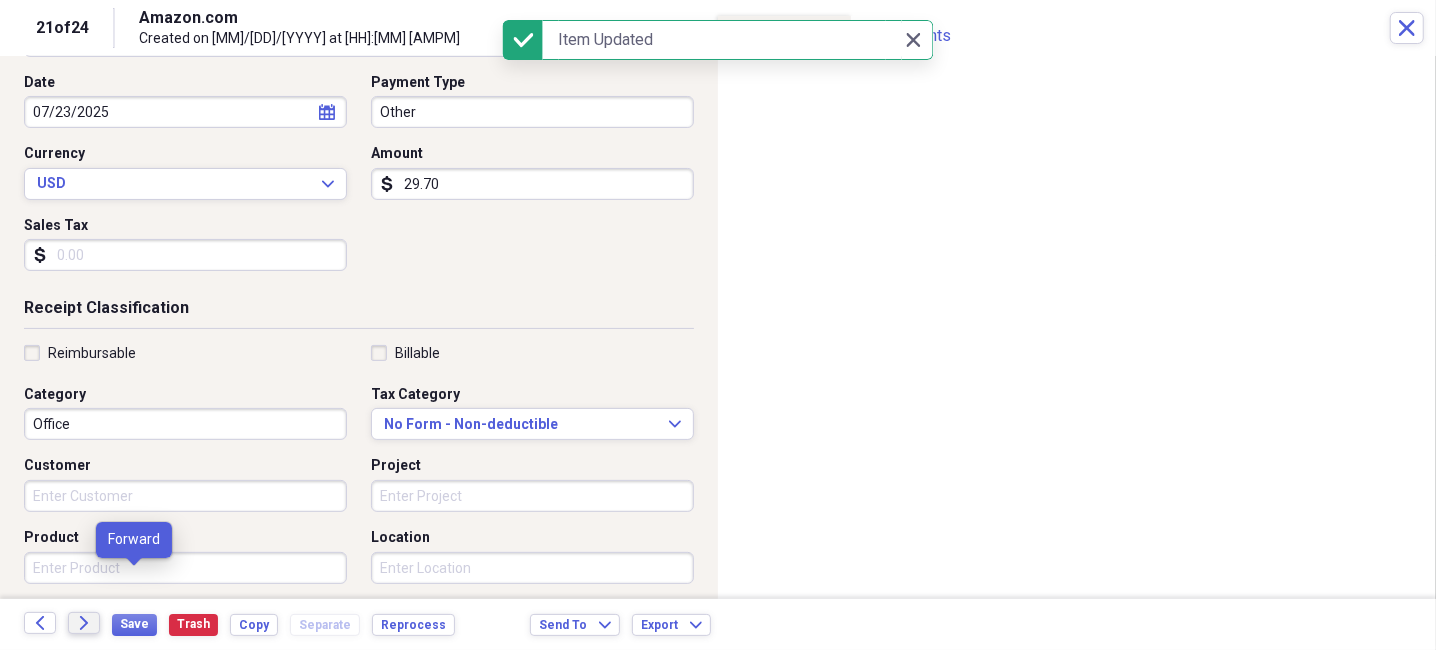 click on "Forward" 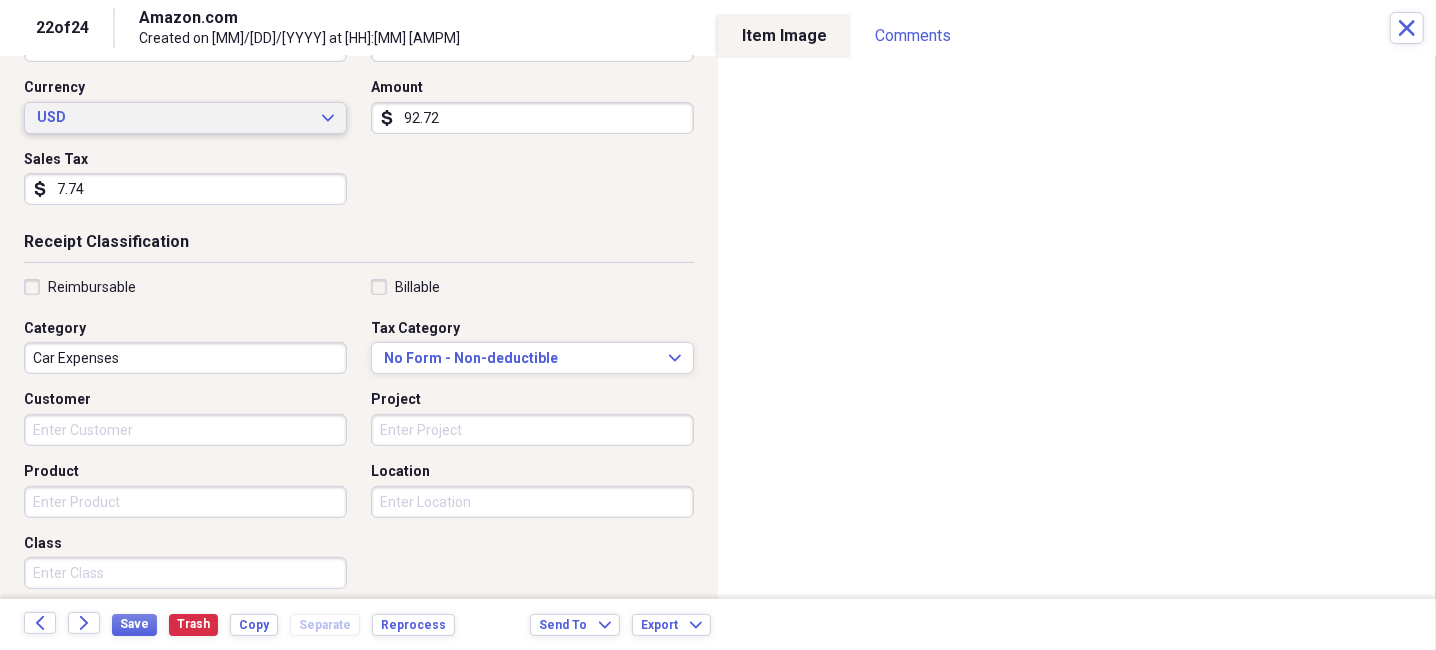 scroll, scrollTop: 299, scrollLeft: 0, axis: vertical 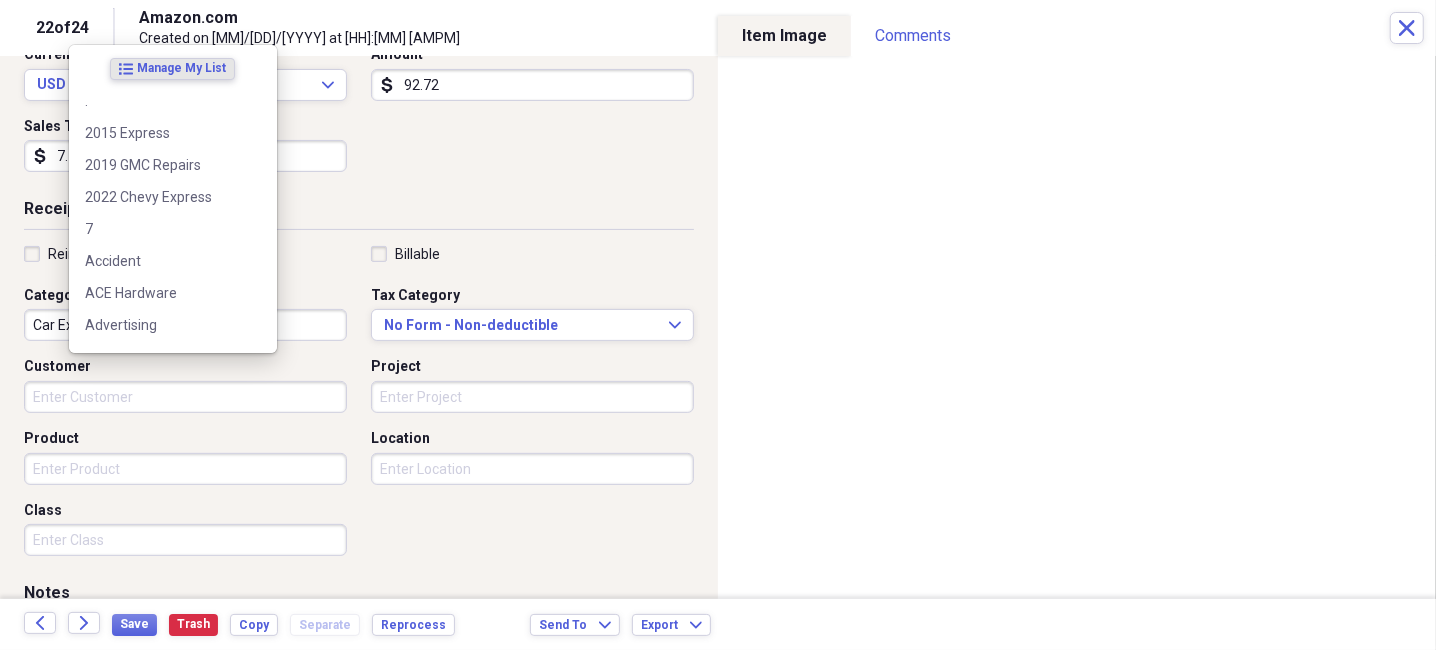 click on "Car Expenses" at bounding box center [185, 325] 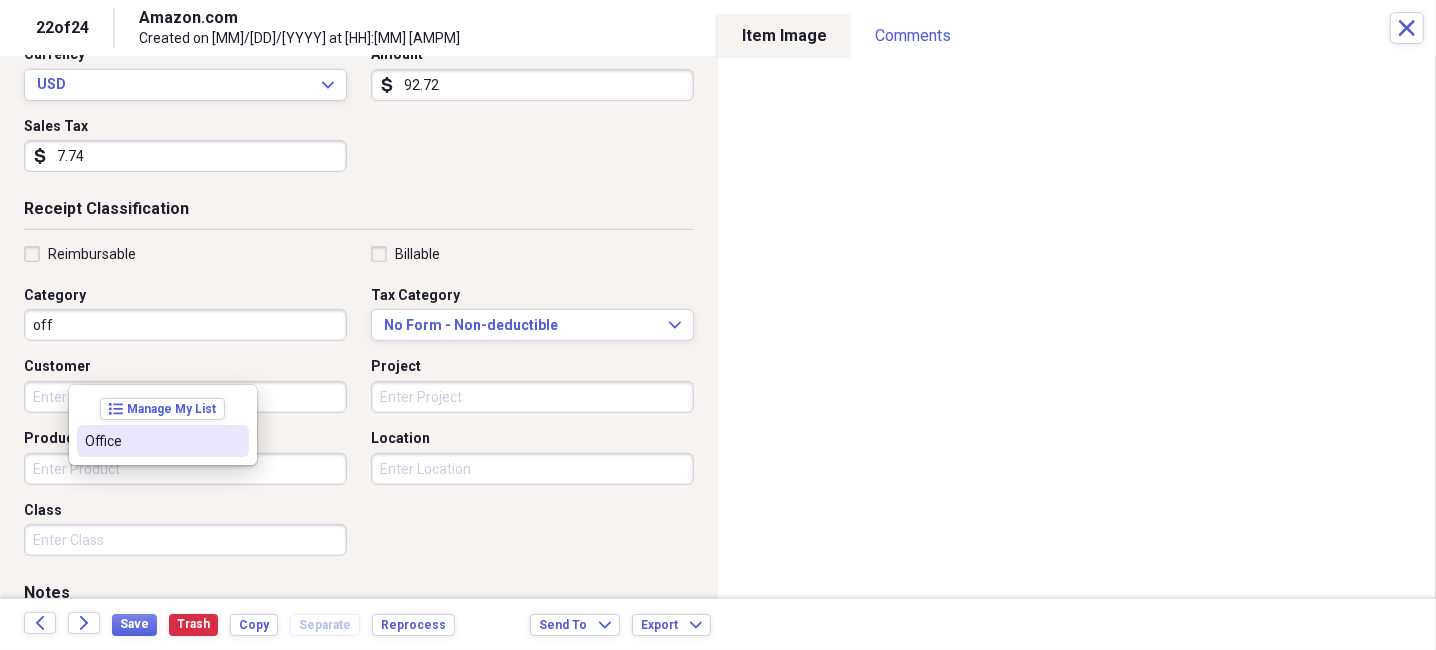 click on "Office" at bounding box center (151, 441) 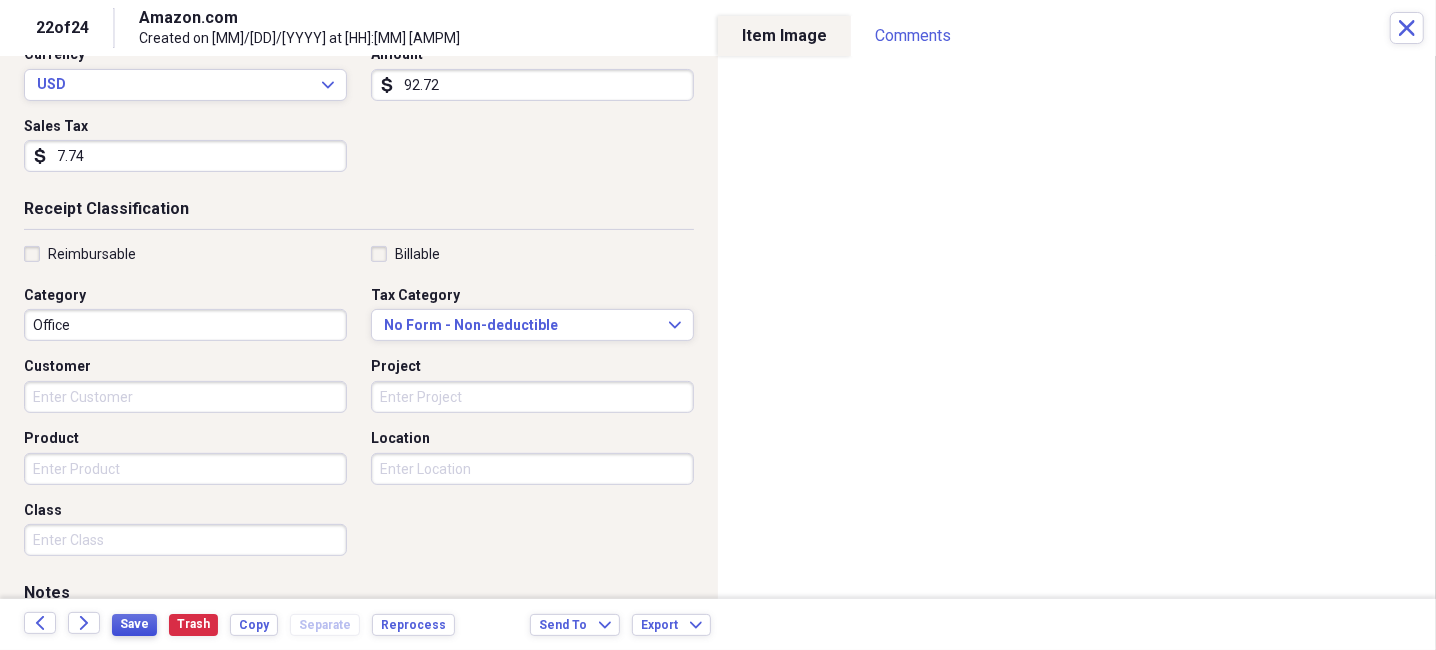 click on "Save" at bounding box center [134, 624] 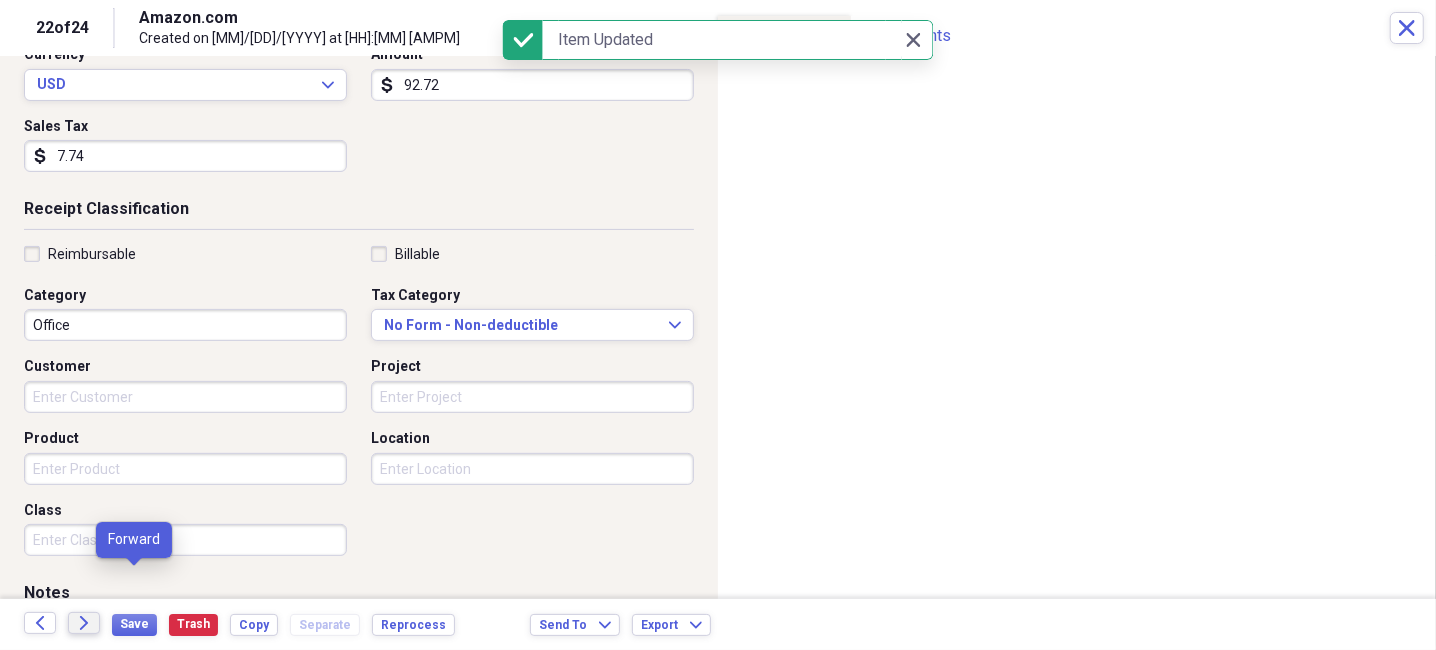 click on "Forward" at bounding box center (84, 623) 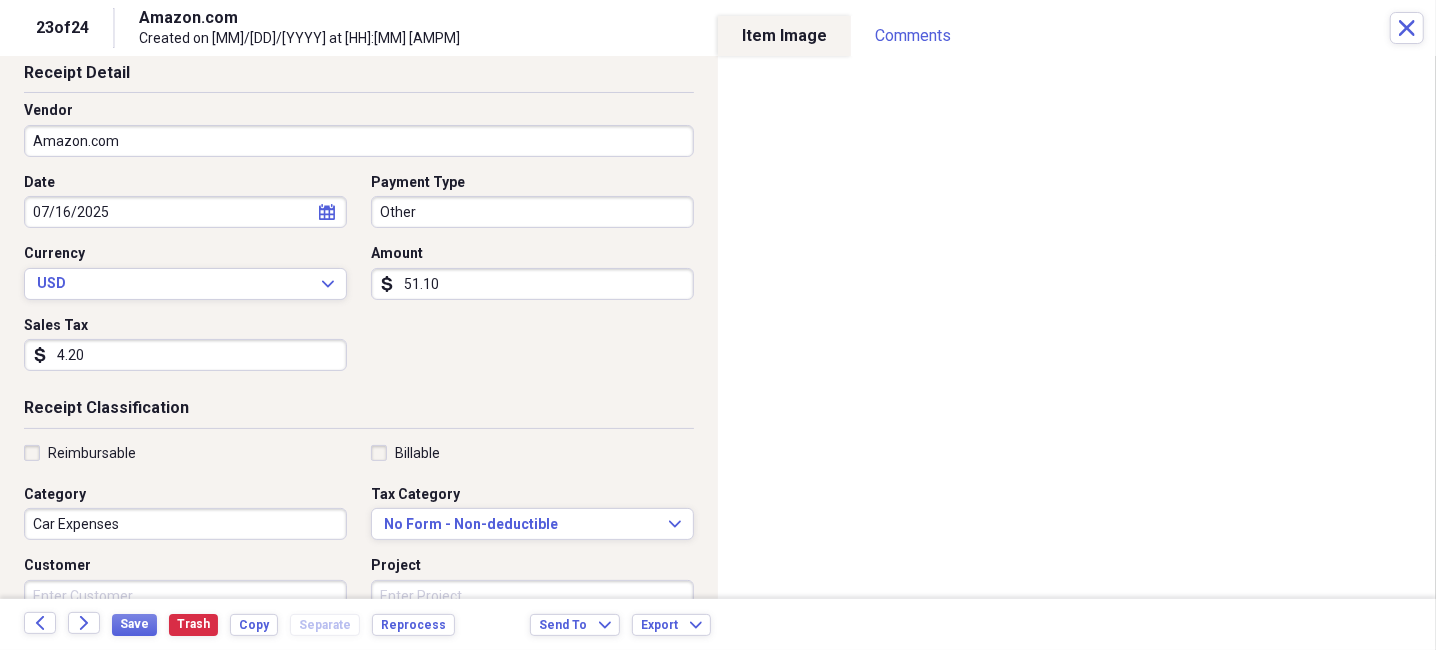 scroll, scrollTop: 200, scrollLeft: 0, axis: vertical 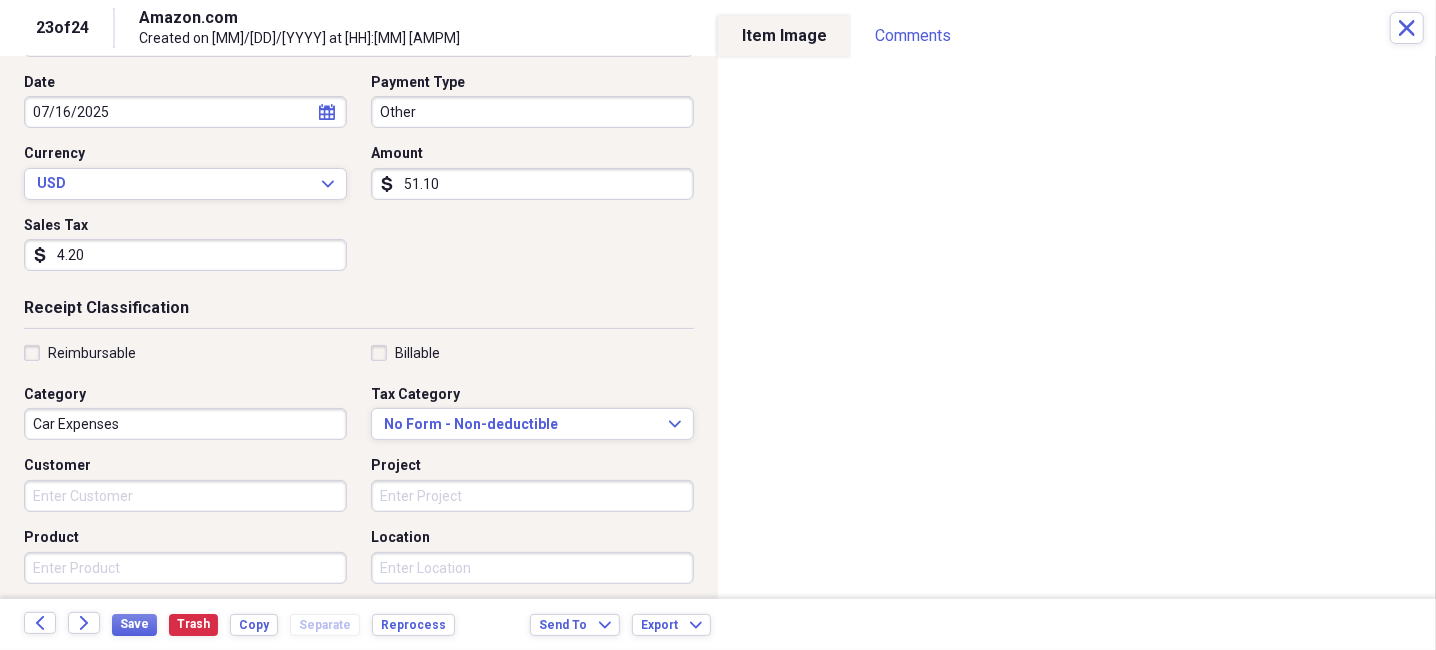 click on "Car Expenses" at bounding box center [185, 424] 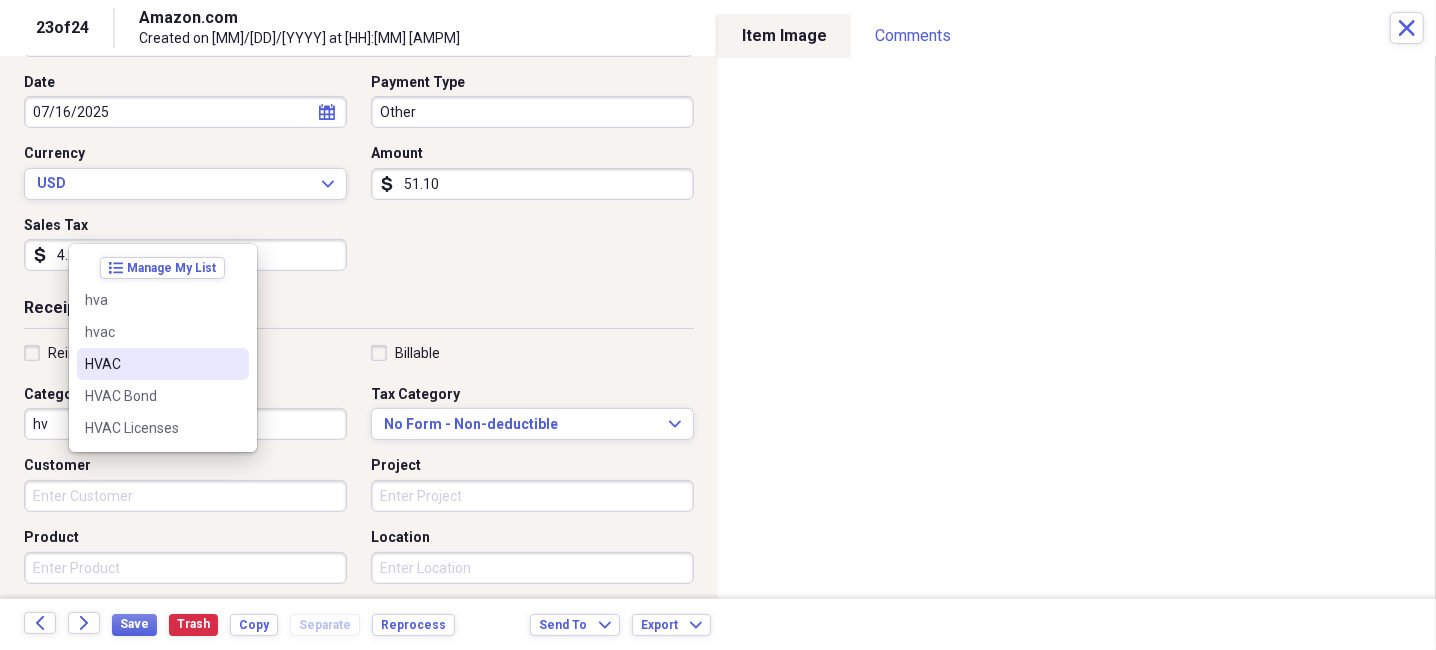 click on "HVAC" at bounding box center (151, 364) 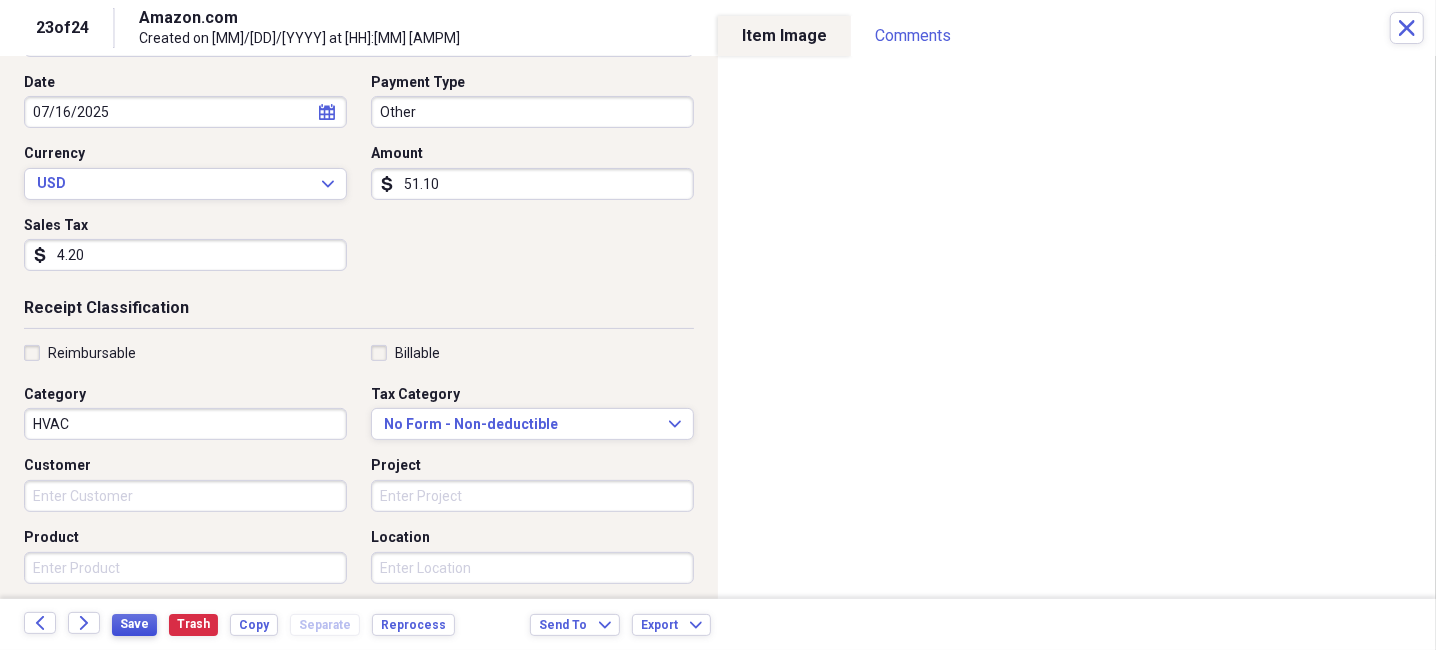 click on "Save" at bounding box center (134, 624) 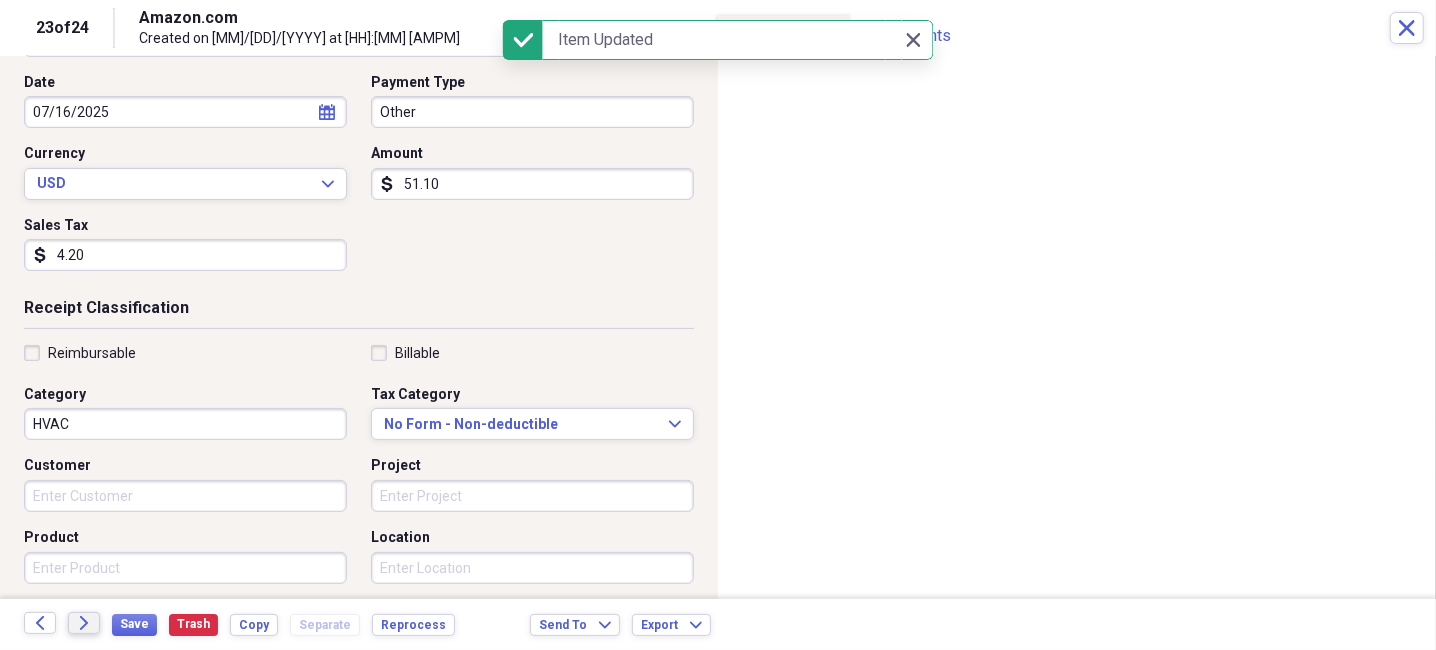 click on "Forward" at bounding box center [84, 623] 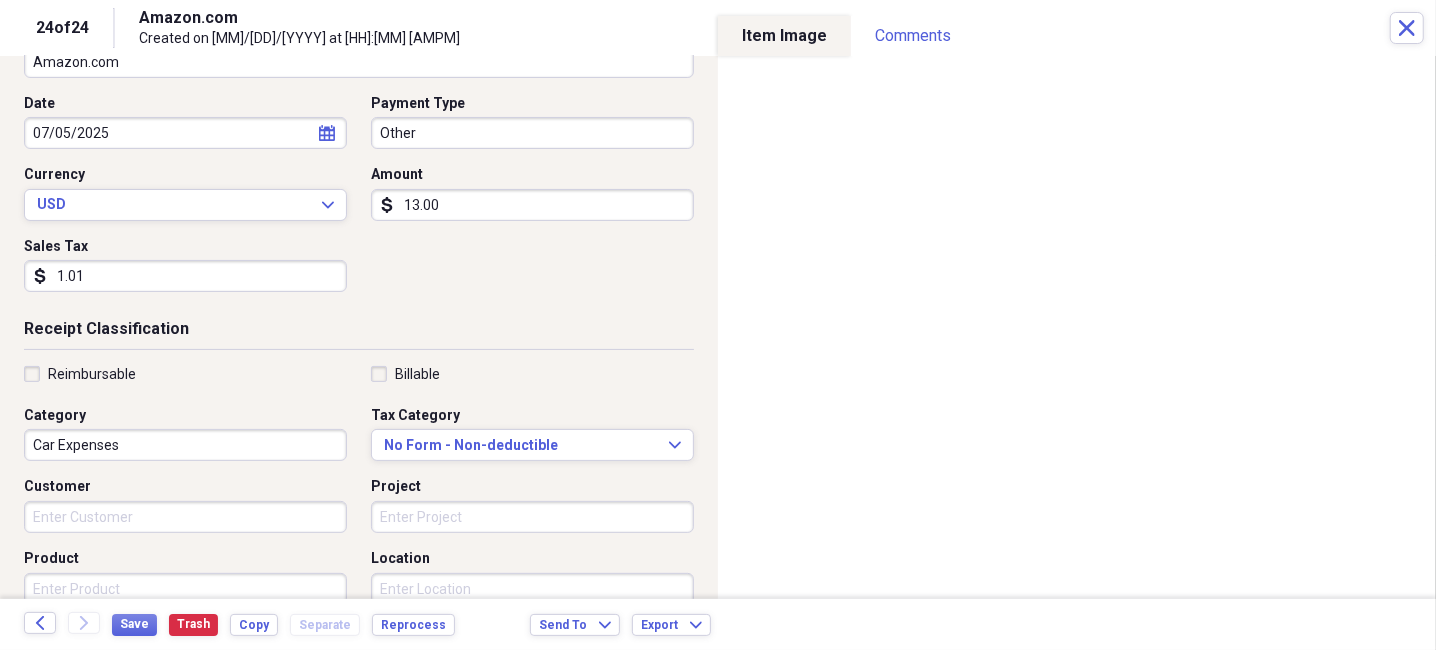 scroll, scrollTop: 299, scrollLeft: 0, axis: vertical 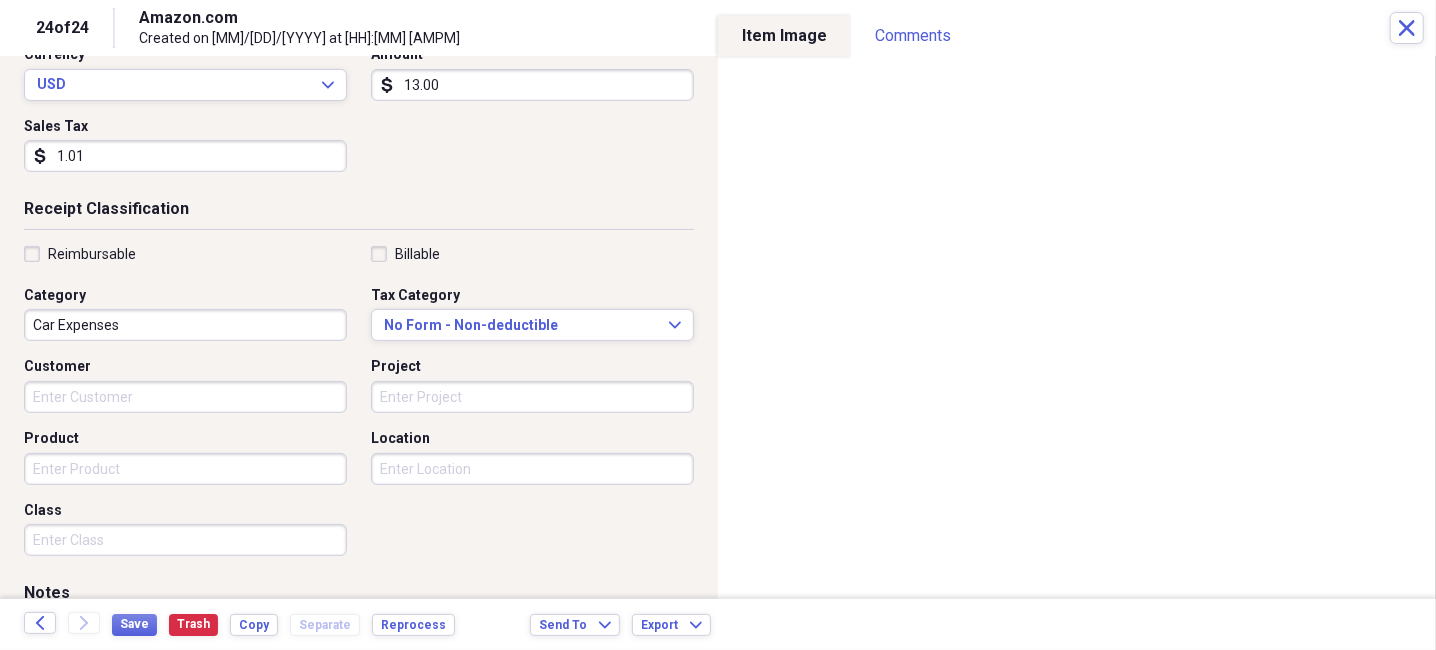 click on "Car Expenses" at bounding box center [185, 325] 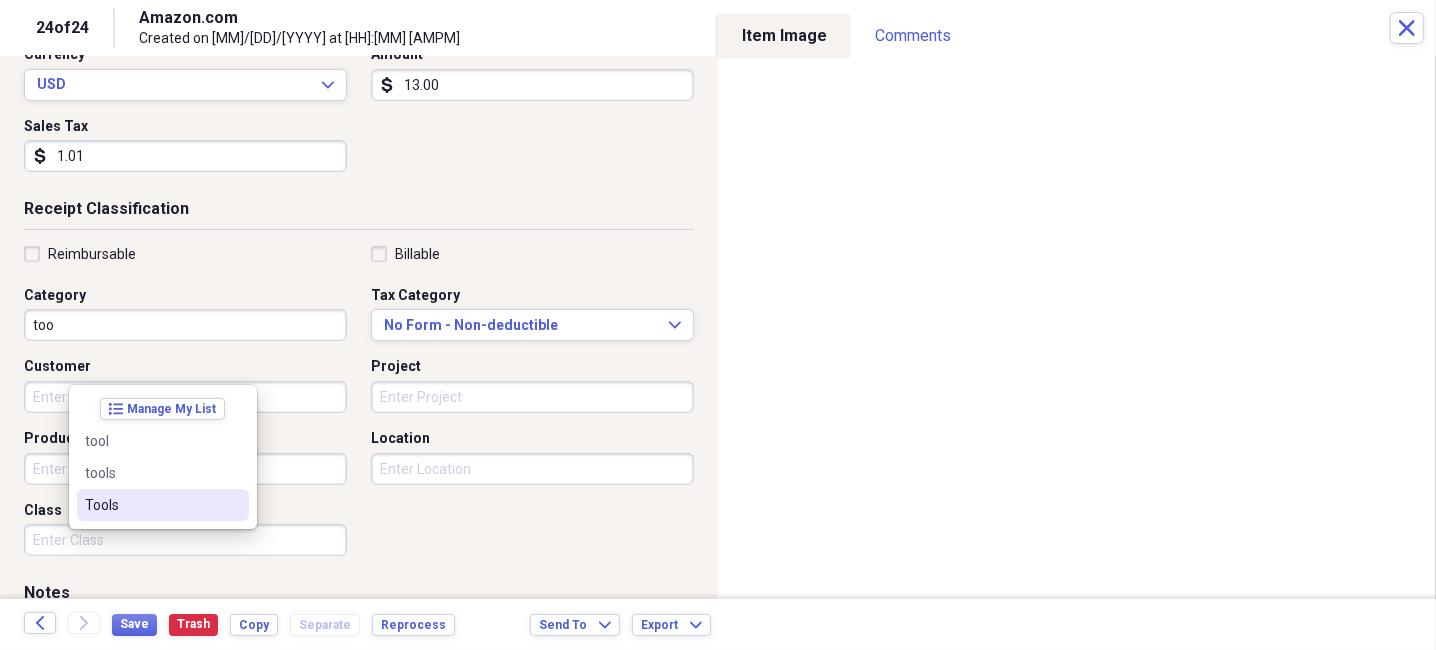 click on "Tools" at bounding box center (151, 505) 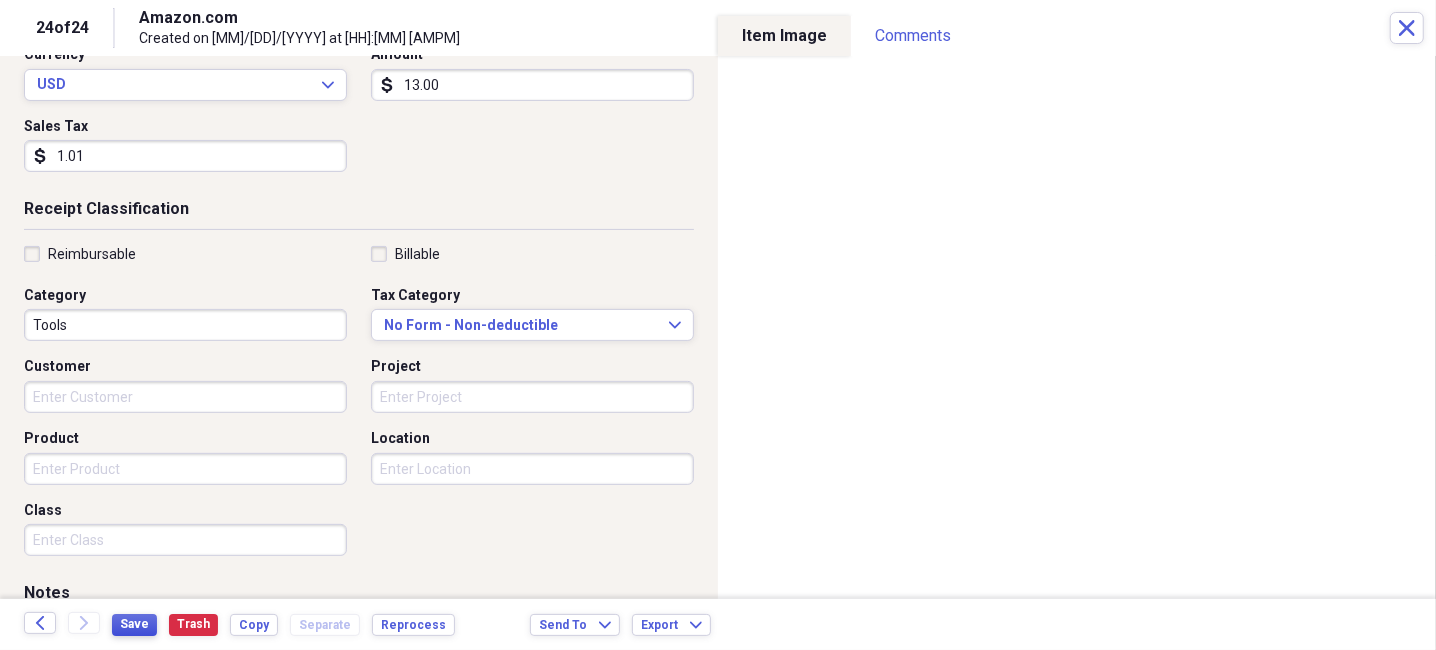 click on "Save" at bounding box center (134, 624) 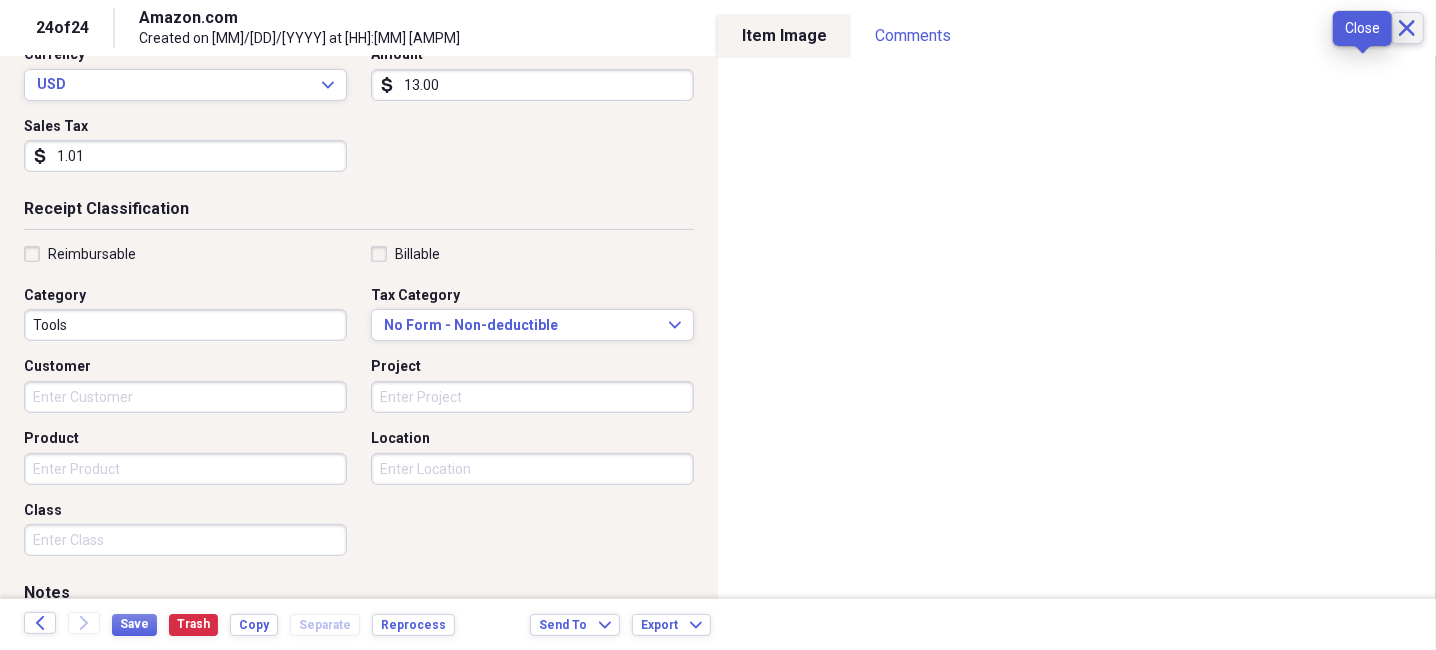 click on "Close" 